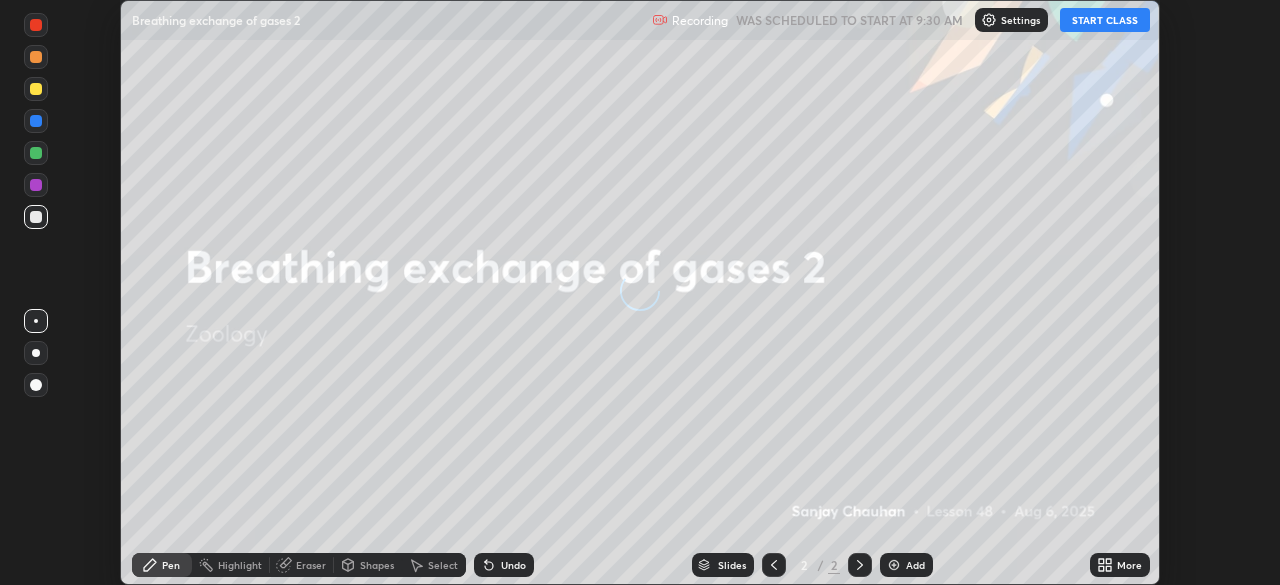 scroll, scrollTop: 0, scrollLeft: 0, axis: both 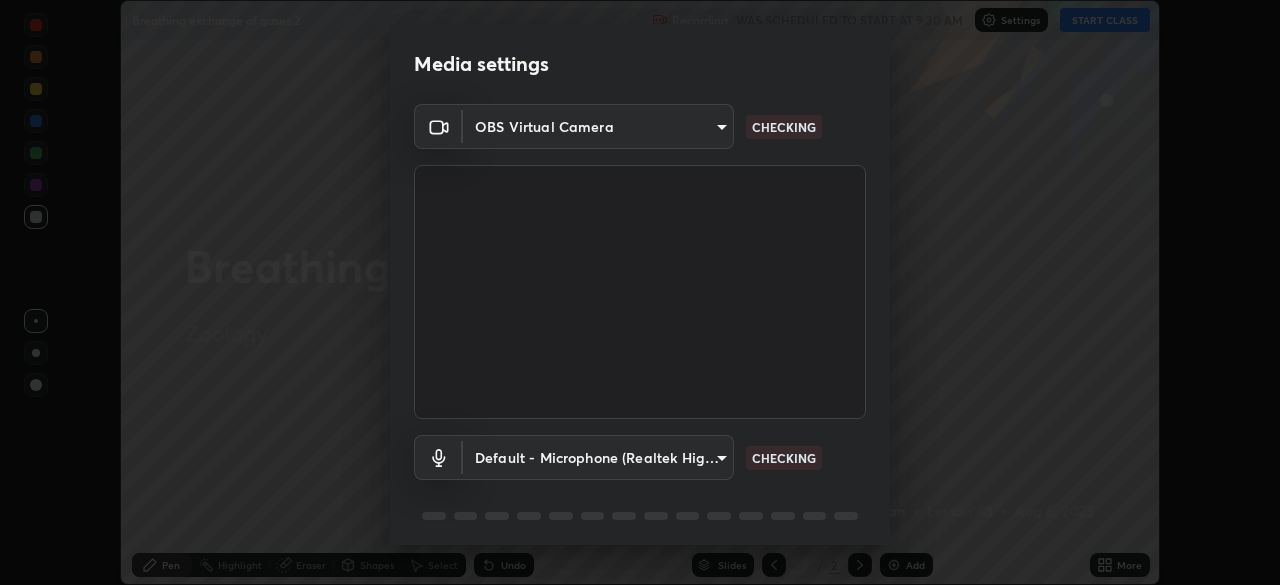 type on "ff26246e00307cbc689d7aca732bd750e33a3fe28c35a569a5f766e630f3a867" 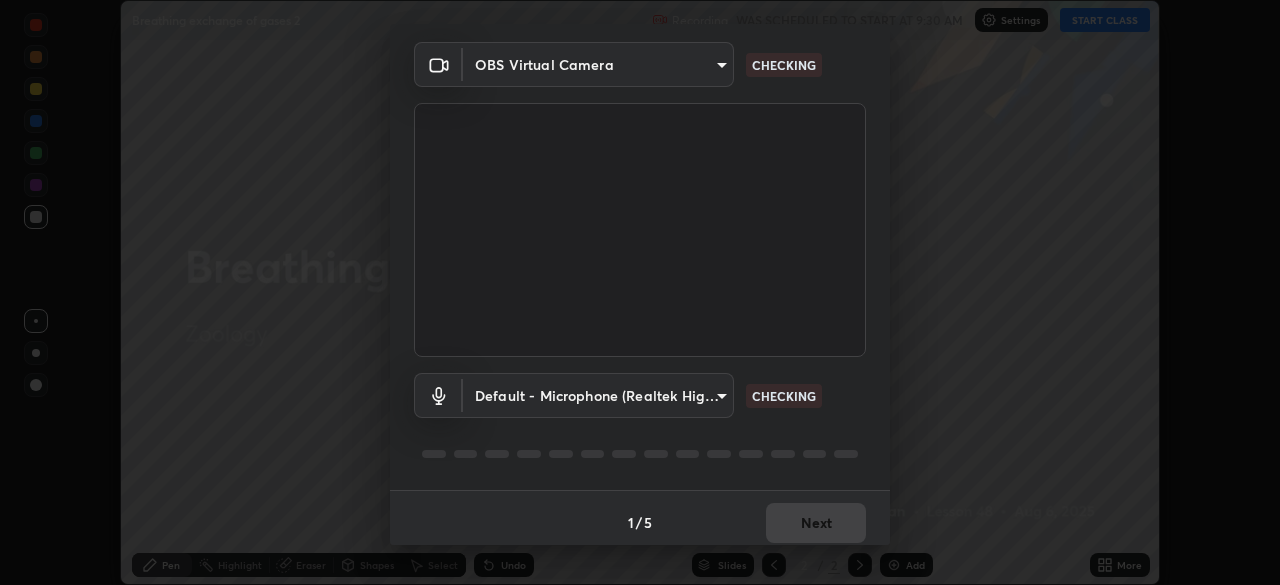 scroll, scrollTop: 71, scrollLeft: 0, axis: vertical 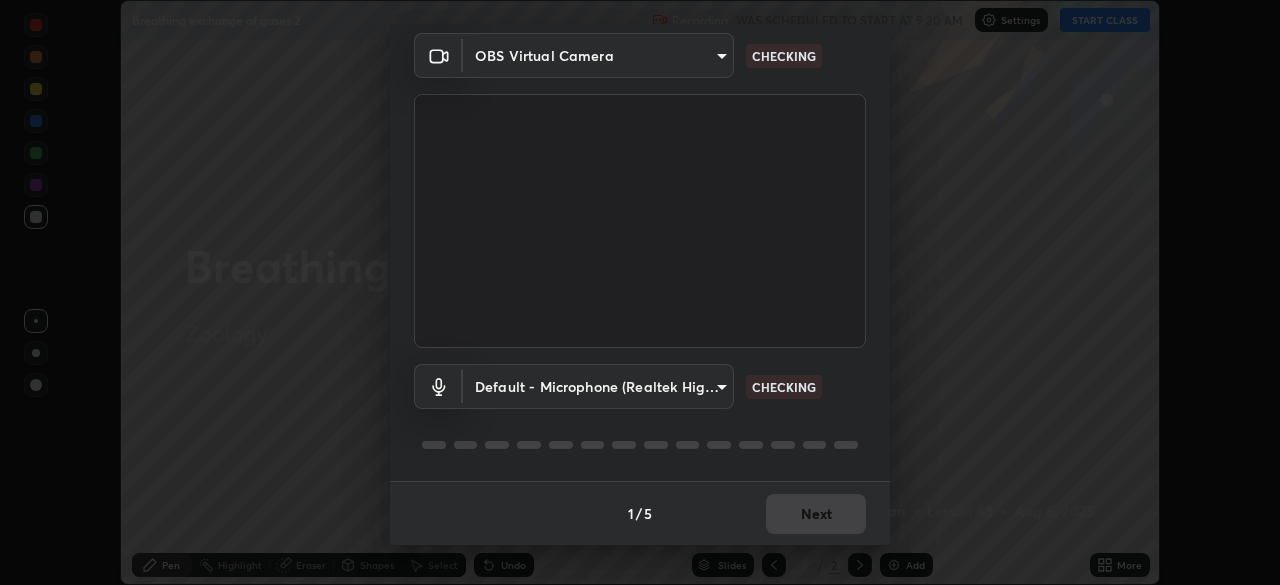 click on "Erase all Breathing exchange of gases 2 Recording WAS SCHEDULED TO START AT [TIME] Settings START CLASS Setting up your live class Breathing exchange of gases 2 • L48 of Zoology [FIRST] [LAST] Pen Highlight Eraser Shapes Select Undo Slides 2 / 2 Add More No doubts shared Encourage your learners to ask a doubt for better clarity Report an issue Reason for reporting Buffering Chat not working Audio - Video sync issue Educator video quality low ​ Attach an image Report Media settings OBS Virtual Camera ff26246e00307cbc689d7aca732bd750e33a3fe28c35a569a5f766e630f3a867 CHECKING Default - Microphone (Realtek High Definition Audio) default CHECKING 1 / 5 Next" at bounding box center (640, 292) 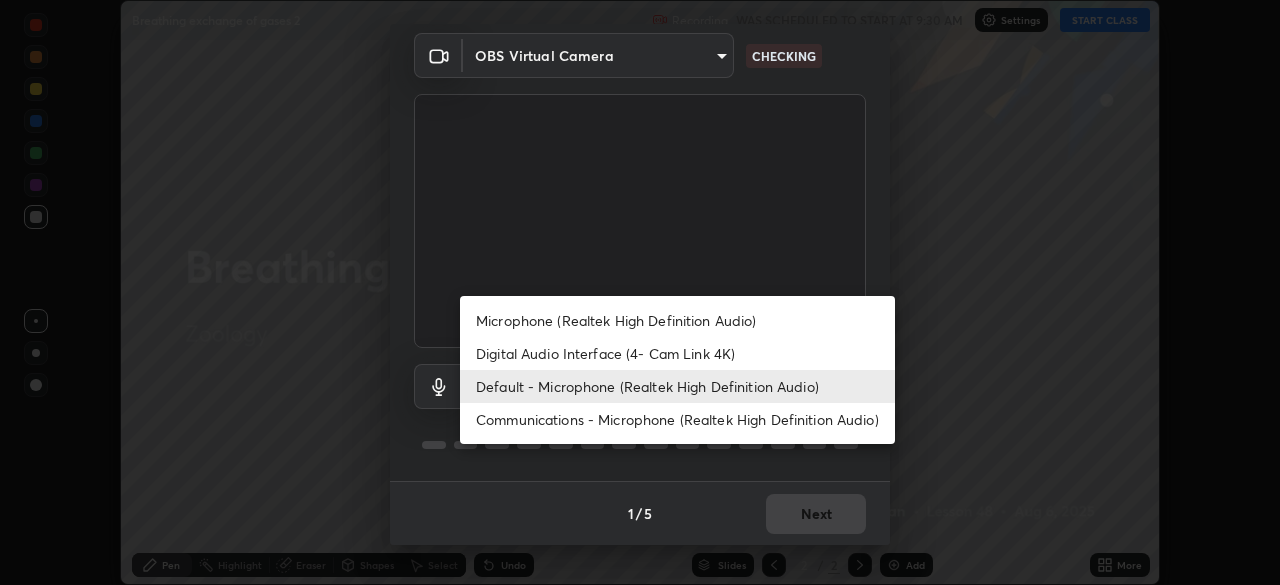 click on "Microphone (Realtek High Definition Audio)" at bounding box center (677, 320) 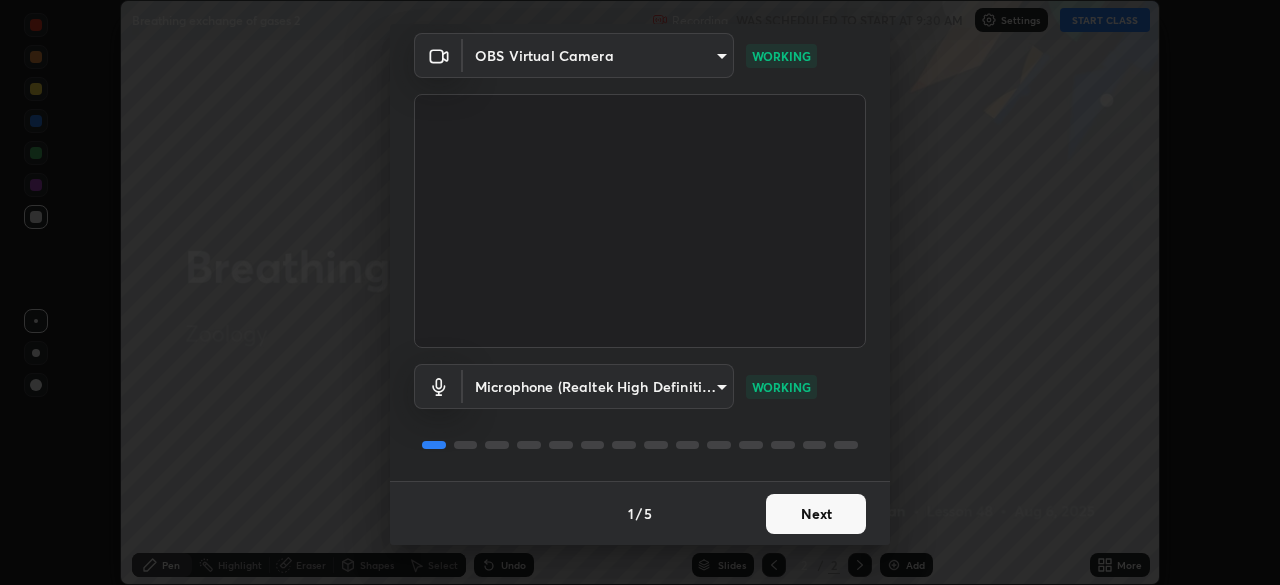 click on "Next" at bounding box center [816, 514] 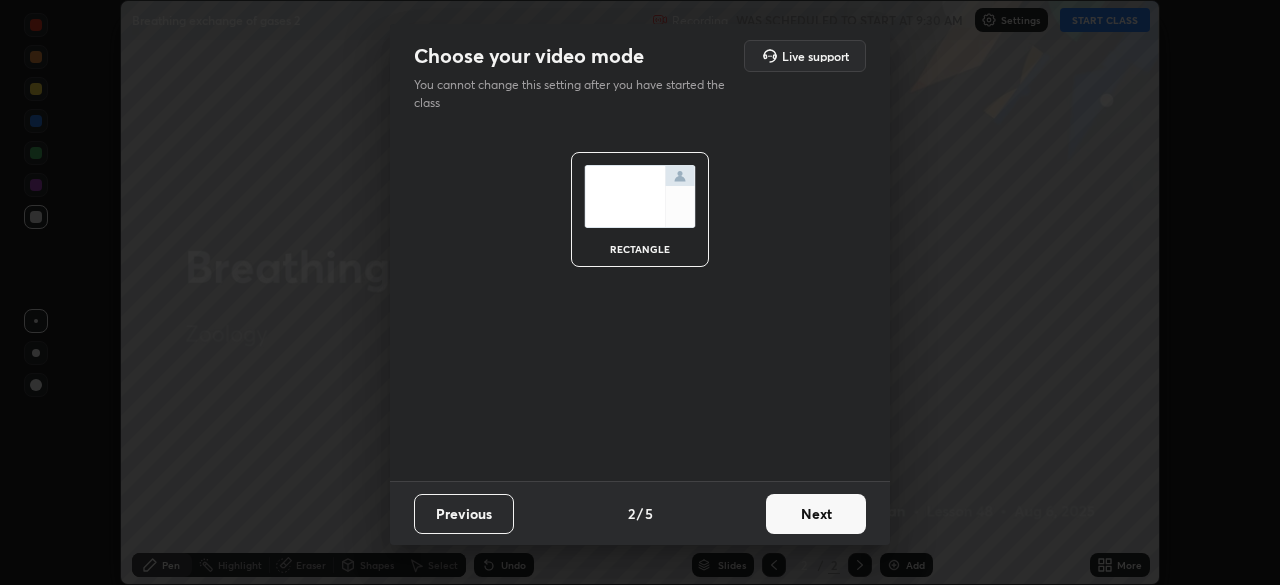 scroll, scrollTop: 0, scrollLeft: 0, axis: both 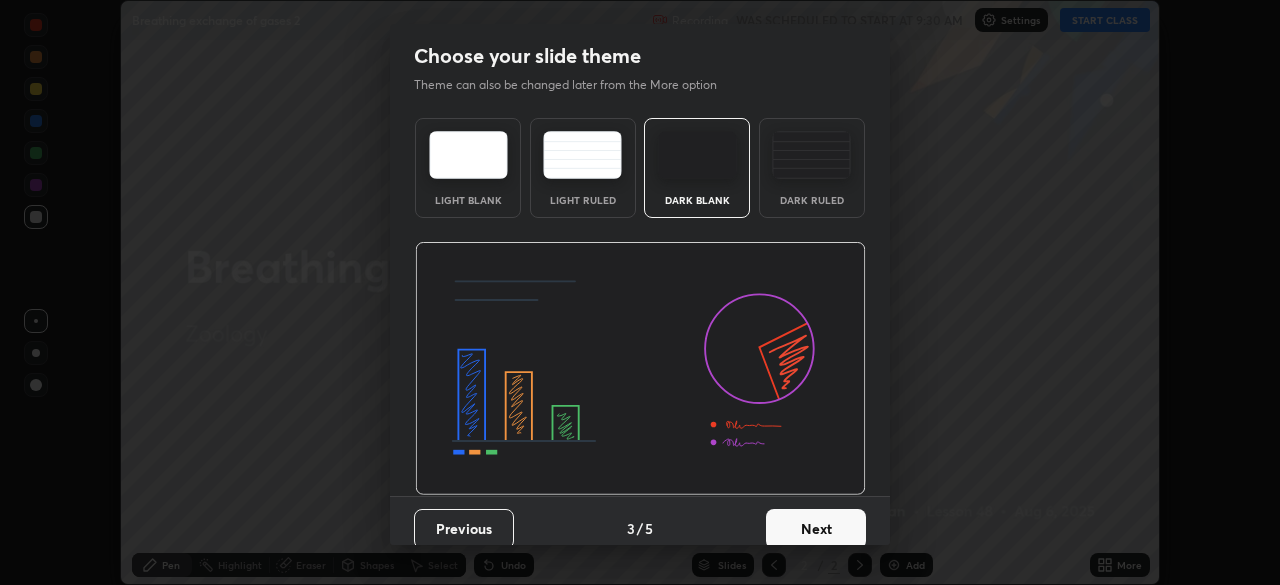 click on "Next" at bounding box center [816, 529] 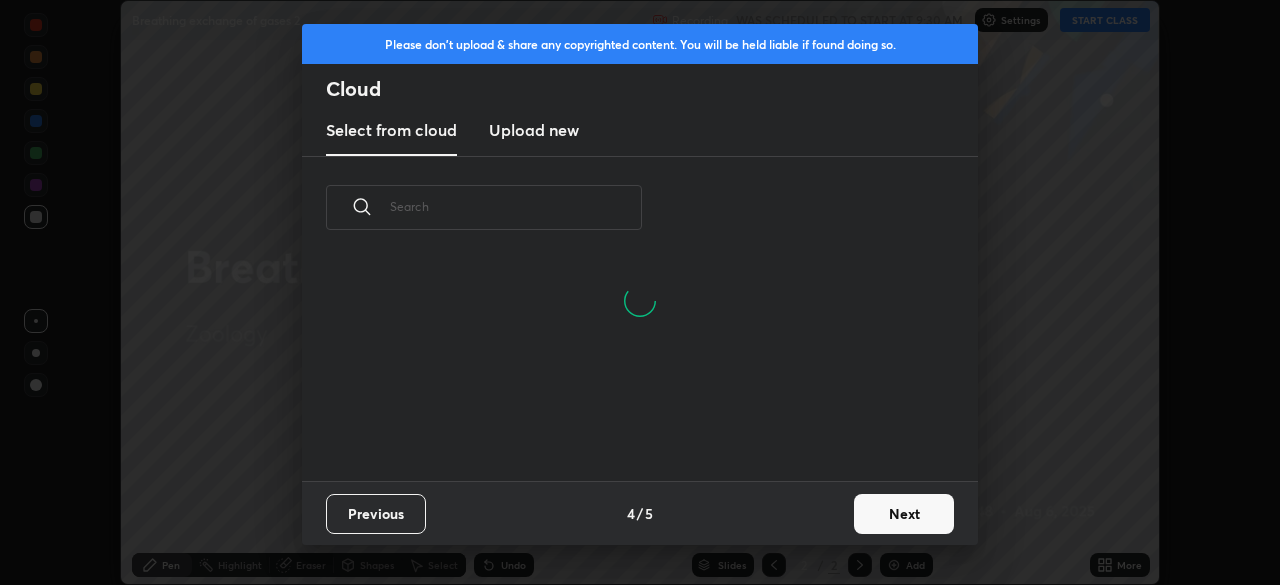 click on "Next" at bounding box center [904, 514] 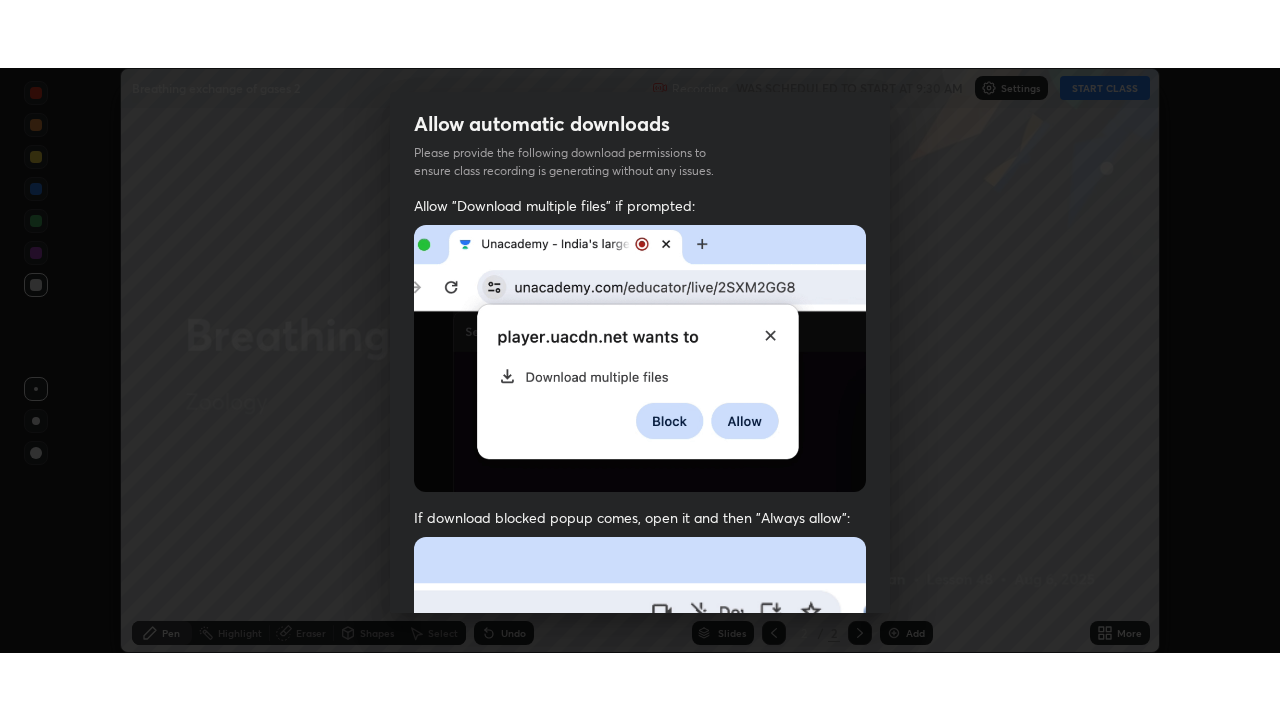 scroll, scrollTop: 479, scrollLeft: 0, axis: vertical 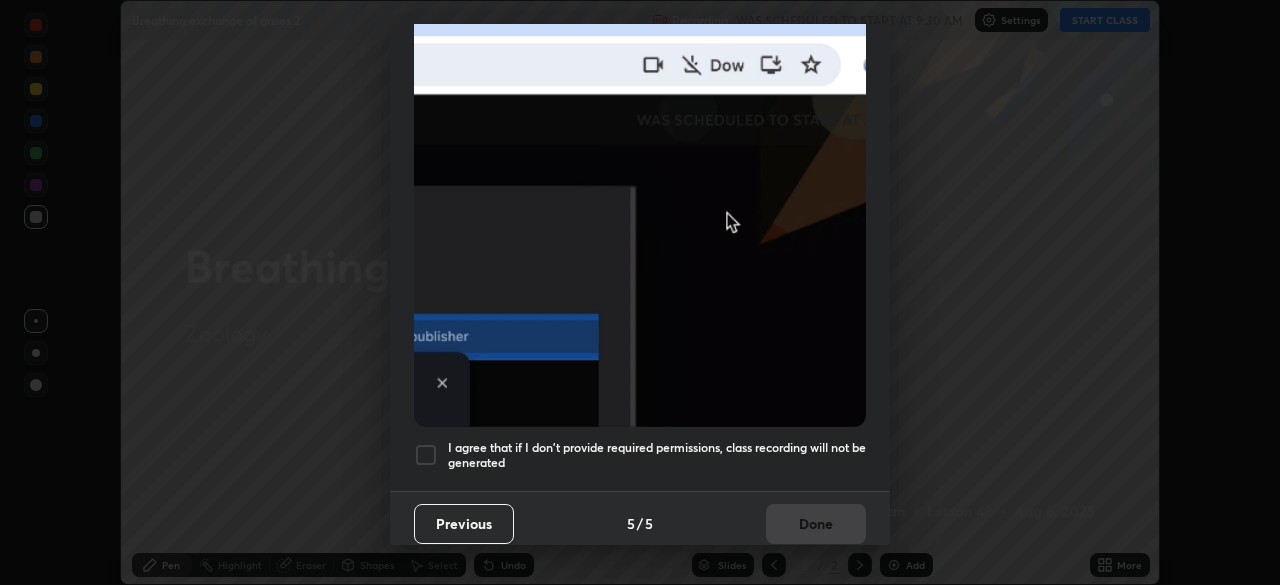 click on "Previous 5 / 5 Done" at bounding box center (640, 523) 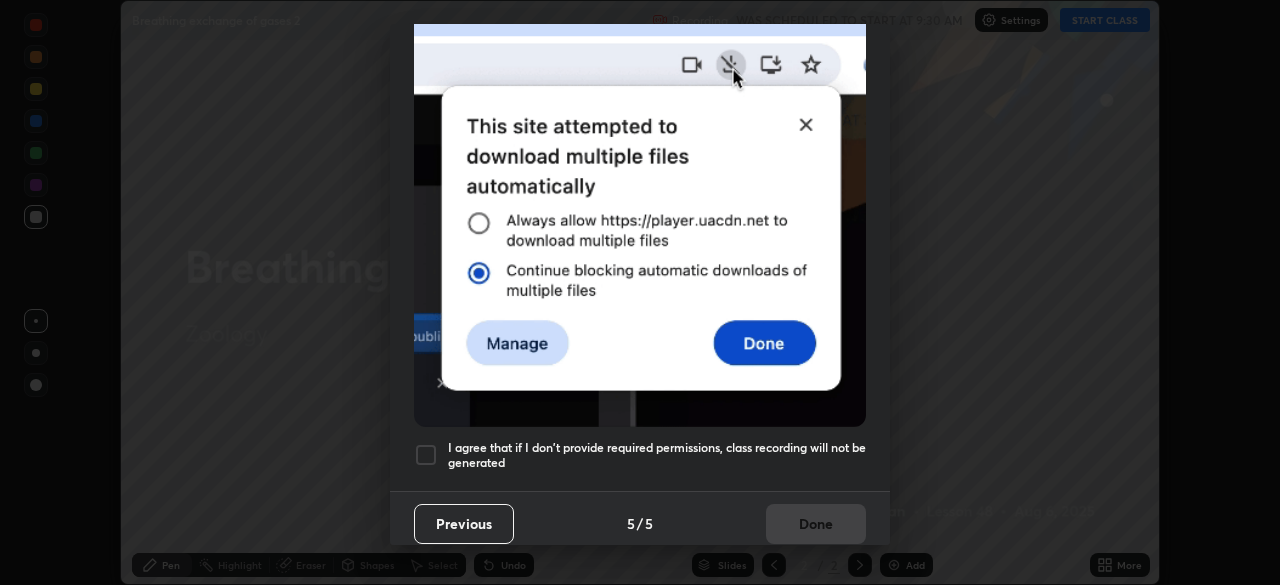 click at bounding box center [426, 455] 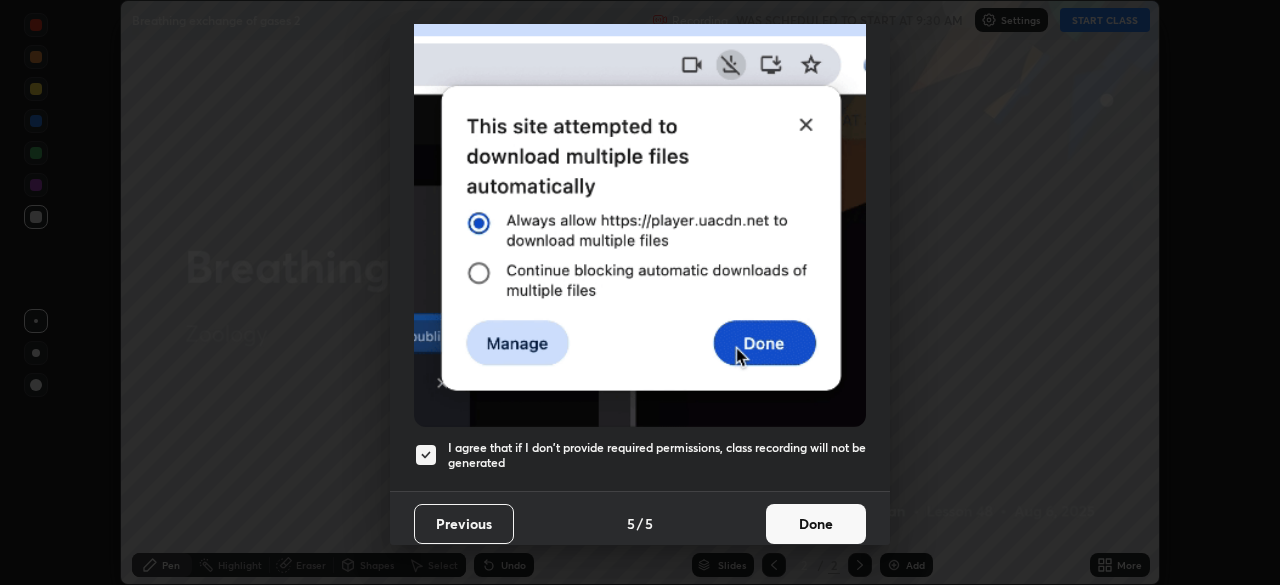 click on "Done" at bounding box center (816, 524) 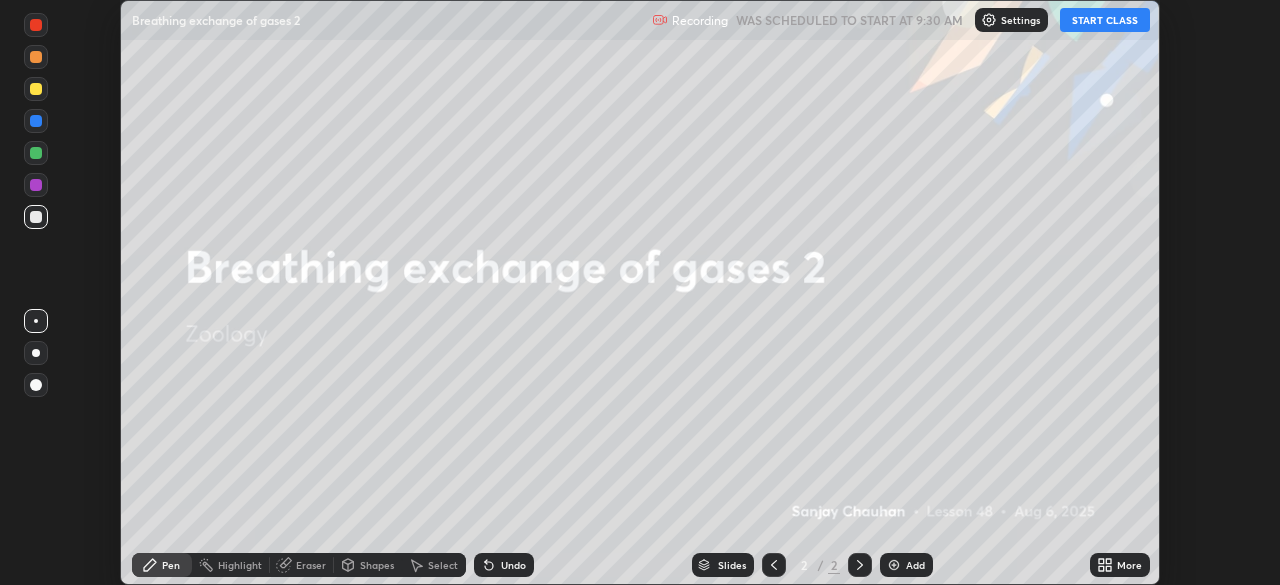 click on "START CLASS" at bounding box center (1105, 20) 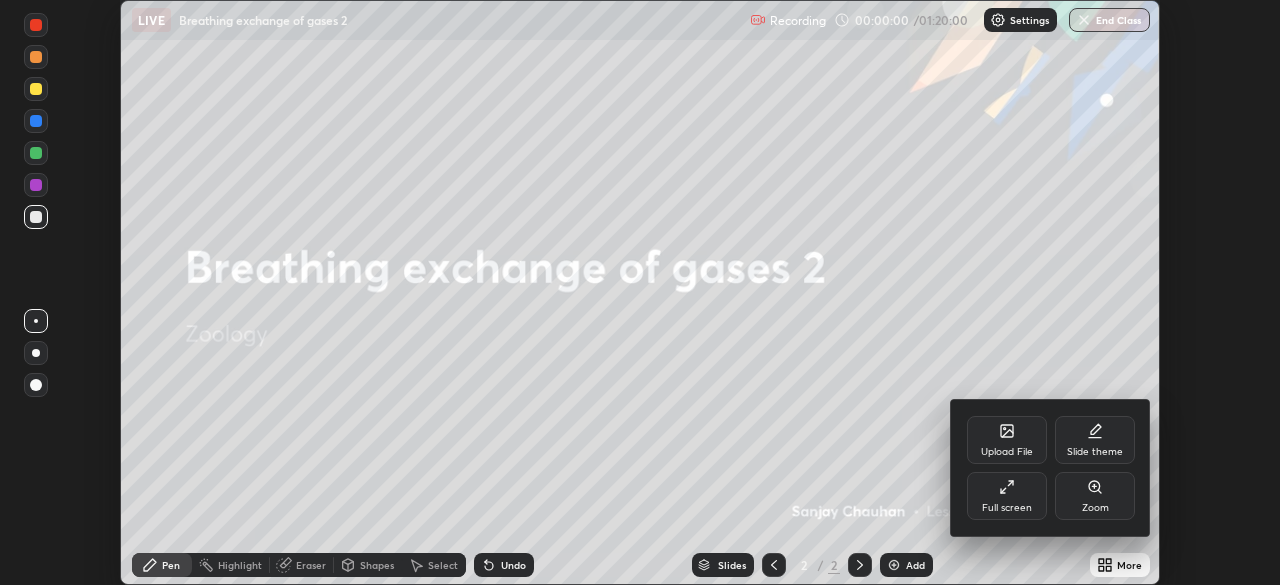 click on "Full screen" at bounding box center [1007, 508] 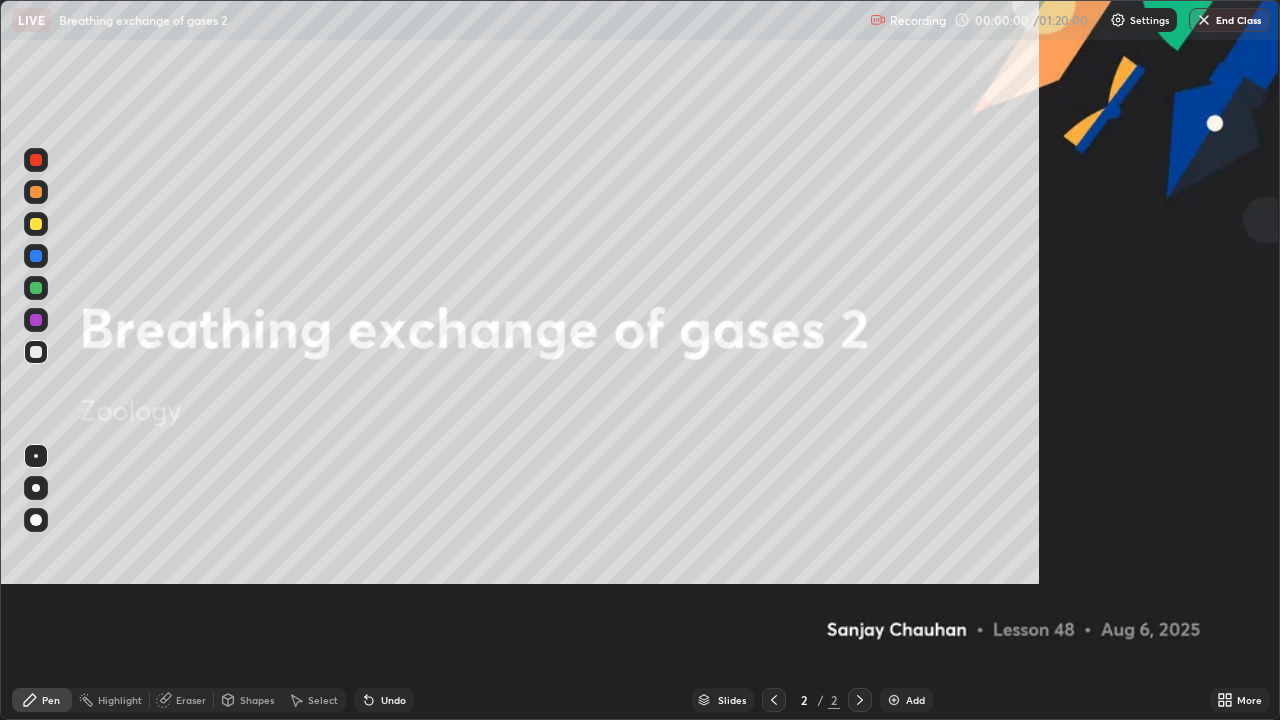 scroll, scrollTop: 99280, scrollLeft: 98720, axis: both 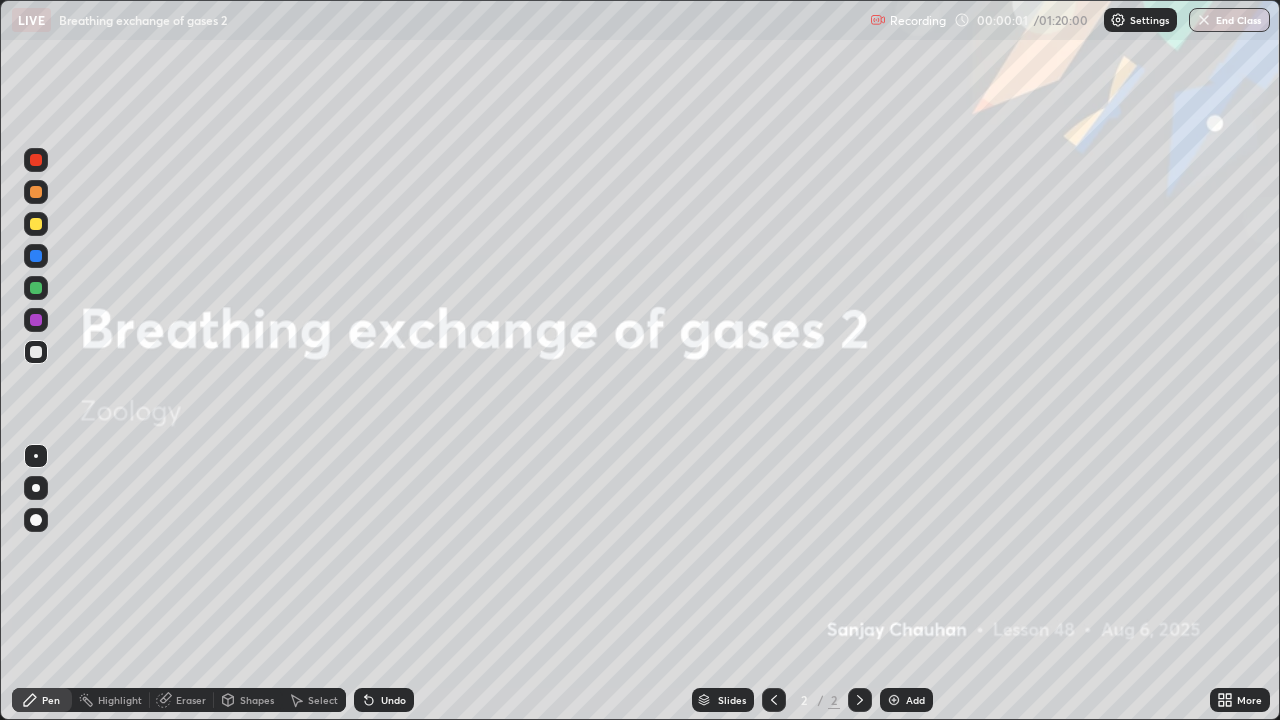click on "Add" at bounding box center [915, 700] 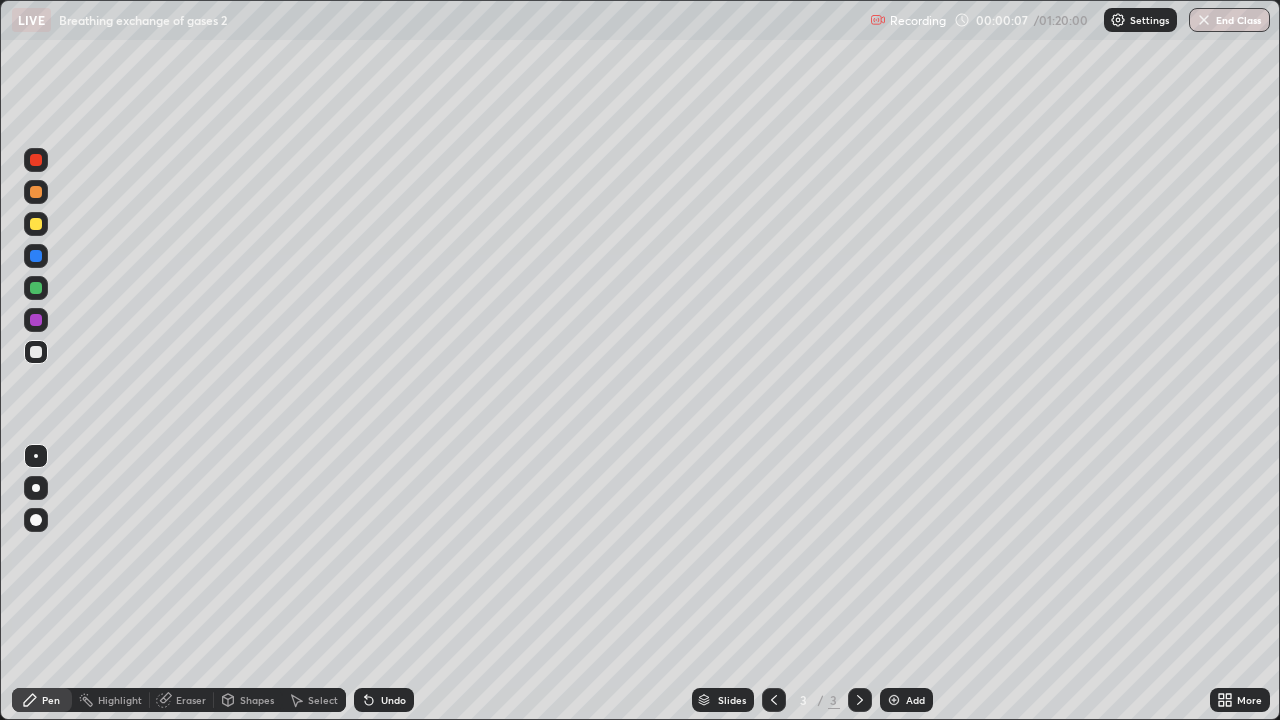 click at bounding box center (36, 192) 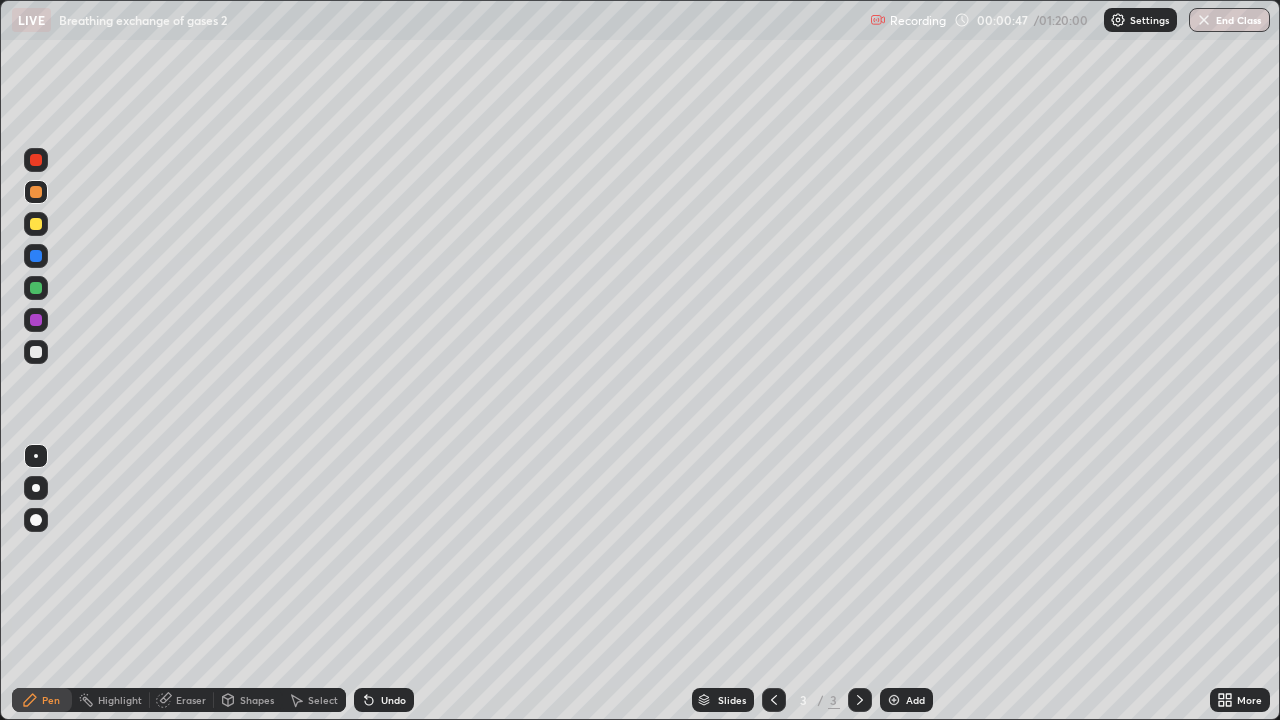 click at bounding box center [36, 352] 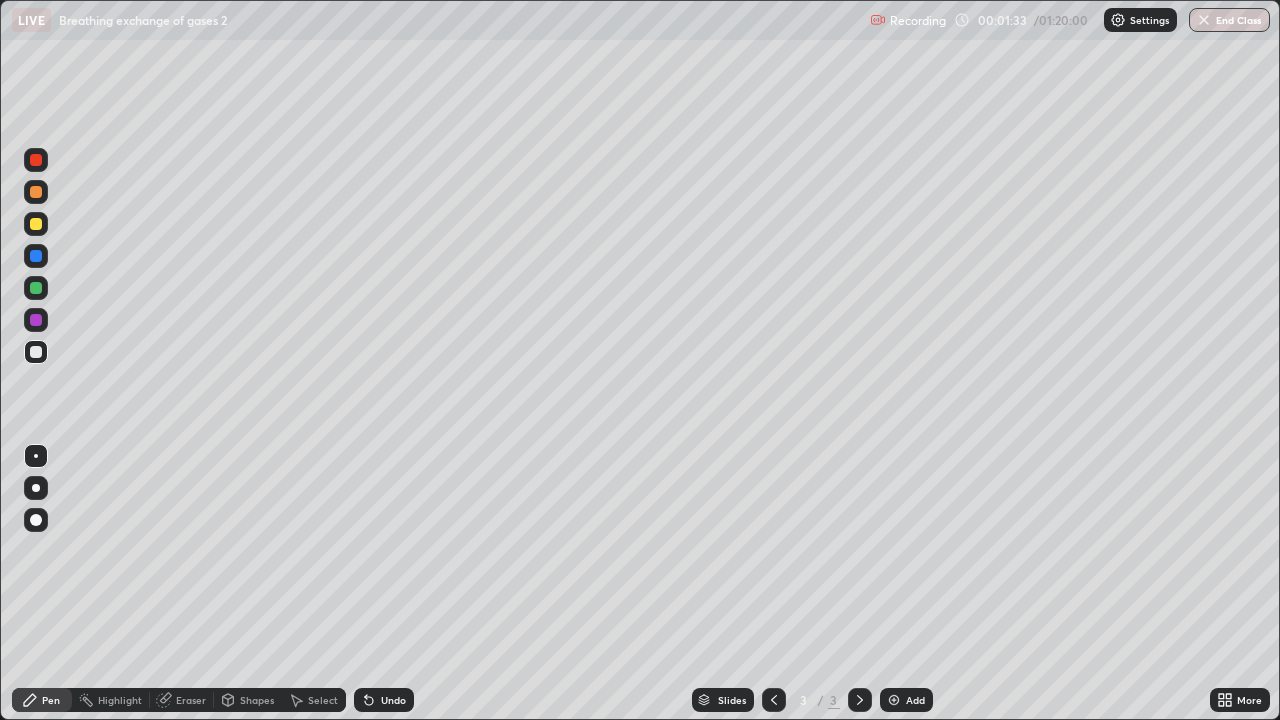 click at bounding box center [36, 192] 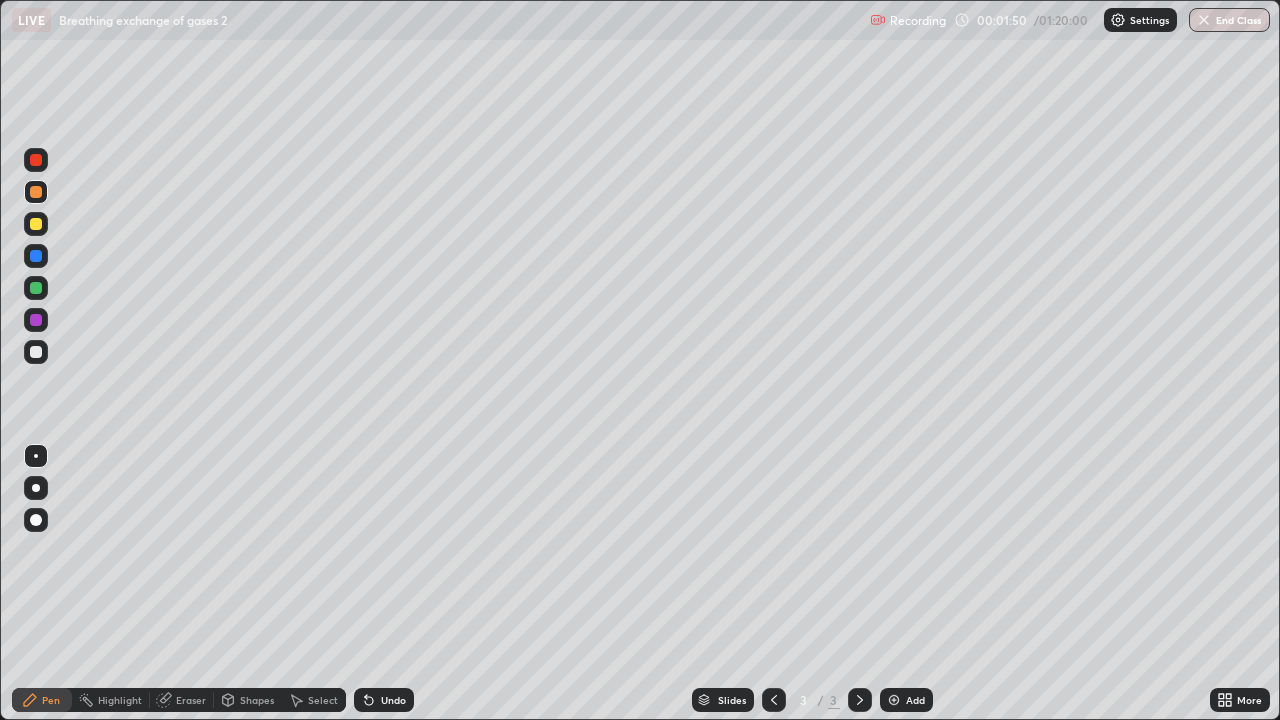 click at bounding box center (36, 224) 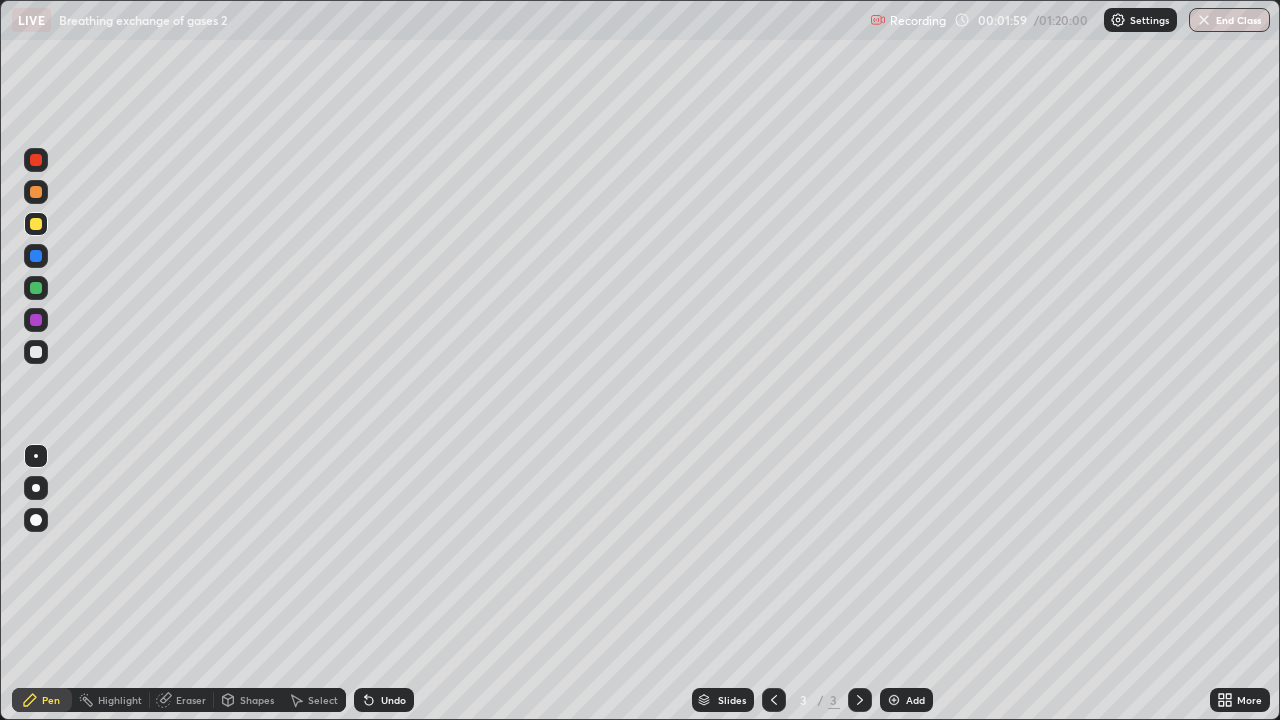click on "Eraser" at bounding box center (191, 700) 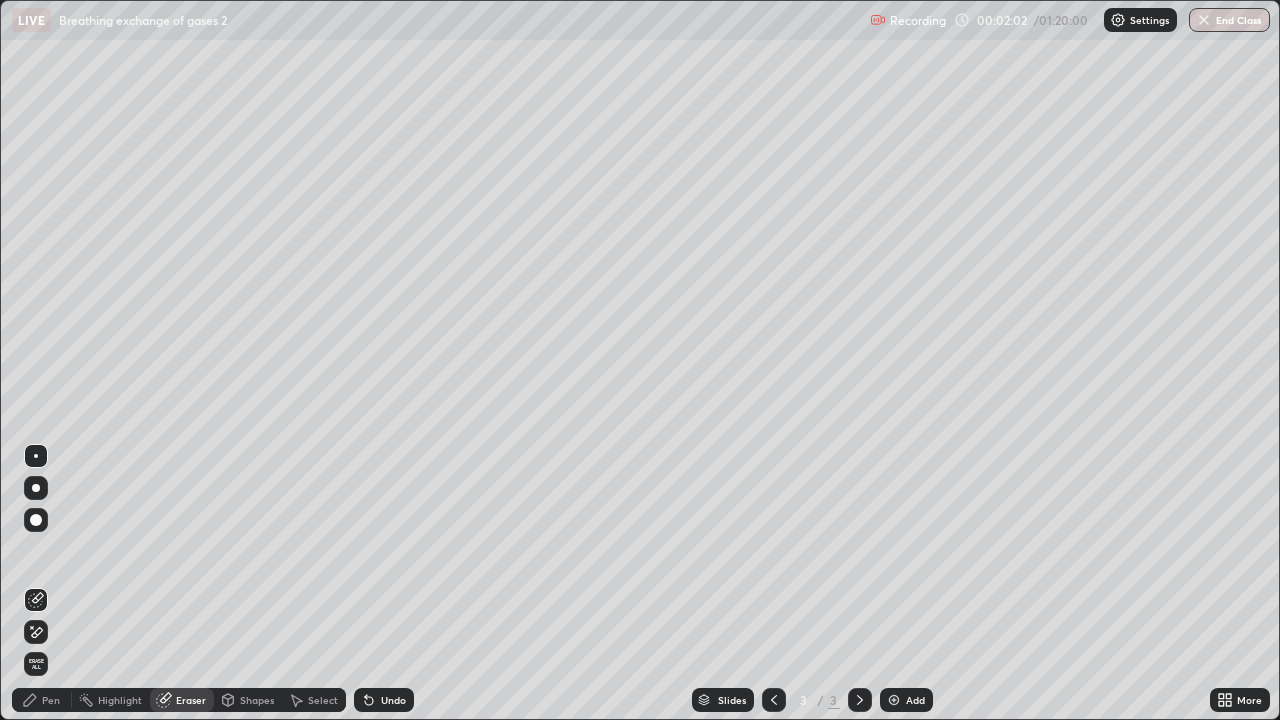 click on "Pen" at bounding box center [42, 700] 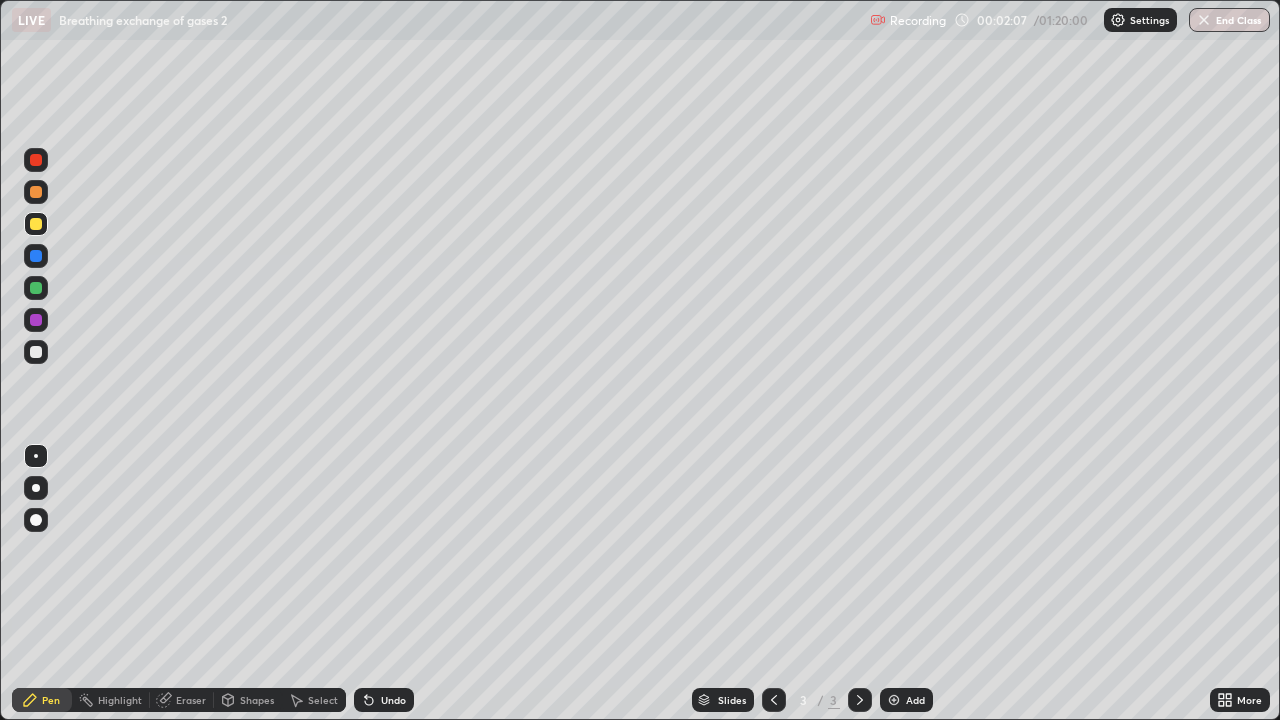 click on "Shapes" at bounding box center [248, 700] 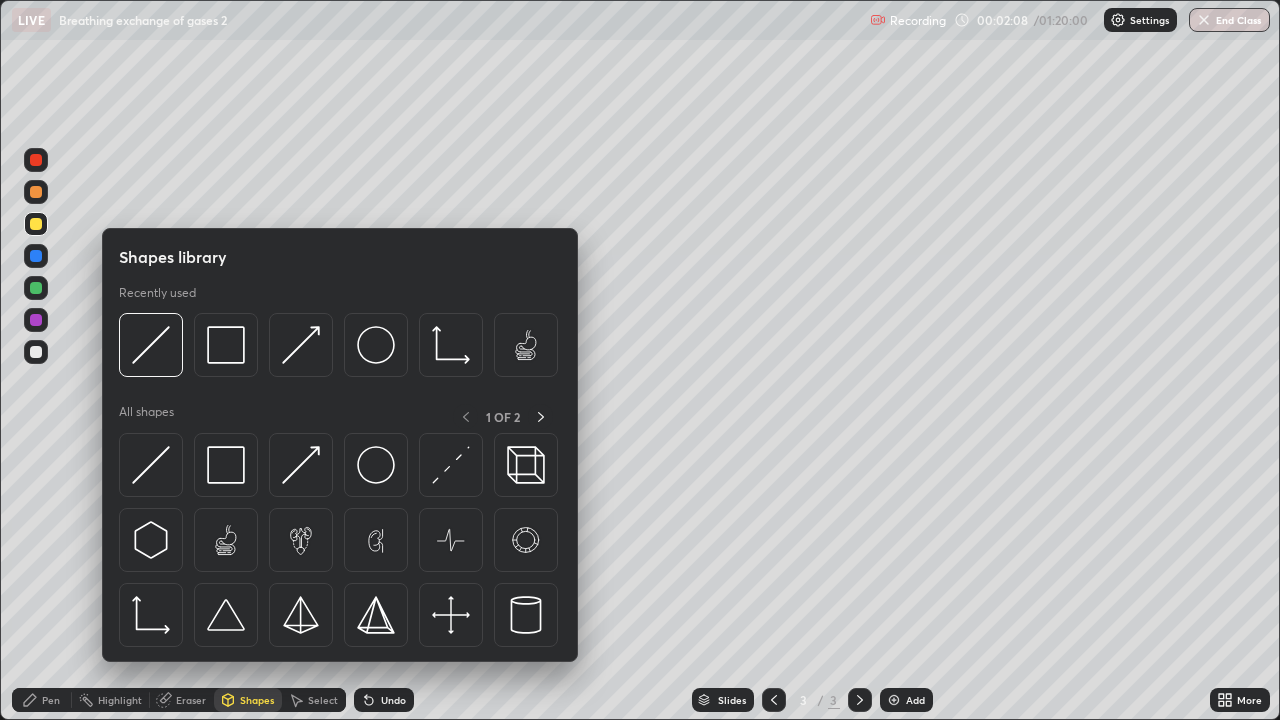 click on "Eraser" at bounding box center (191, 700) 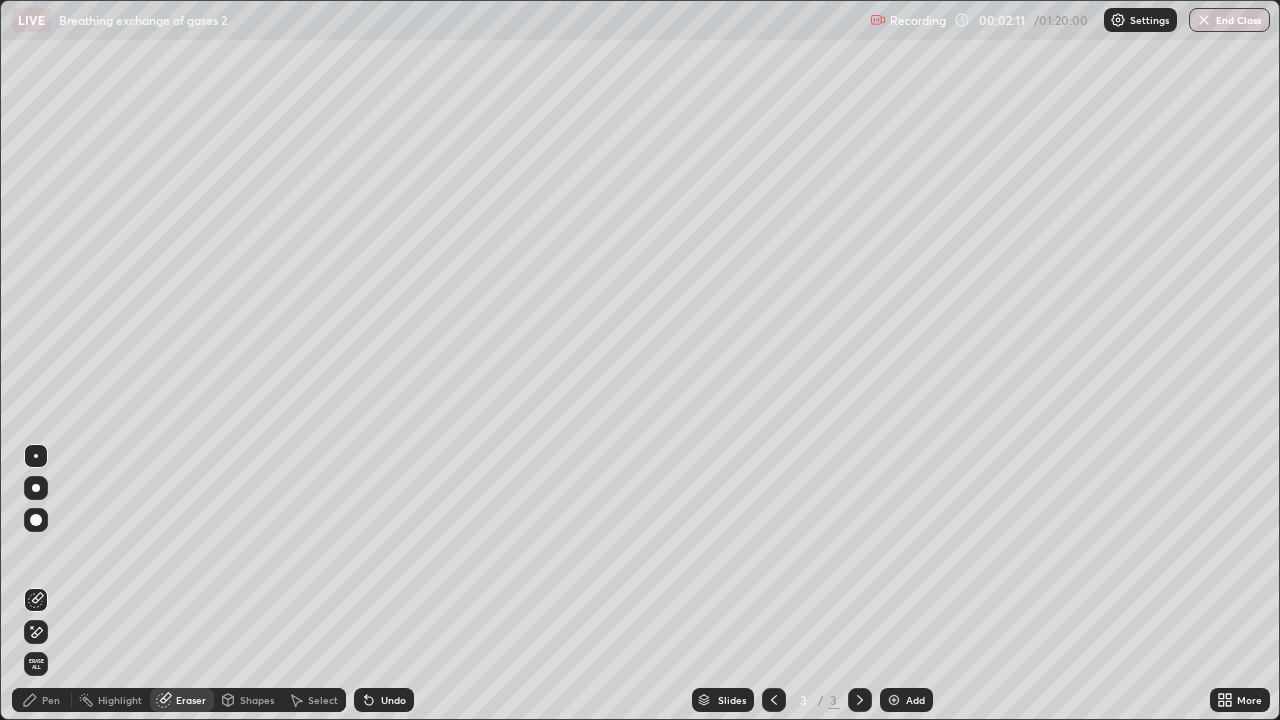 click on "Pen" at bounding box center (51, 700) 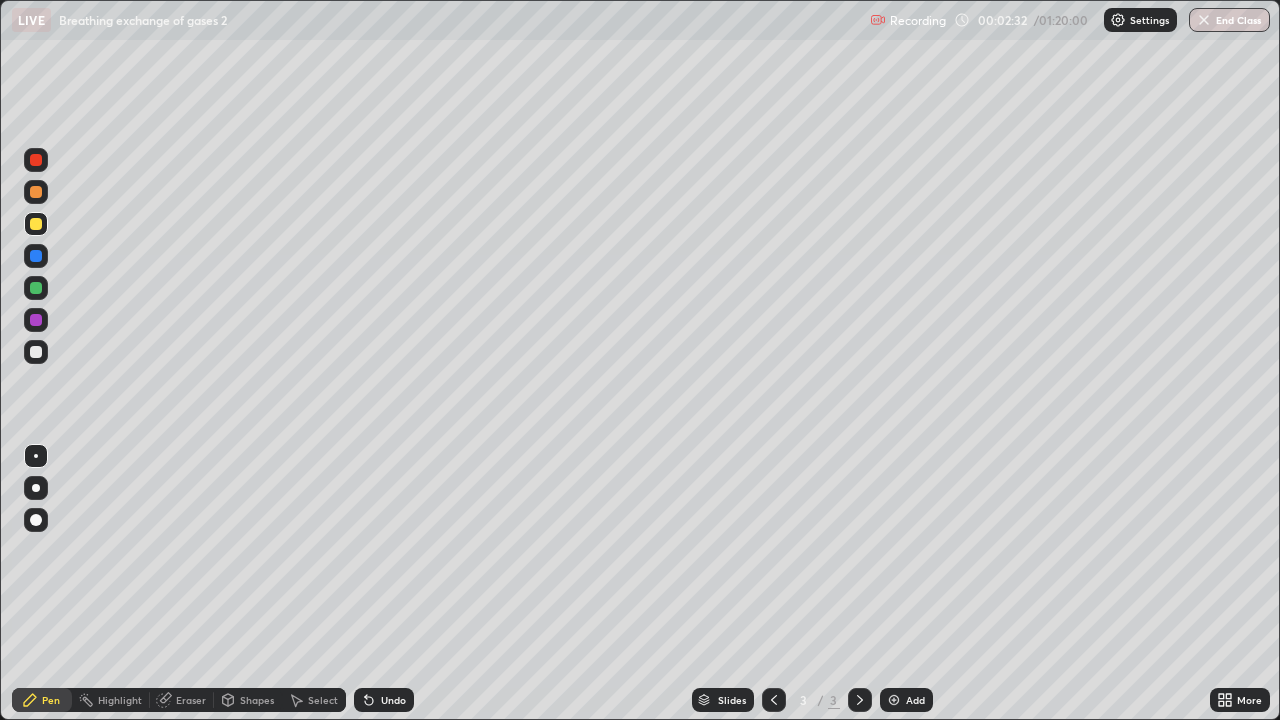 click at bounding box center [36, 224] 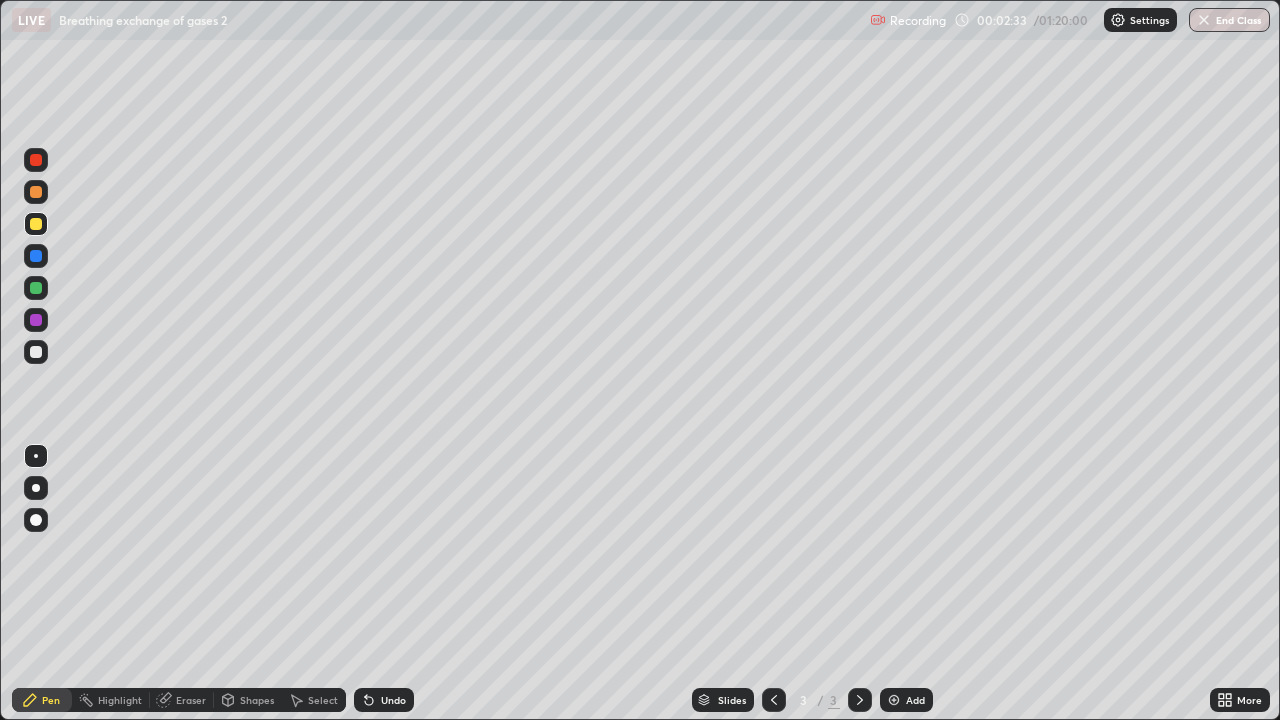 click at bounding box center [36, 192] 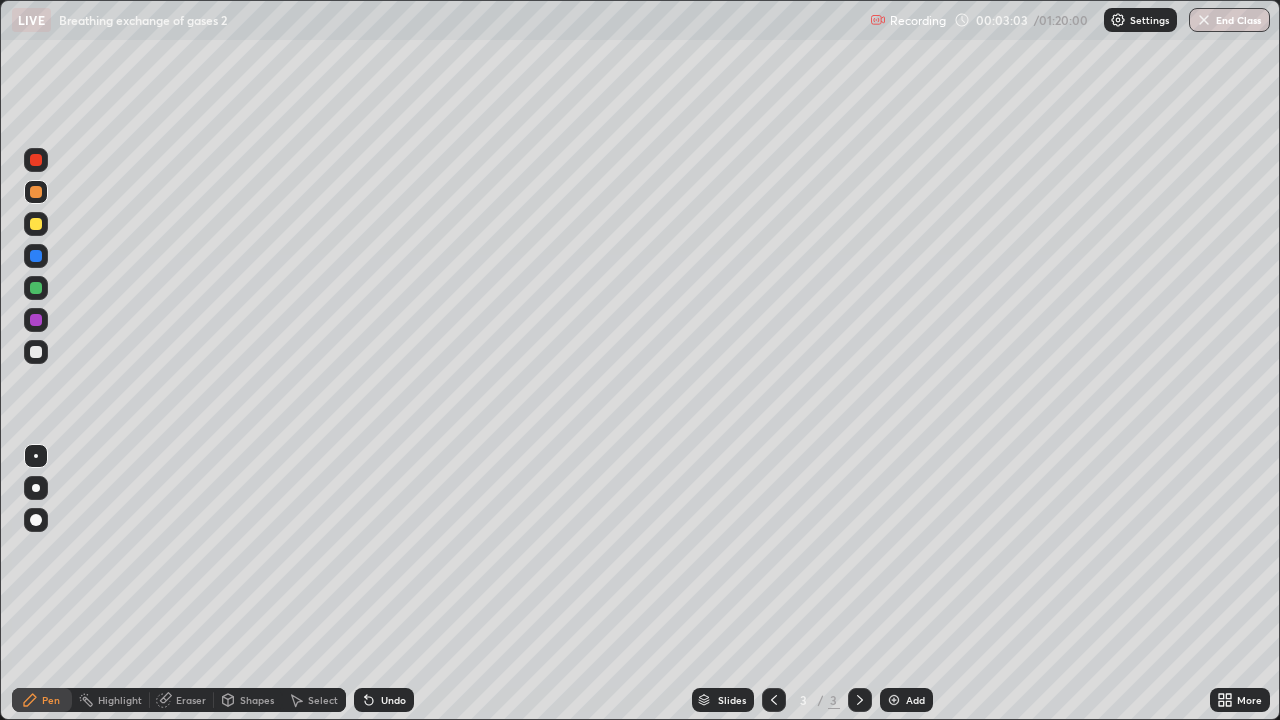 click at bounding box center [36, 192] 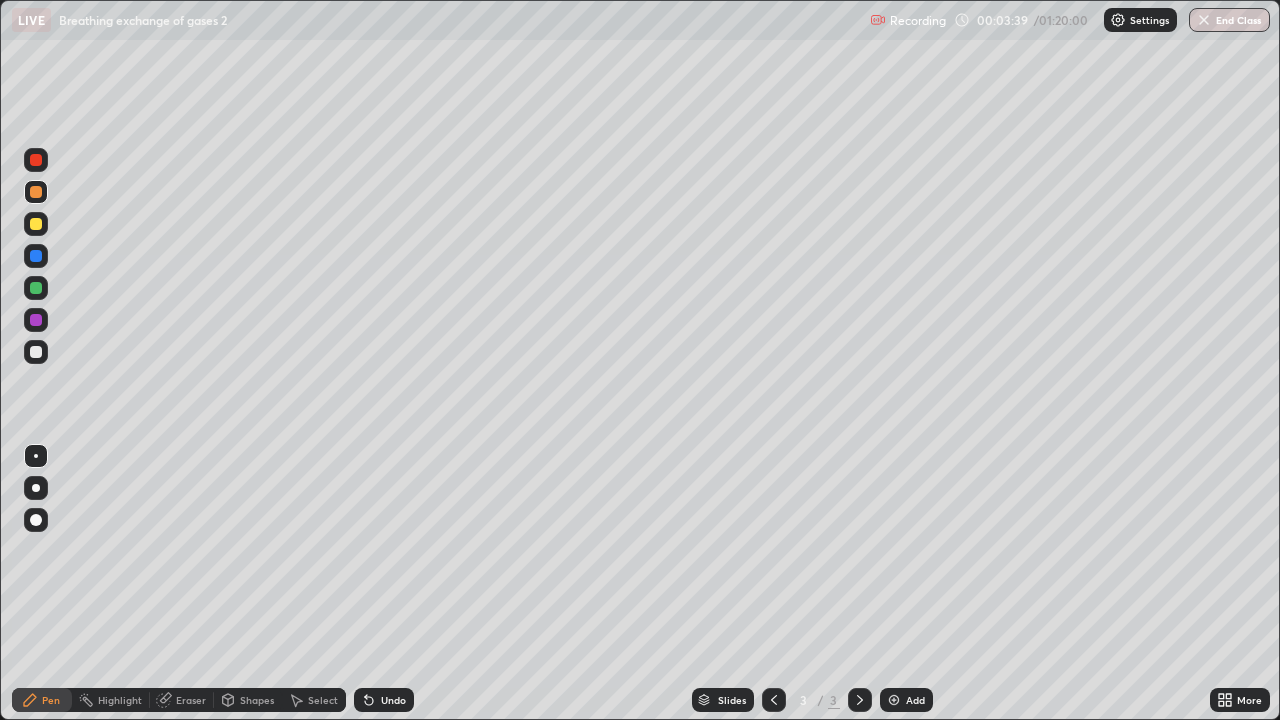 click on "Eraser" at bounding box center (191, 700) 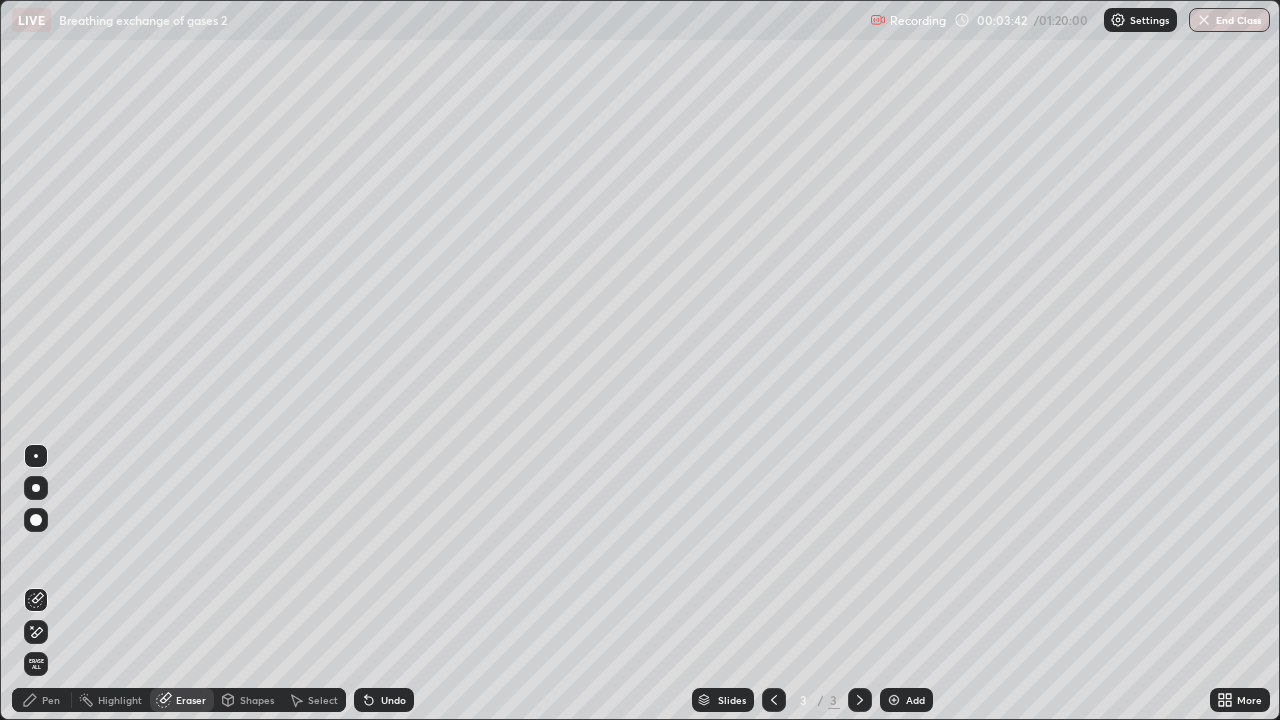 click on "Pen" at bounding box center [42, 700] 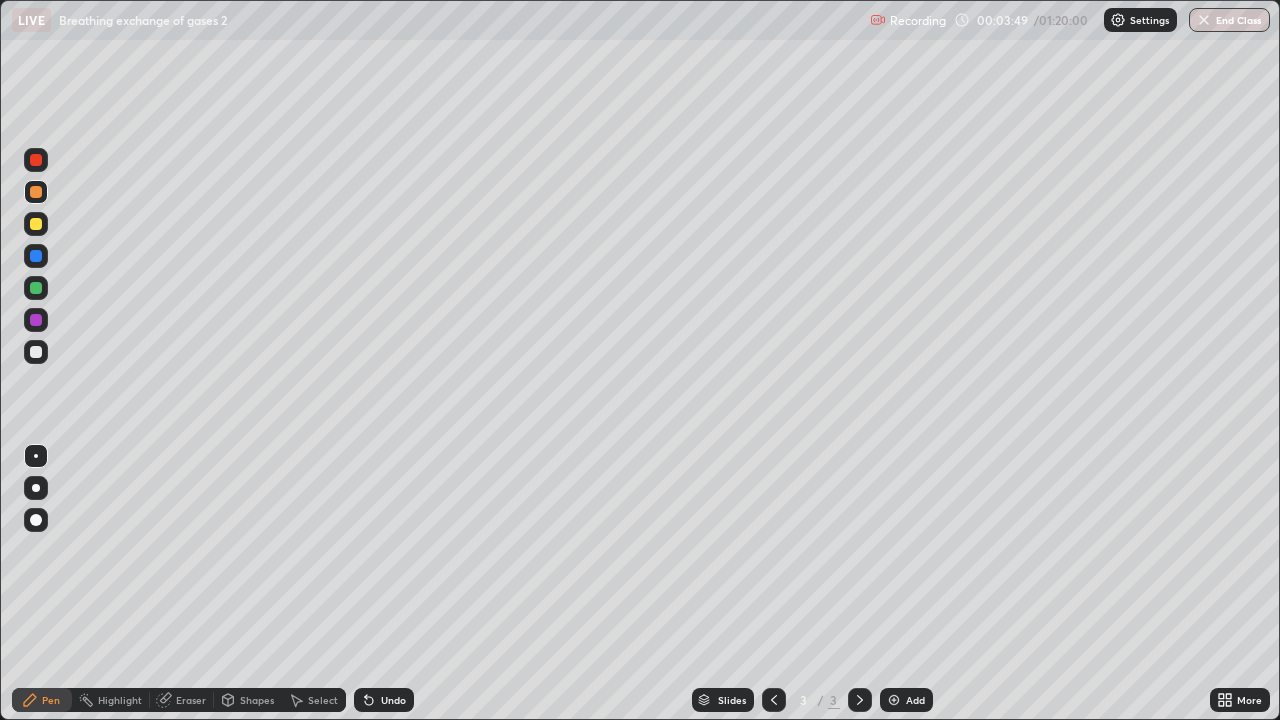 click at bounding box center [36, 192] 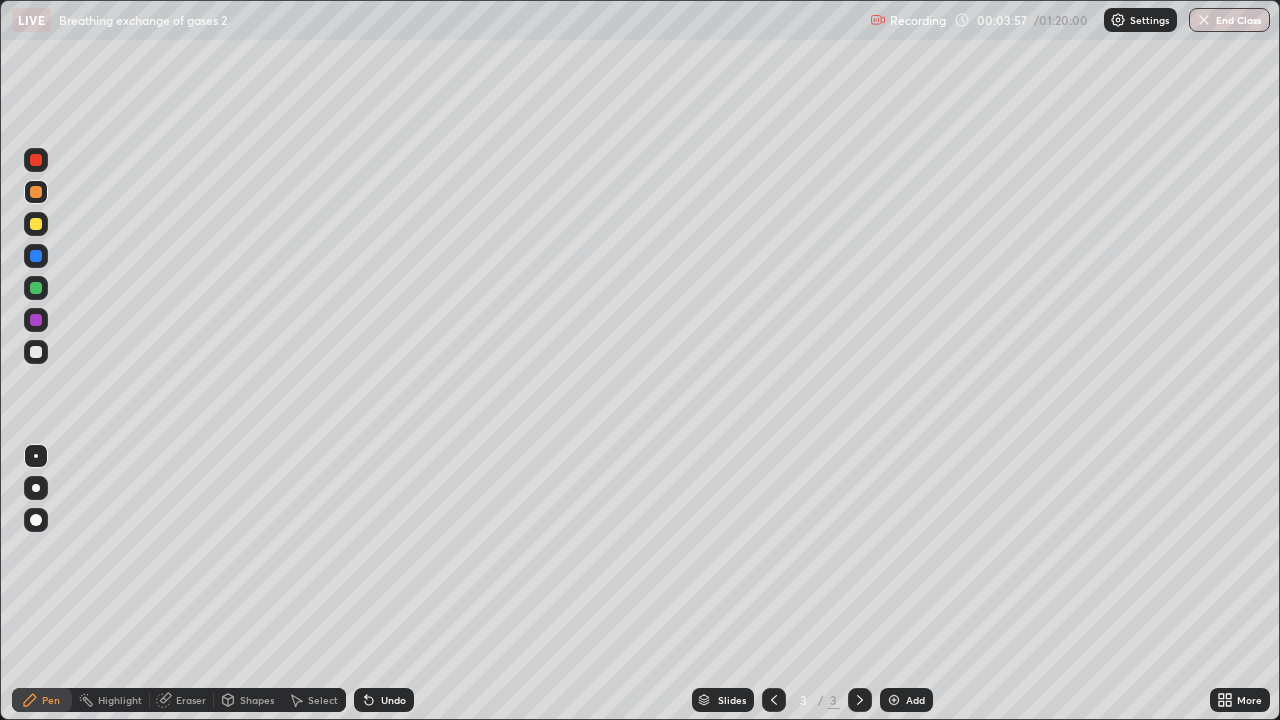 click at bounding box center (36, 352) 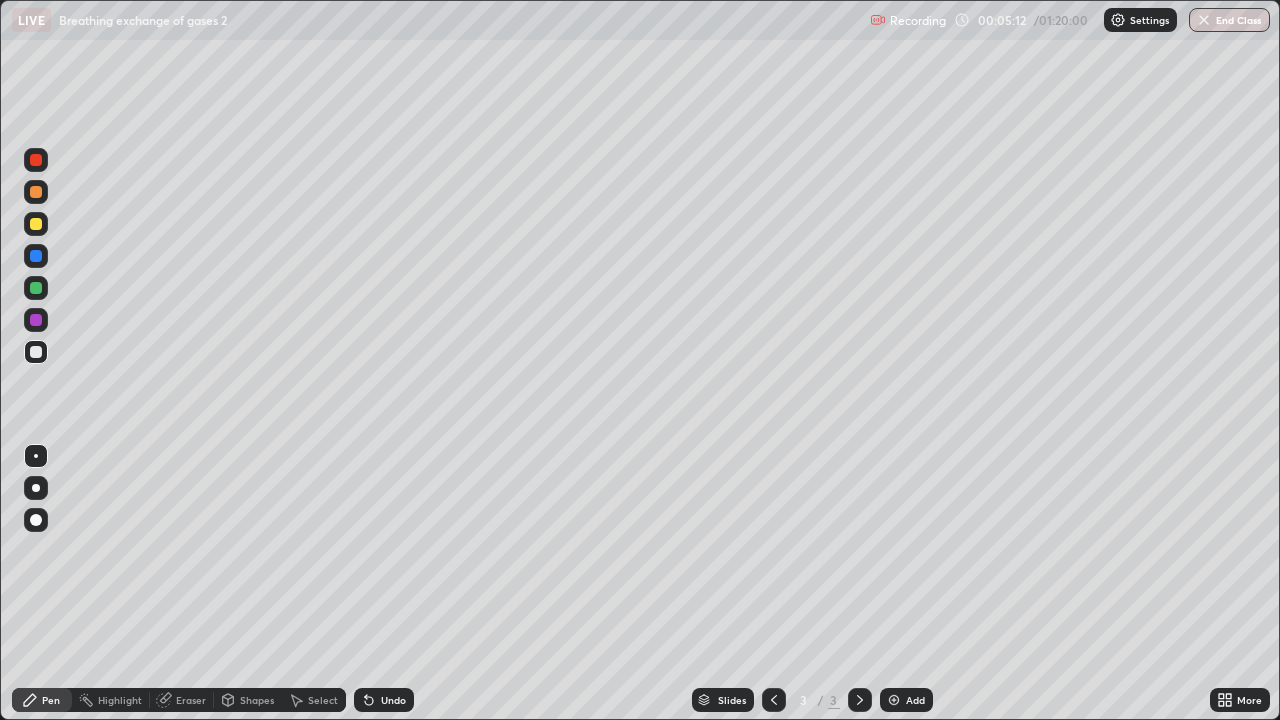 click at bounding box center [36, 352] 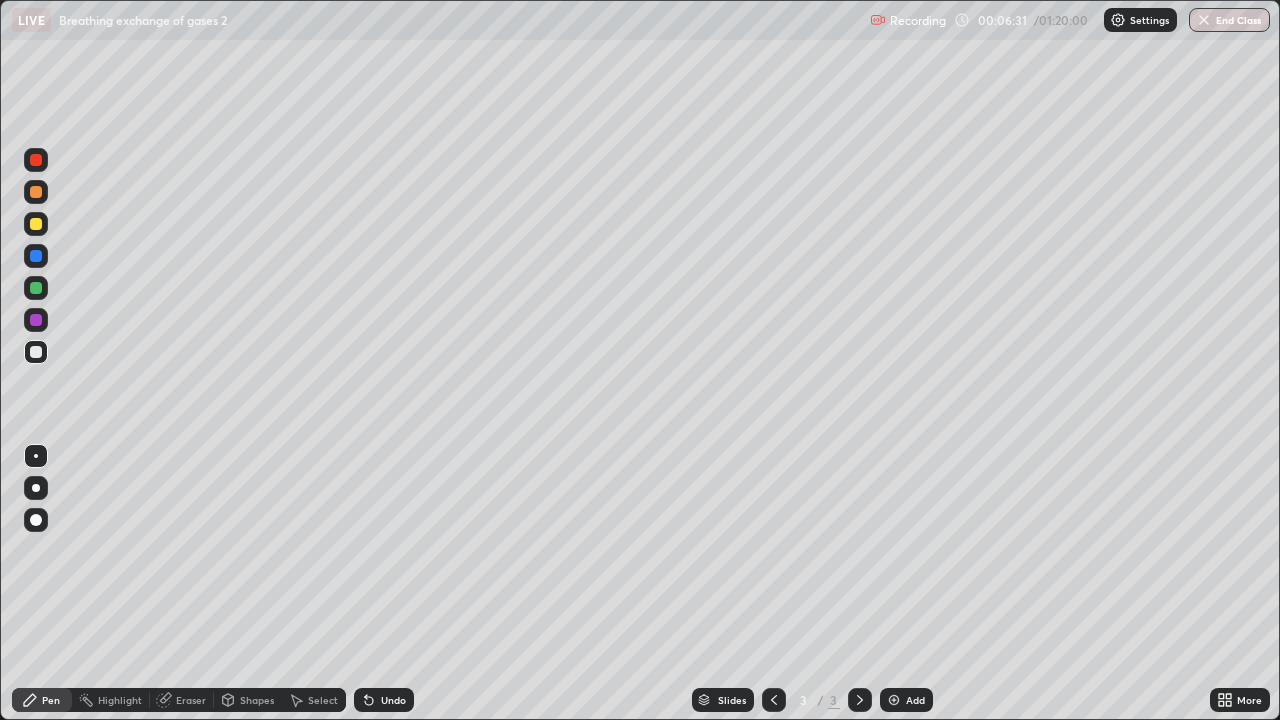 click at bounding box center [36, 192] 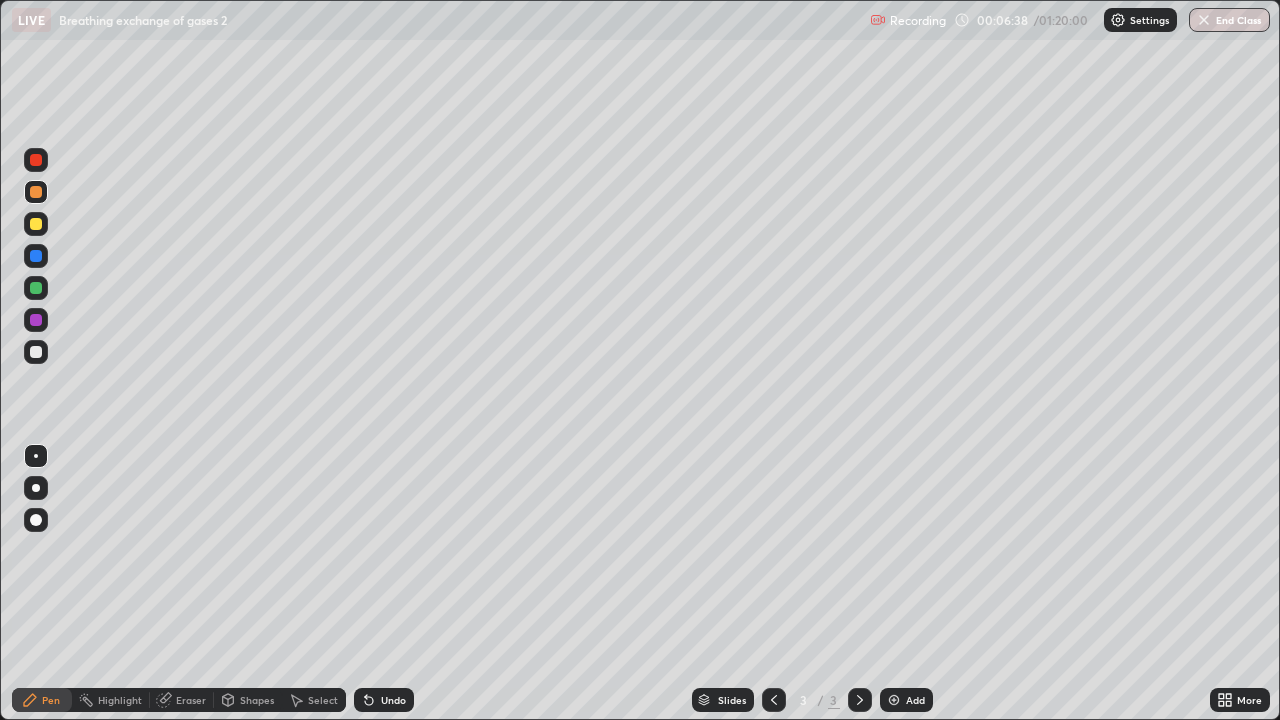 click at bounding box center (36, 352) 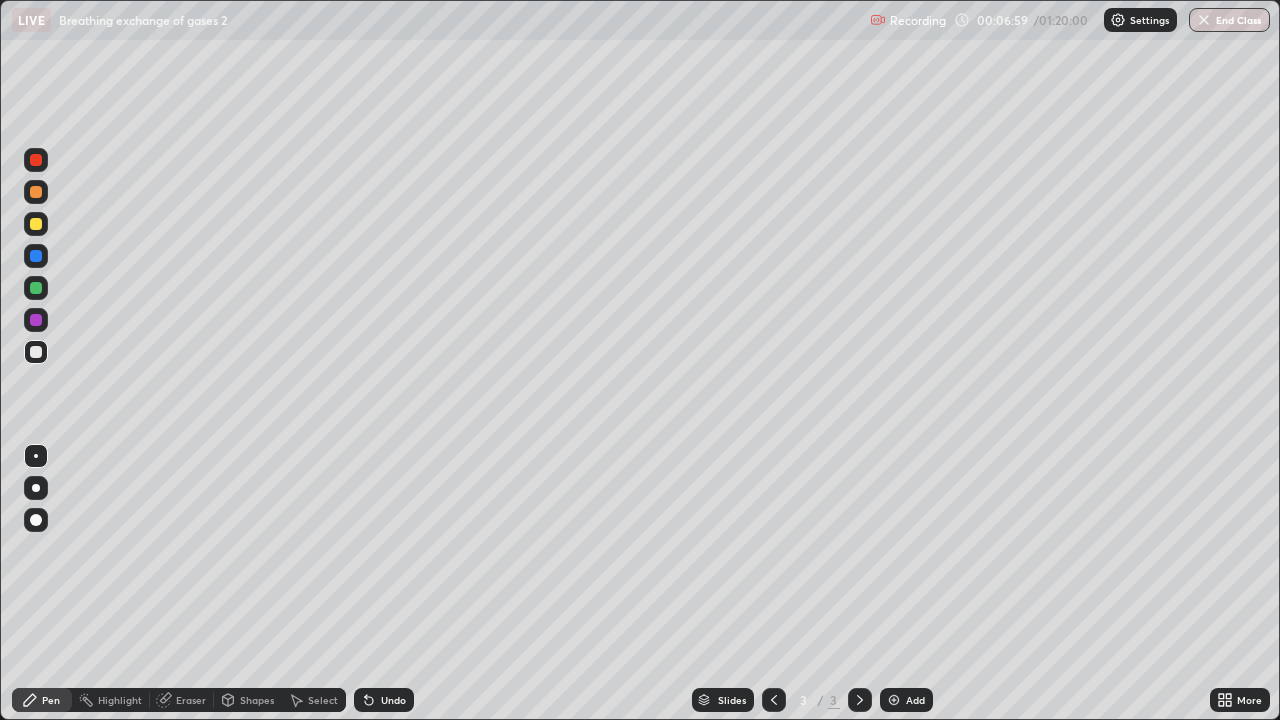 click at bounding box center [36, 192] 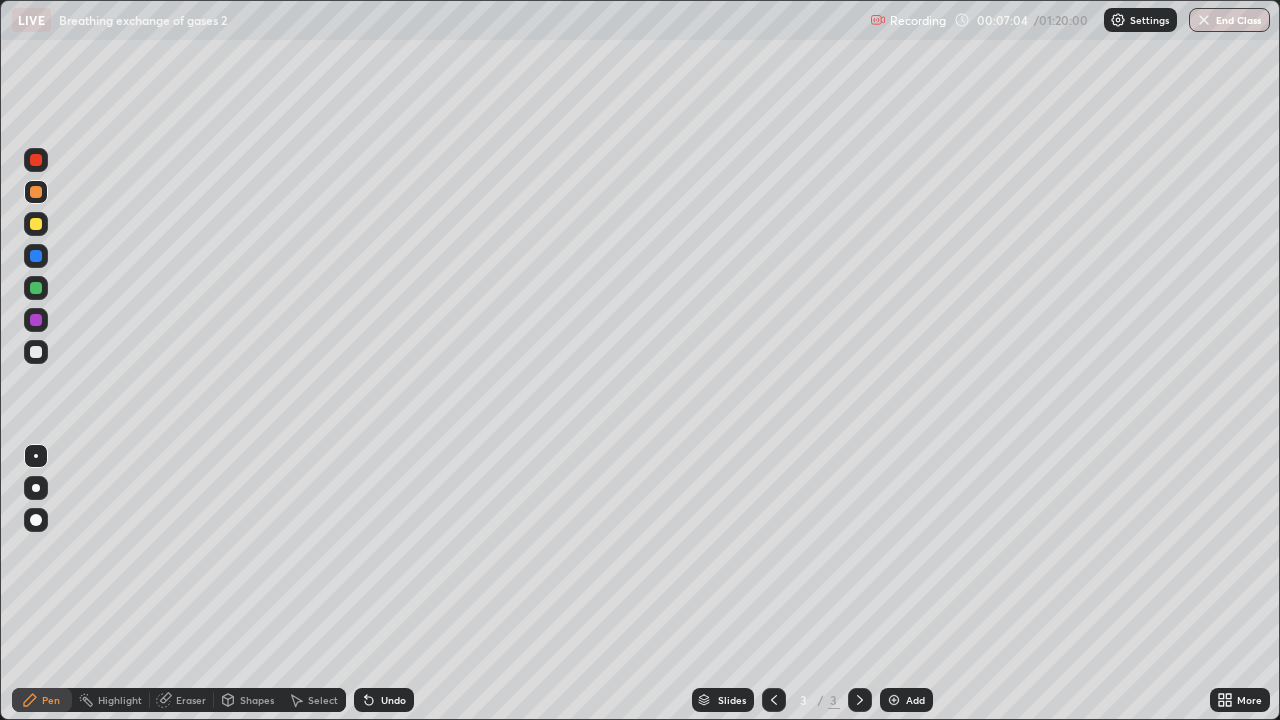 click on "Select" at bounding box center [314, 700] 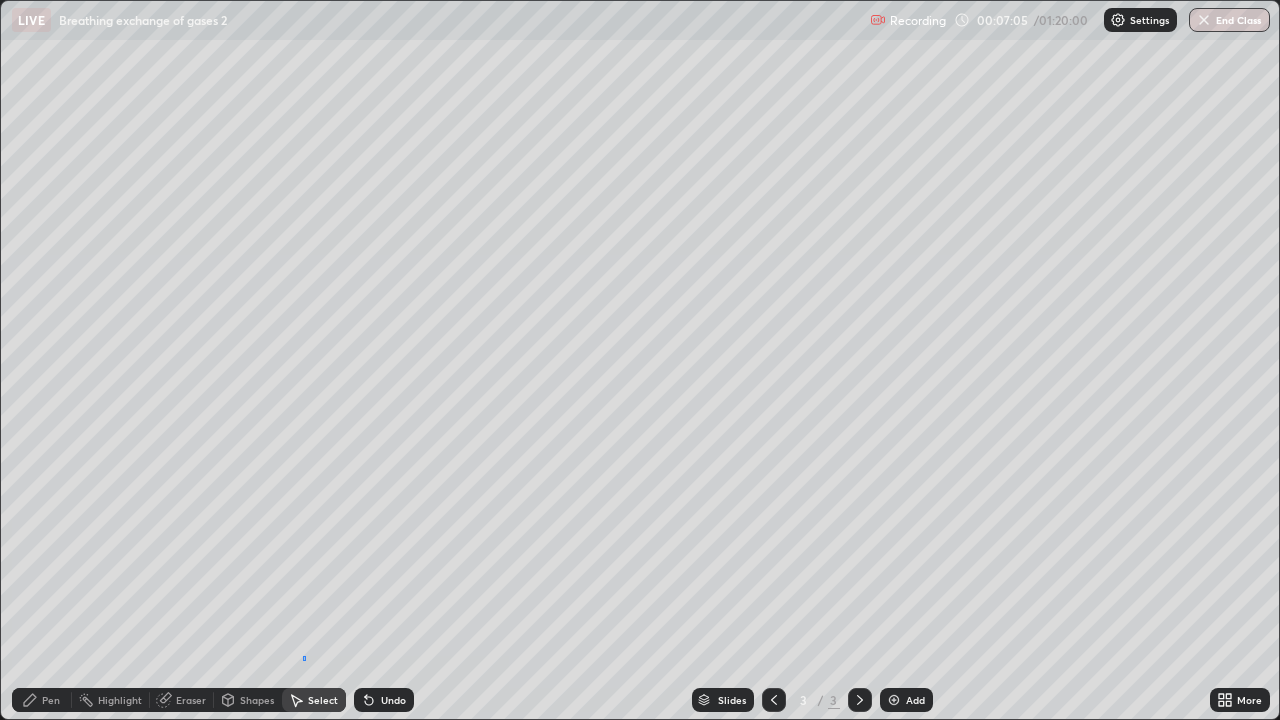 click on "0 ° Undo Copy Duplicate Duplicate to new slide Delete" at bounding box center [640, 360] 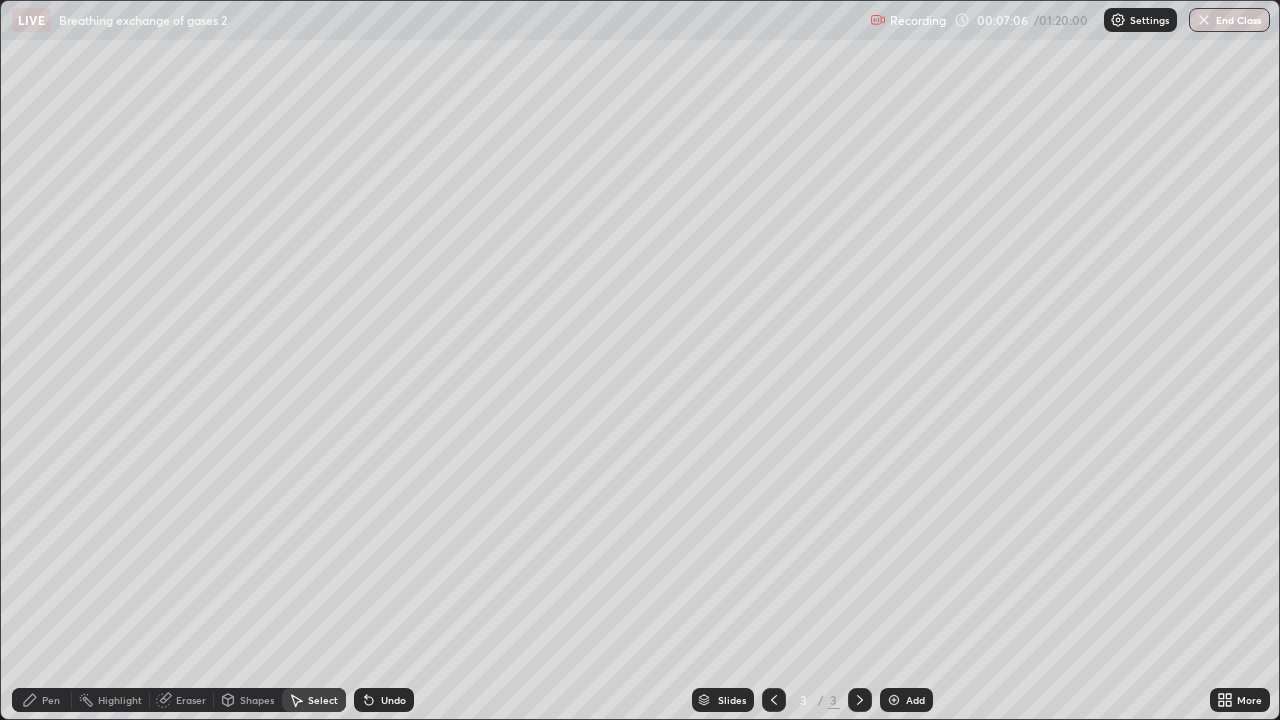 click on "Pen" at bounding box center (51, 700) 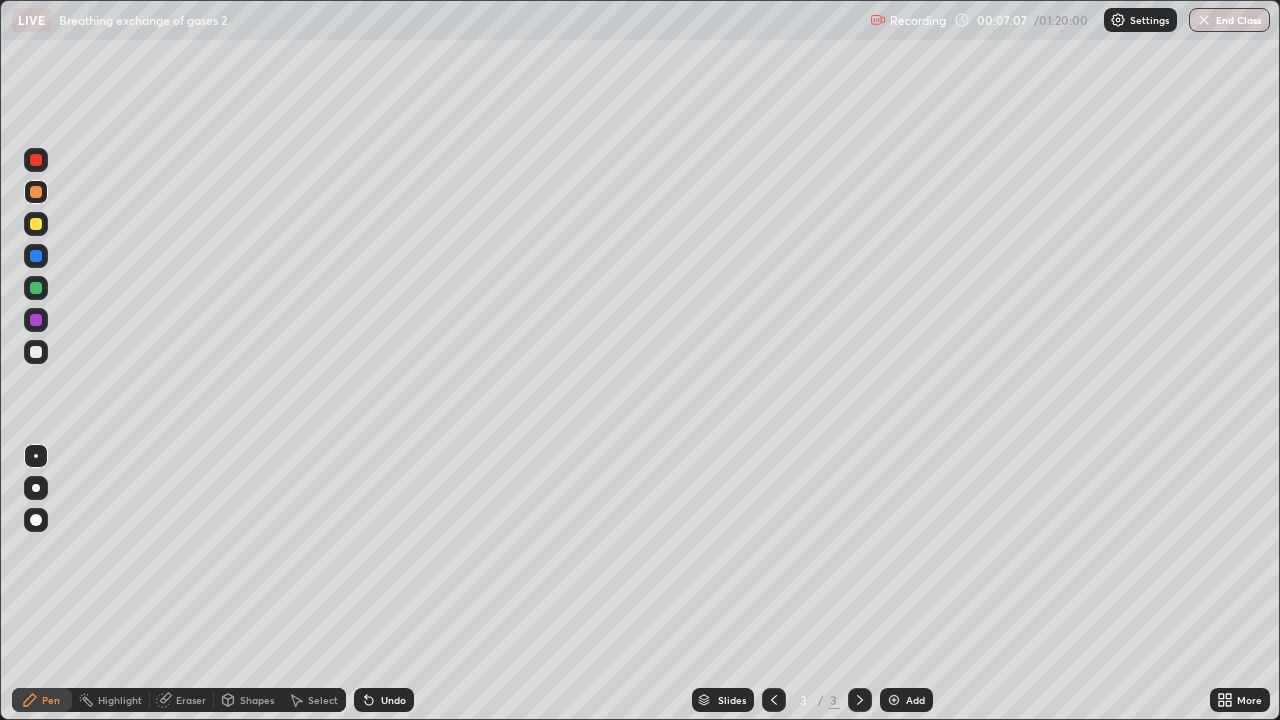 click at bounding box center [36, 352] 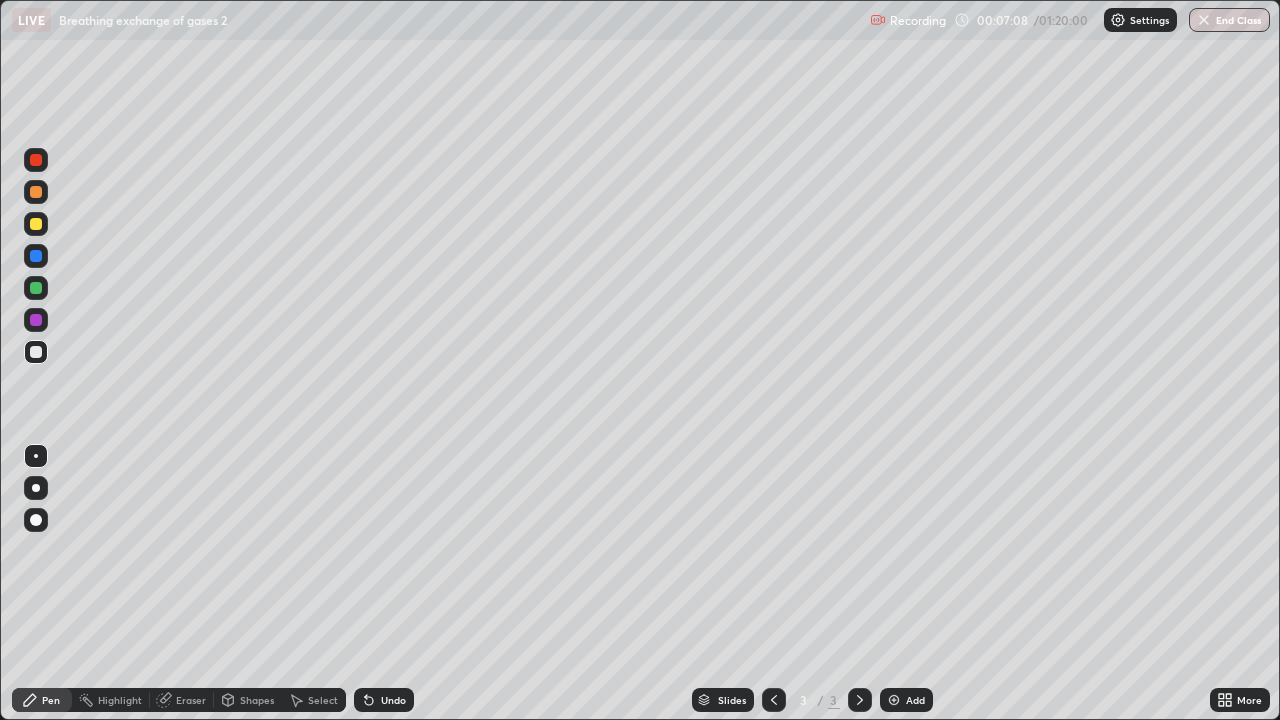 click at bounding box center (36, 192) 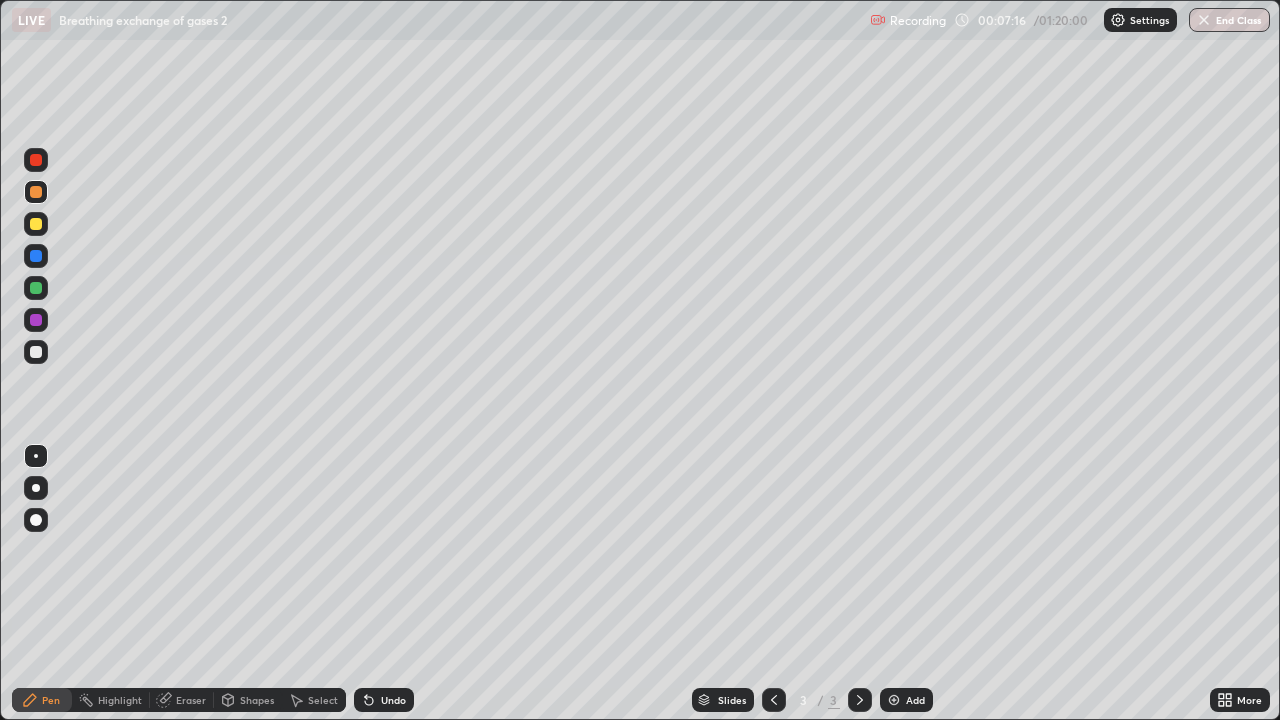 click at bounding box center (36, 352) 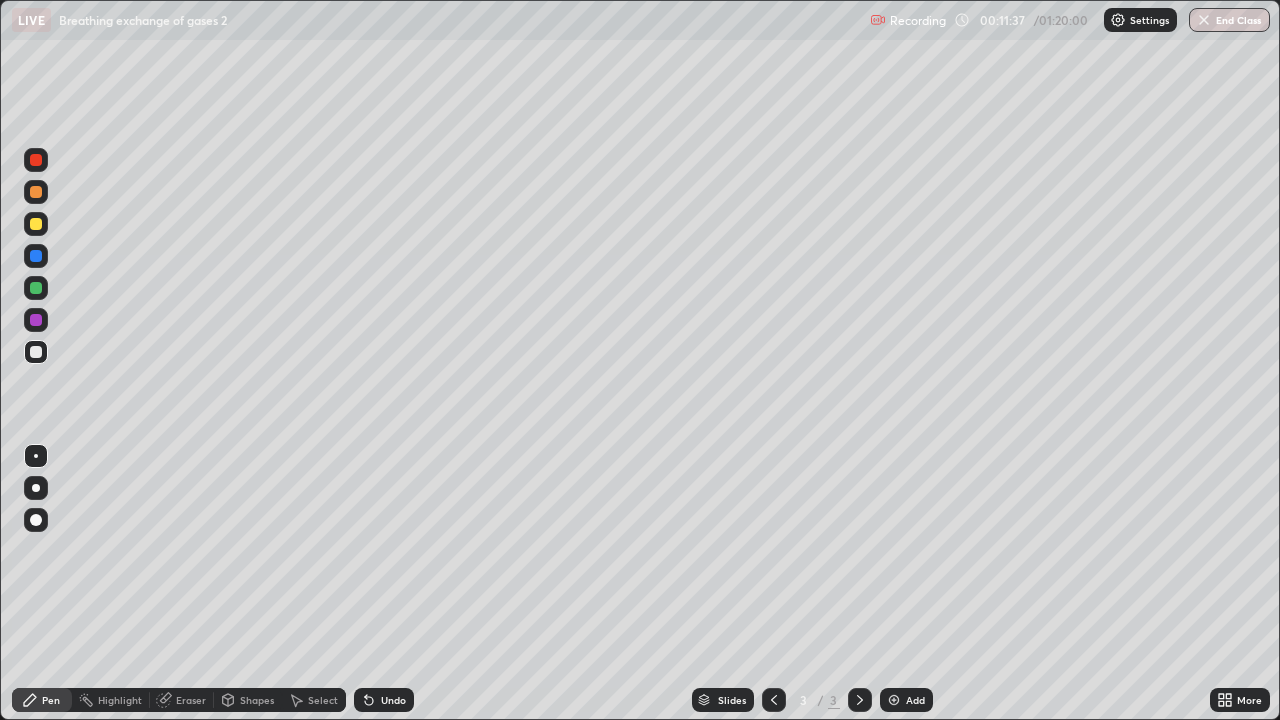 click on "Add" at bounding box center (906, 700) 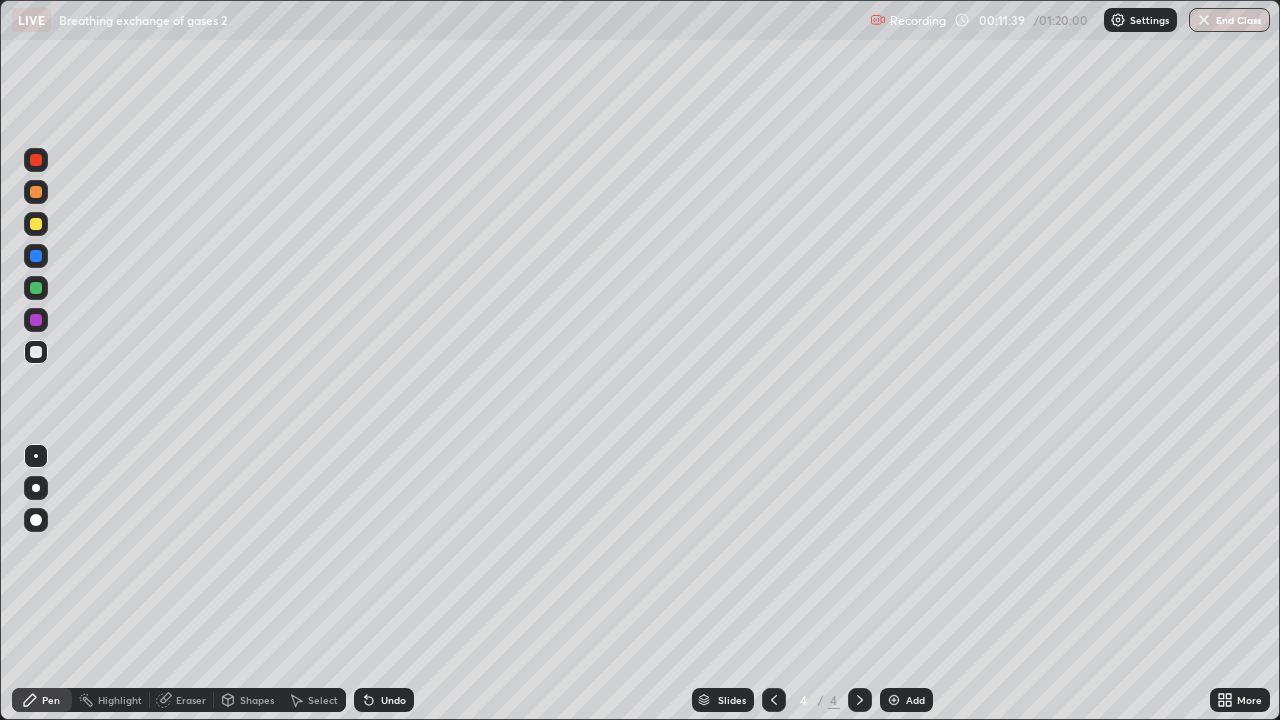 click at bounding box center (36, 192) 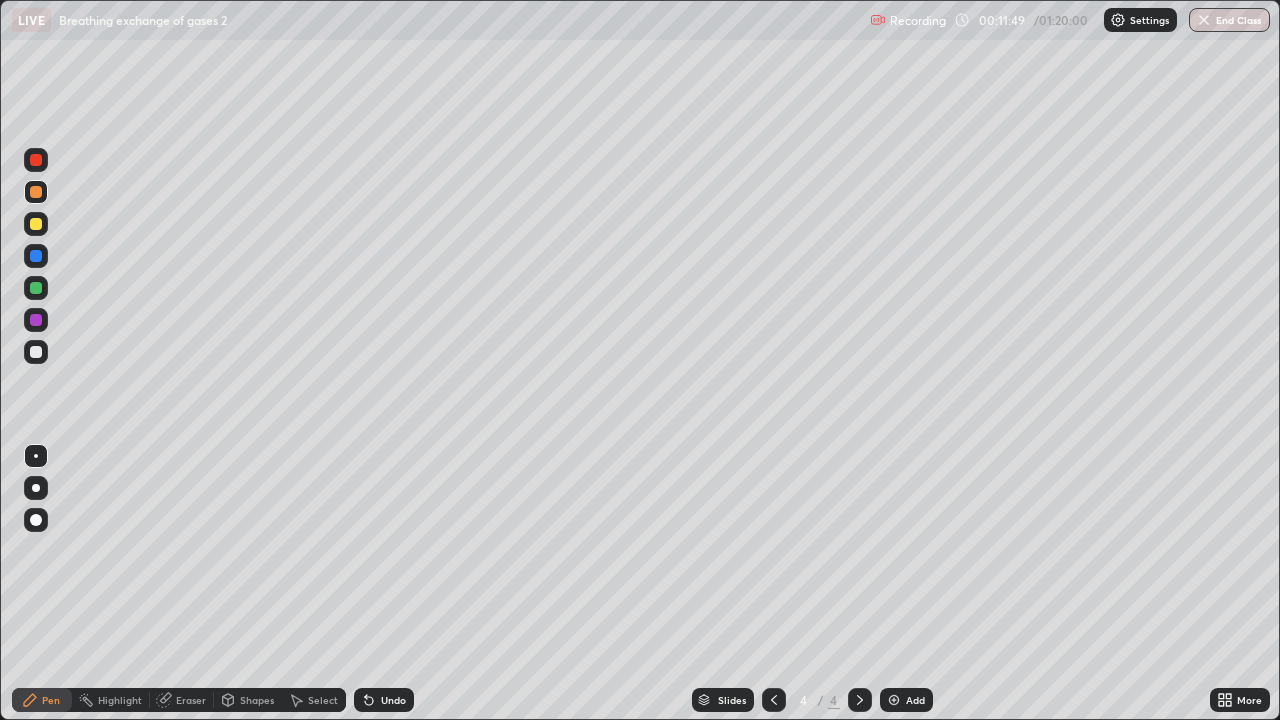 click at bounding box center [36, 352] 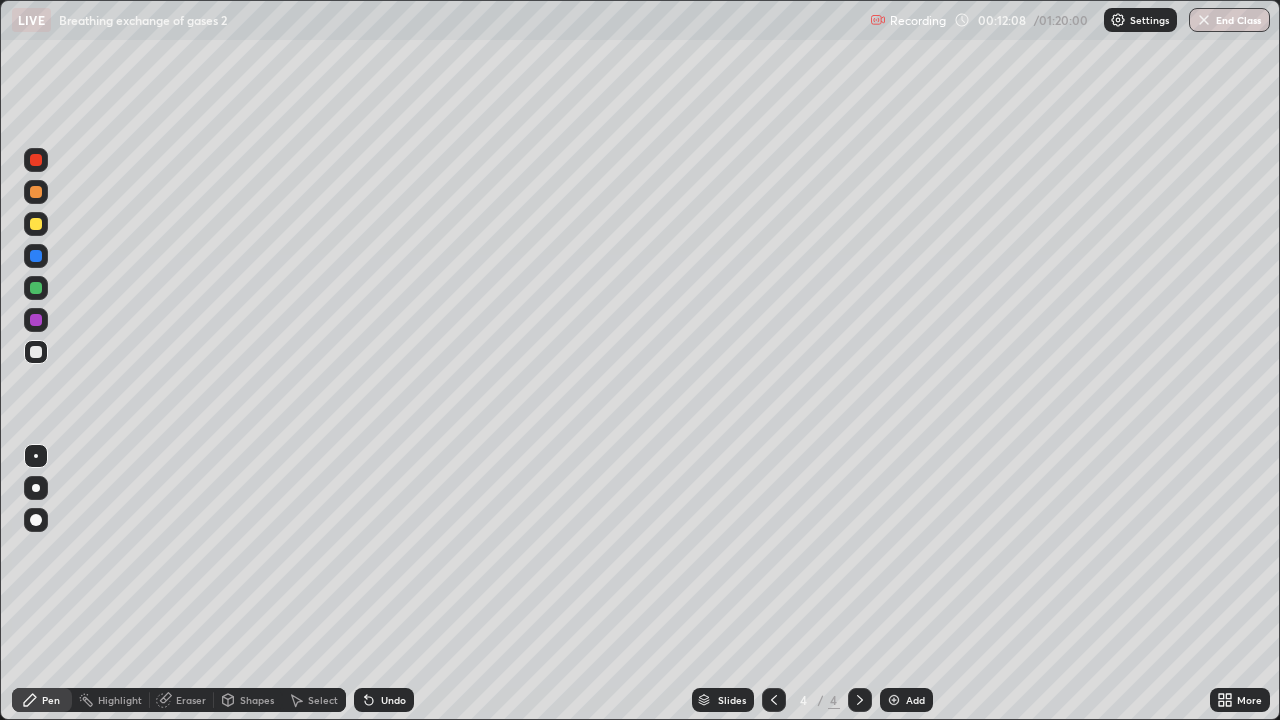 click on "Eraser" at bounding box center [191, 700] 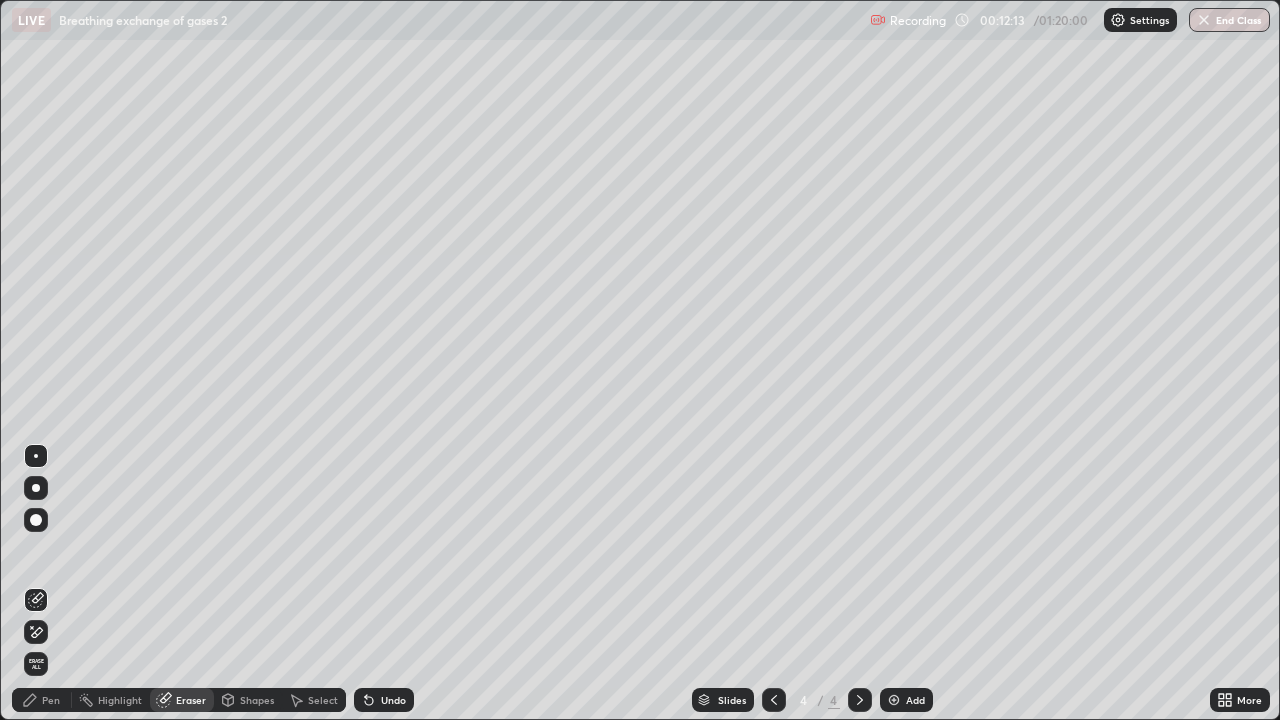 click on "Pen" at bounding box center [51, 700] 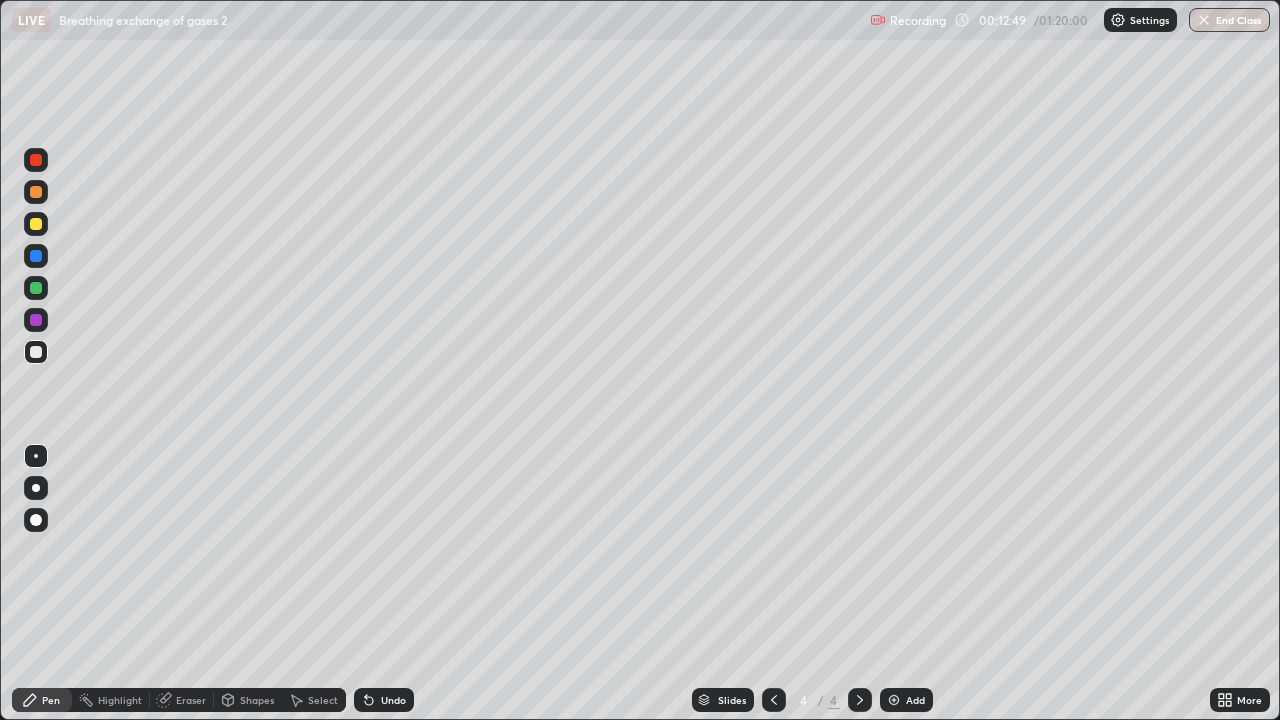 click at bounding box center [36, 352] 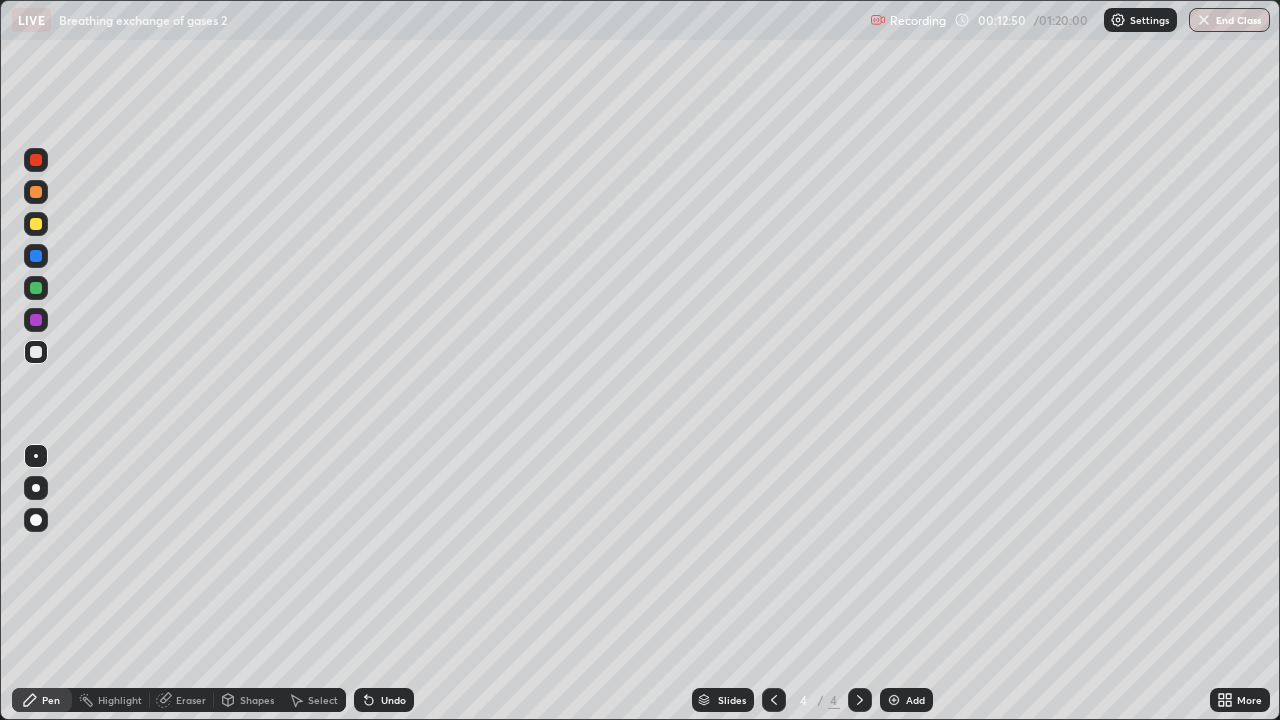 click at bounding box center [36, 192] 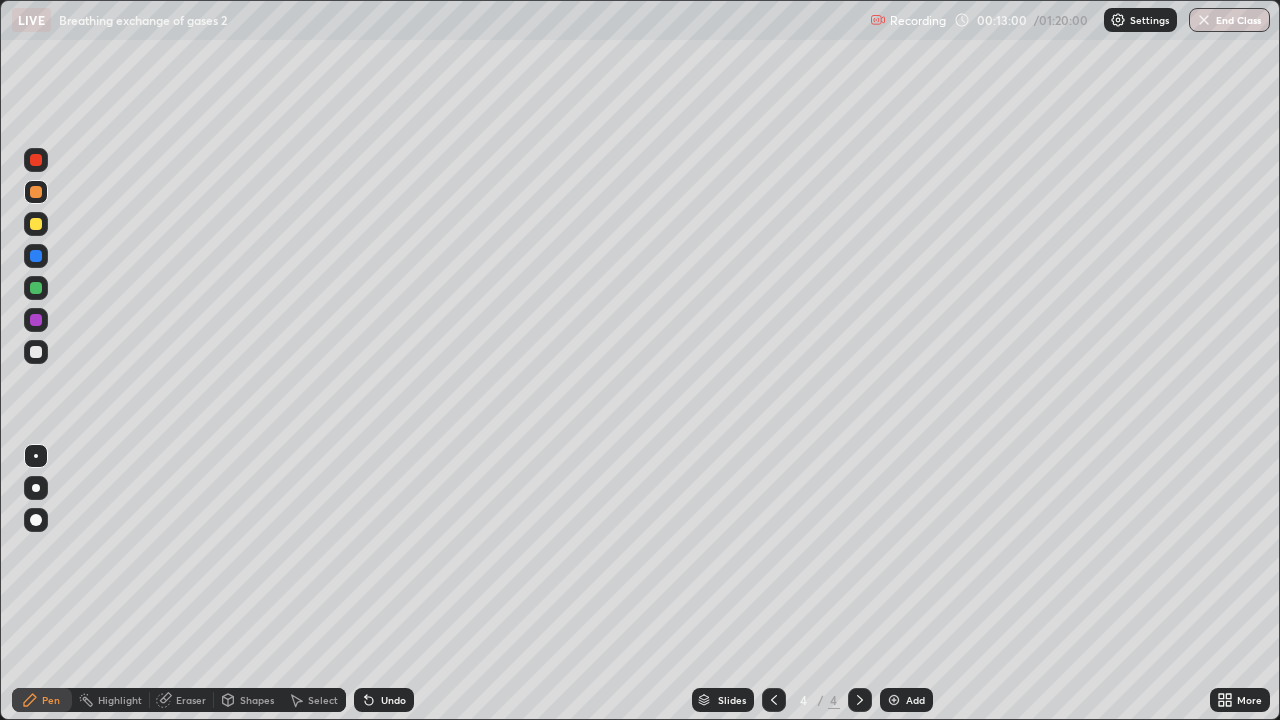 click at bounding box center (36, 352) 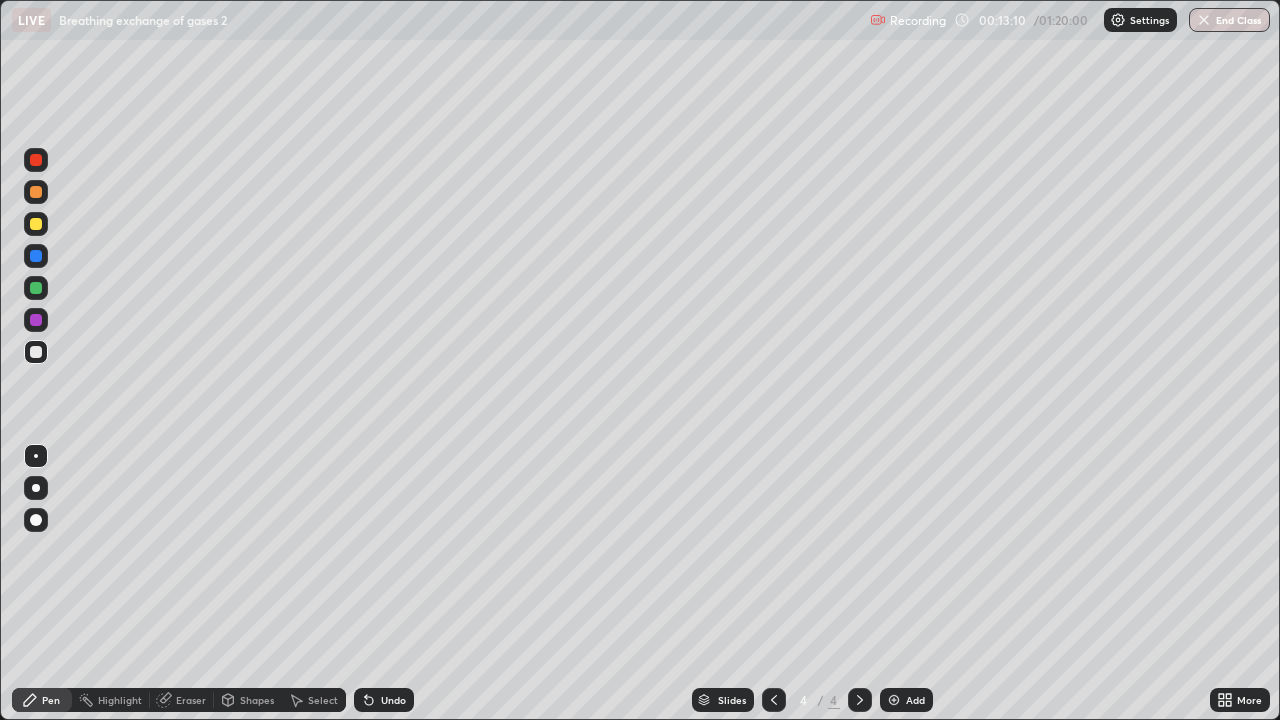 click on "Shapes" at bounding box center [257, 700] 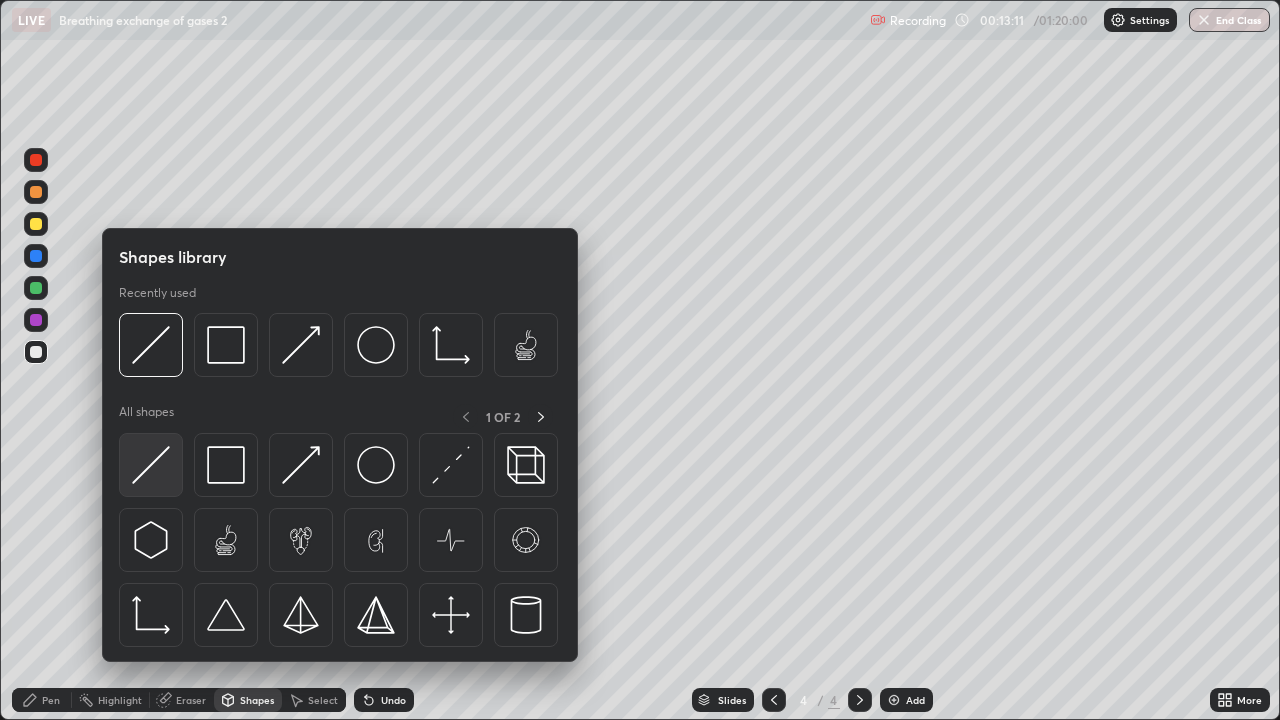 click at bounding box center (151, 465) 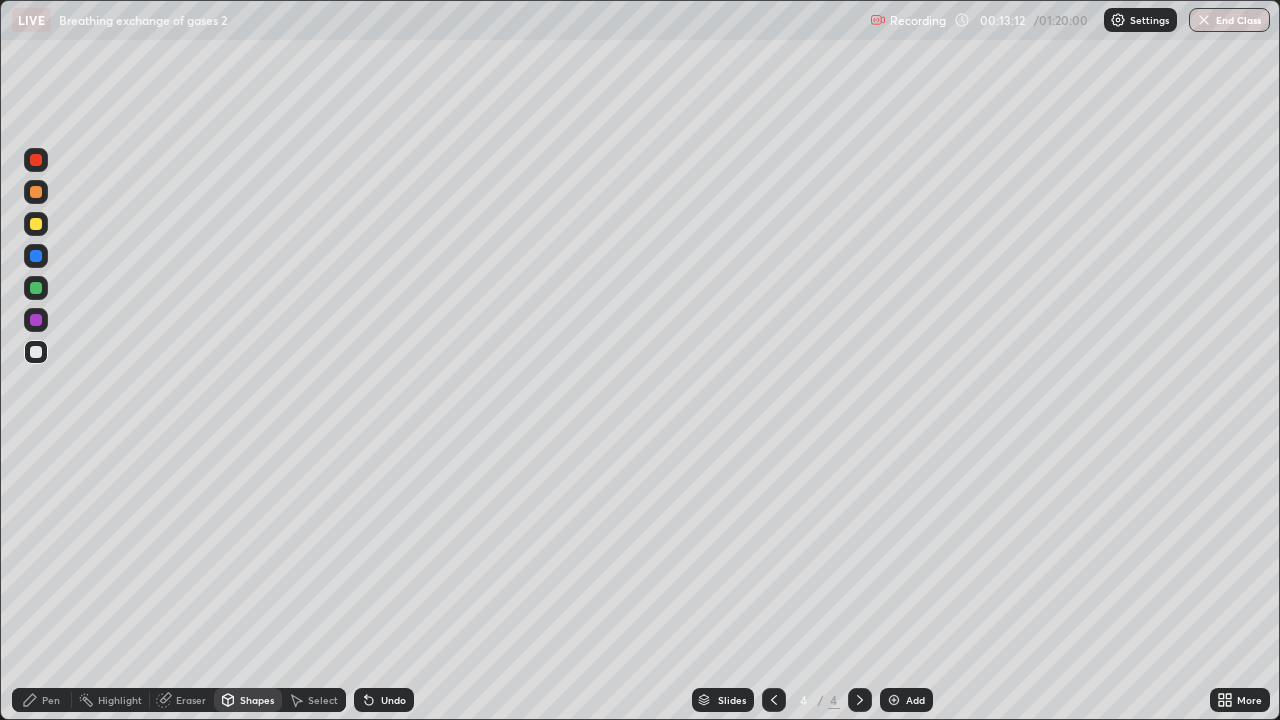 click at bounding box center (36, 320) 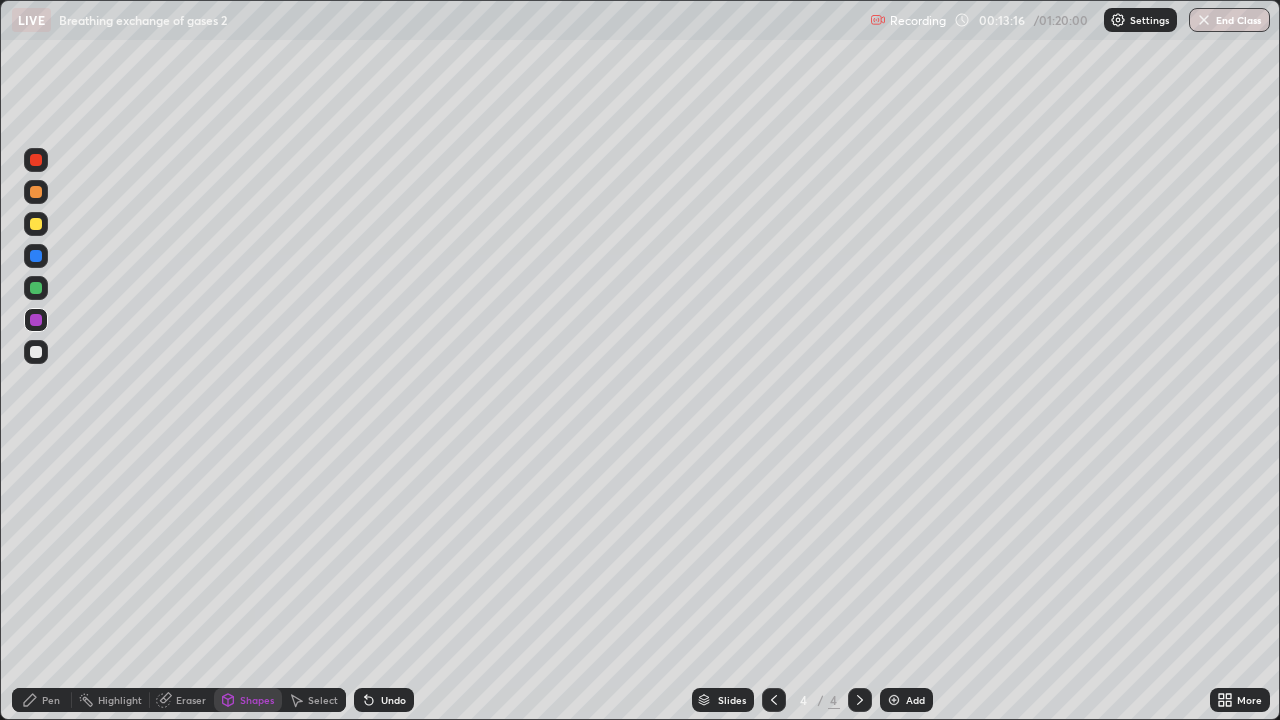 click on "Shapes" at bounding box center (257, 700) 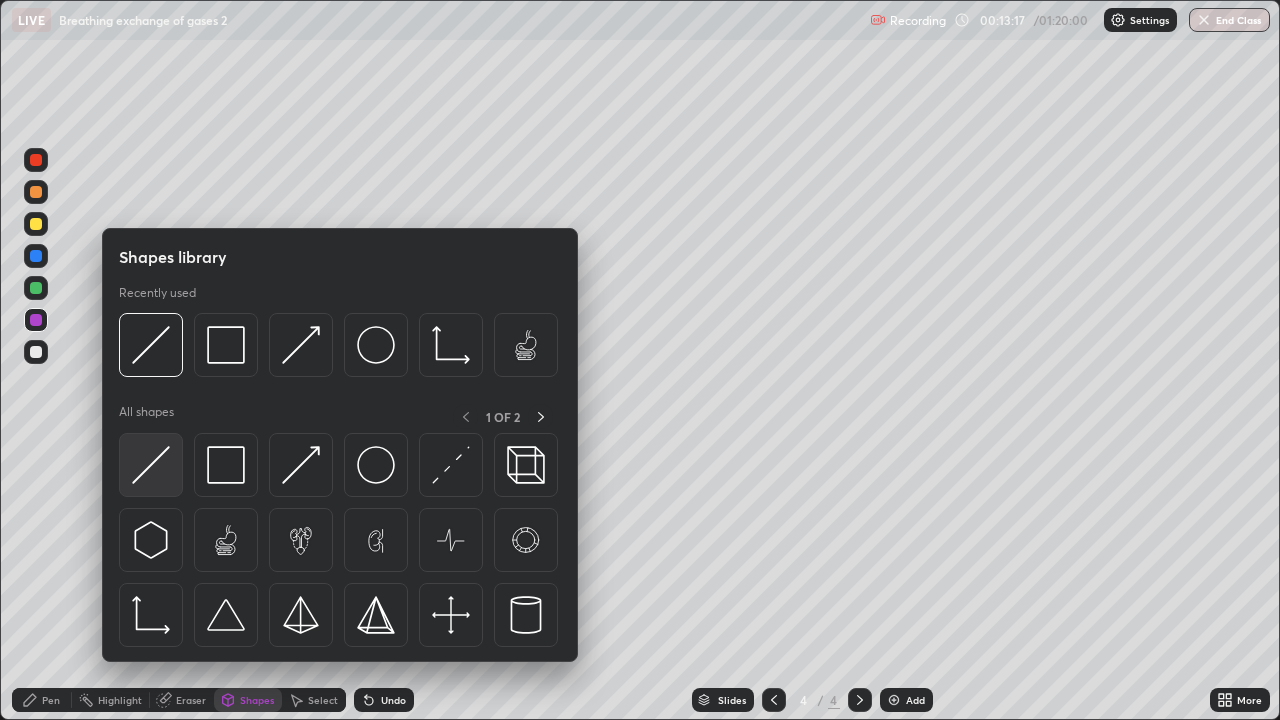 click at bounding box center [151, 465] 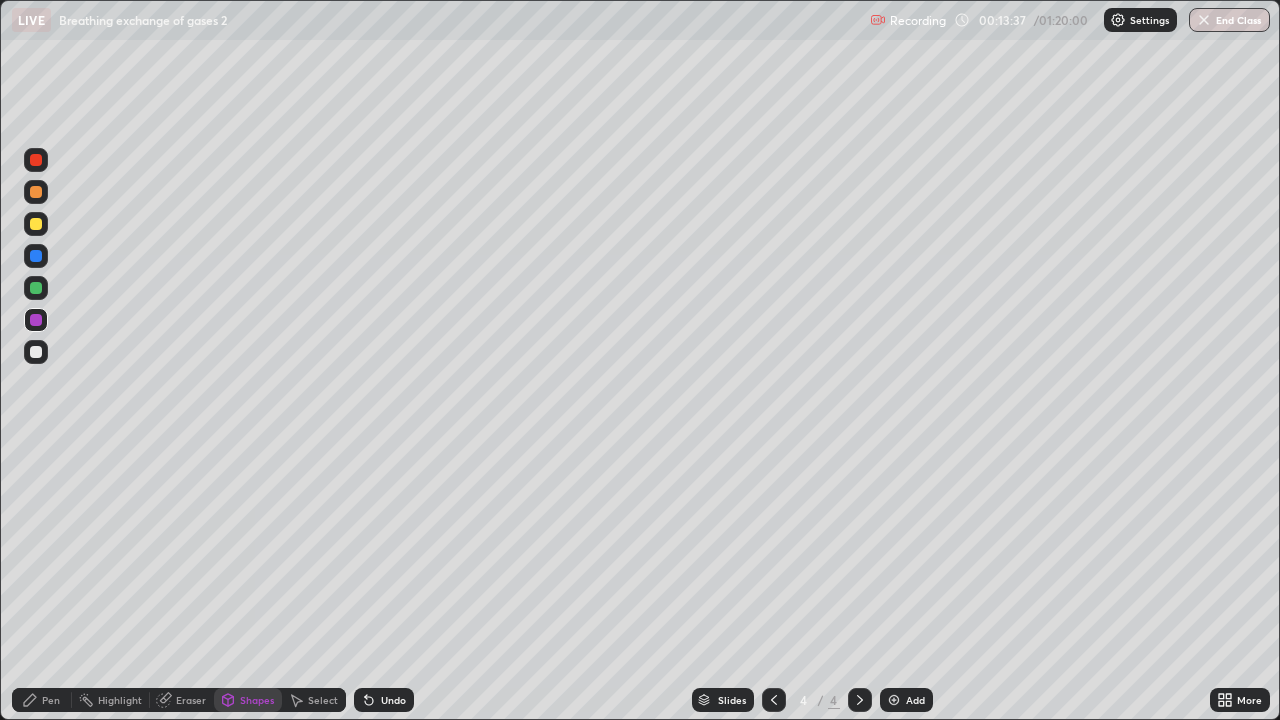 click on "Pen" at bounding box center [51, 700] 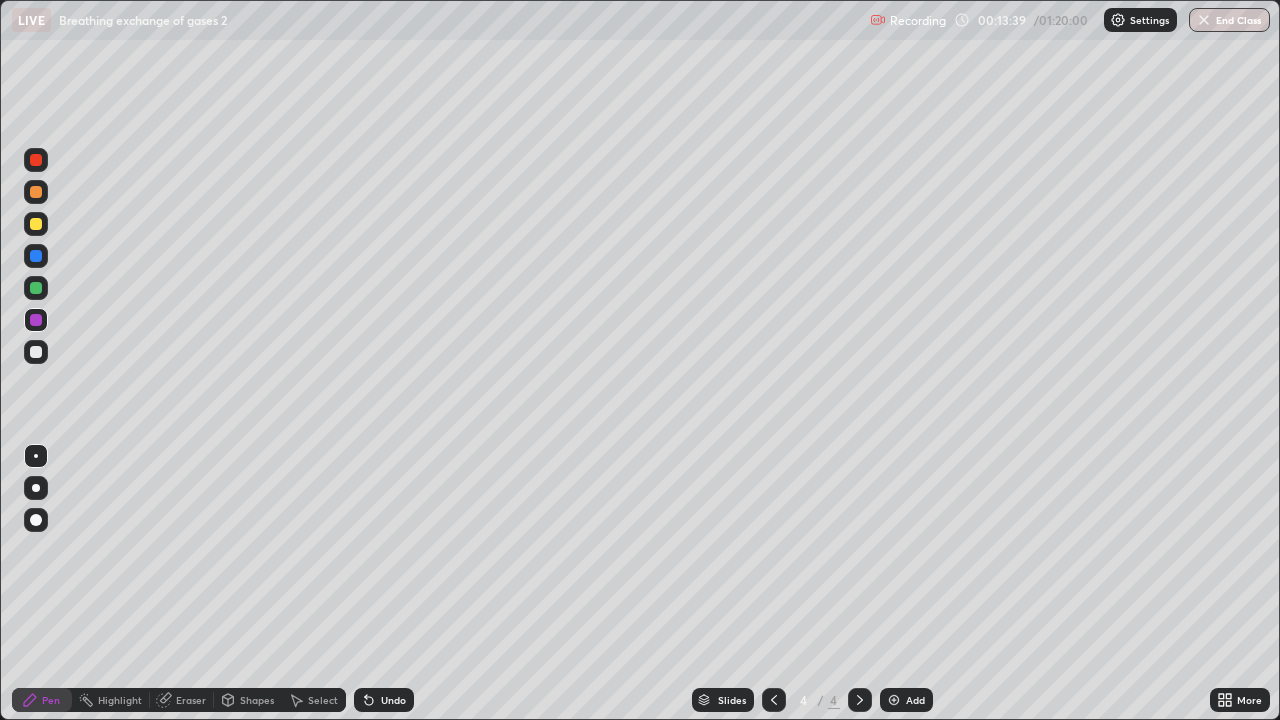click at bounding box center (36, 352) 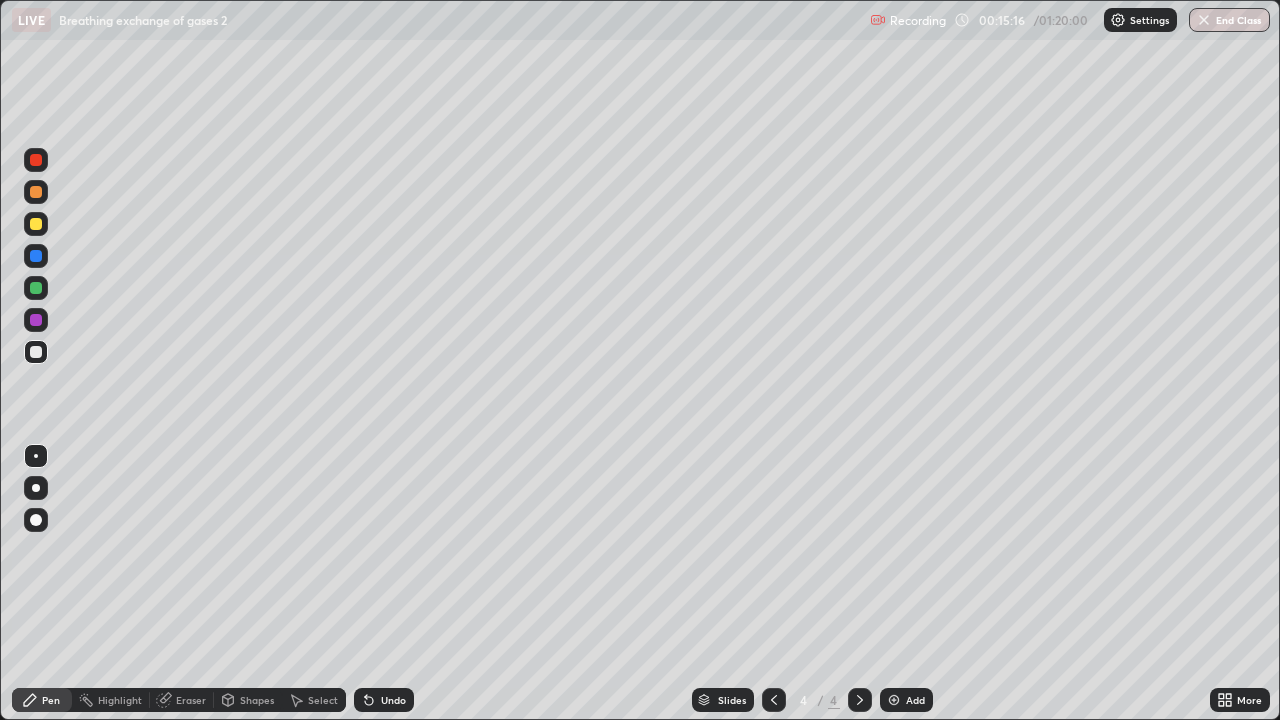 click on "Add" at bounding box center (915, 700) 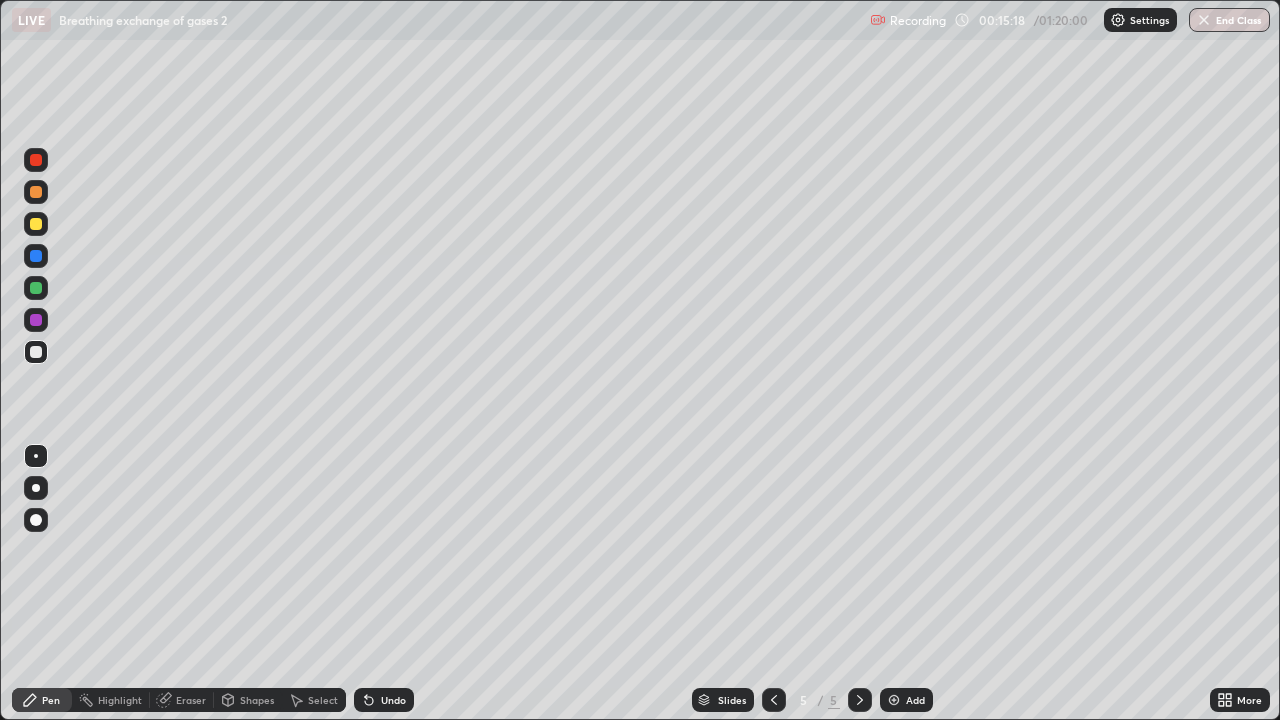 click on "Pen" at bounding box center (51, 700) 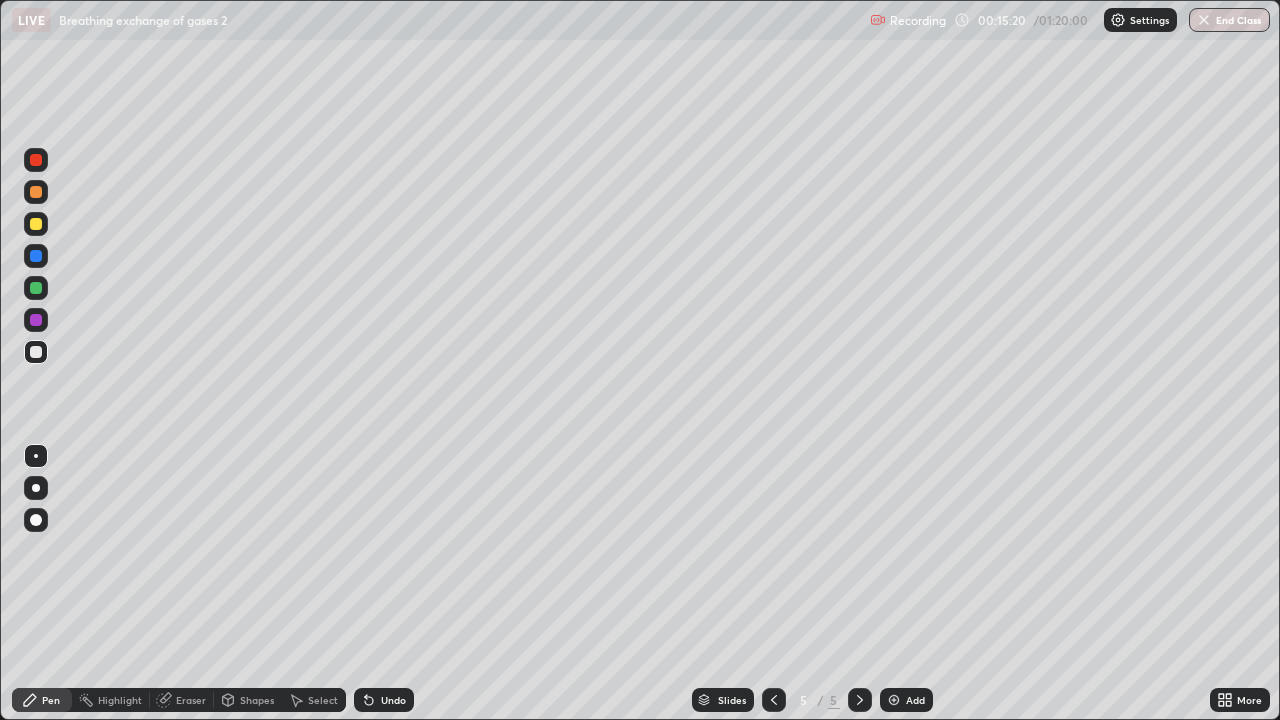 click at bounding box center [36, 224] 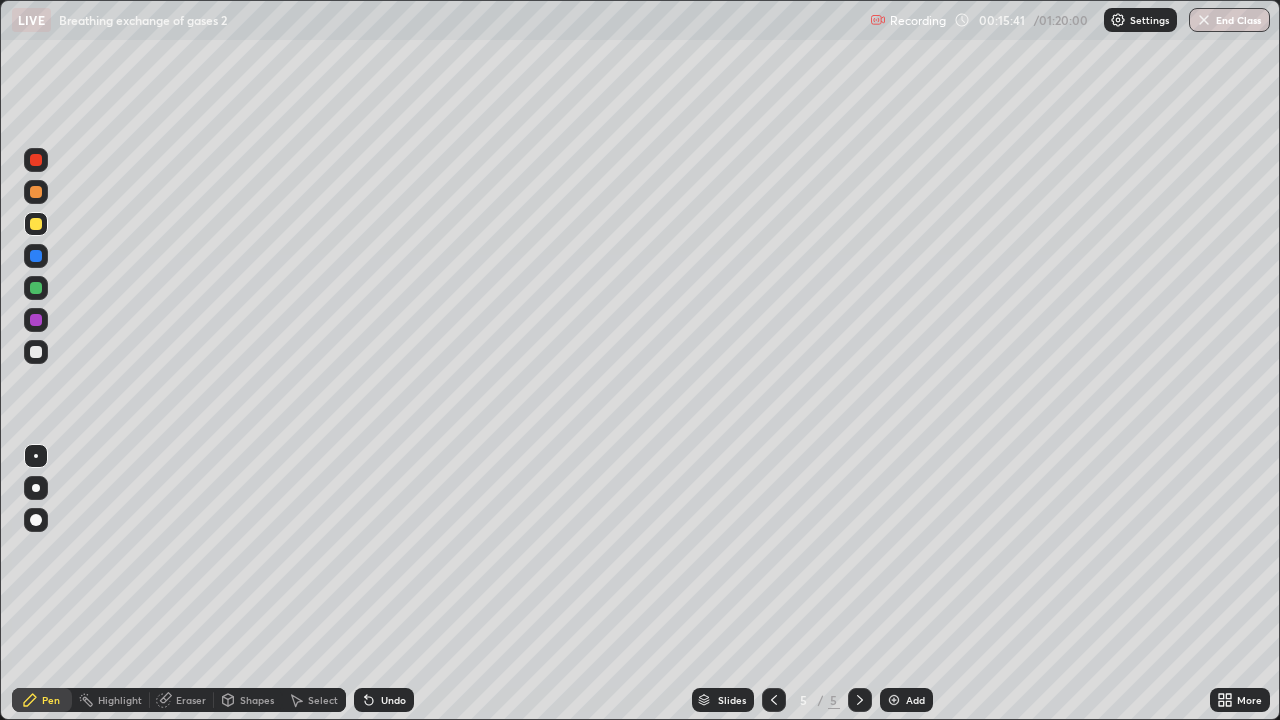 click on "Shapes" at bounding box center (257, 700) 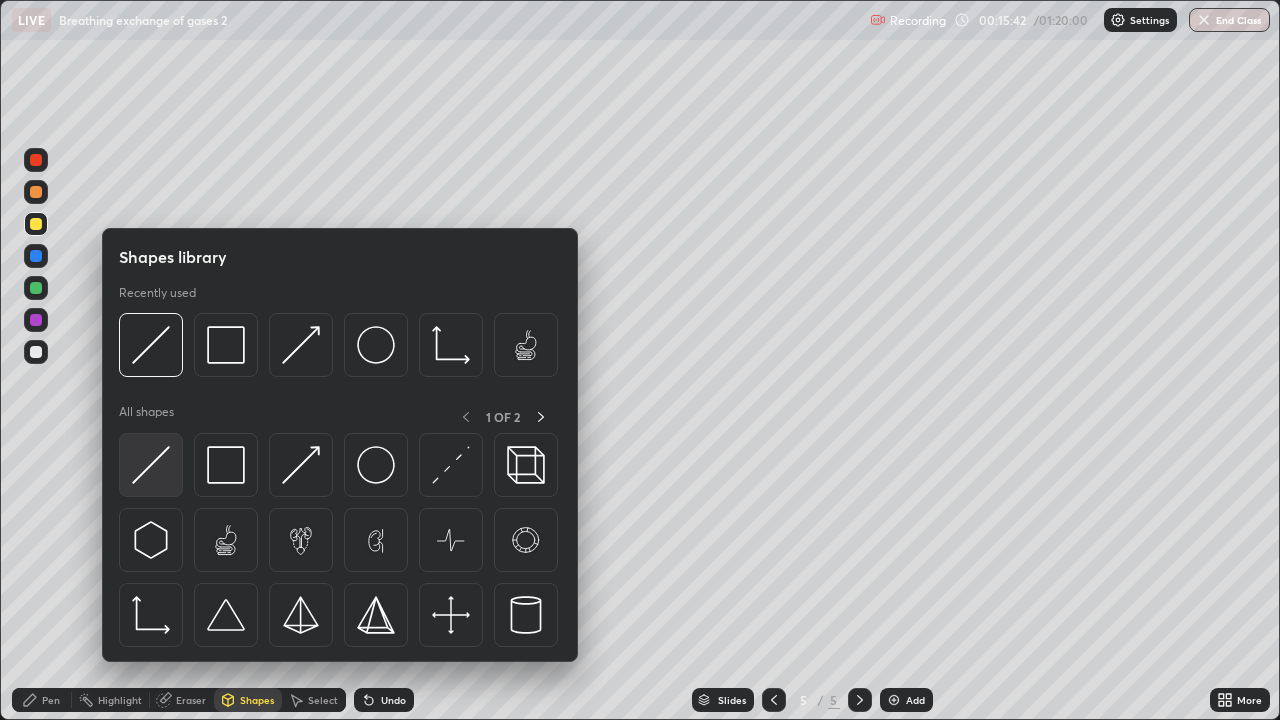 click at bounding box center (151, 465) 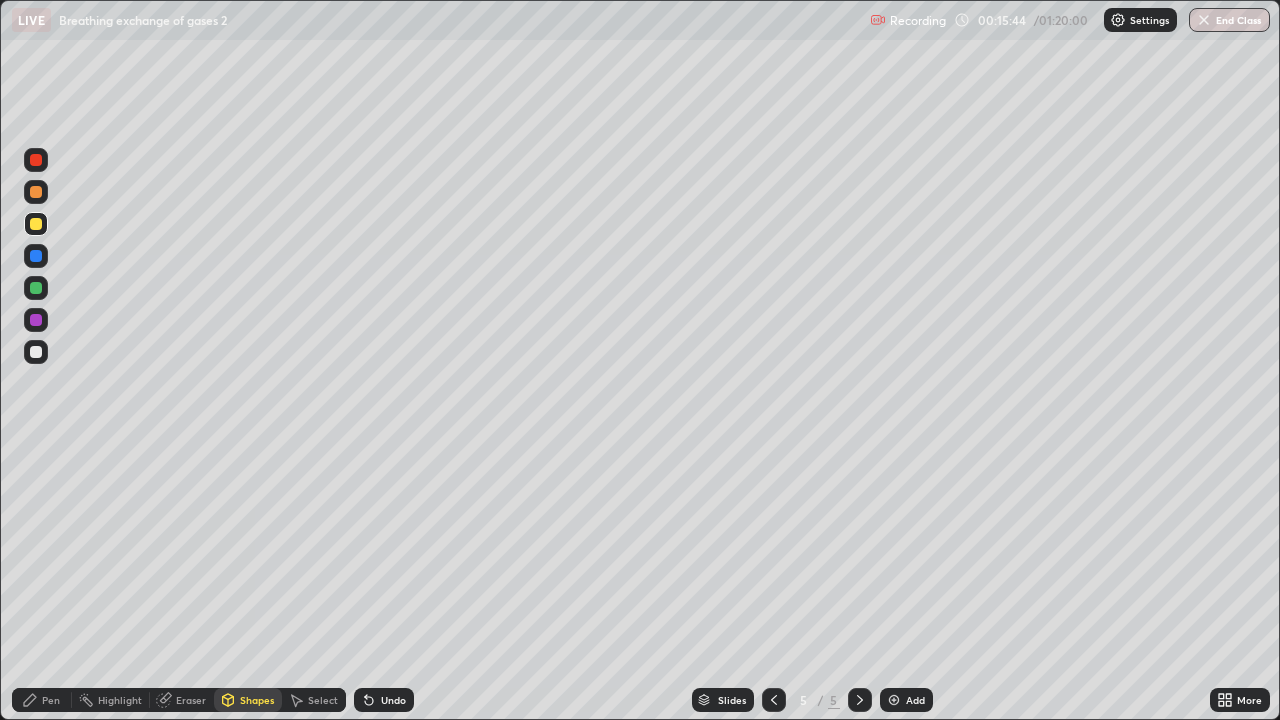 click on "Pen" at bounding box center [51, 700] 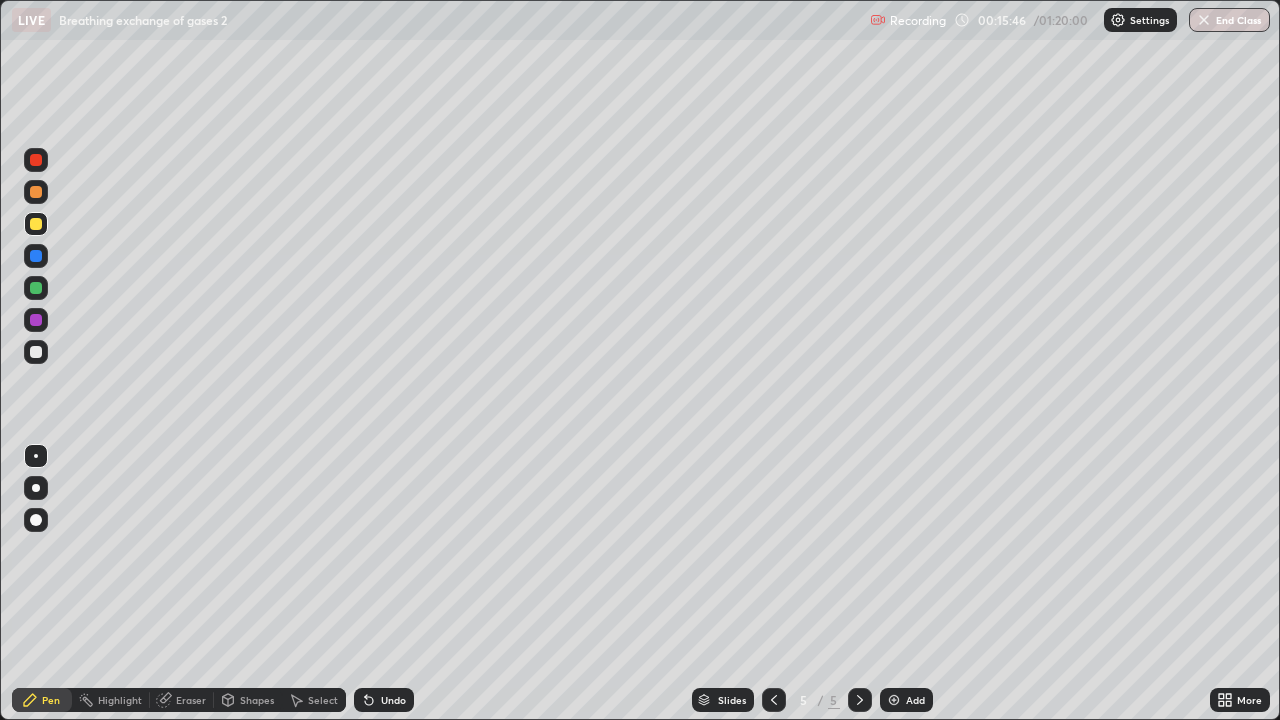 click at bounding box center [36, 192] 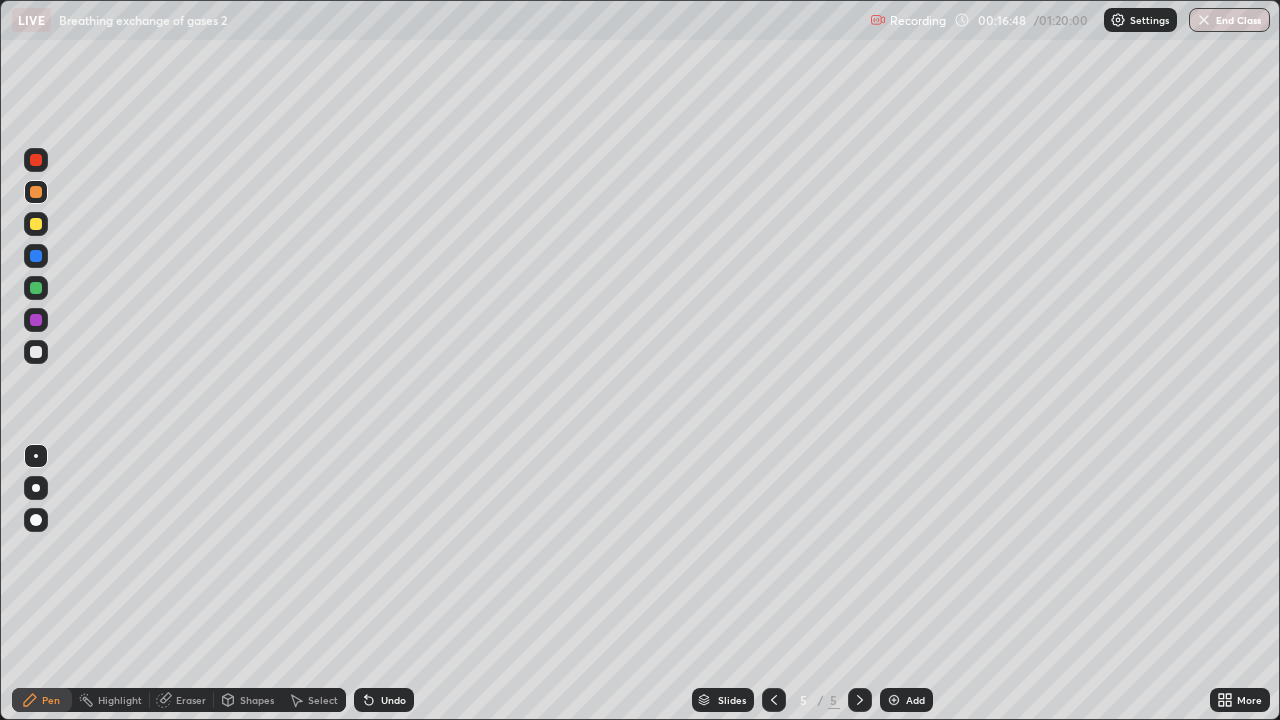 click at bounding box center [36, 224] 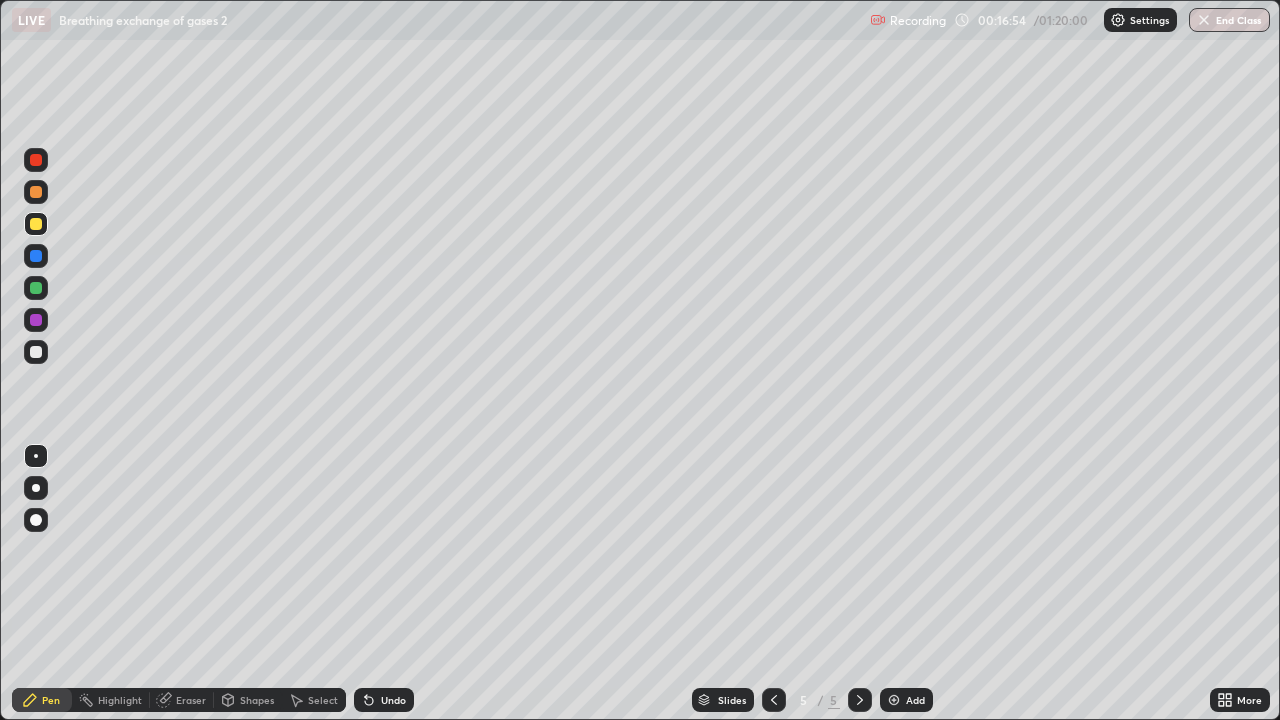 click on "Eraser" at bounding box center (191, 700) 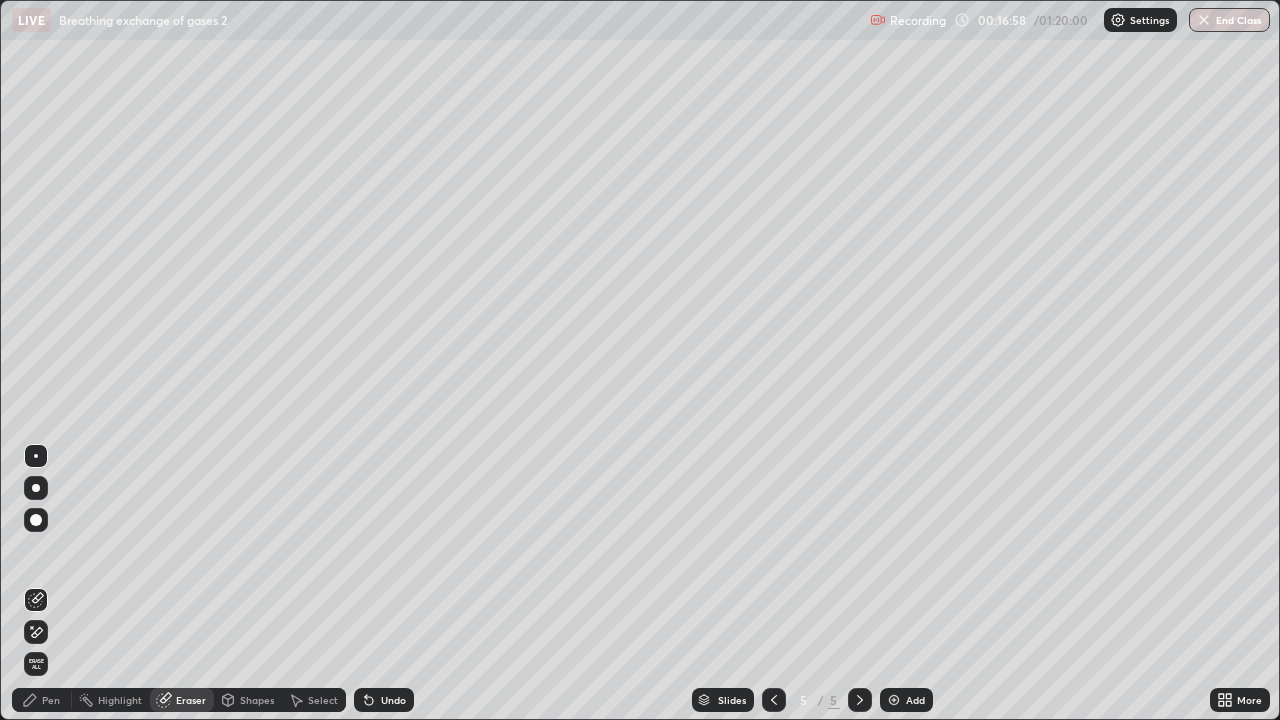click on "Pen" at bounding box center (51, 700) 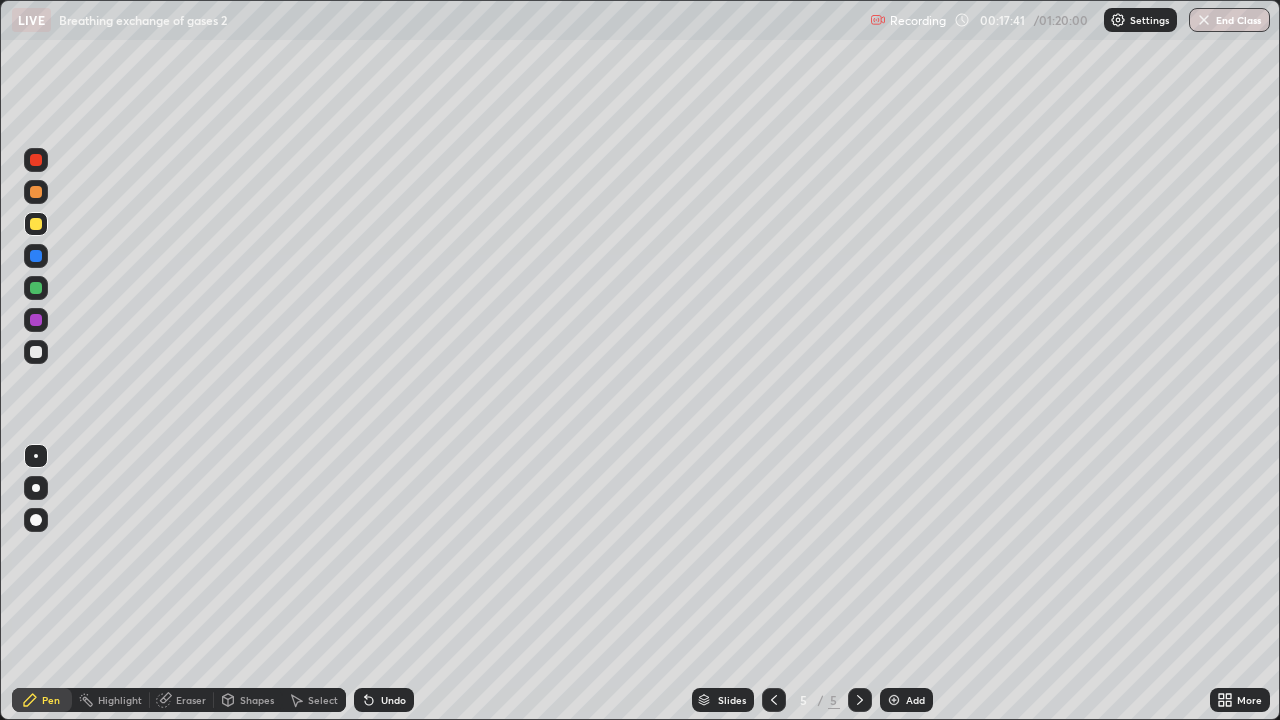 click on "Eraser" at bounding box center [191, 700] 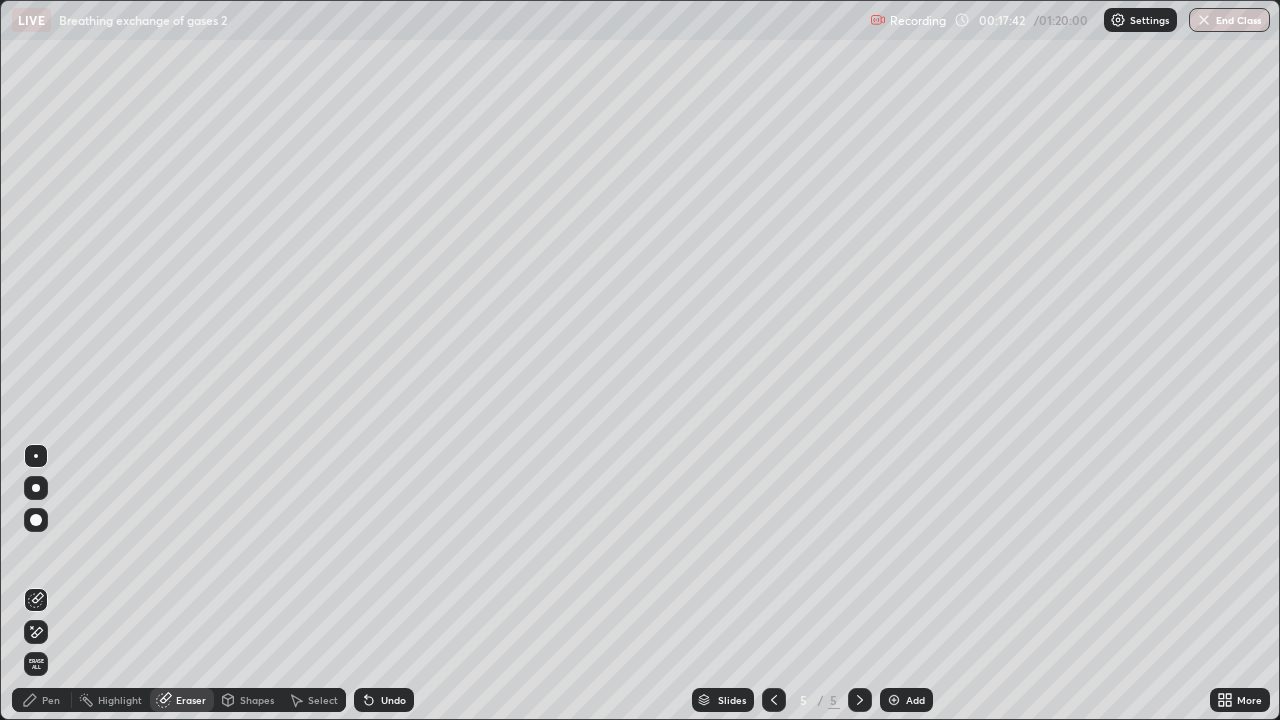 click on "Eraser" at bounding box center [191, 700] 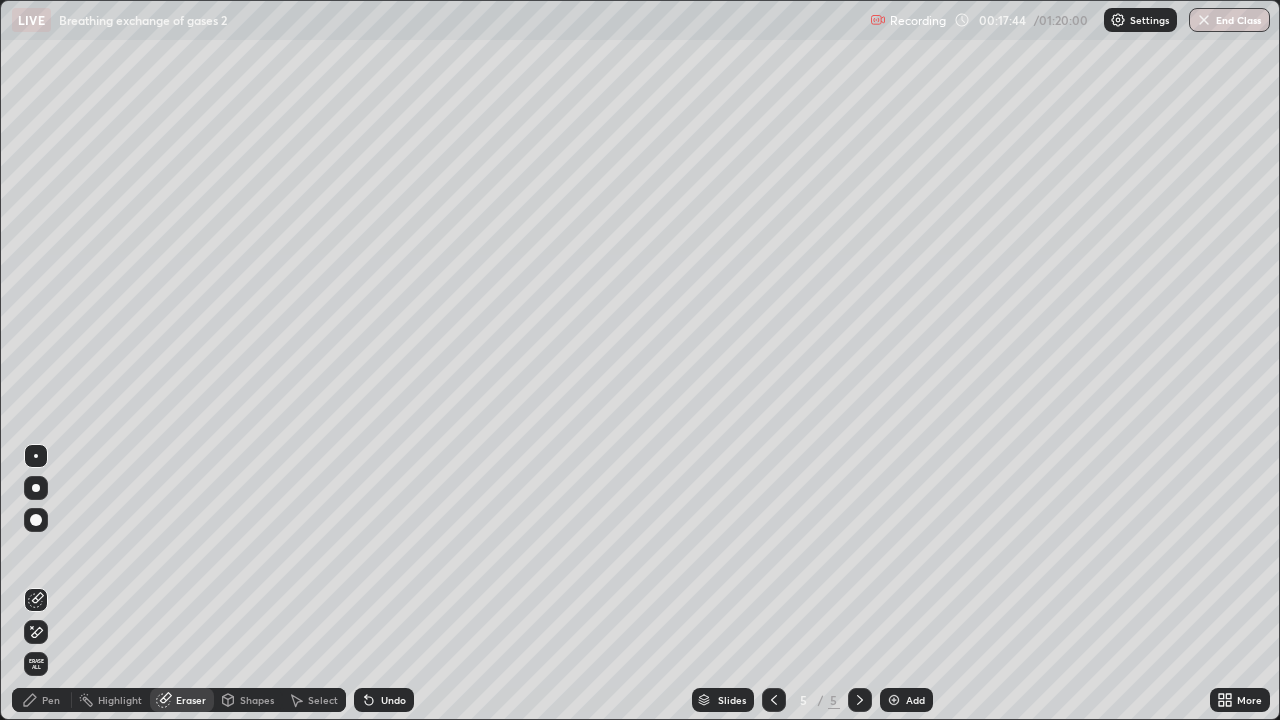 click on "Pen" at bounding box center [51, 700] 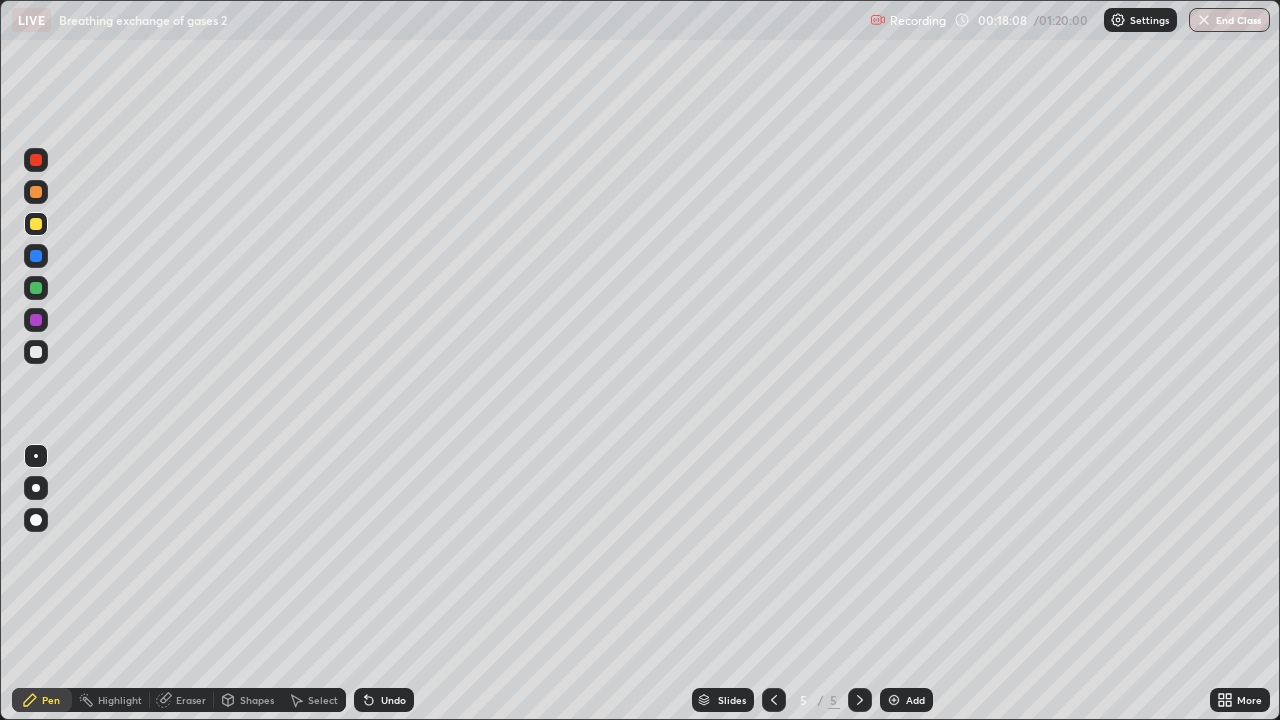 click at bounding box center [36, 352] 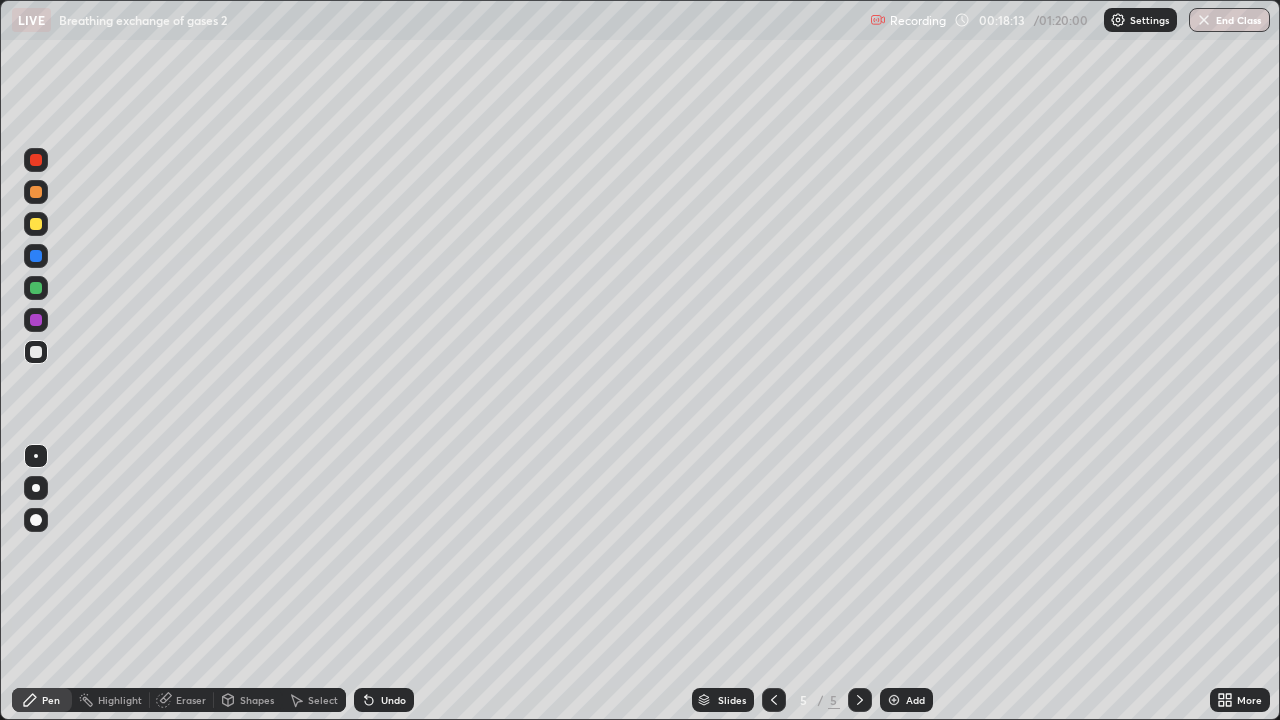 click at bounding box center (36, 224) 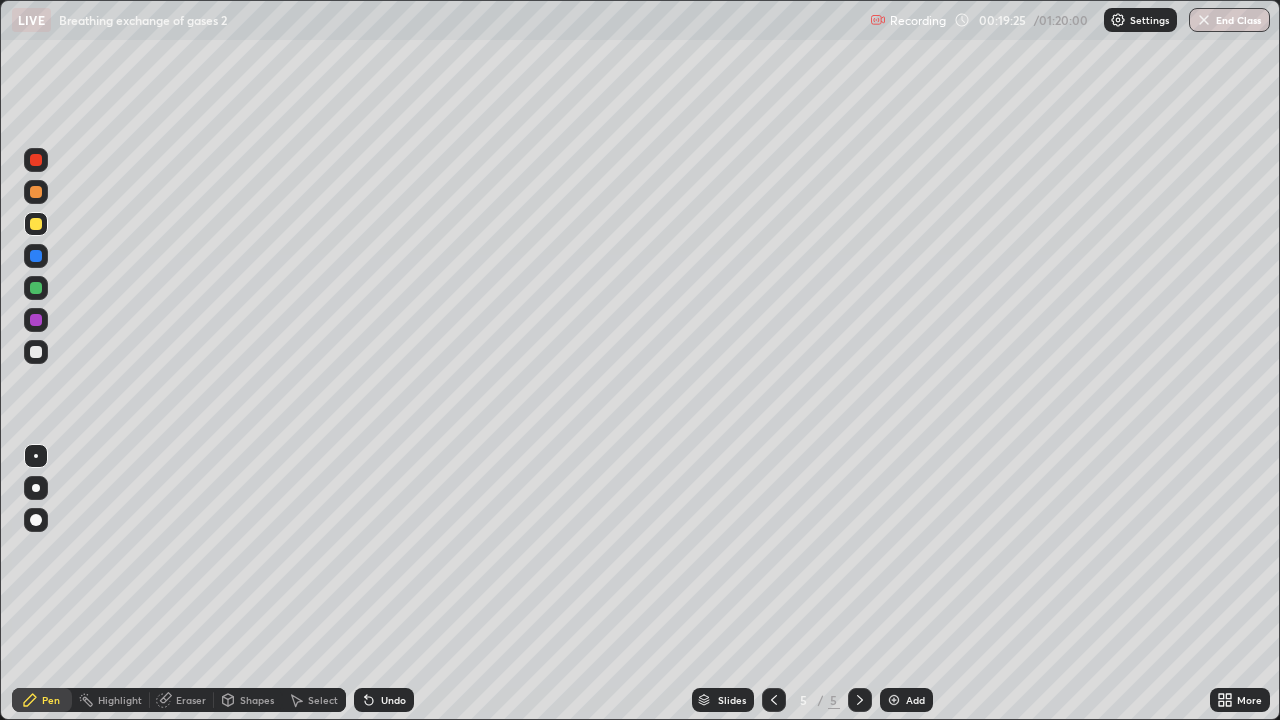 click on "Eraser" at bounding box center [182, 700] 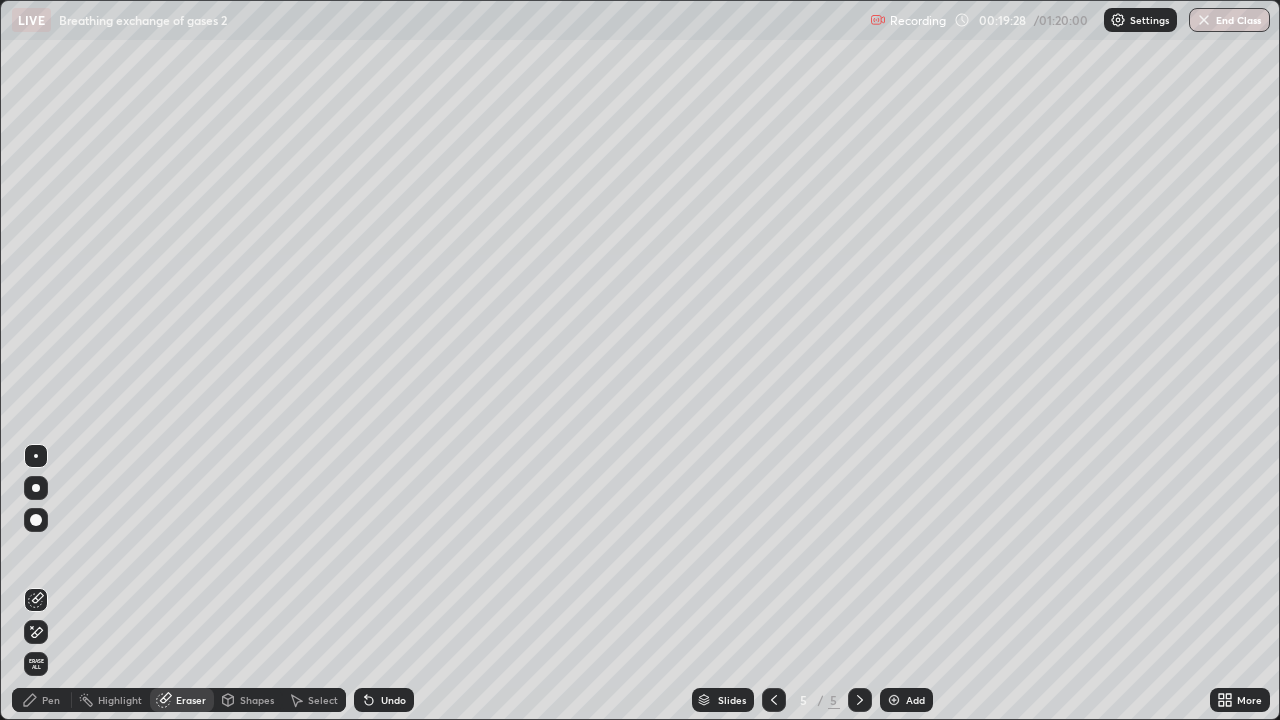 click on "Pen" at bounding box center (42, 700) 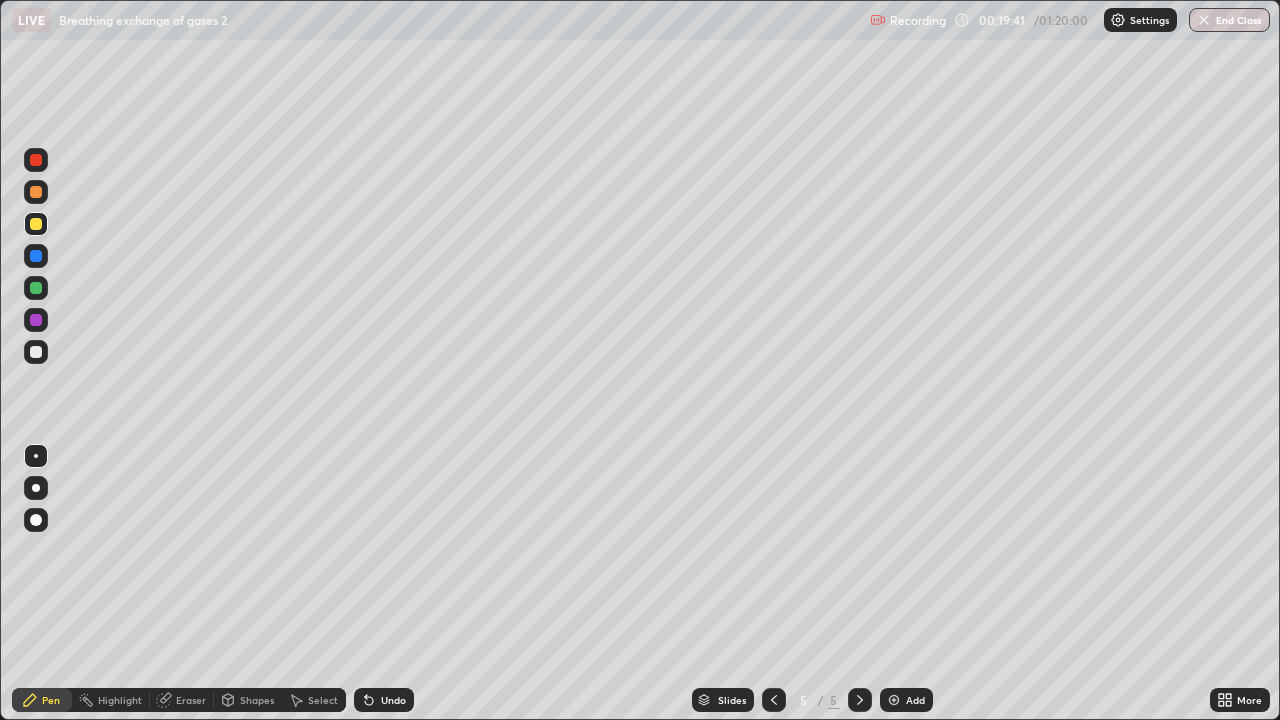 click on "Eraser" at bounding box center (191, 700) 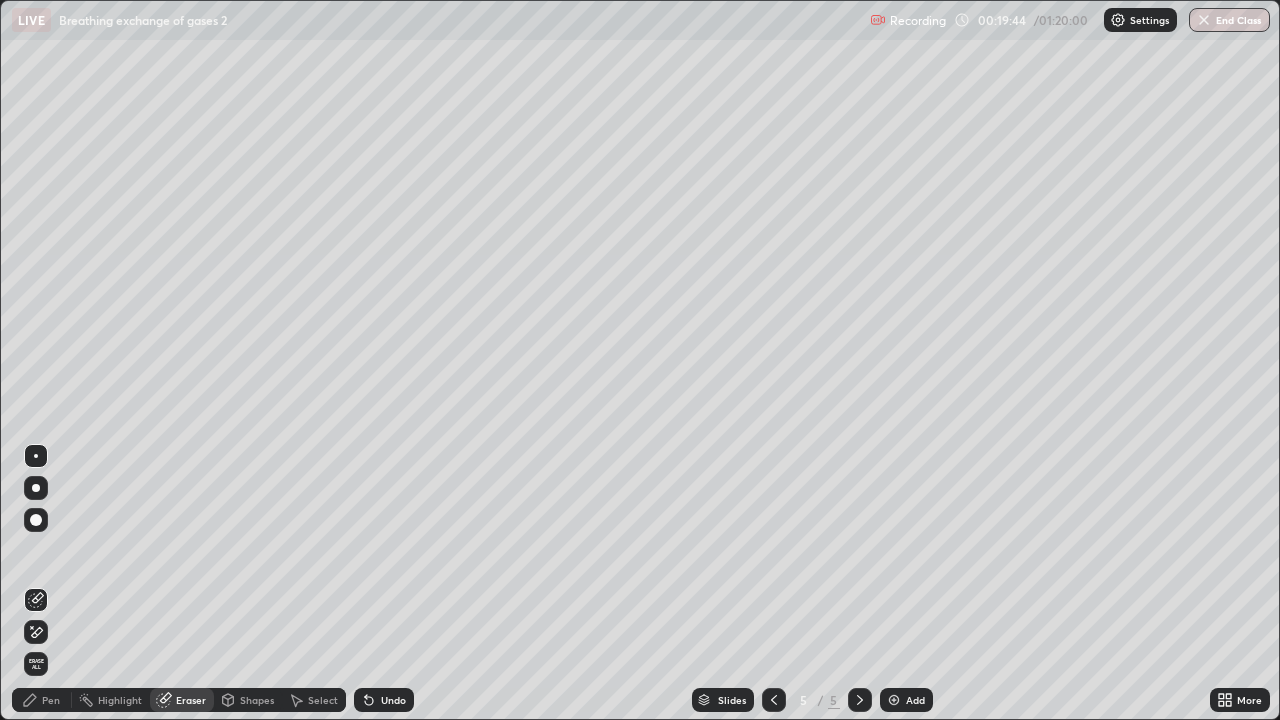 click on "Pen" at bounding box center (51, 700) 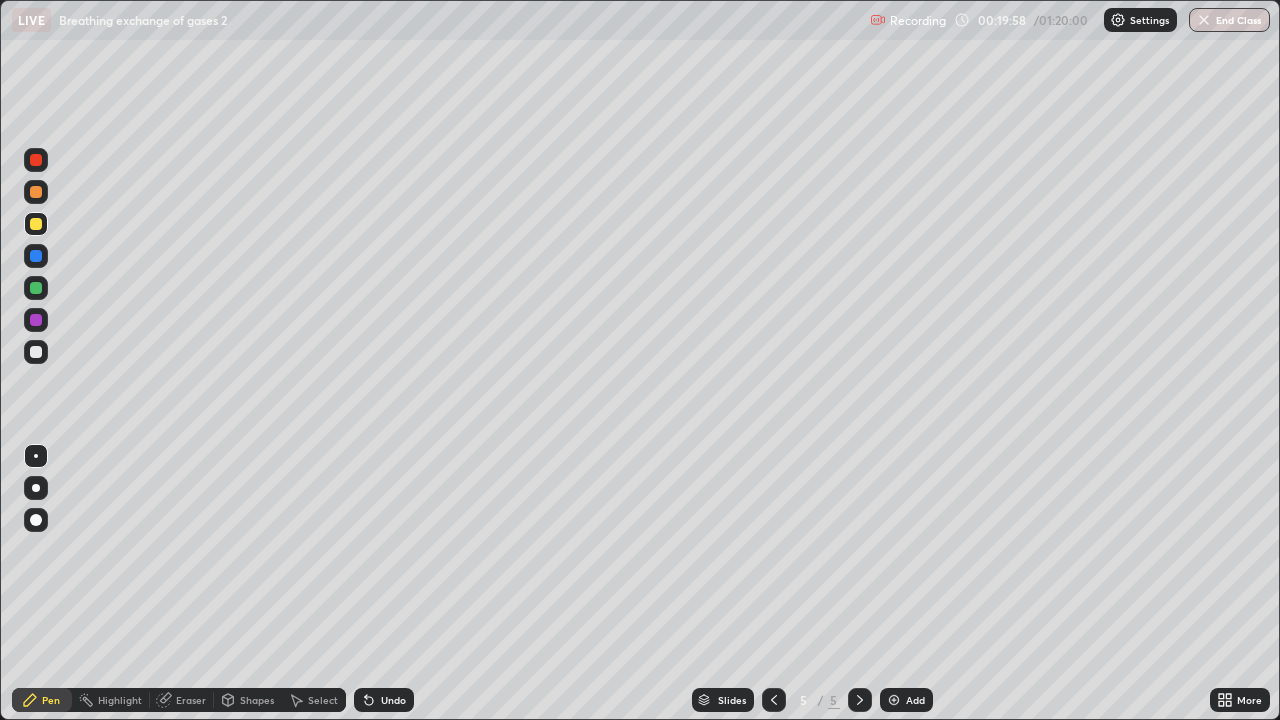 click on "Eraser" at bounding box center [191, 700] 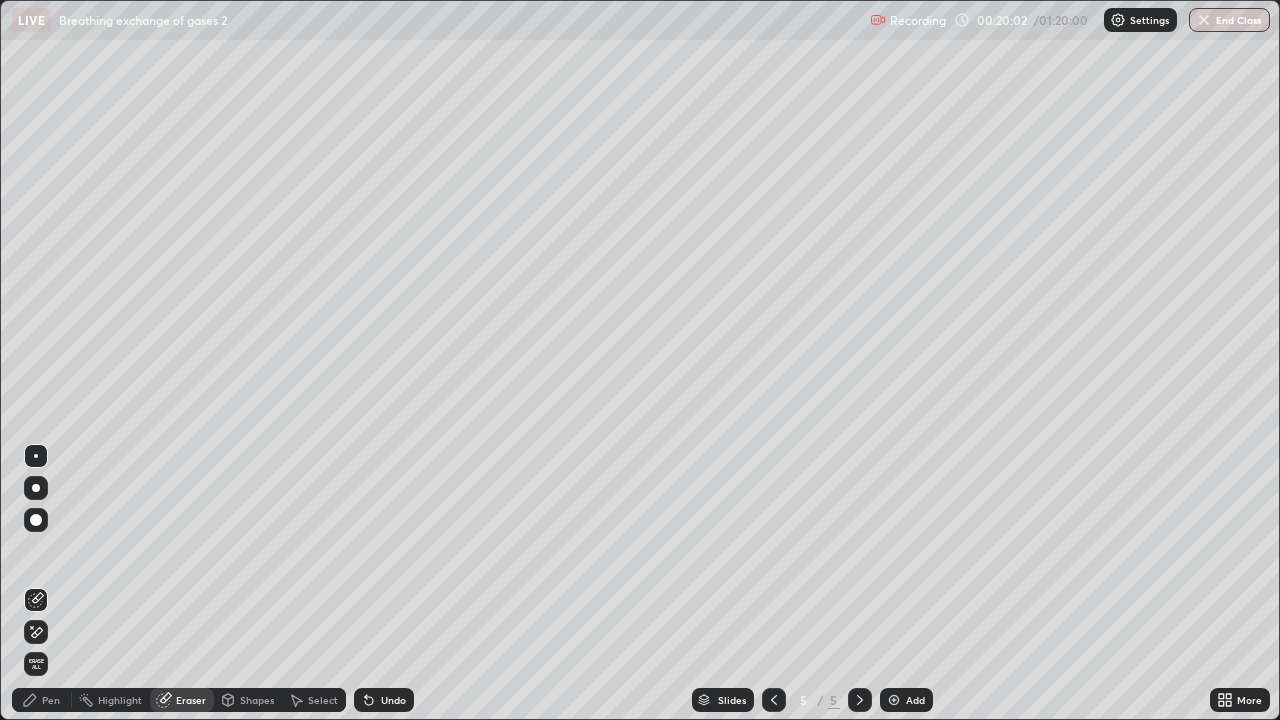 click on "Pen" at bounding box center [42, 700] 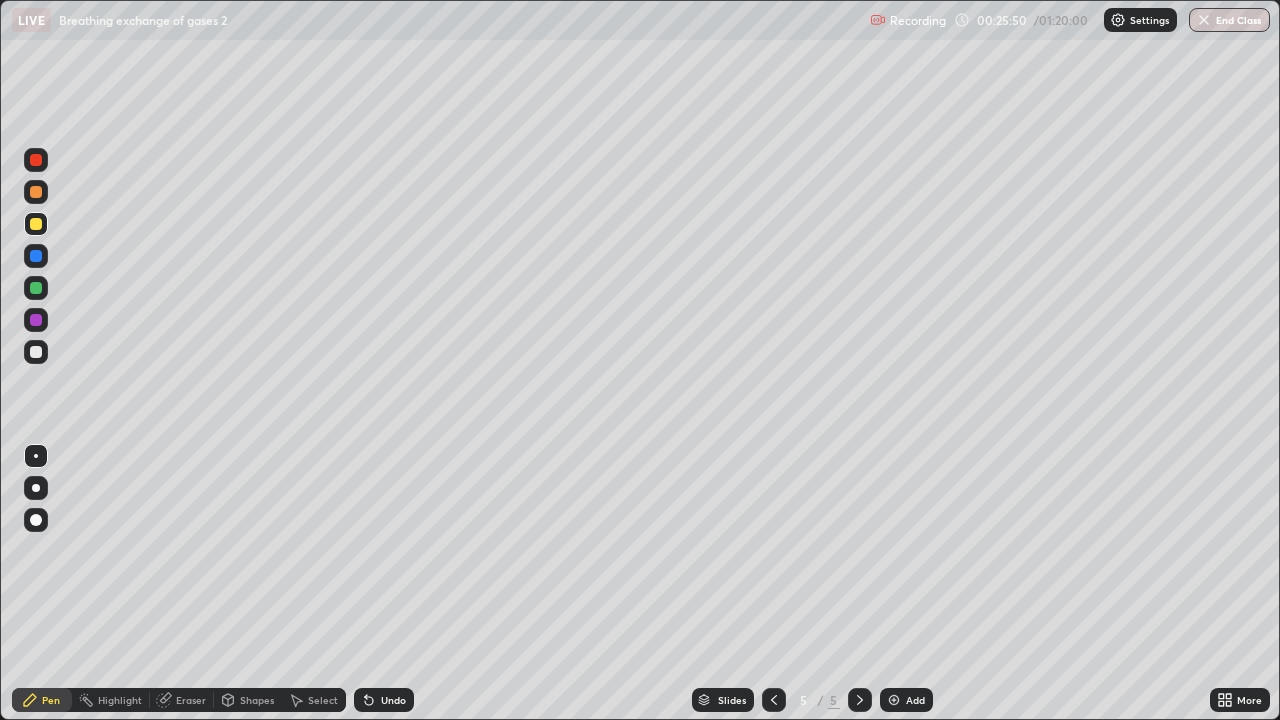 click on "More" at bounding box center [1249, 700] 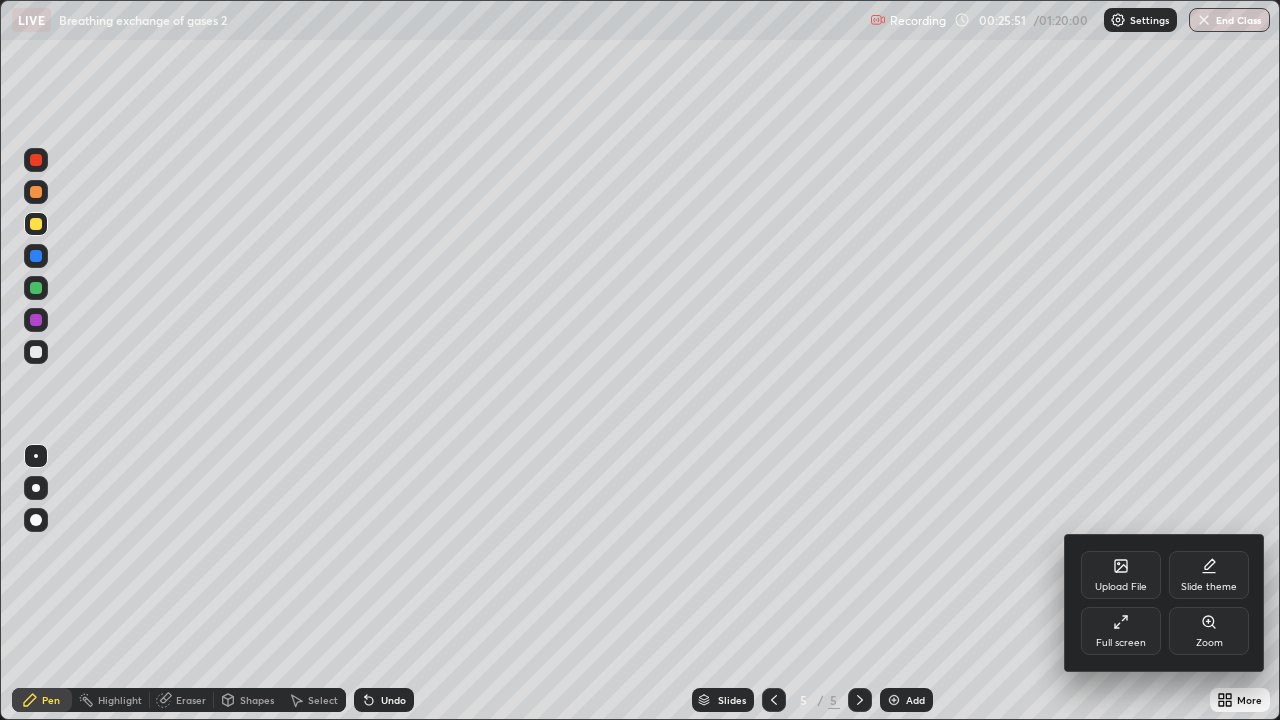 click on "Full screen" at bounding box center [1121, 631] 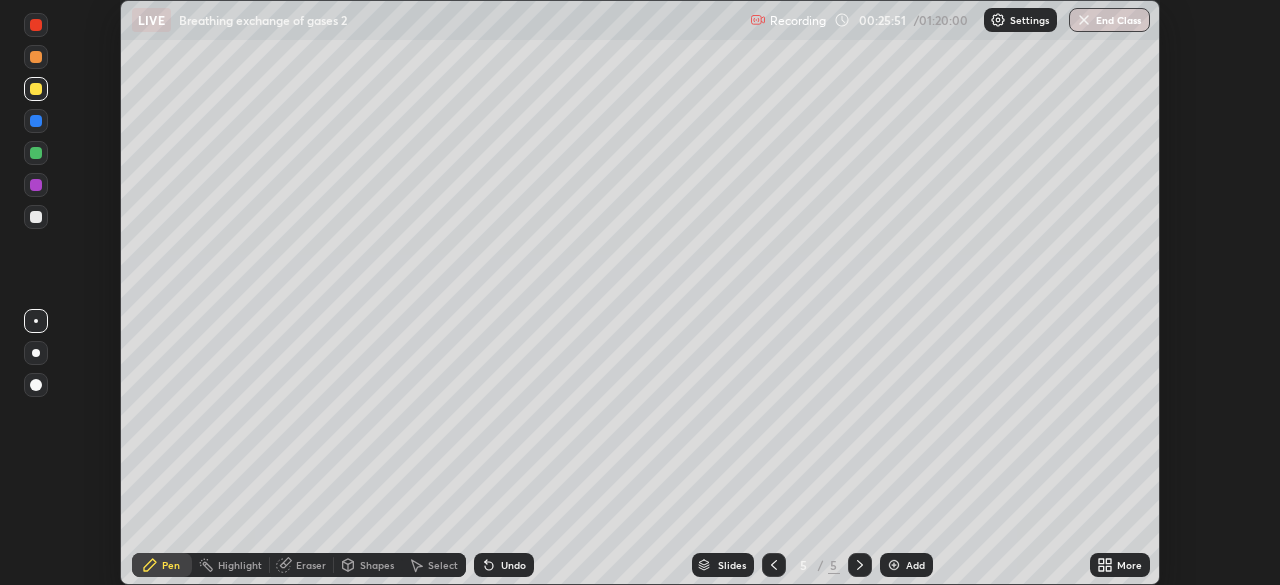 scroll, scrollTop: 585, scrollLeft: 1280, axis: both 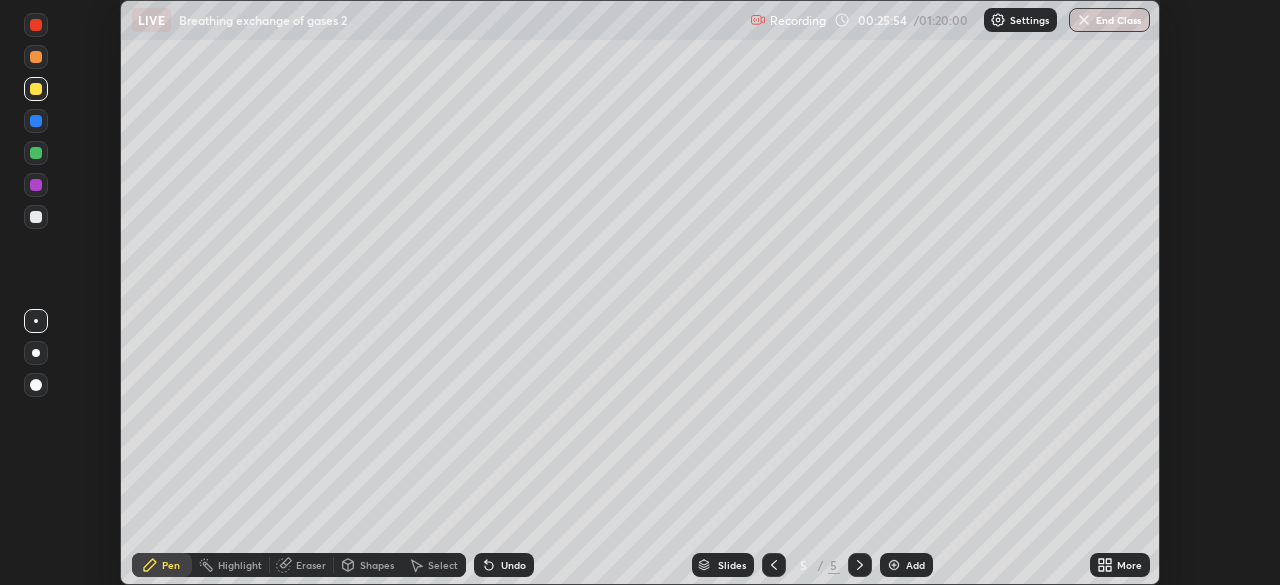 click on "More" at bounding box center (1120, 565) 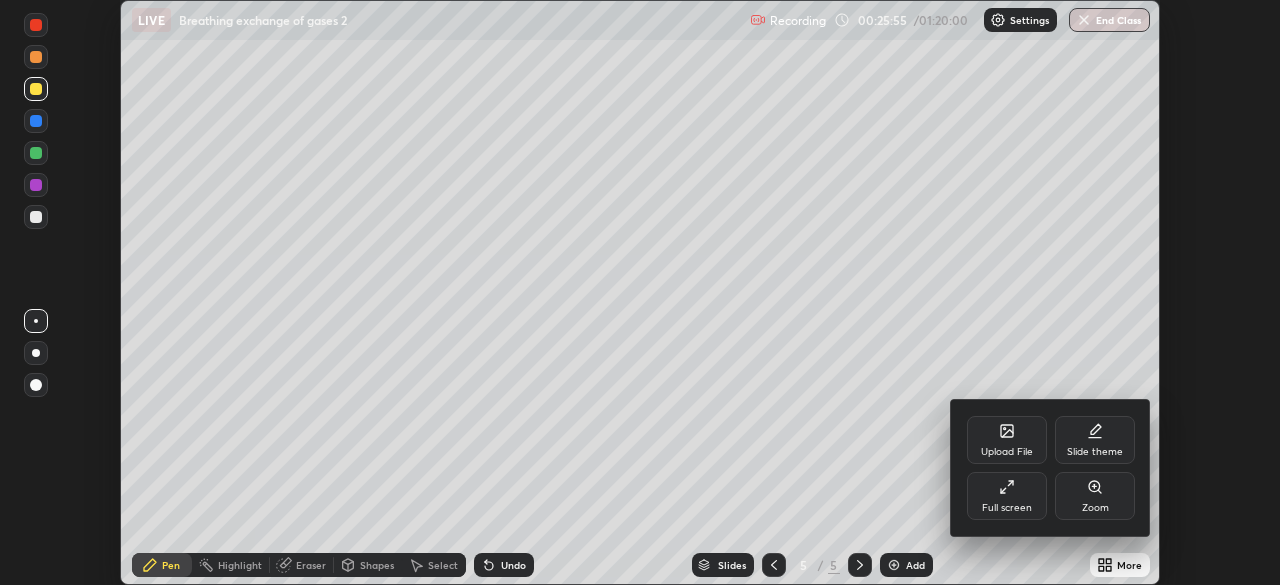 click on "Upload File" at bounding box center (1007, 452) 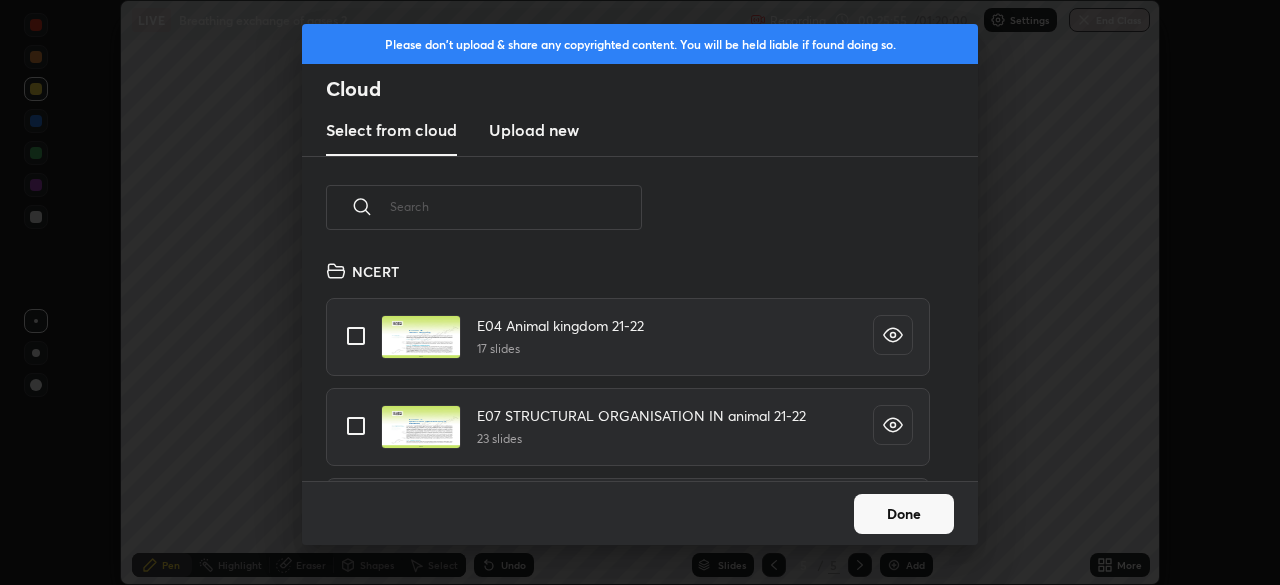 scroll, scrollTop: 7, scrollLeft: 11, axis: both 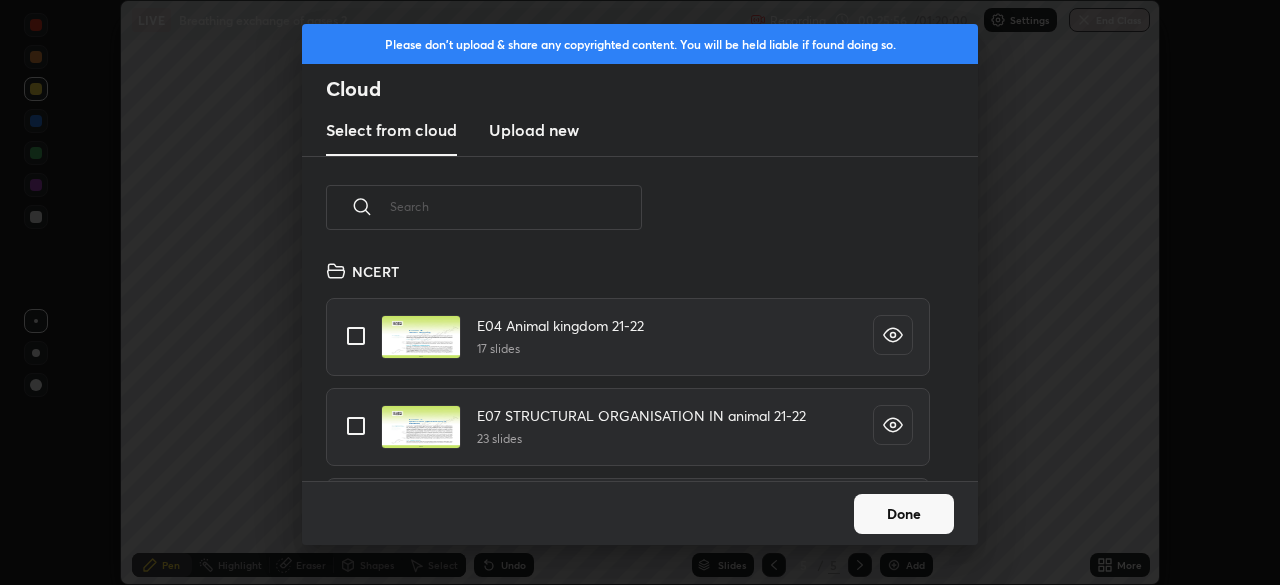 click at bounding box center [516, 206] 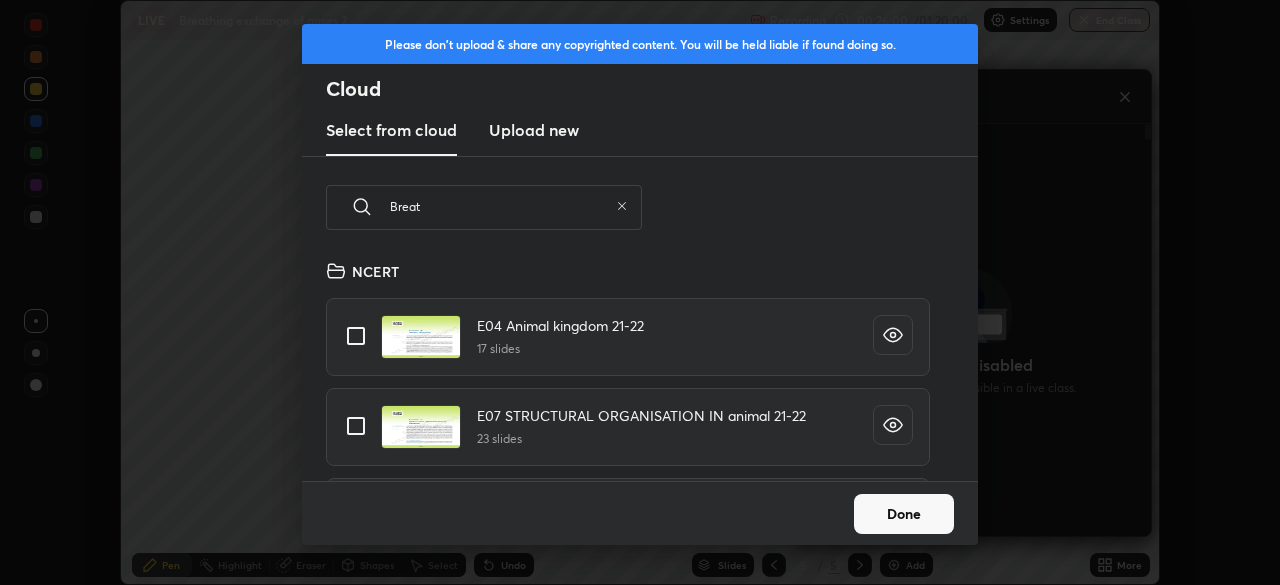 scroll, scrollTop: 406, scrollLeft: 352, axis: both 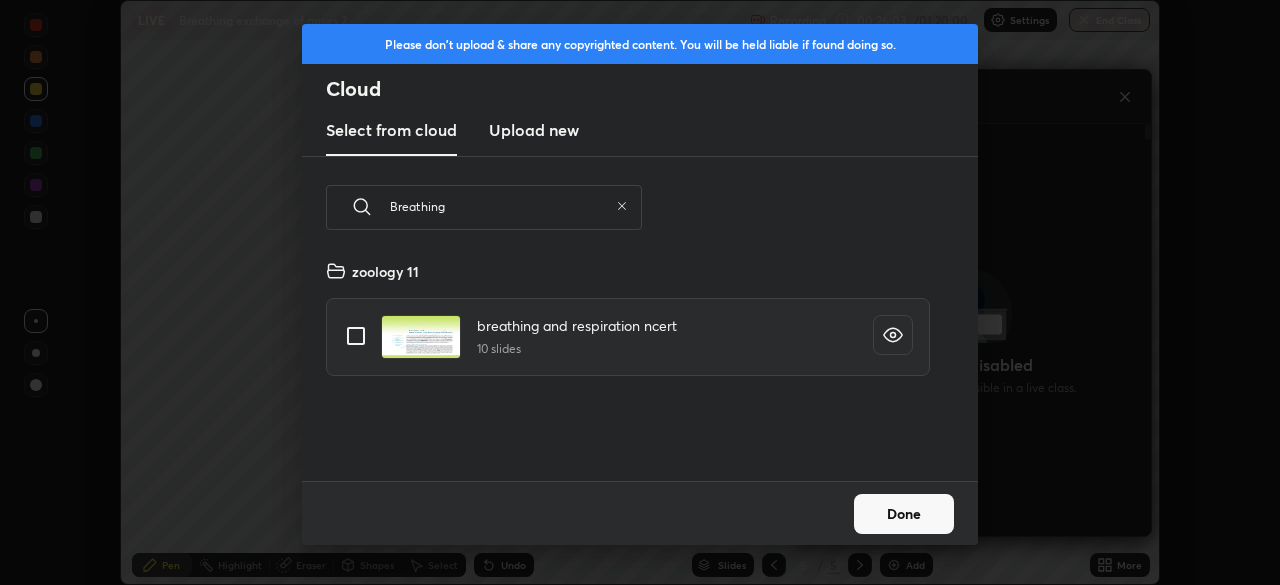 type on "Breathing" 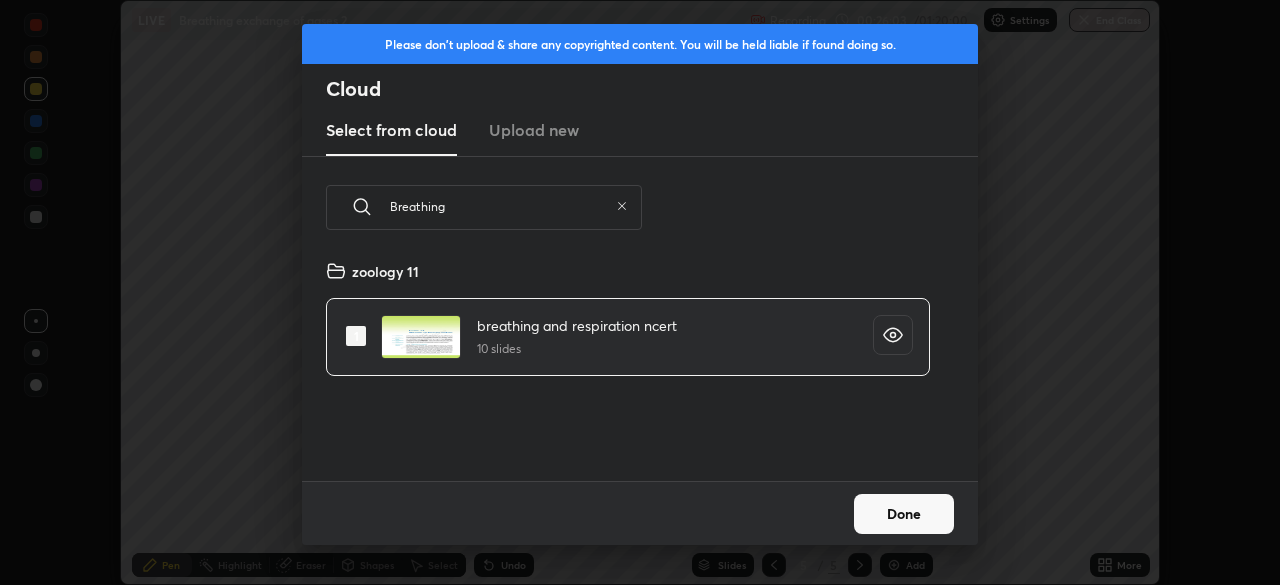 click on "Done" at bounding box center [904, 514] 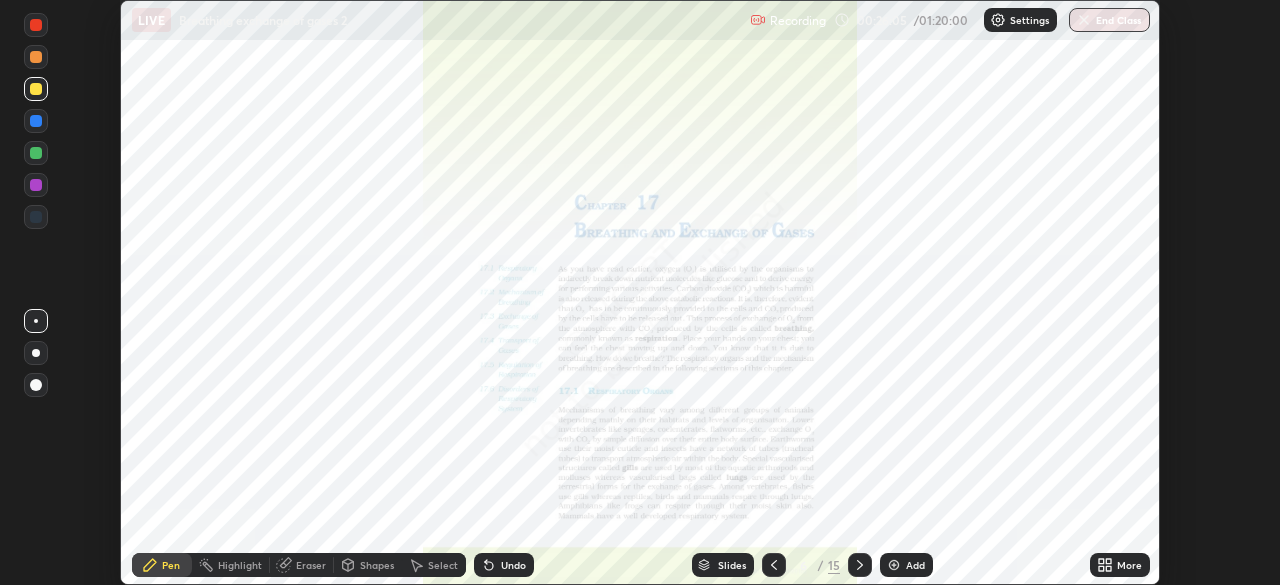 click on "More" at bounding box center (1120, 565) 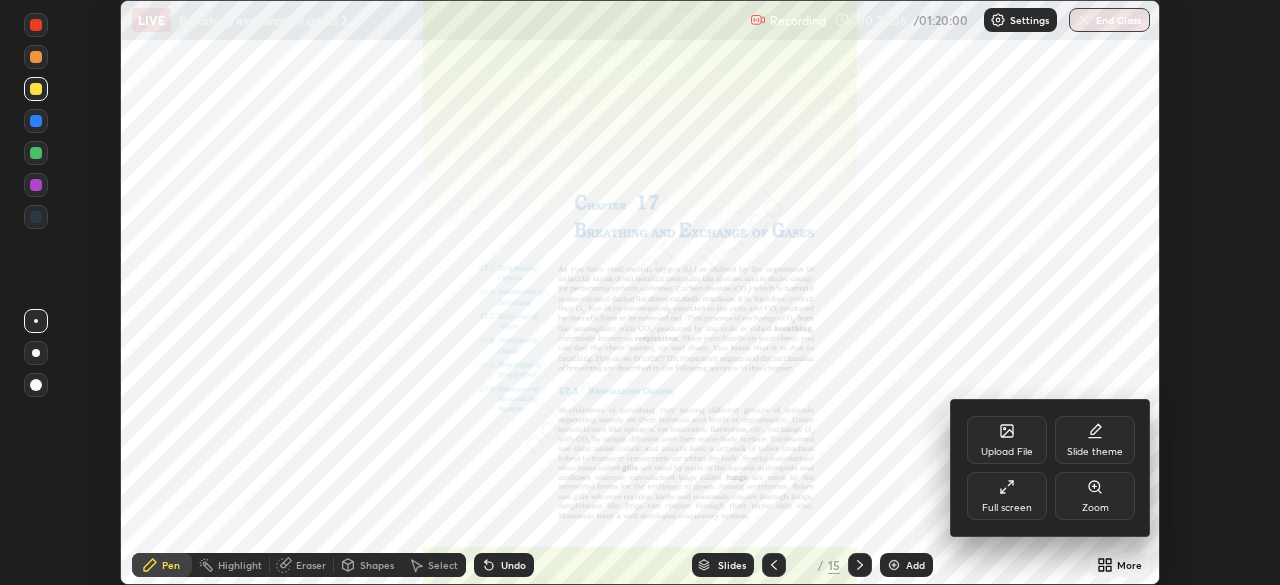click on "Full screen" at bounding box center [1007, 496] 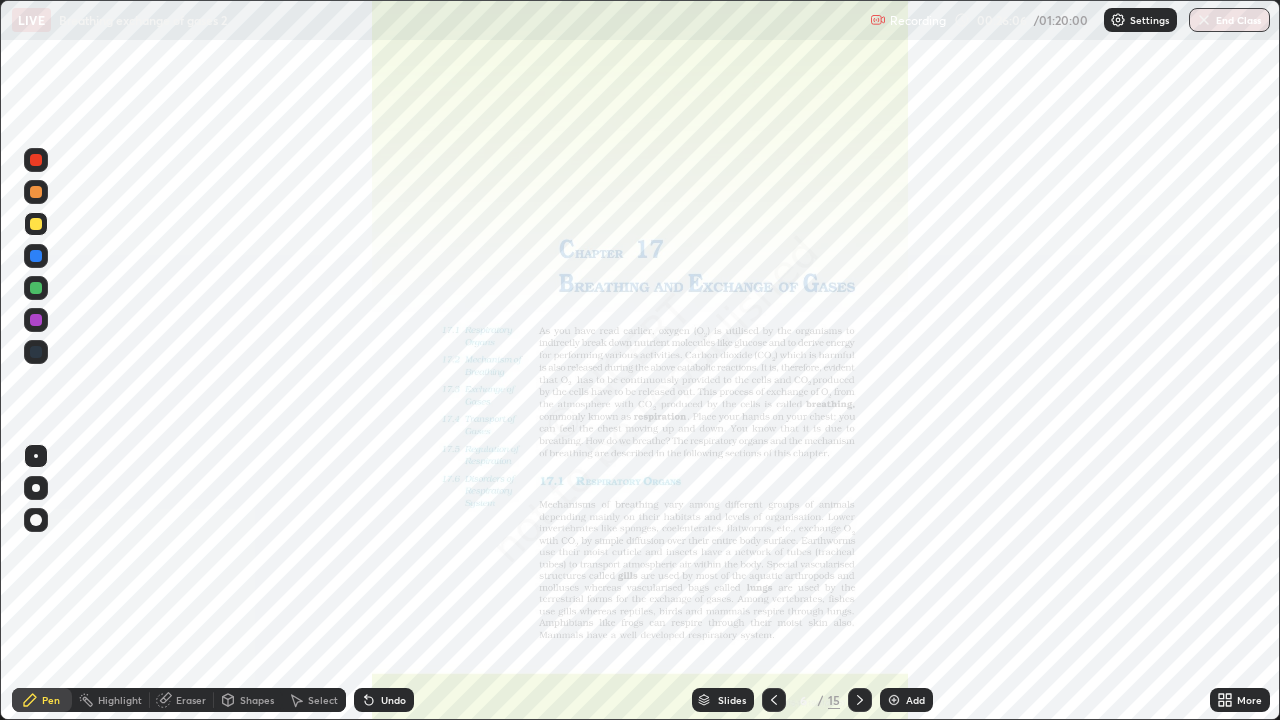 scroll, scrollTop: 99280, scrollLeft: 98720, axis: both 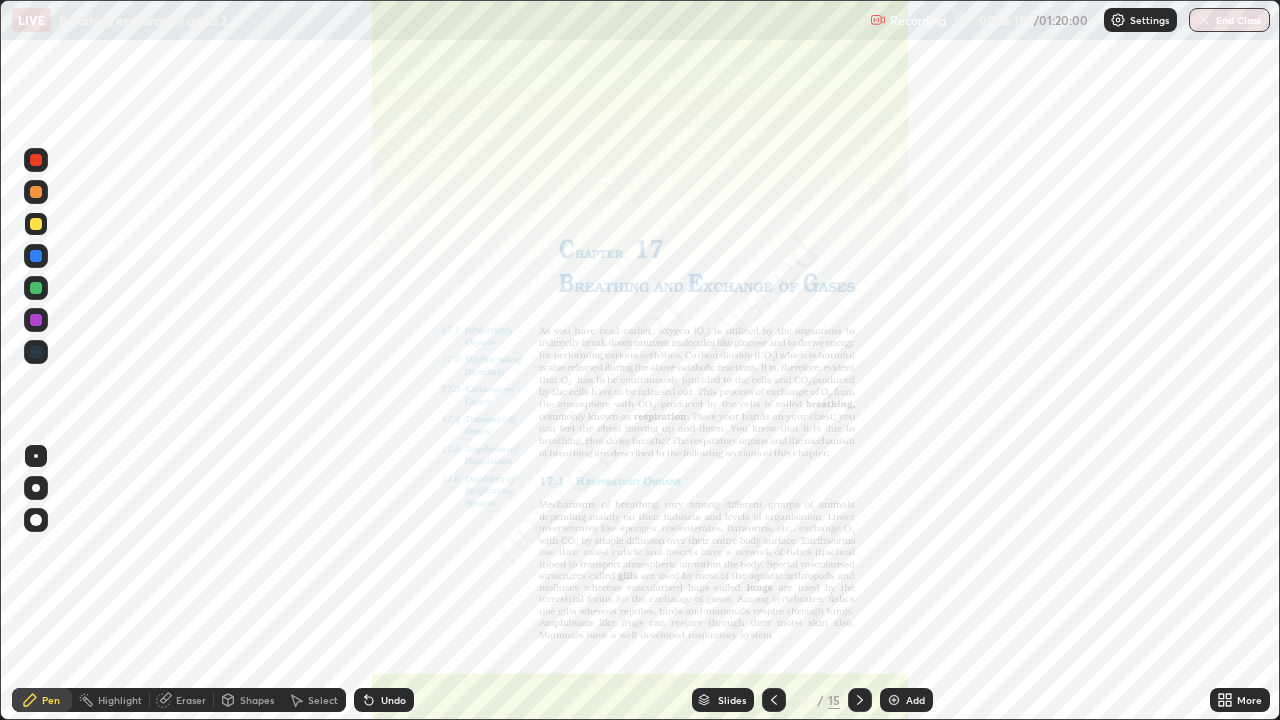 click 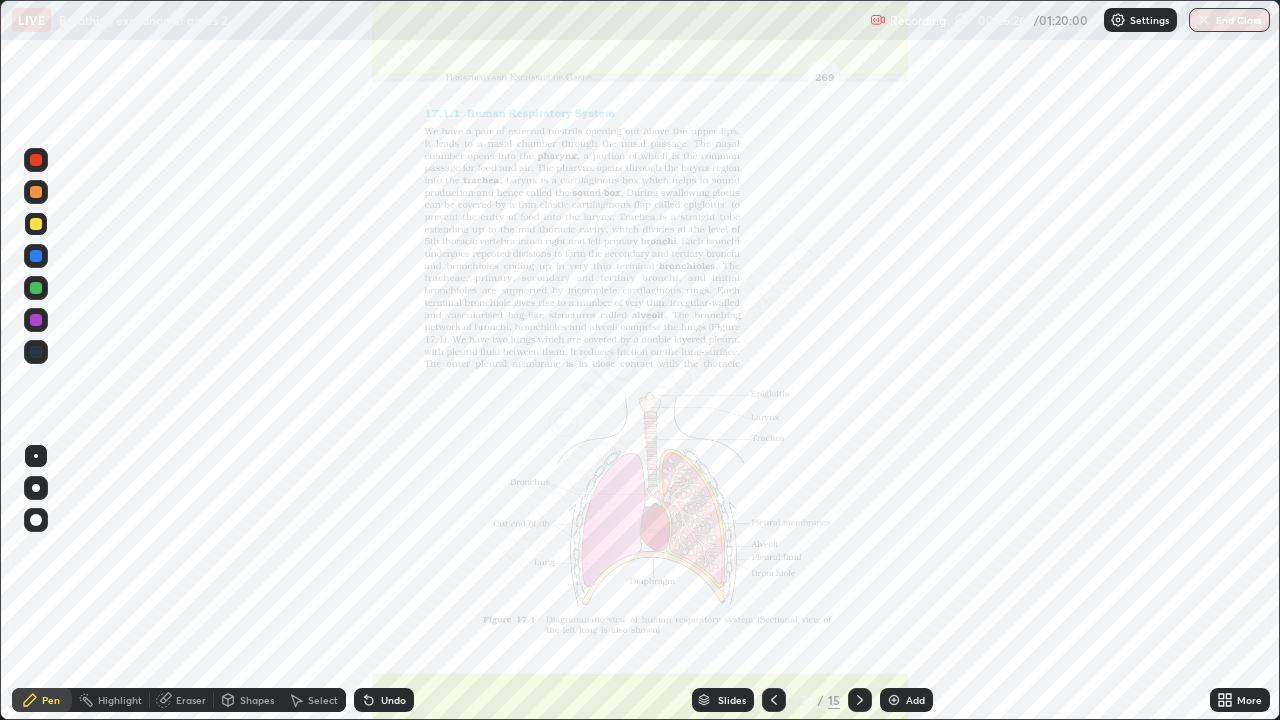 click on "Eraser" at bounding box center [191, 700] 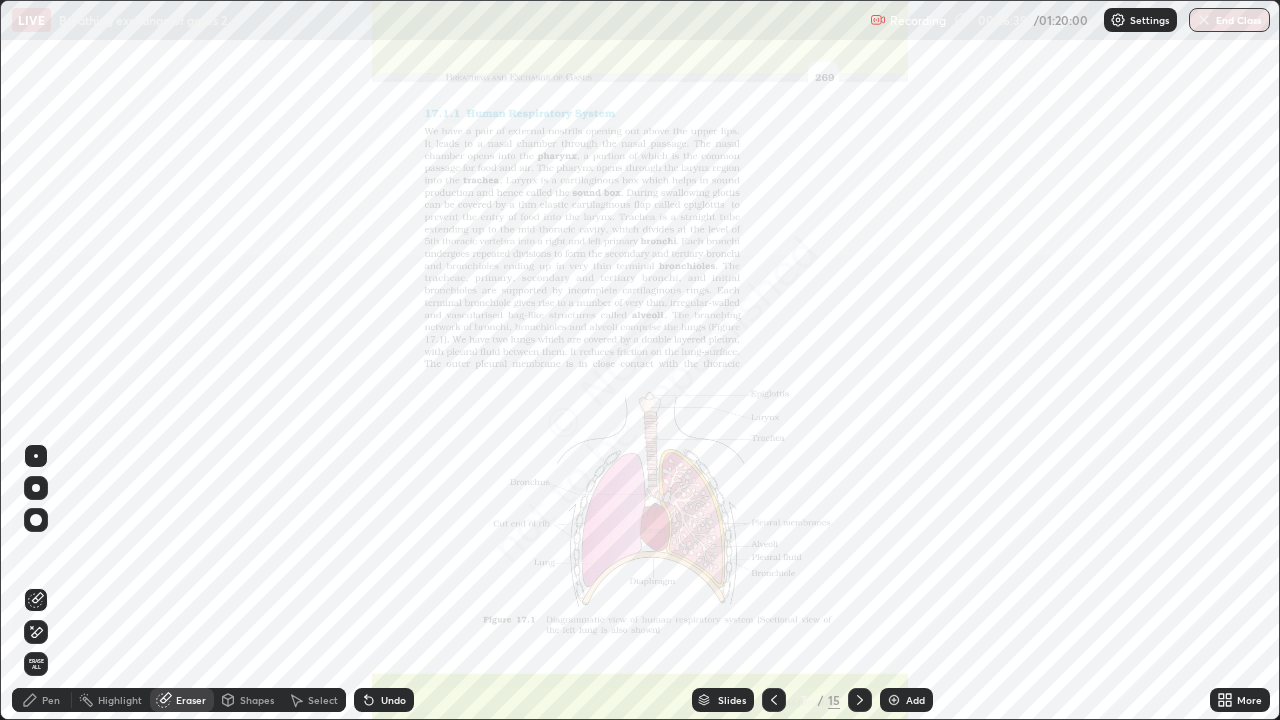 click on "Erase all" at bounding box center [36, 664] 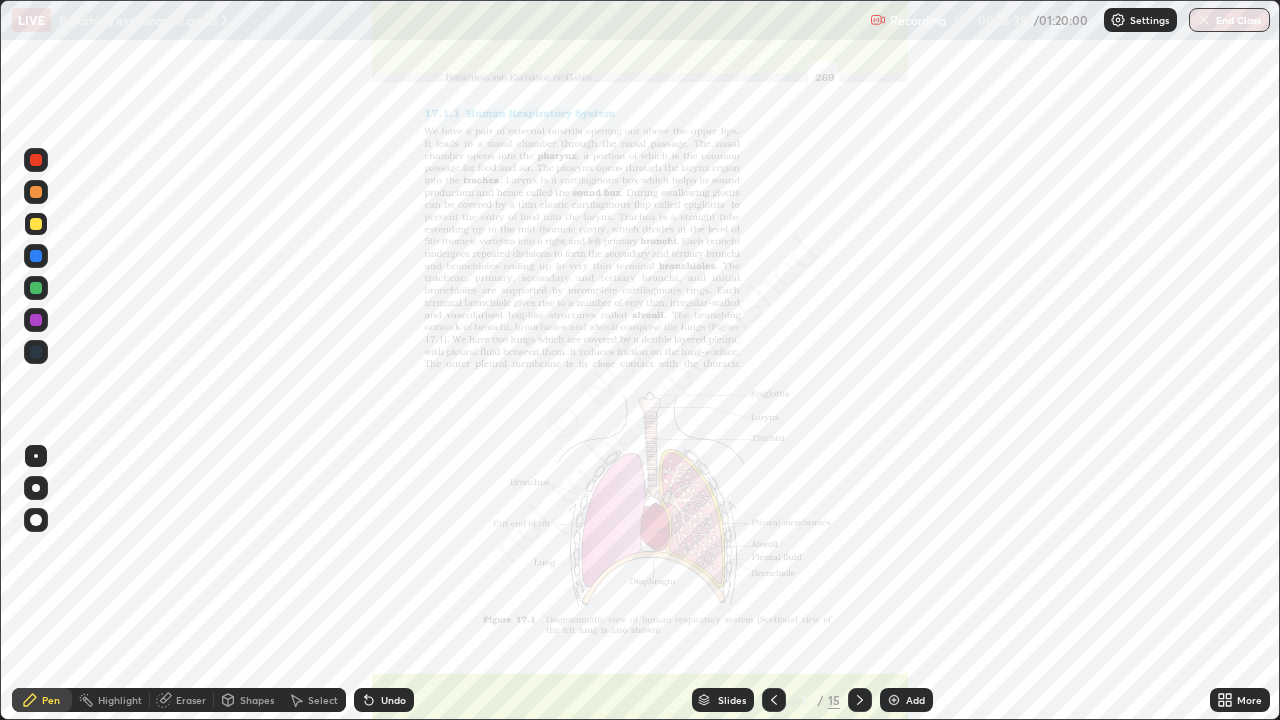 click on "Pen" at bounding box center [51, 700] 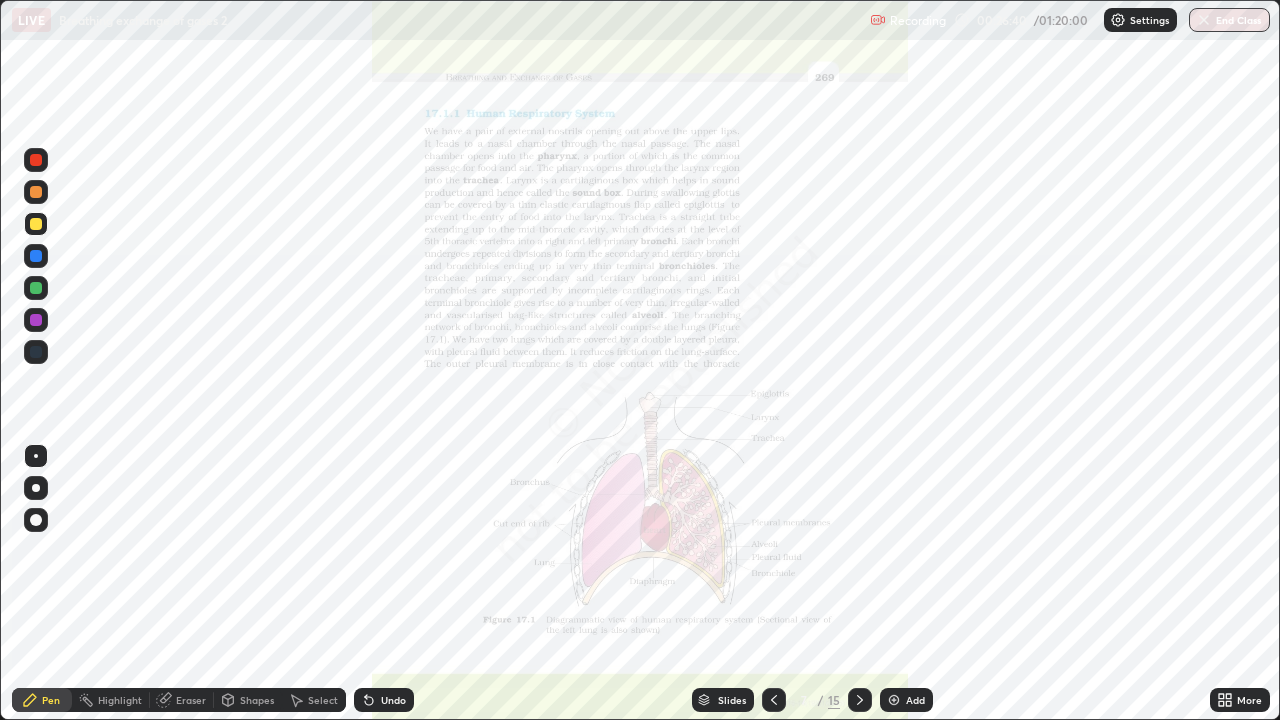 click at bounding box center (36, 352) 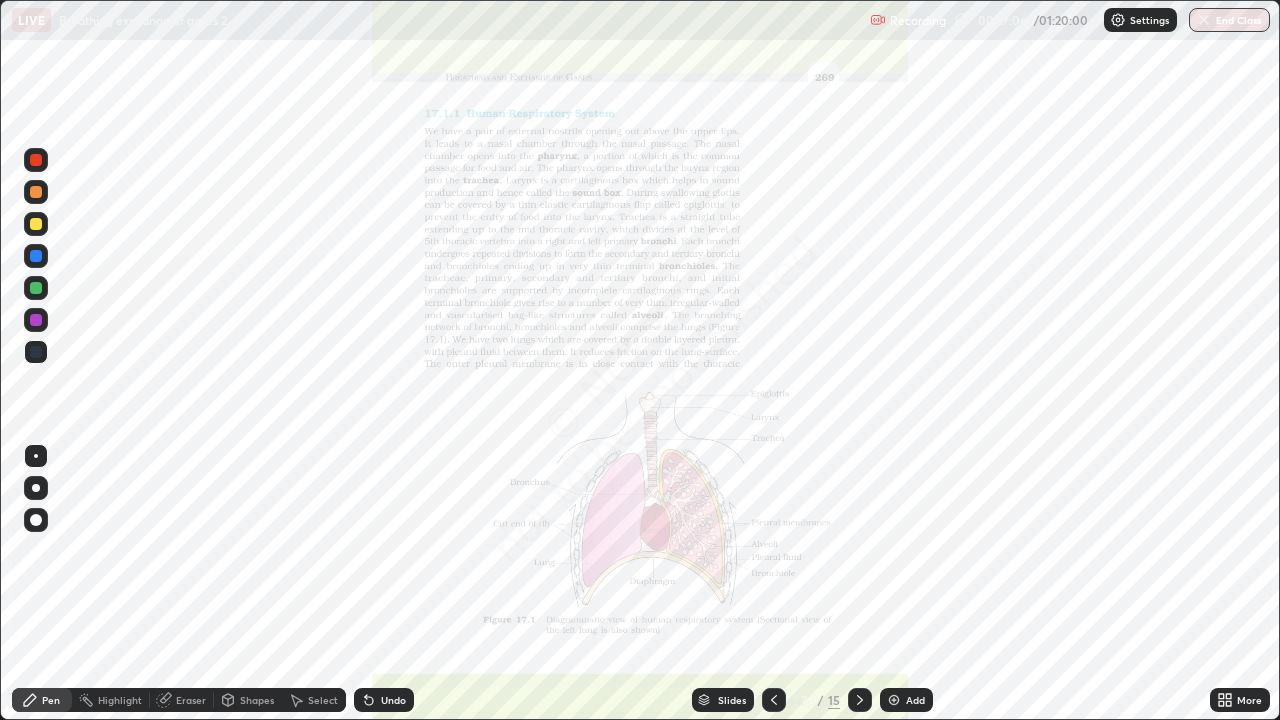 click on "Eraser" at bounding box center [191, 700] 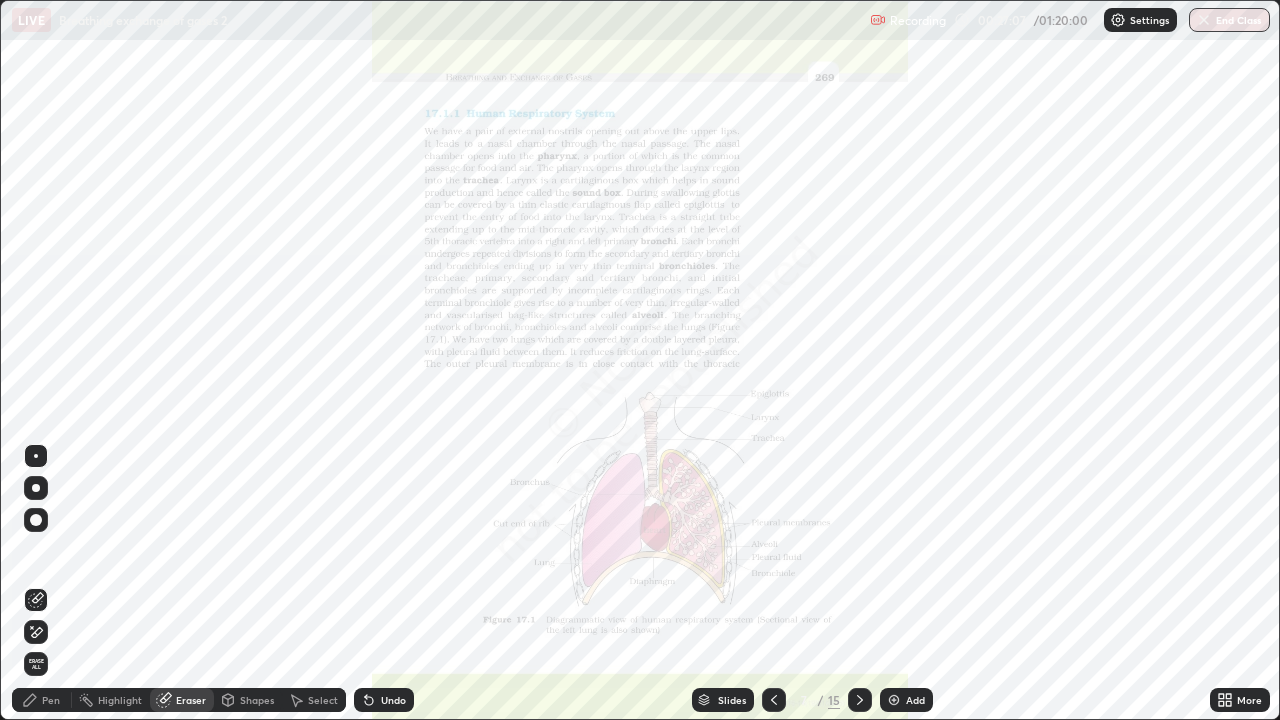 click on "Erase all" at bounding box center (36, 664) 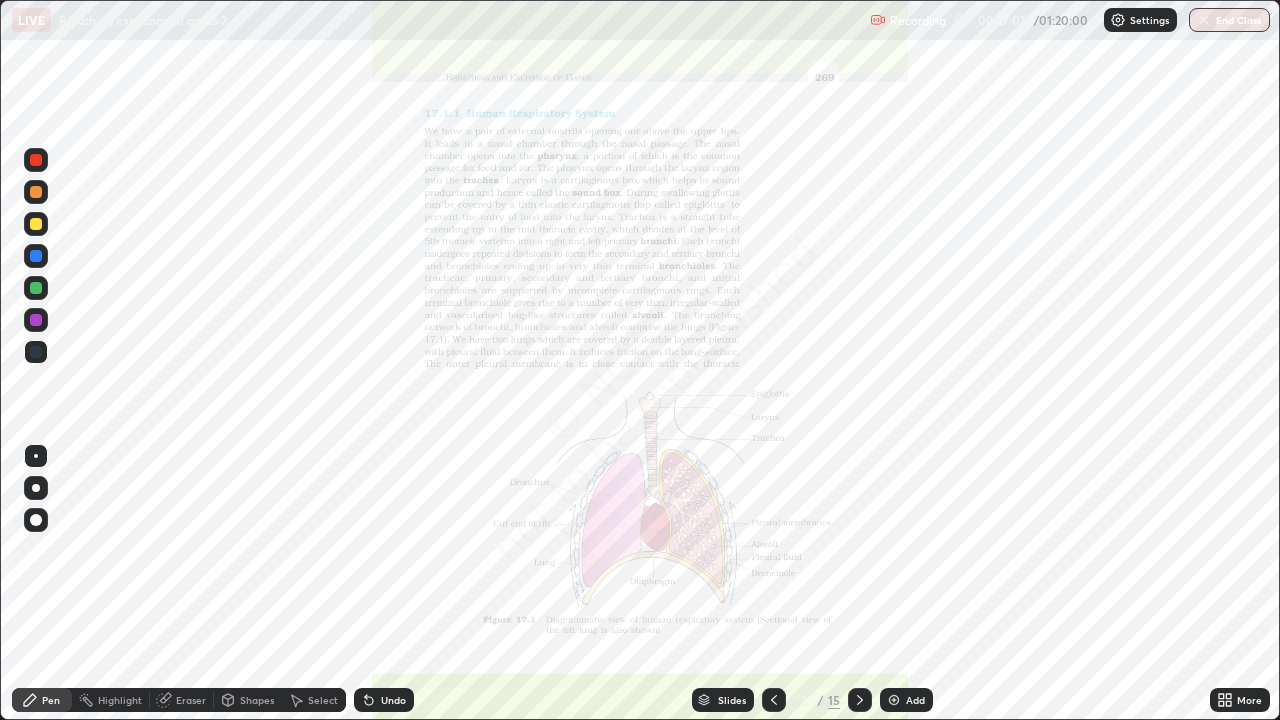 click on "Pen" at bounding box center (51, 700) 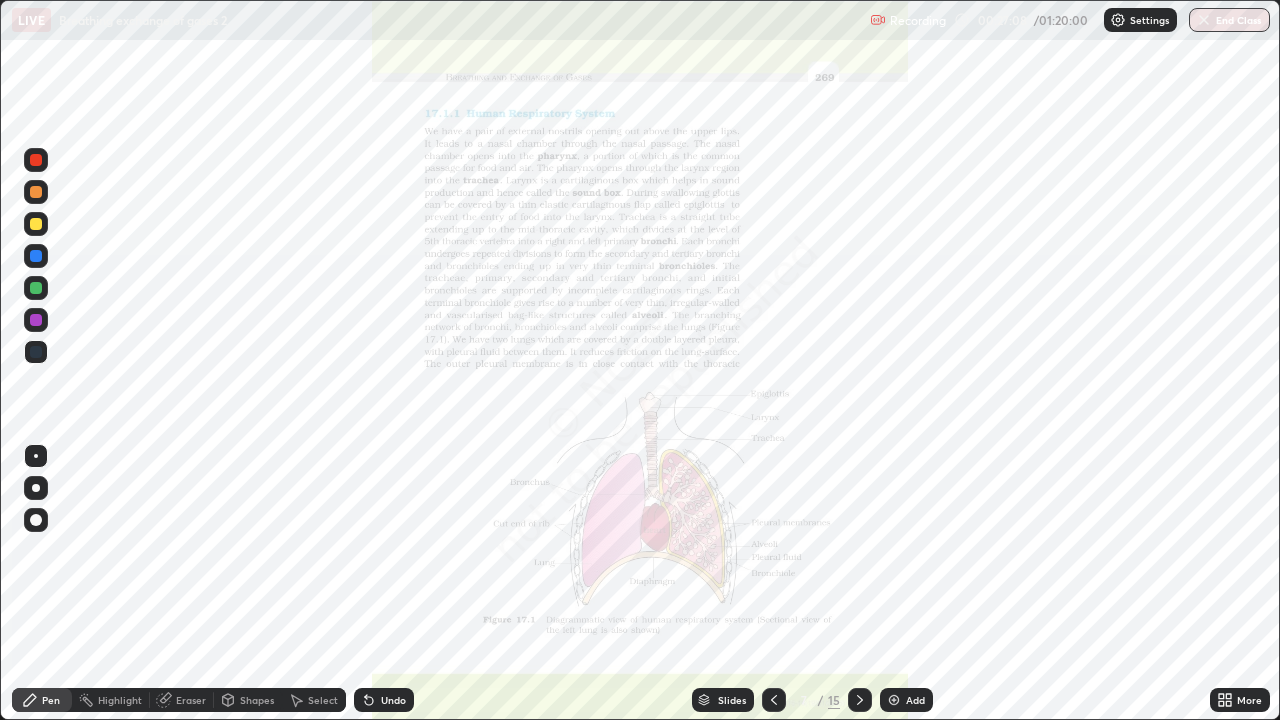 click at bounding box center [36, 352] 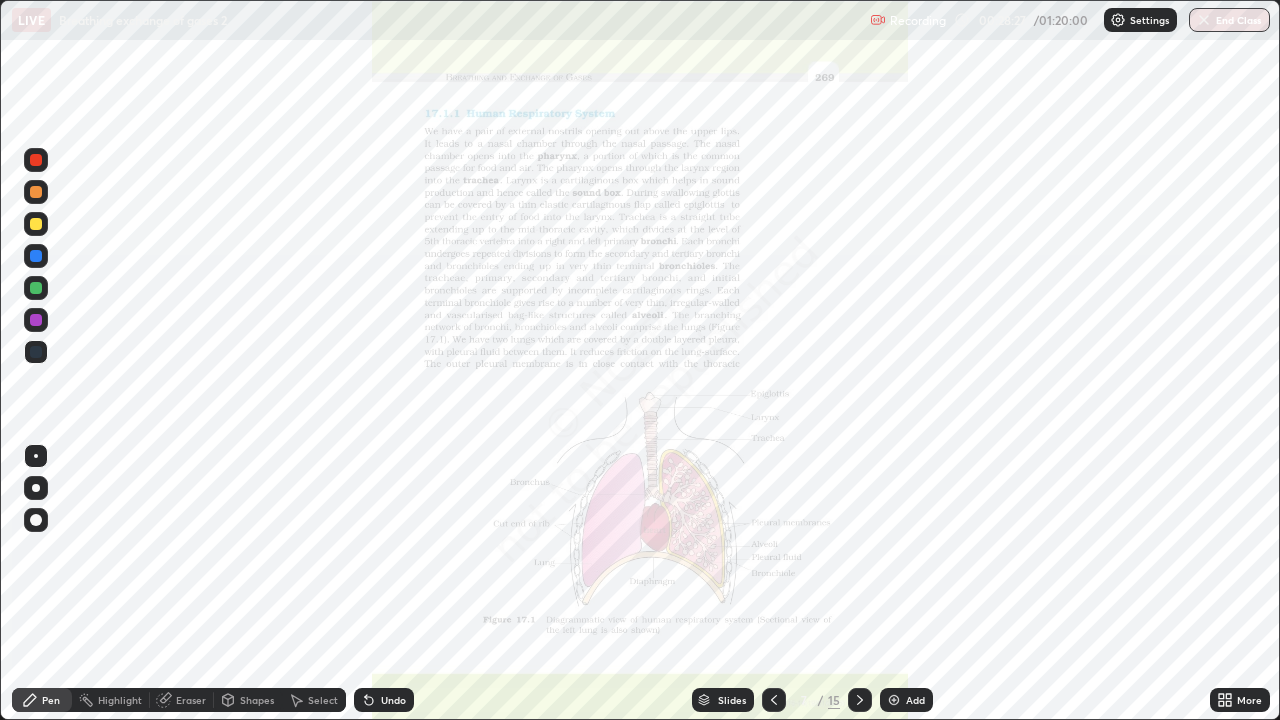 click 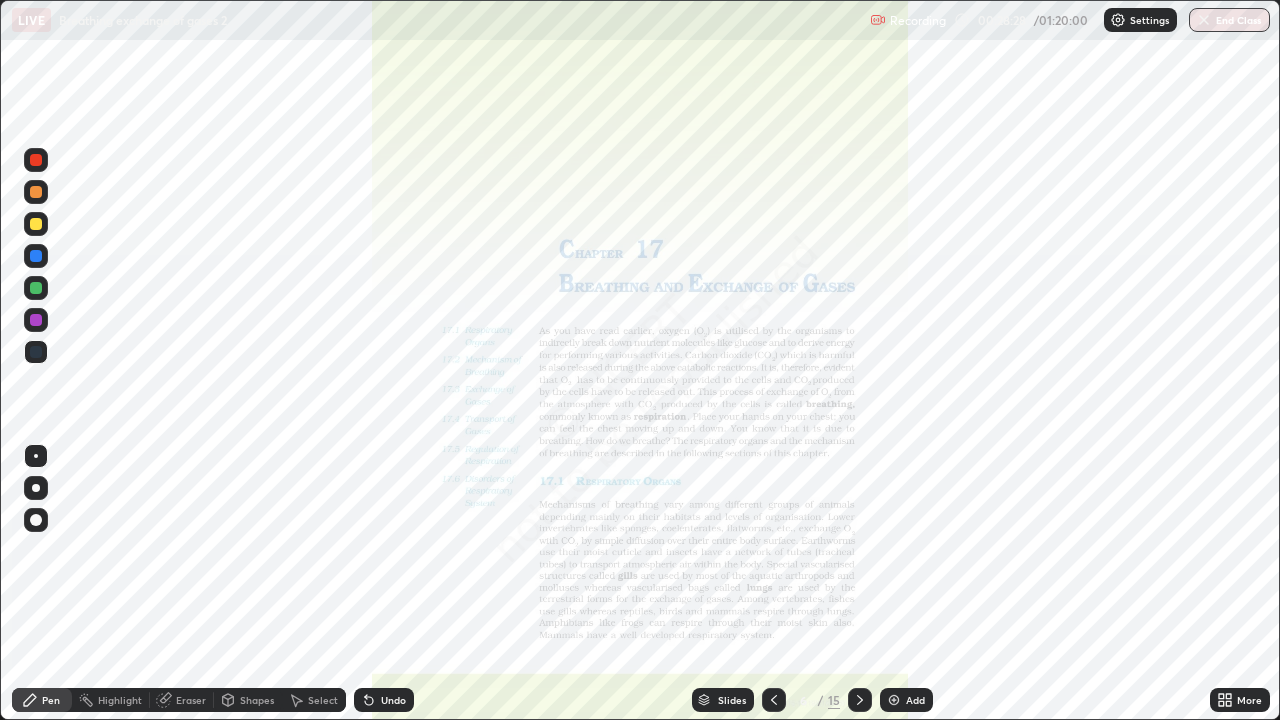 click on "Add" at bounding box center (915, 700) 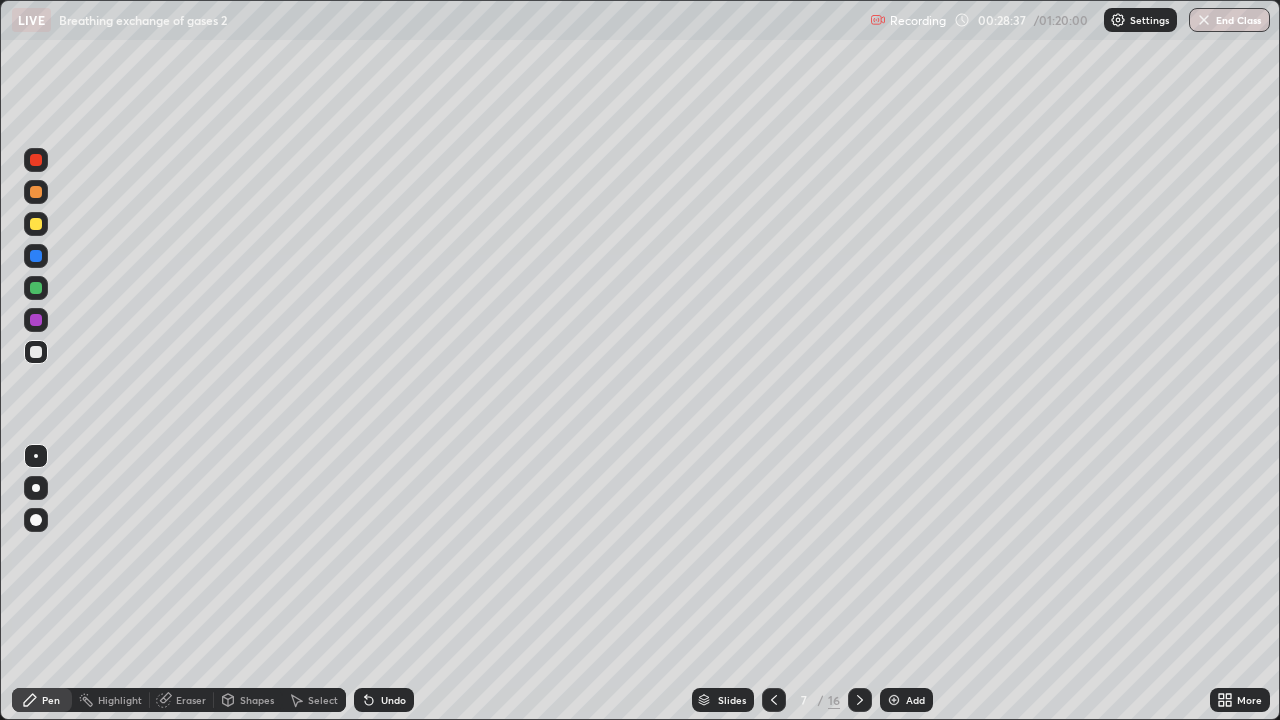 click on "Pen" at bounding box center (42, 700) 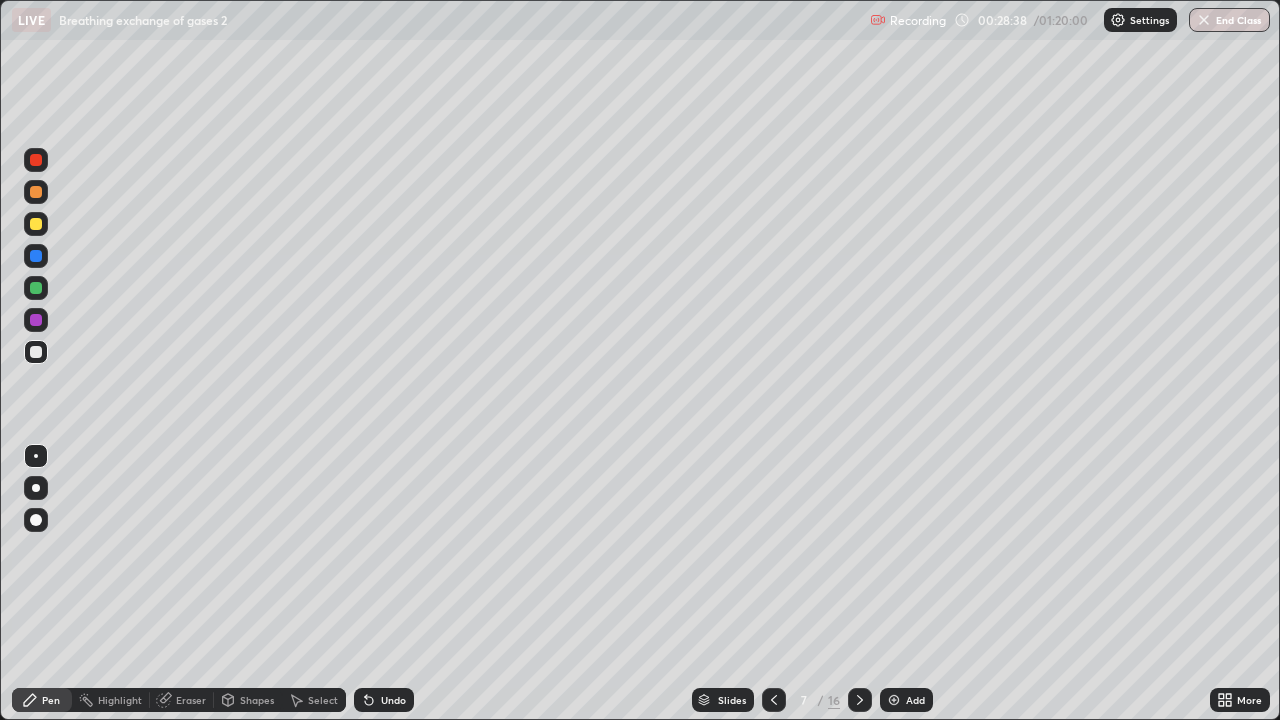 click at bounding box center (36, 352) 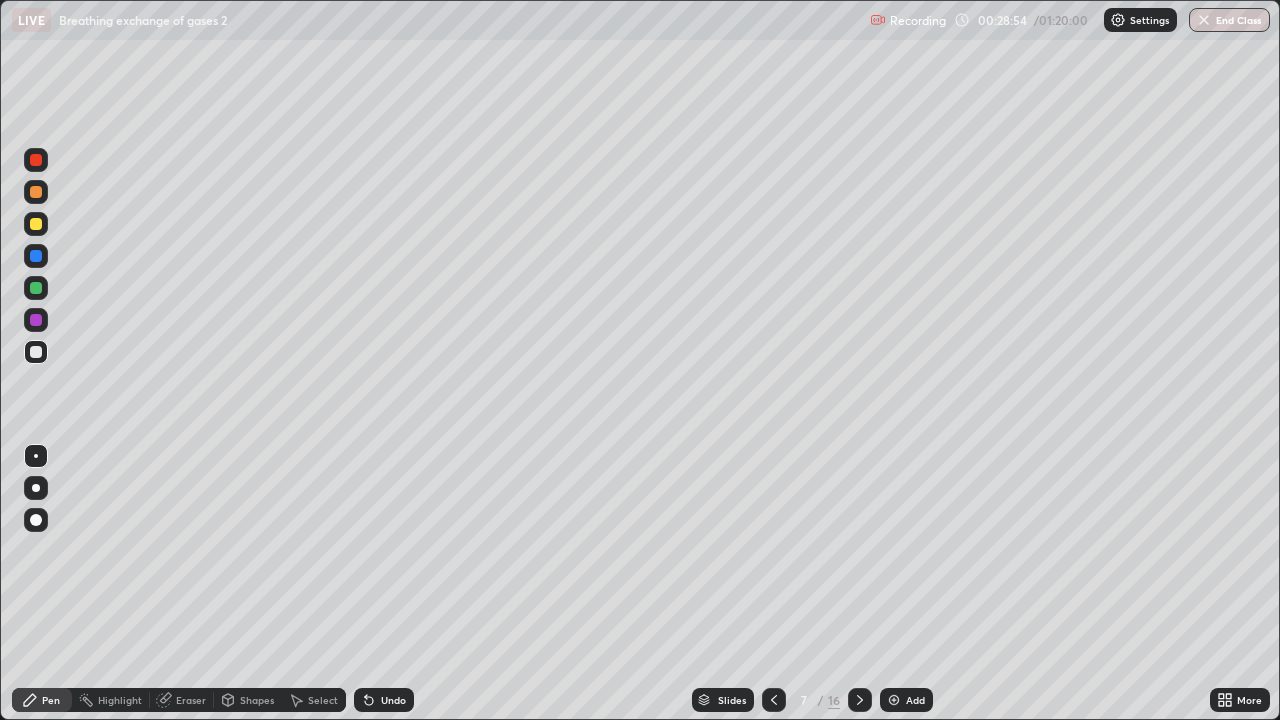 click at bounding box center [36, 192] 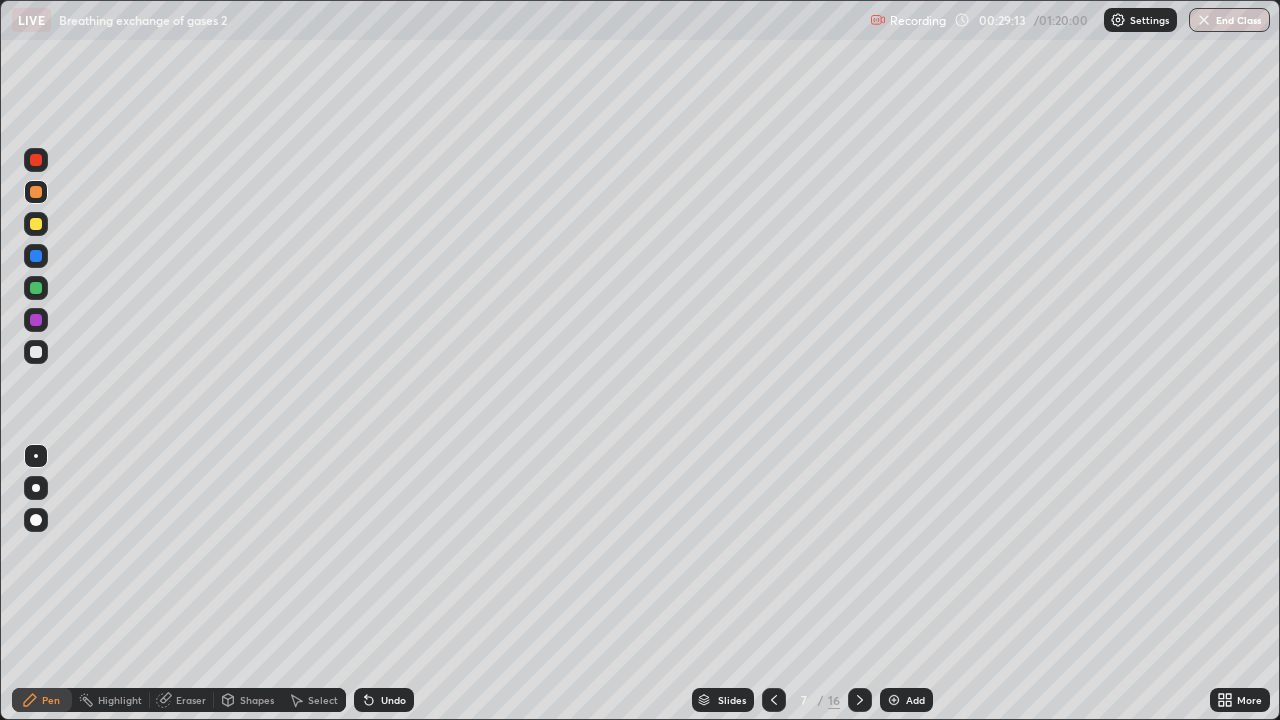 click at bounding box center (36, 224) 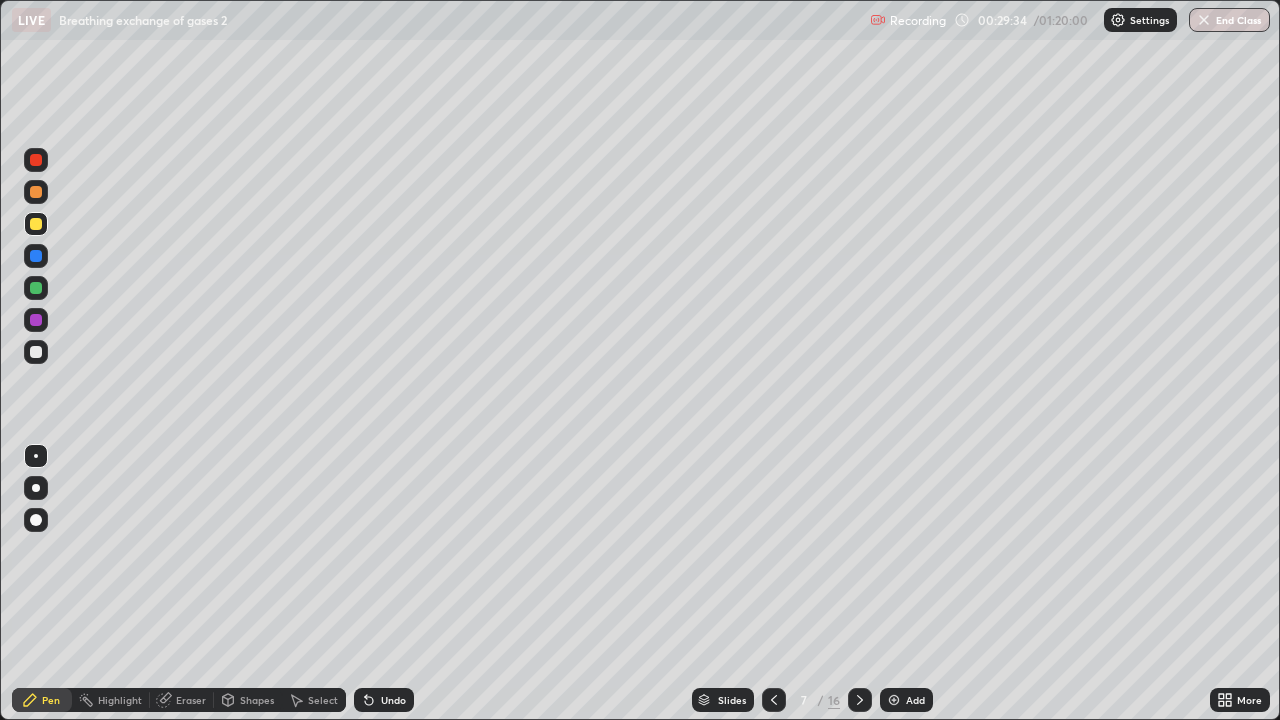 click at bounding box center [36, 288] 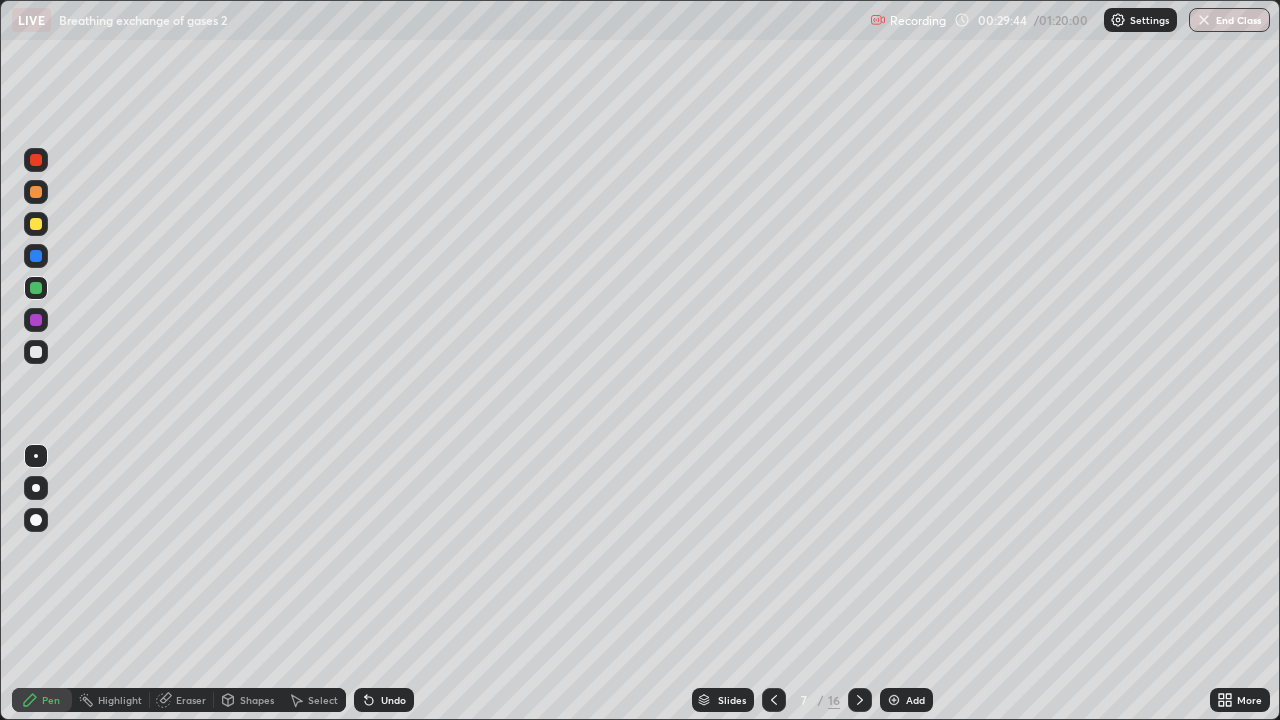 click at bounding box center (36, 288) 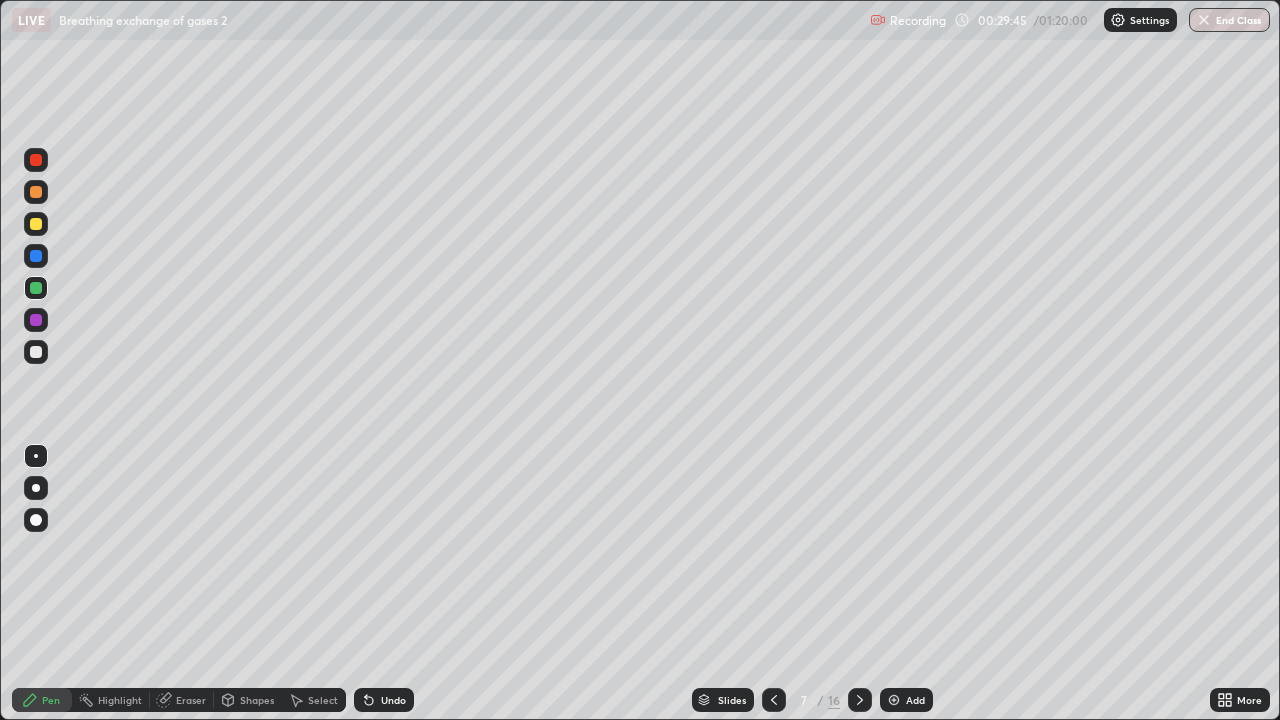 click at bounding box center (36, 224) 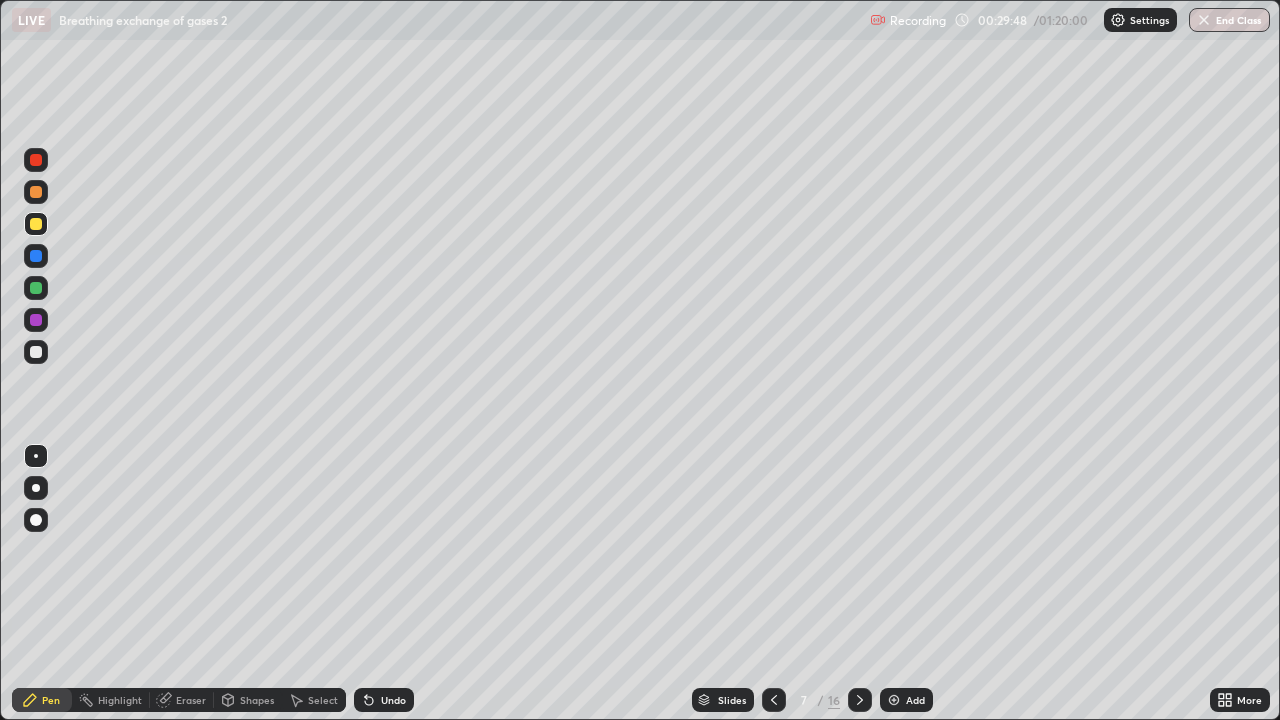 click at bounding box center [36, 192] 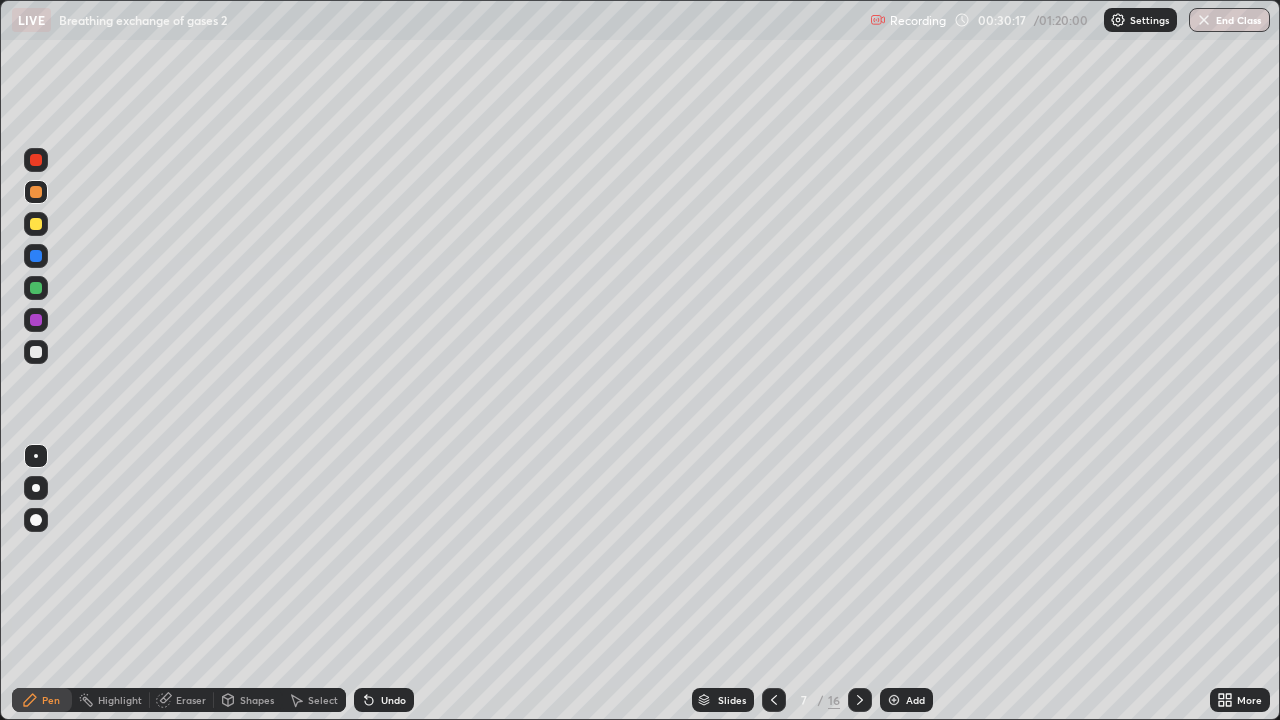 click at bounding box center [36, 288] 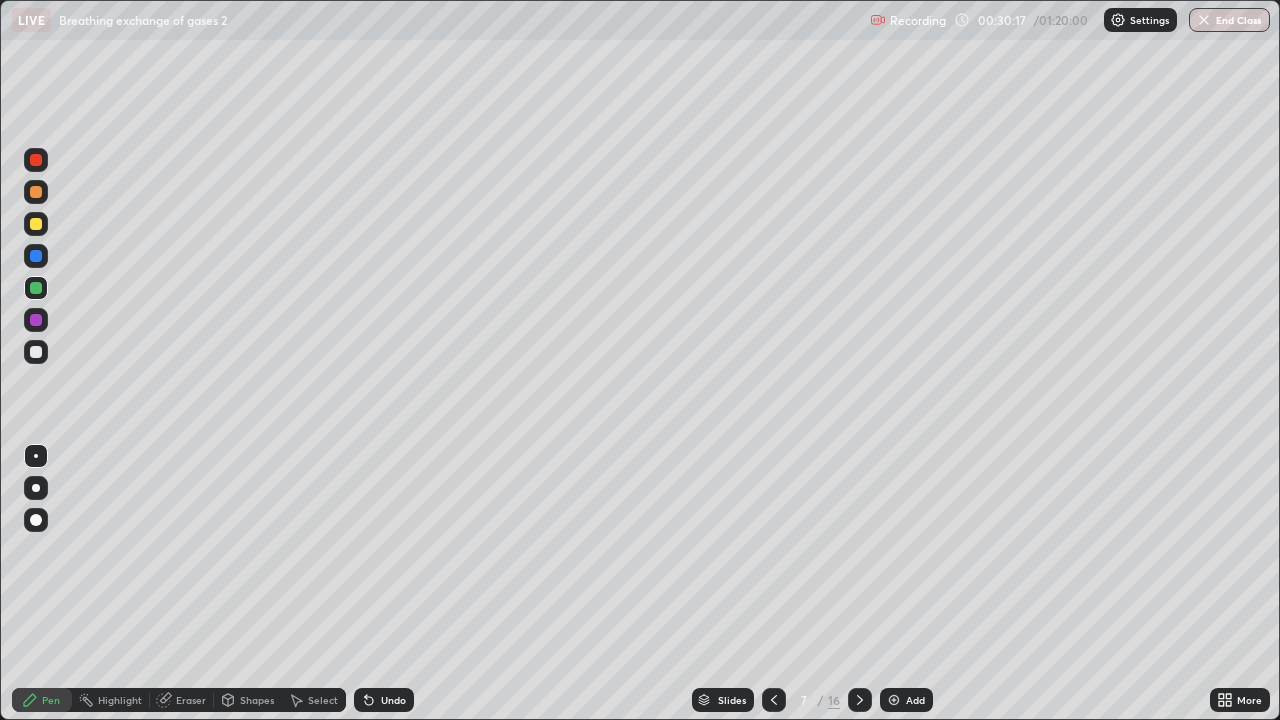 click at bounding box center (36, 224) 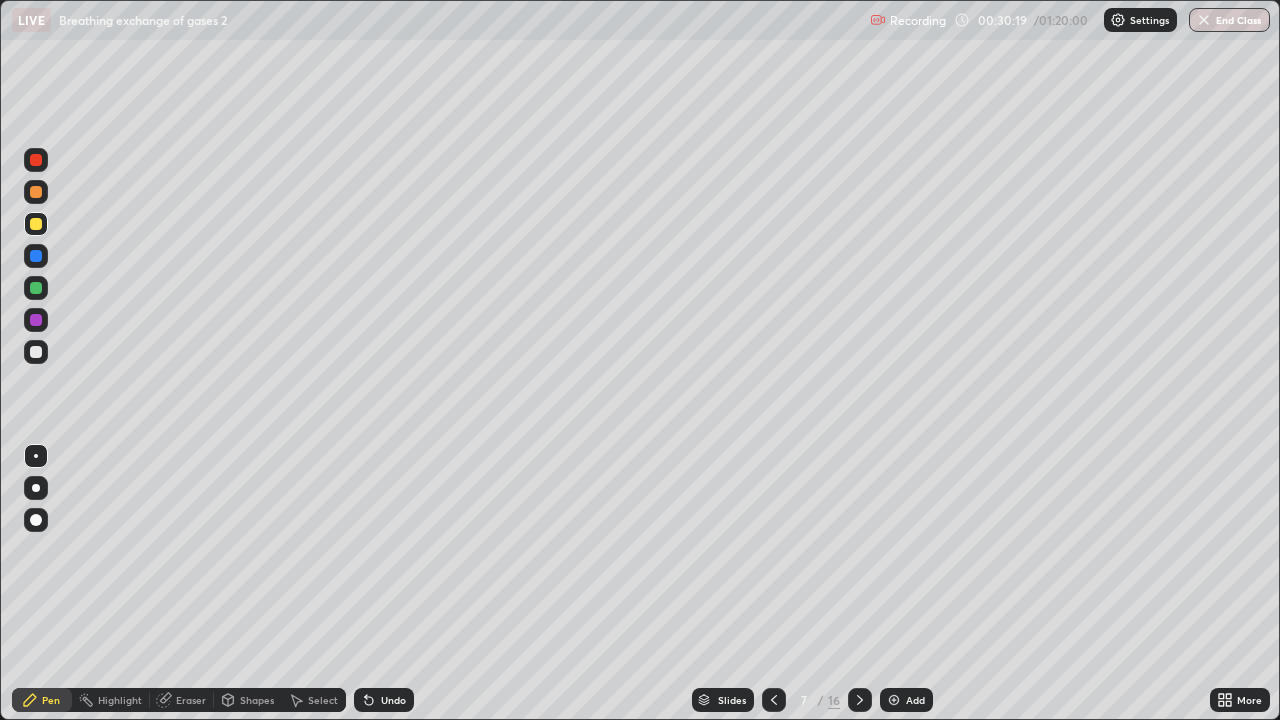 click at bounding box center [36, 352] 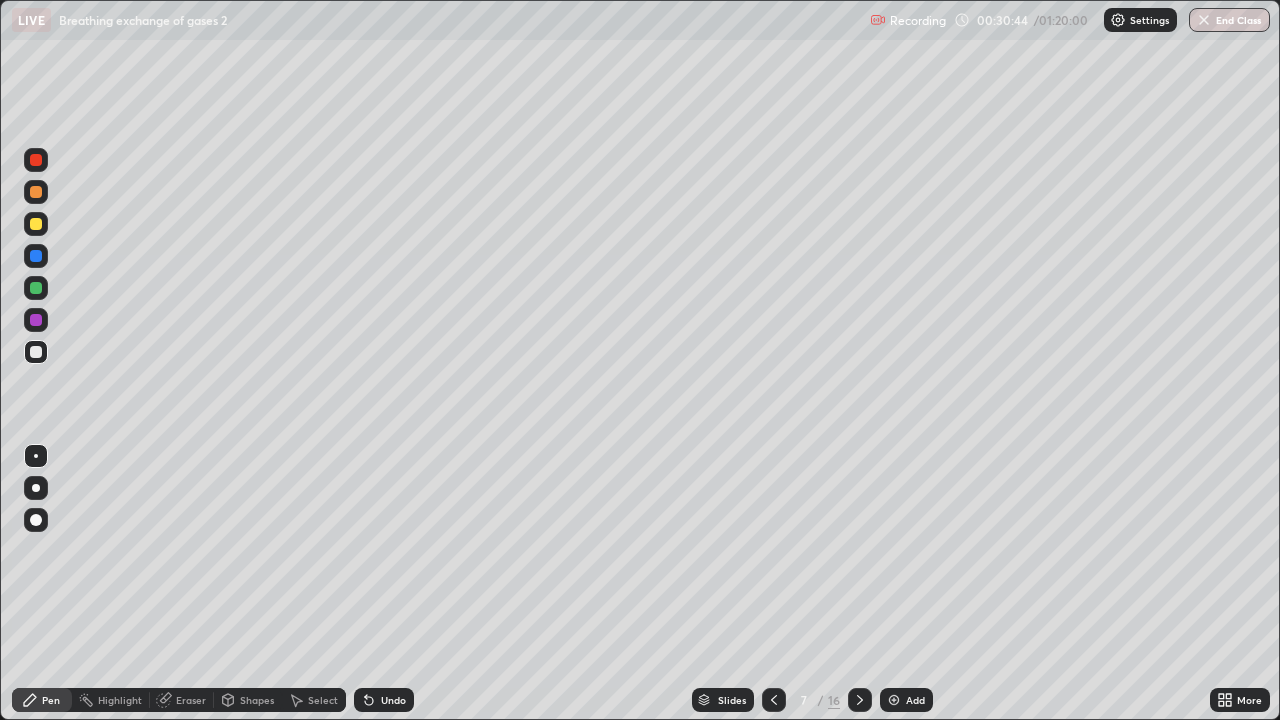 click at bounding box center [36, 224] 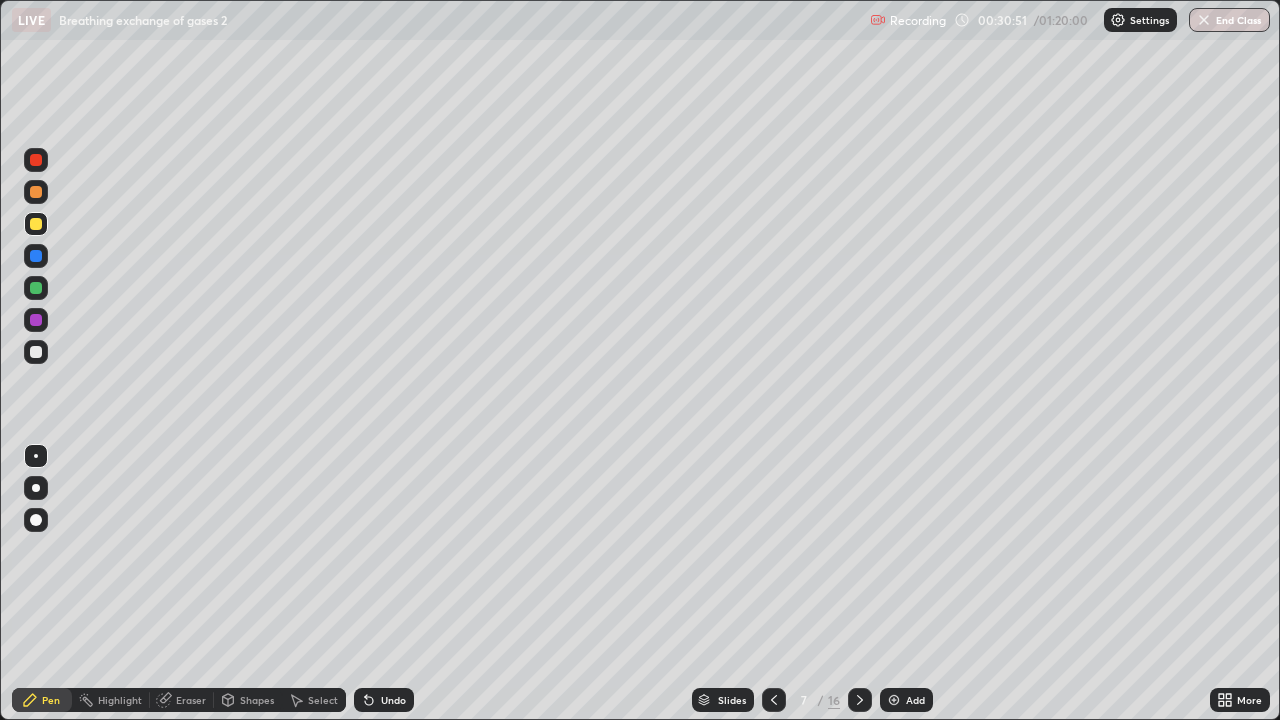 click on "Add" at bounding box center (906, 700) 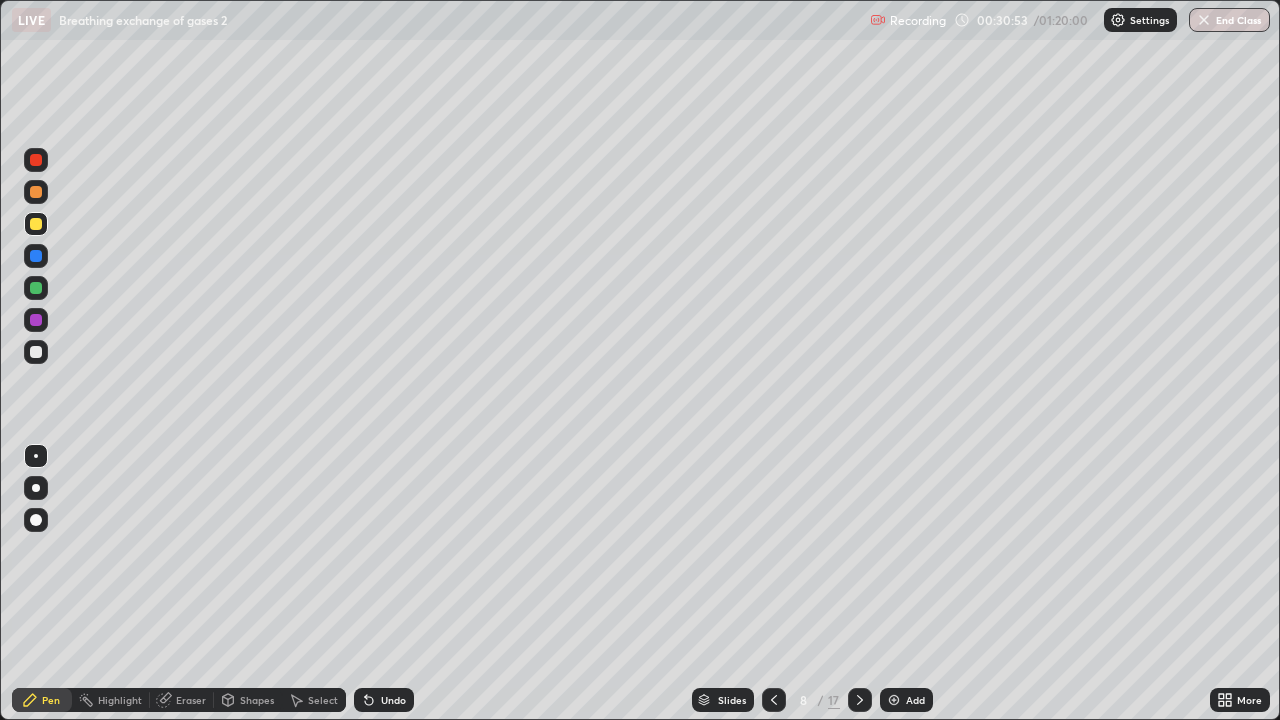 click at bounding box center [36, 192] 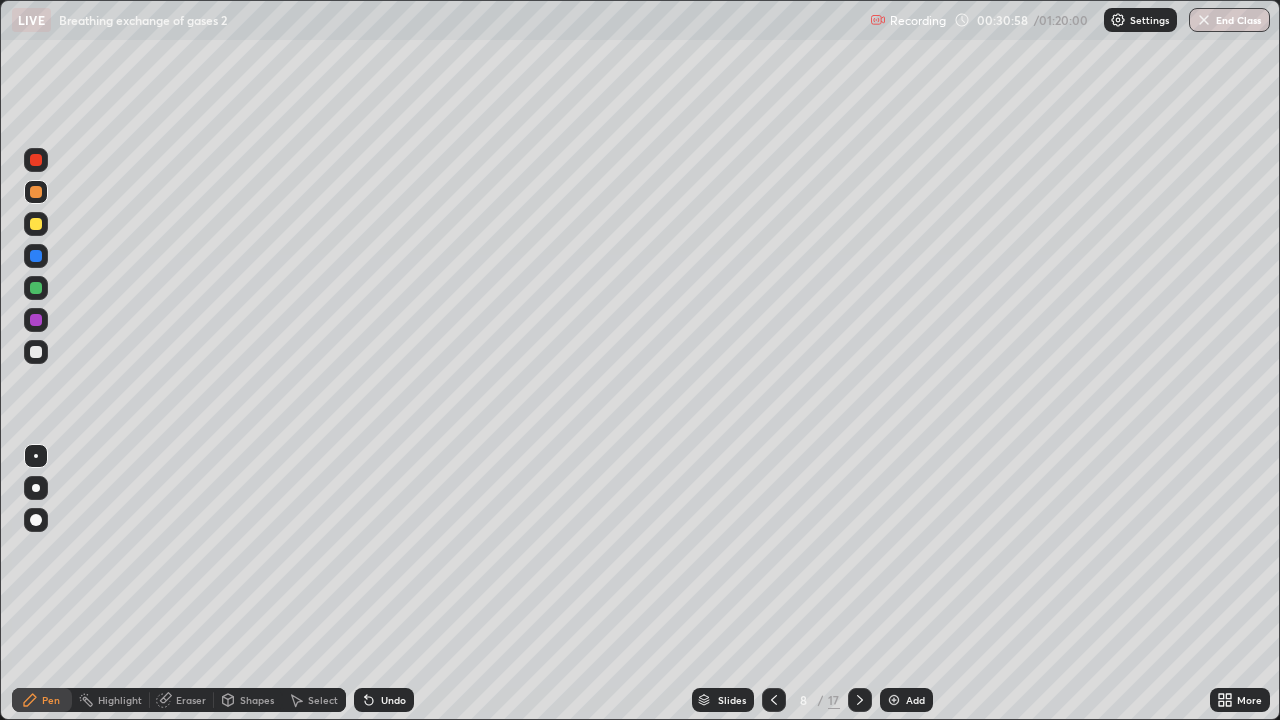 click at bounding box center (36, 224) 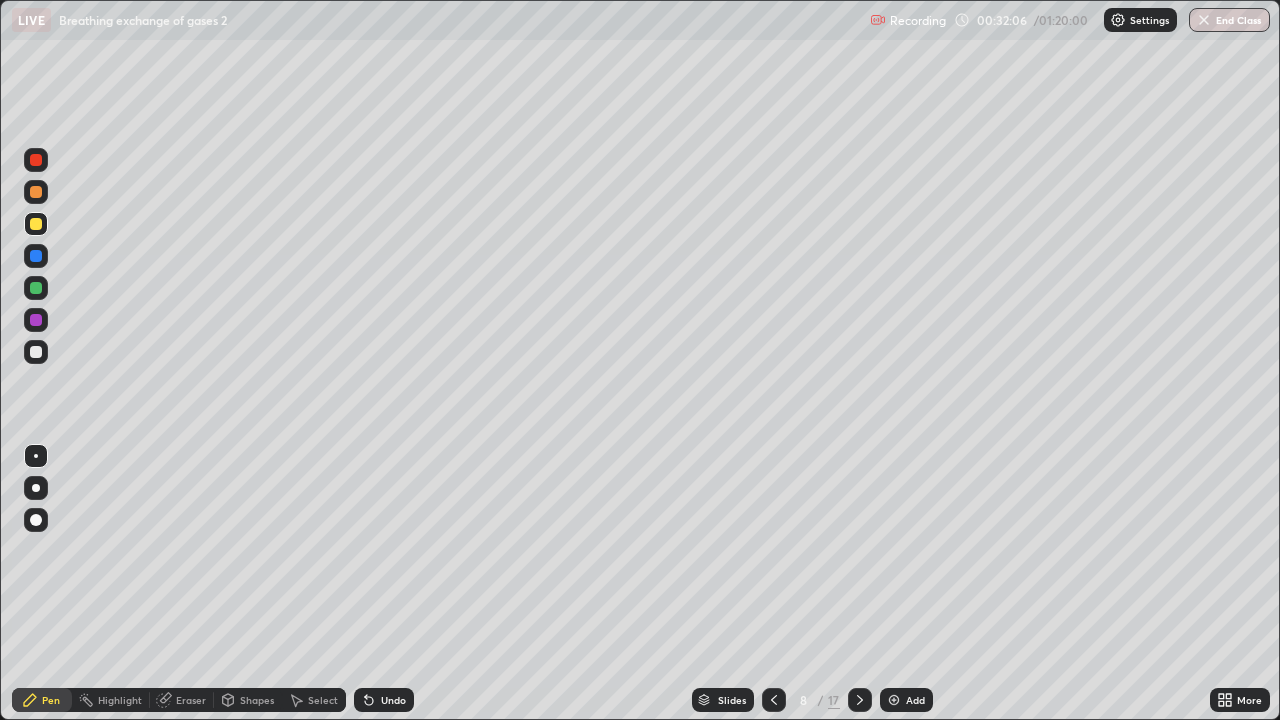 click at bounding box center (36, 288) 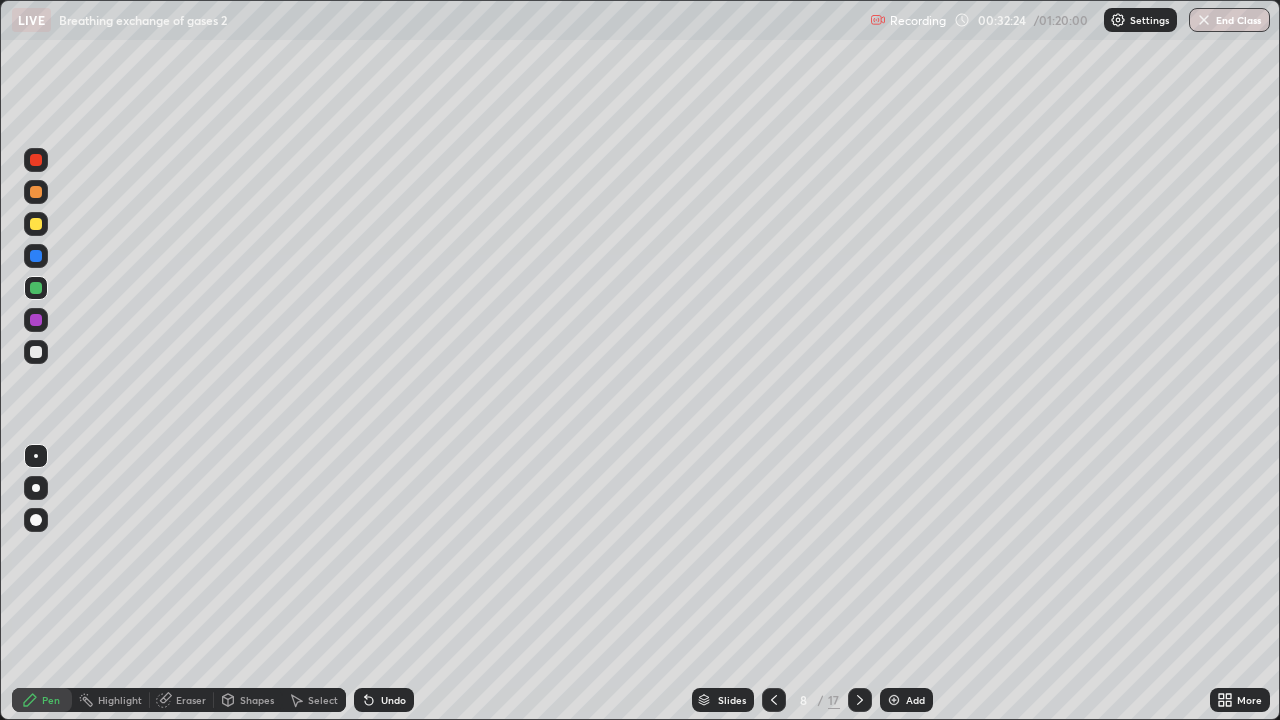 click at bounding box center (36, 352) 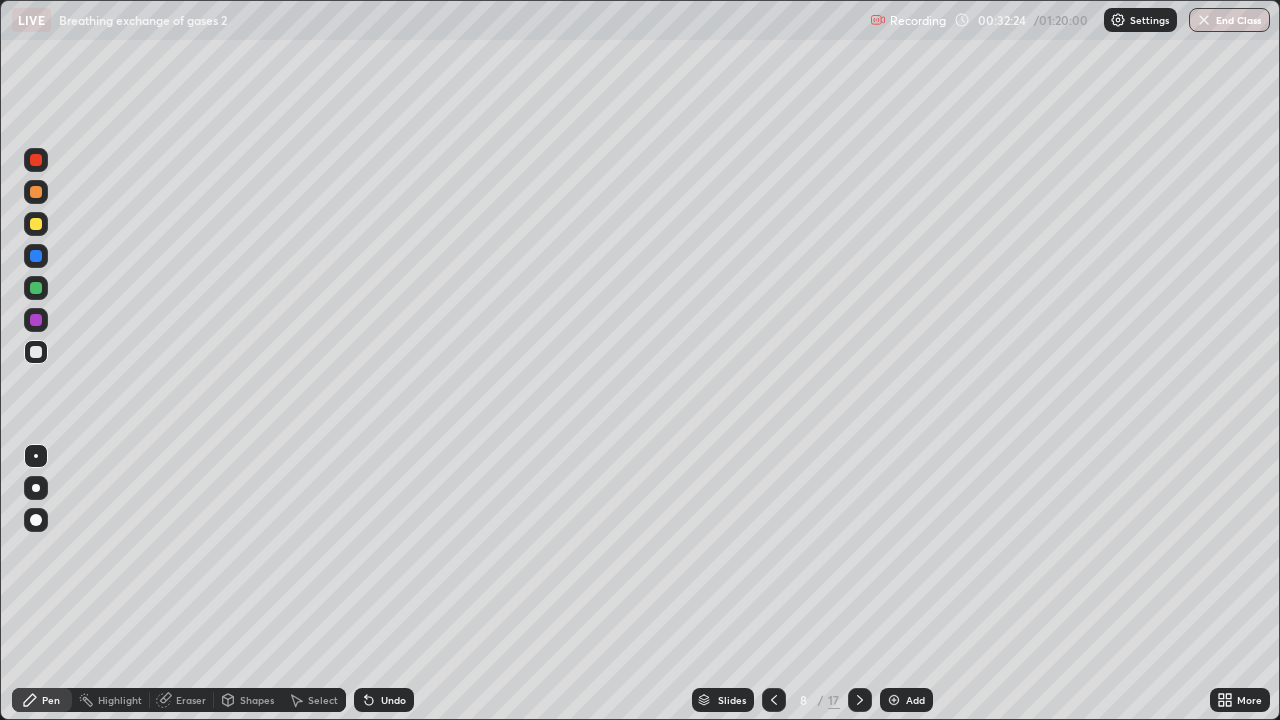 click at bounding box center [36, 224] 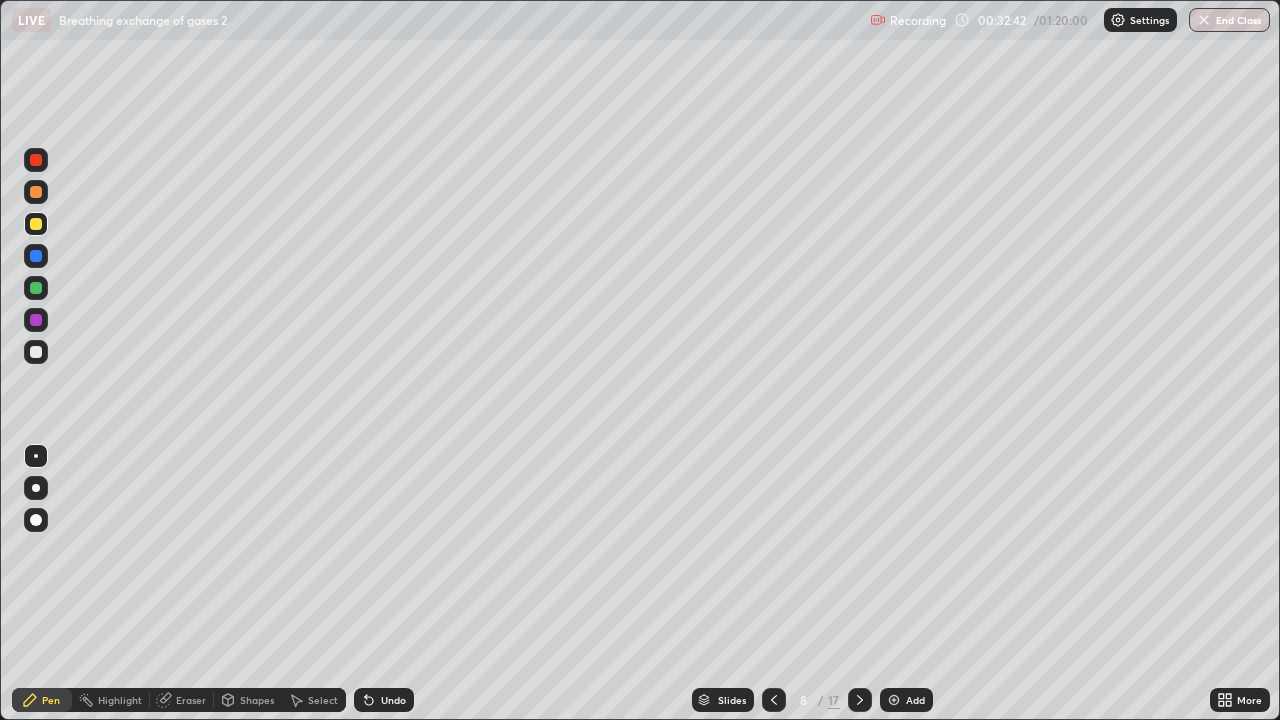click at bounding box center [36, 288] 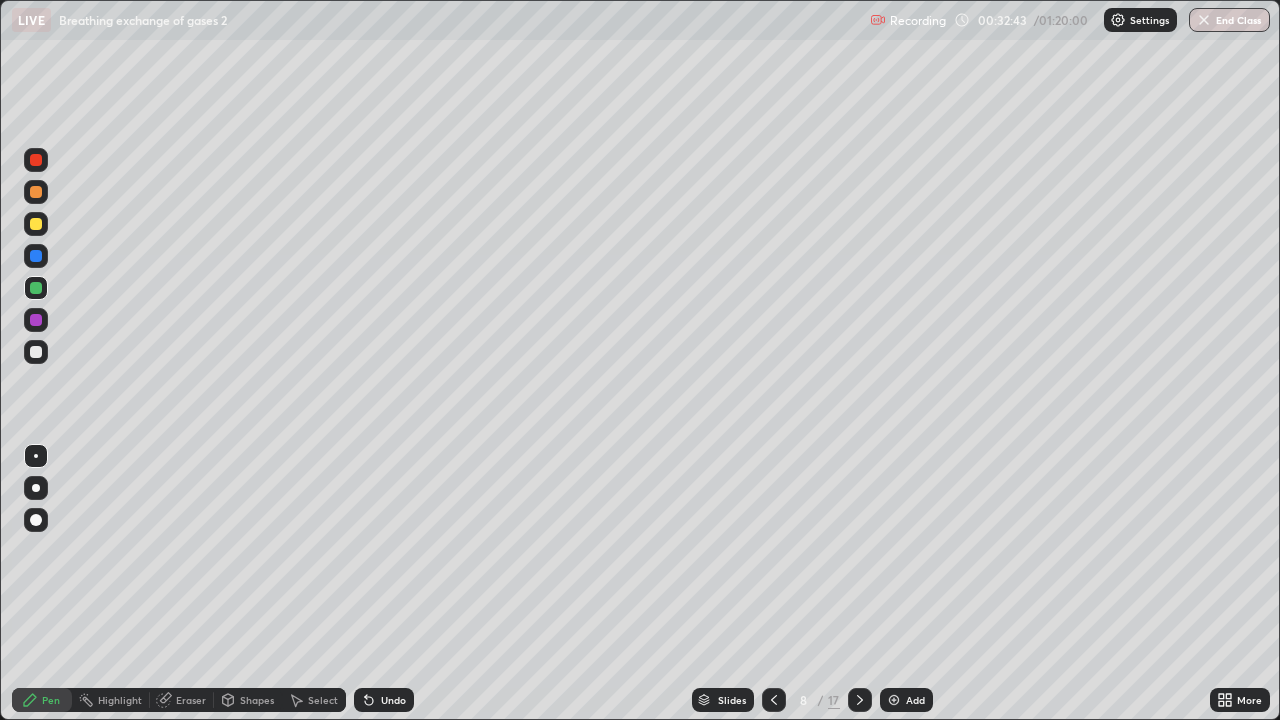 click at bounding box center [36, 192] 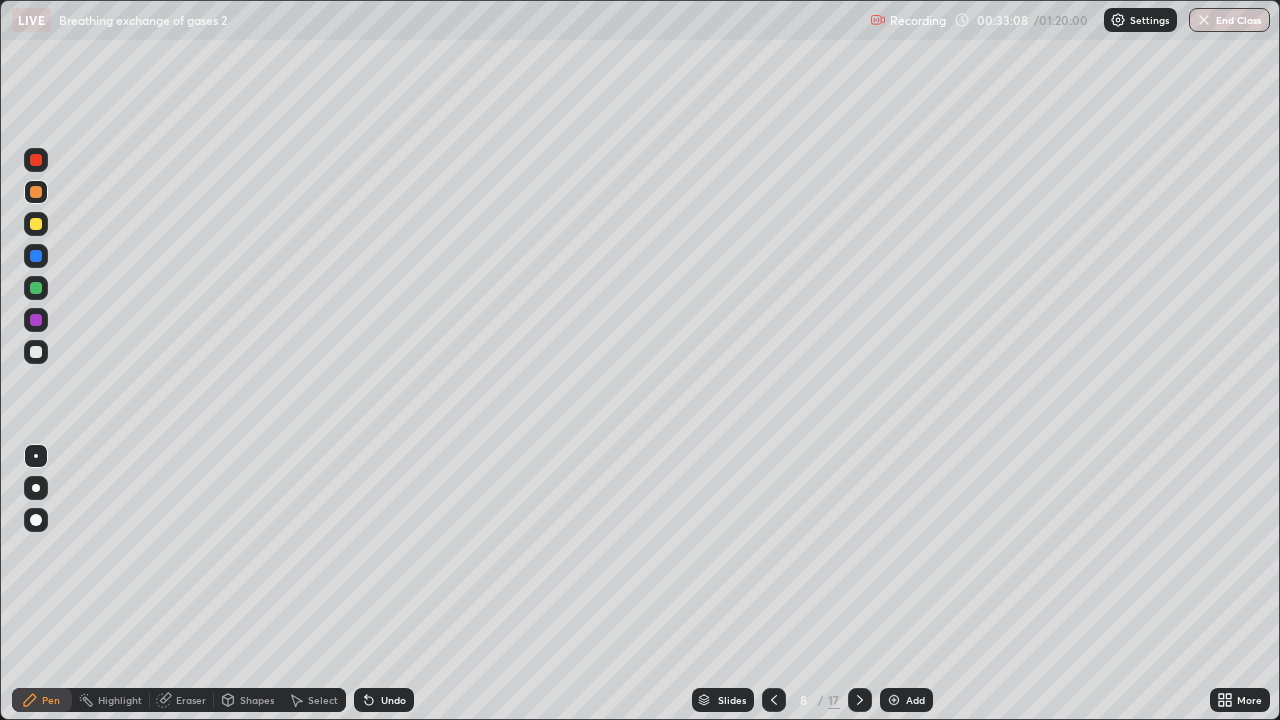click at bounding box center [36, 192] 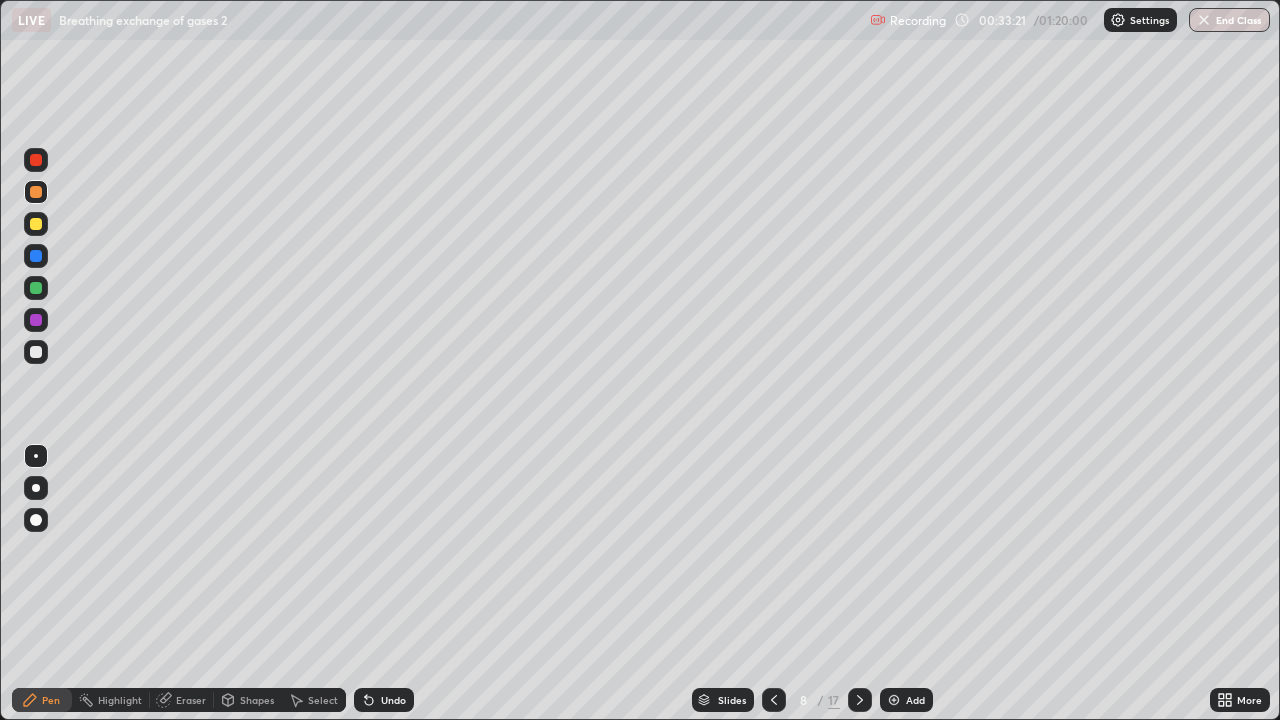 click on "Shapes" at bounding box center [248, 700] 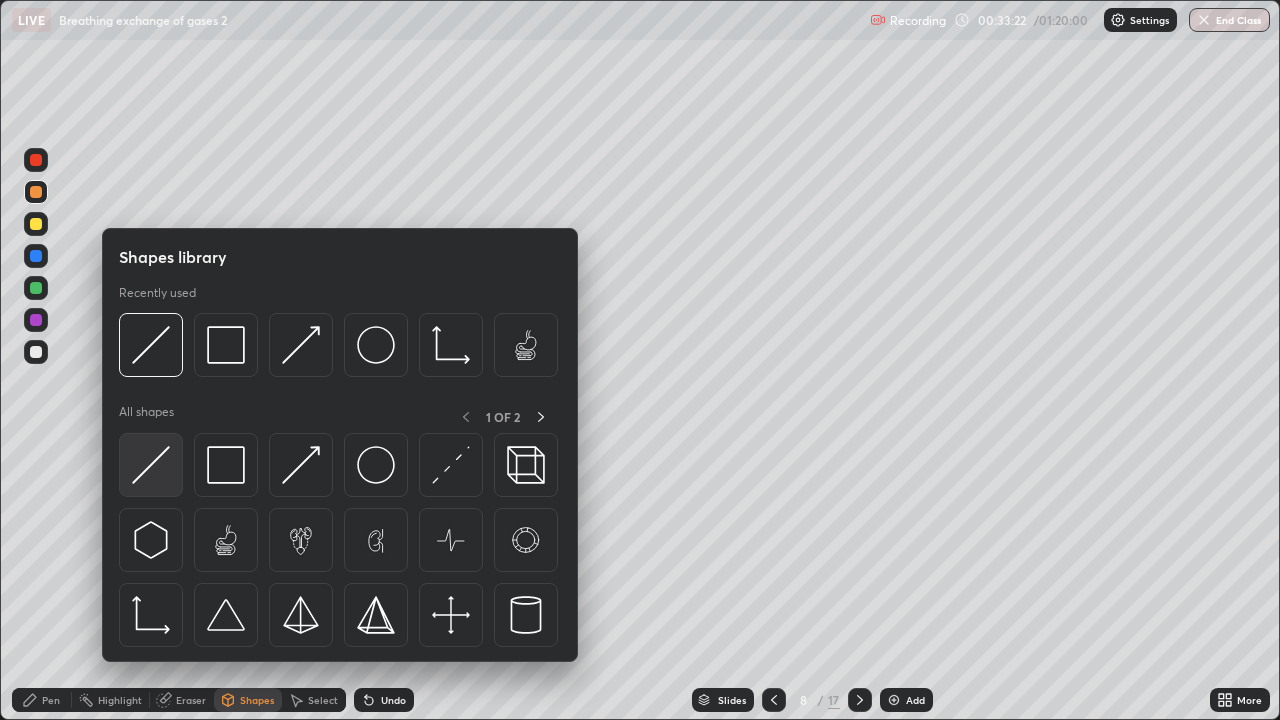 click at bounding box center [151, 465] 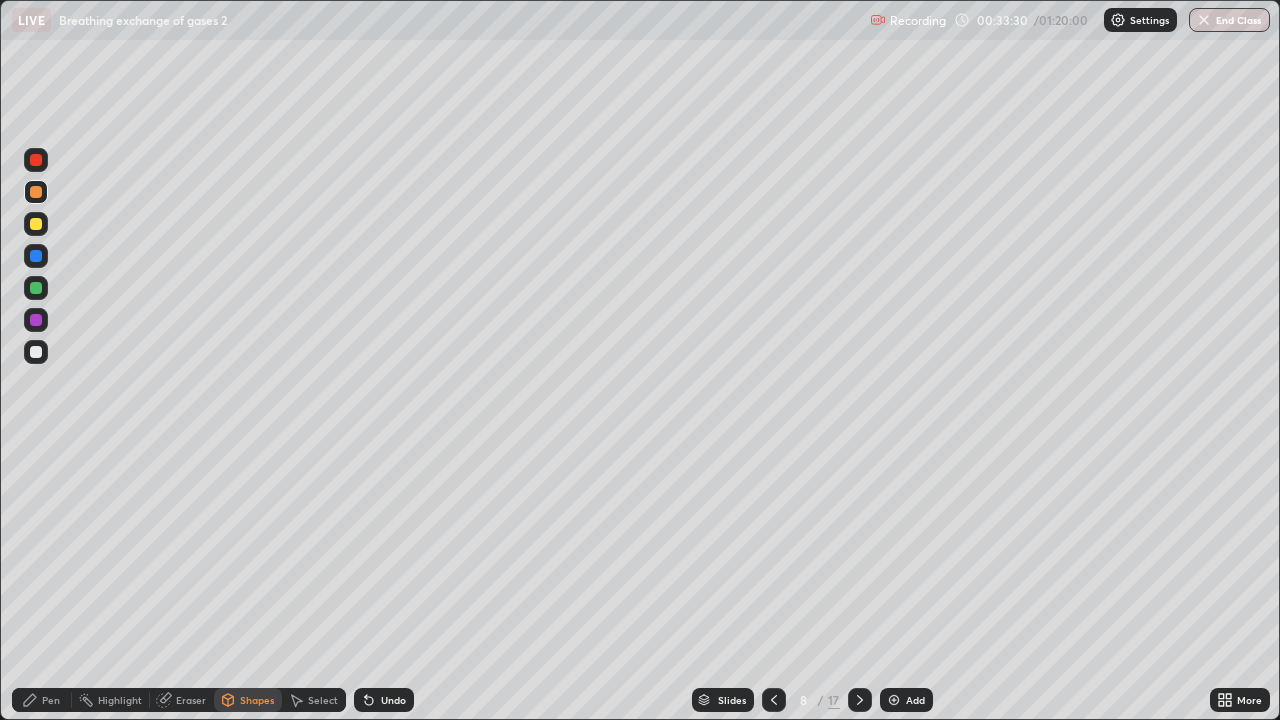 click on "Eraser" at bounding box center (191, 700) 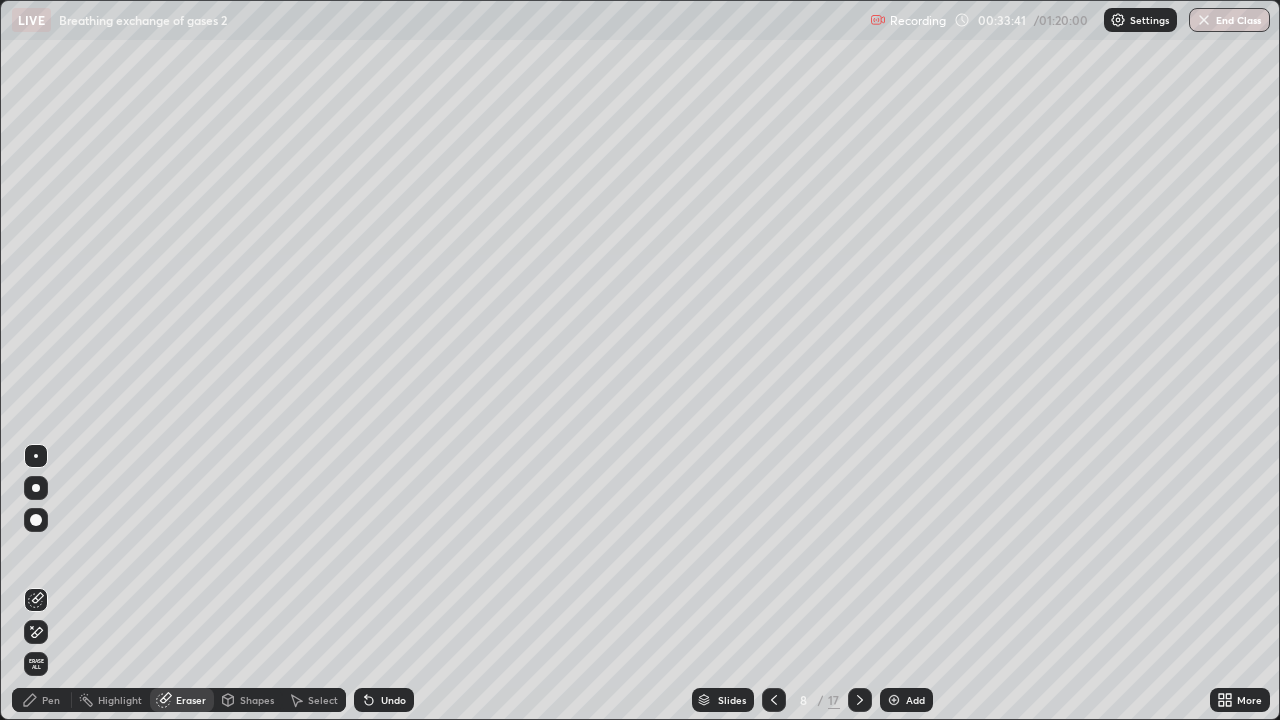click on "Pen" at bounding box center [51, 700] 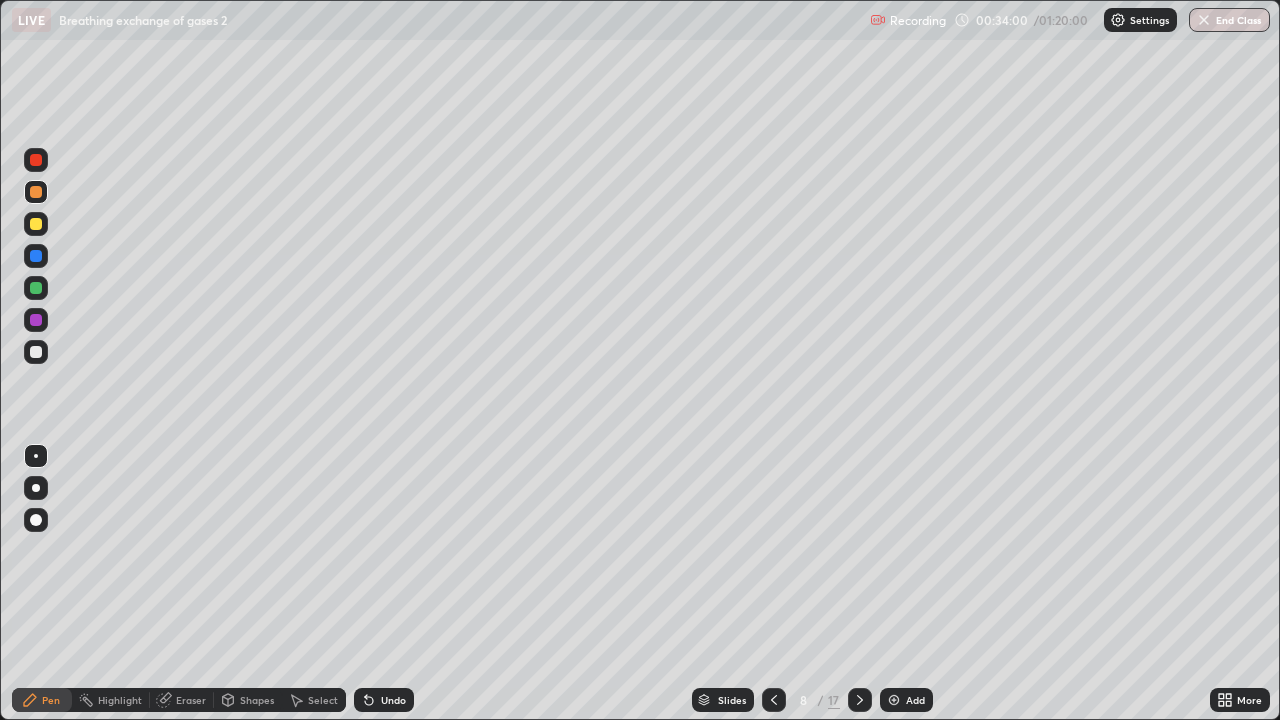 click on "Pen" at bounding box center [51, 700] 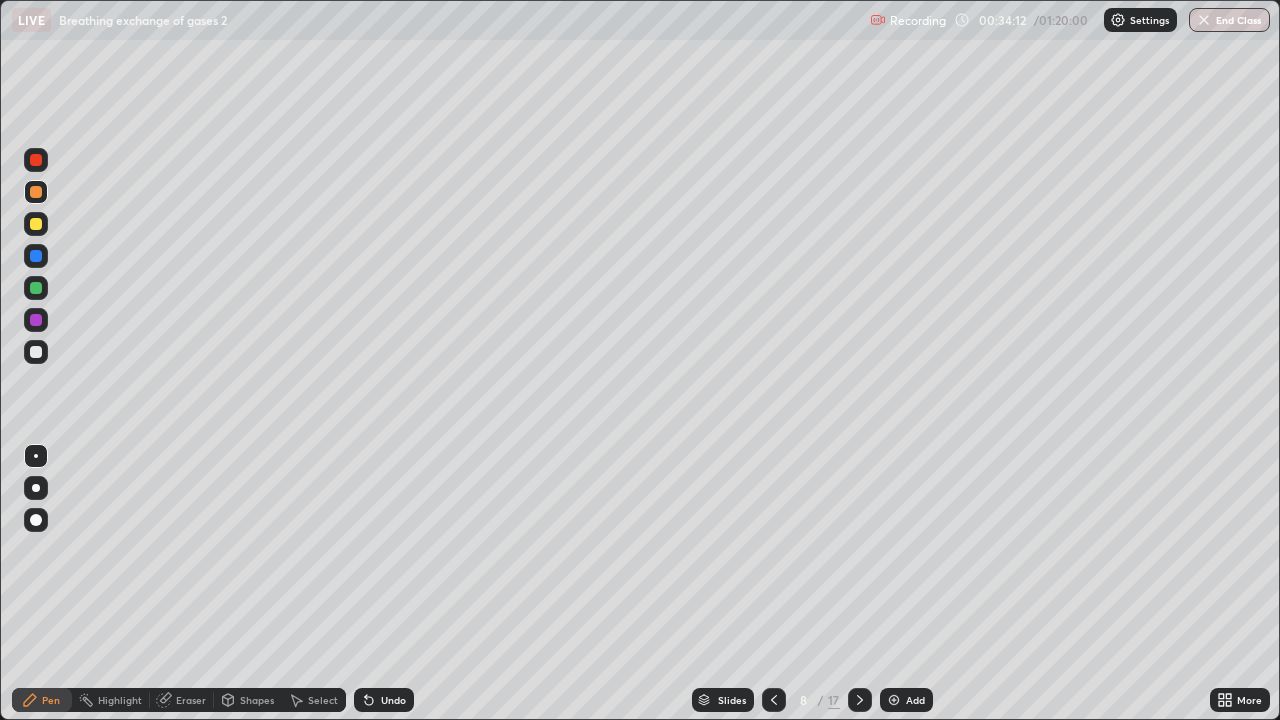 click at bounding box center (36, 320) 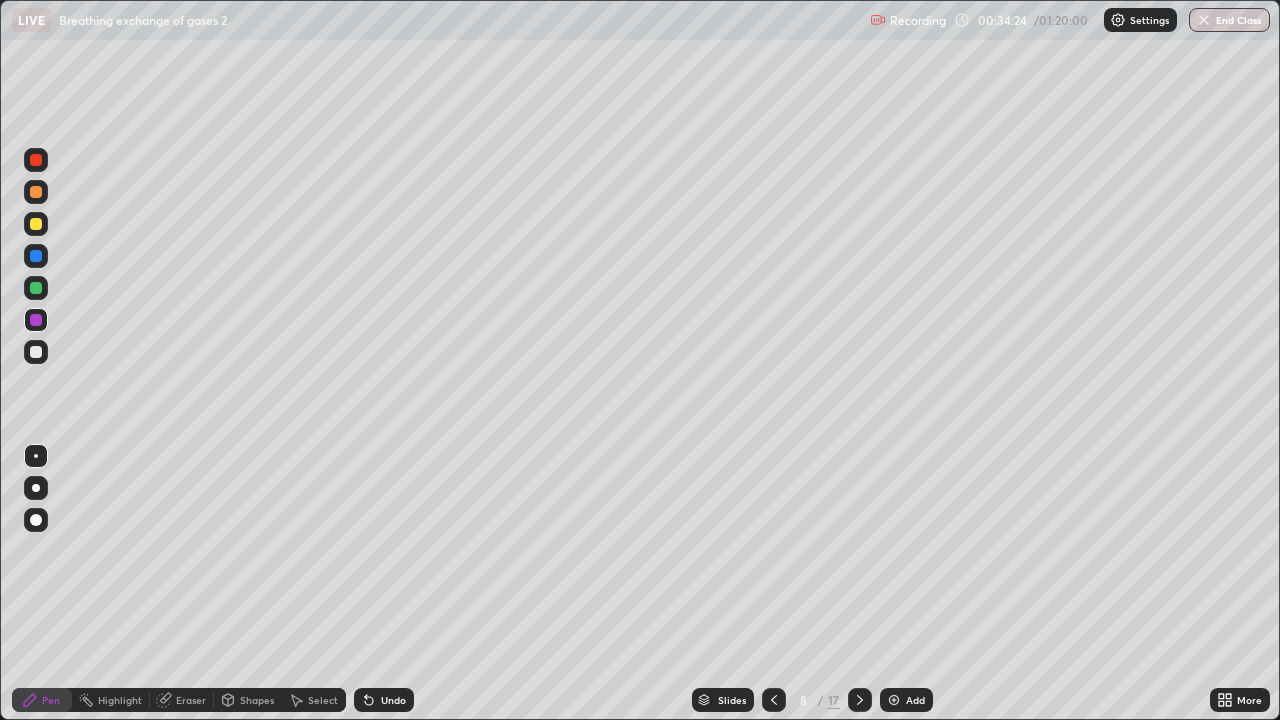 click at bounding box center (36, 352) 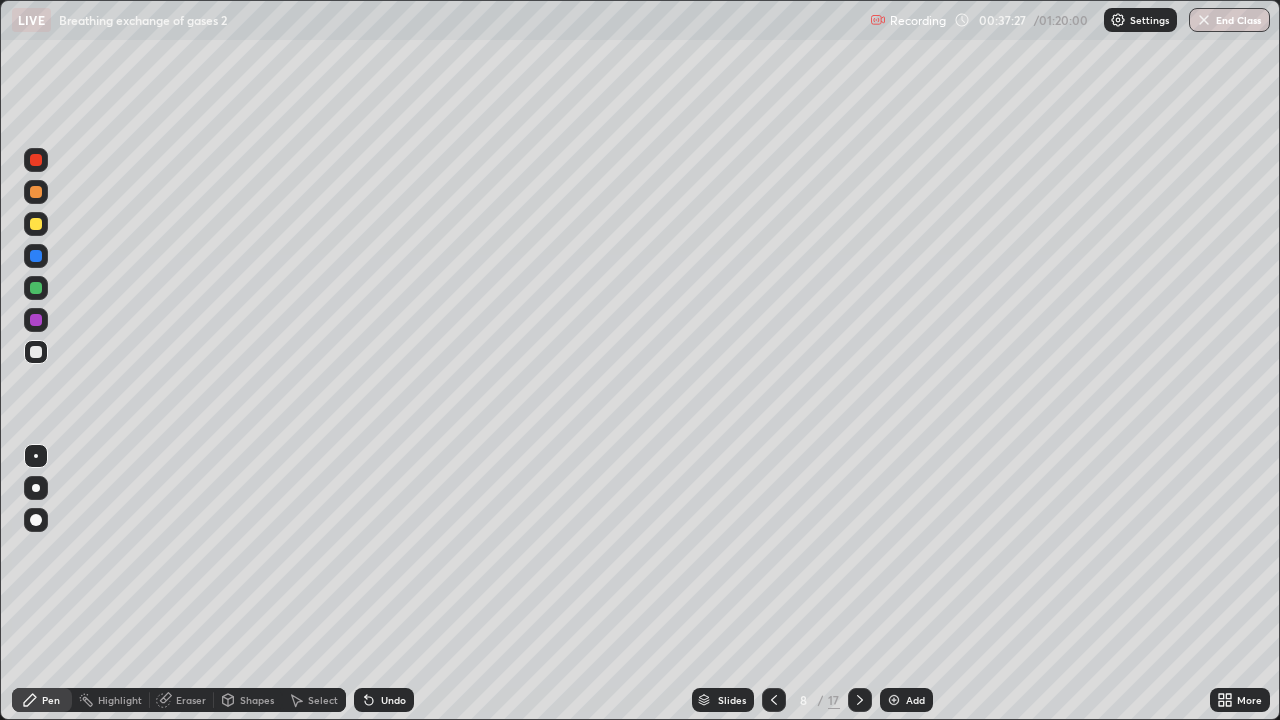 click at bounding box center (36, 352) 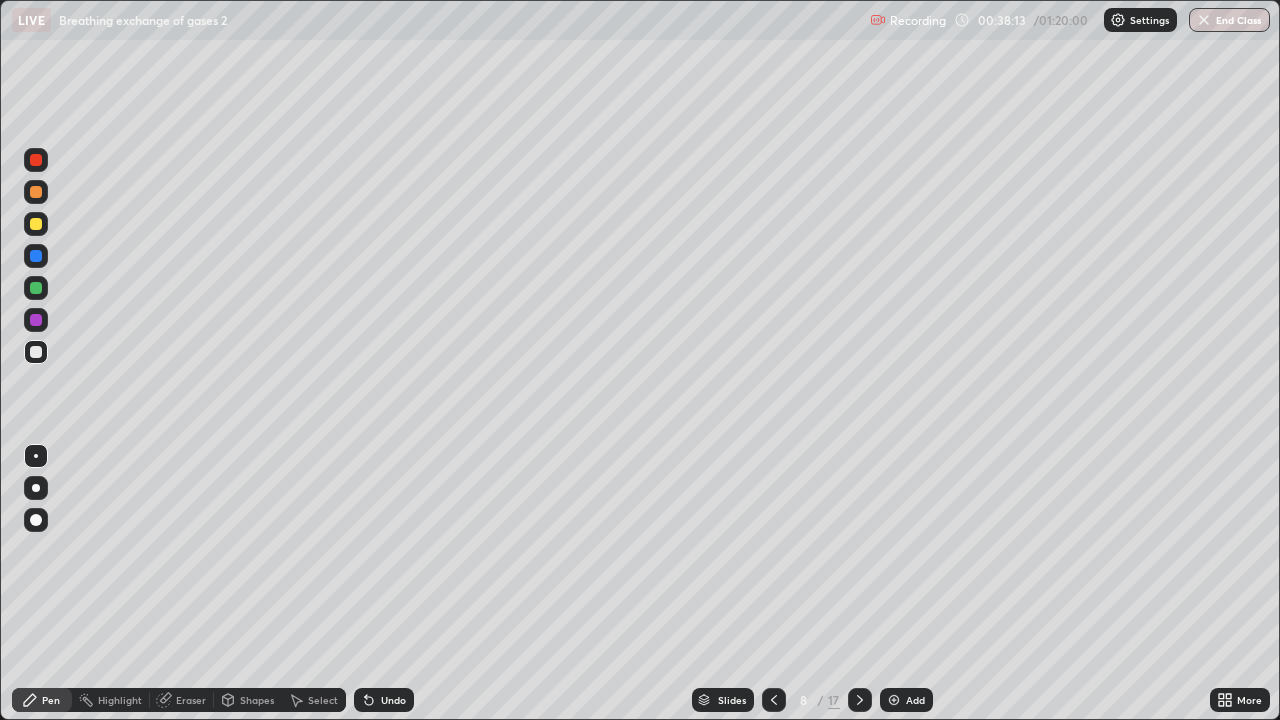 click at bounding box center [36, 320] 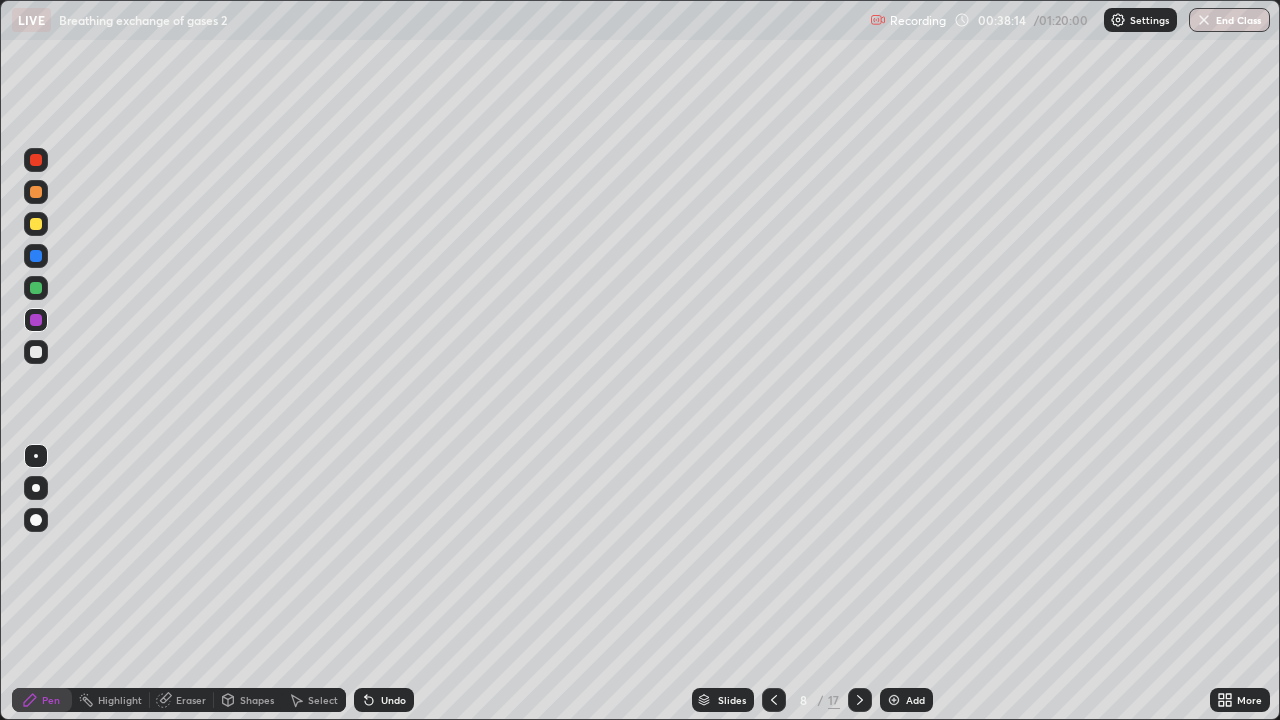 click at bounding box center [36, 288] 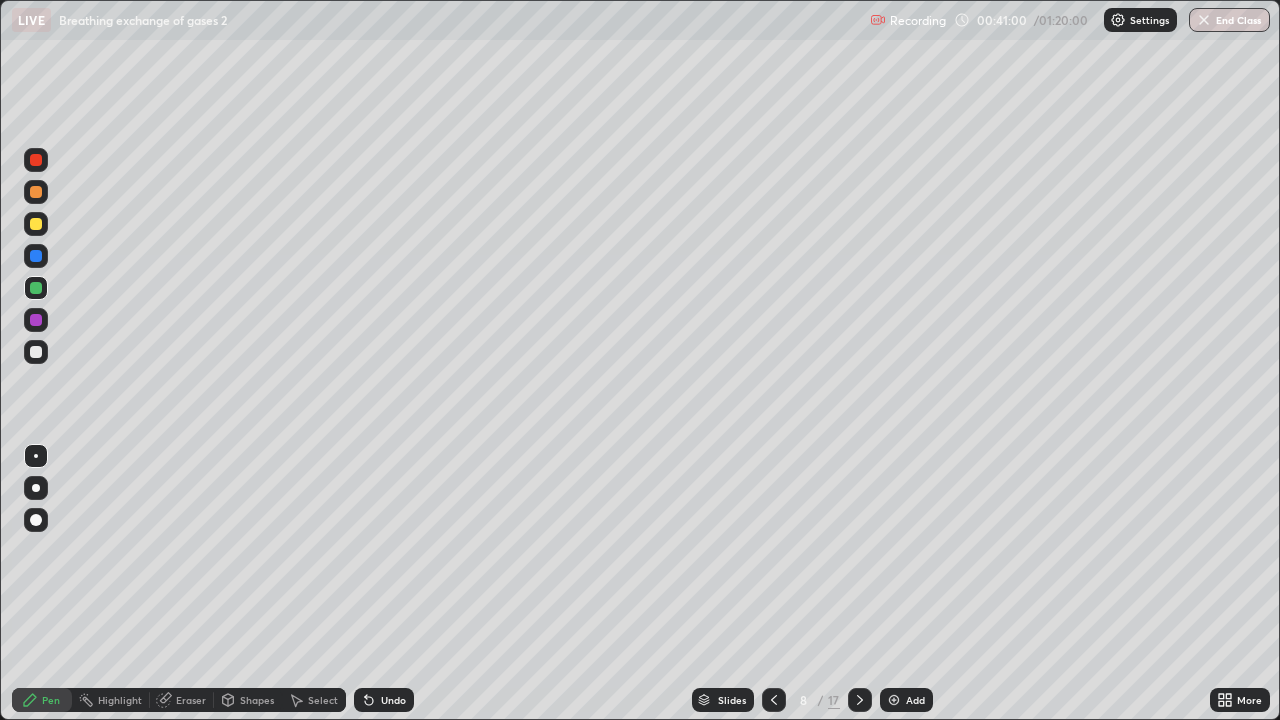 click at bounding box center (36, 224) 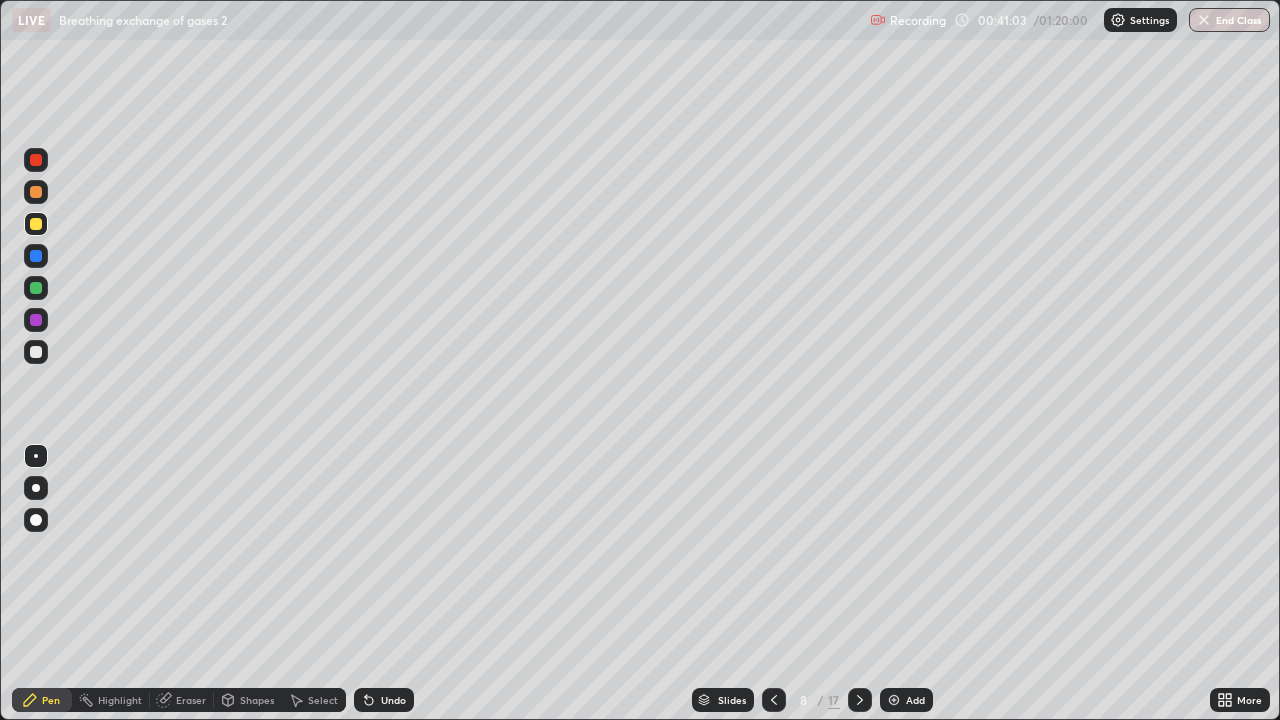 click at bounding box center (36, 192) 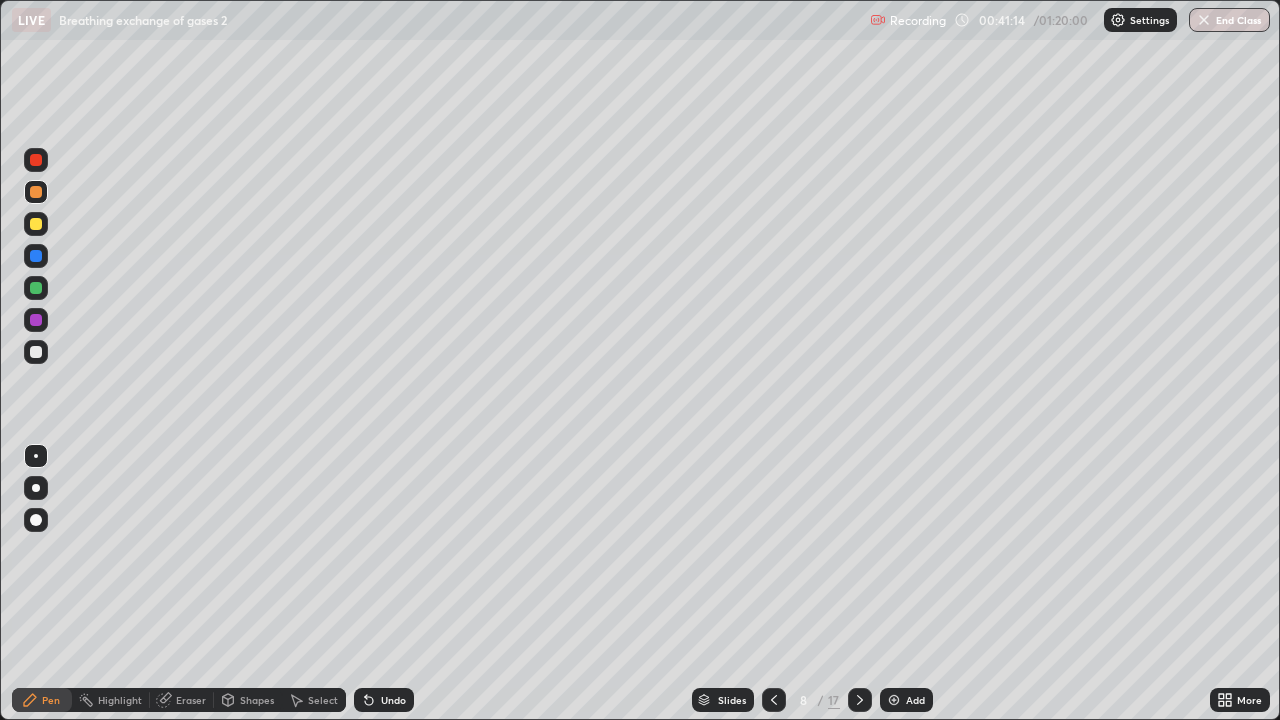 click at bounding box center [36, 320] 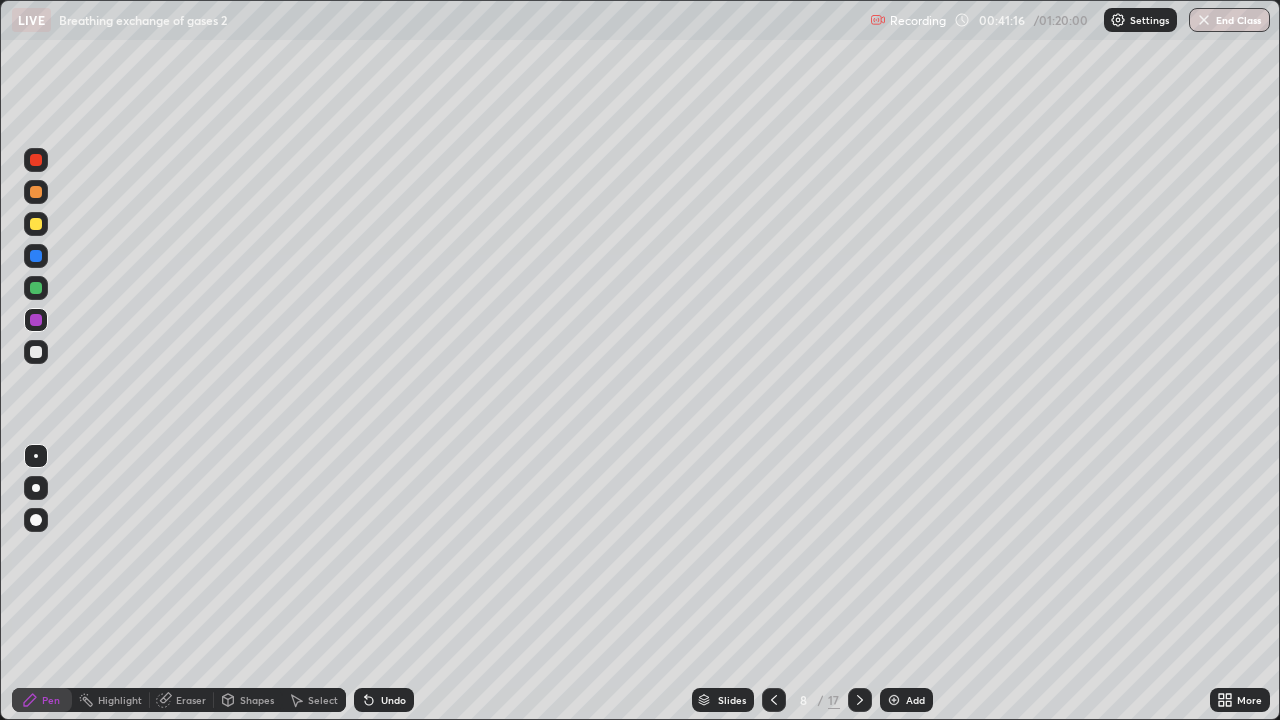 click at bounding box center [36, 256] 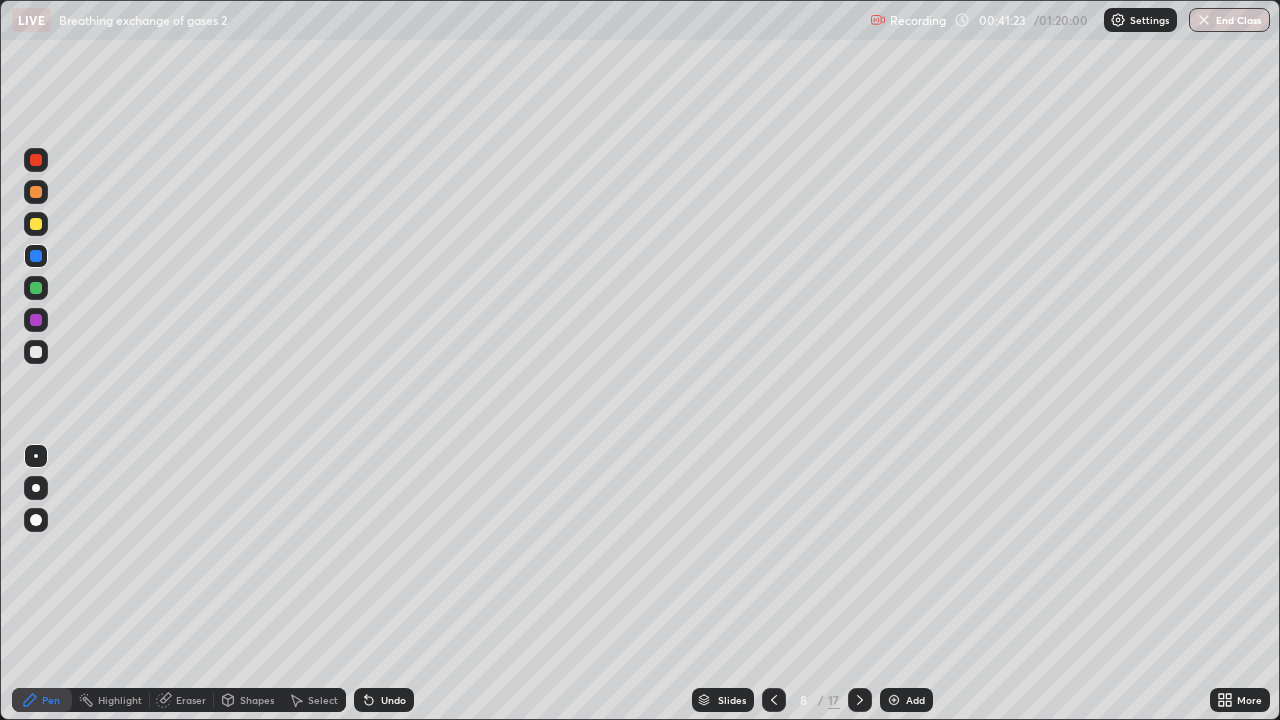 click at bounding box center [36, 192] 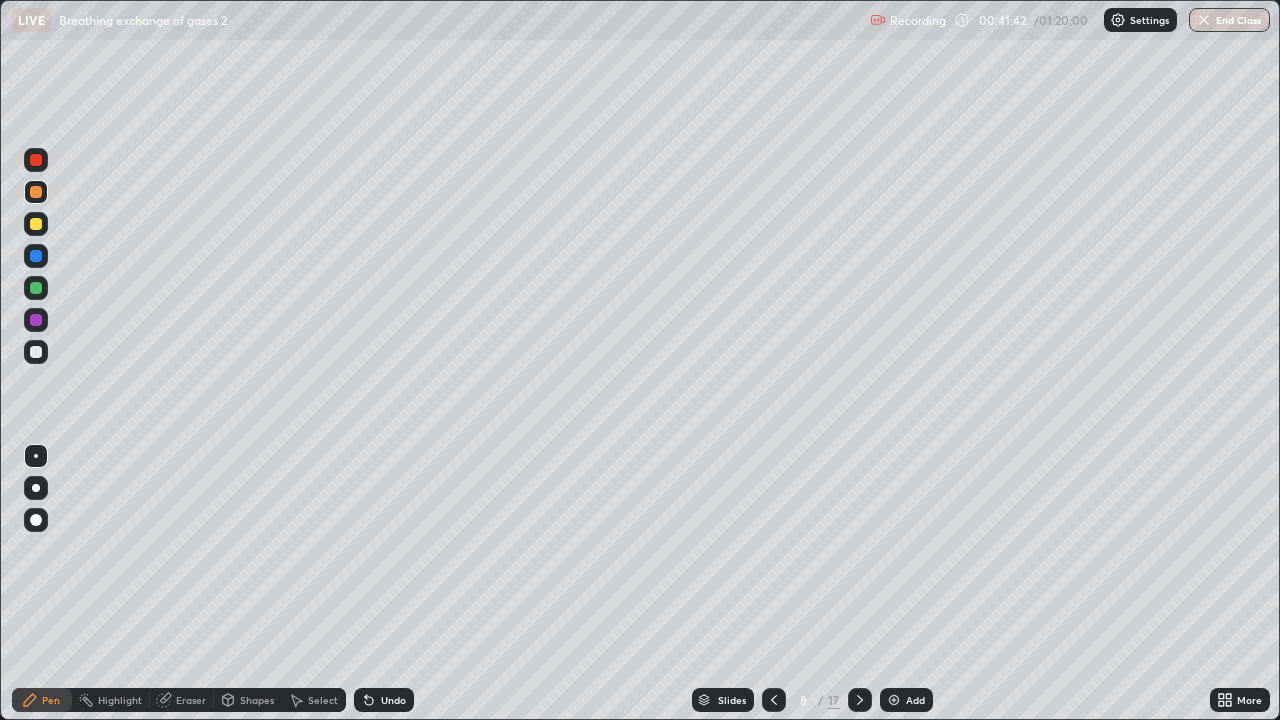 click at bounding box center [36, 352] 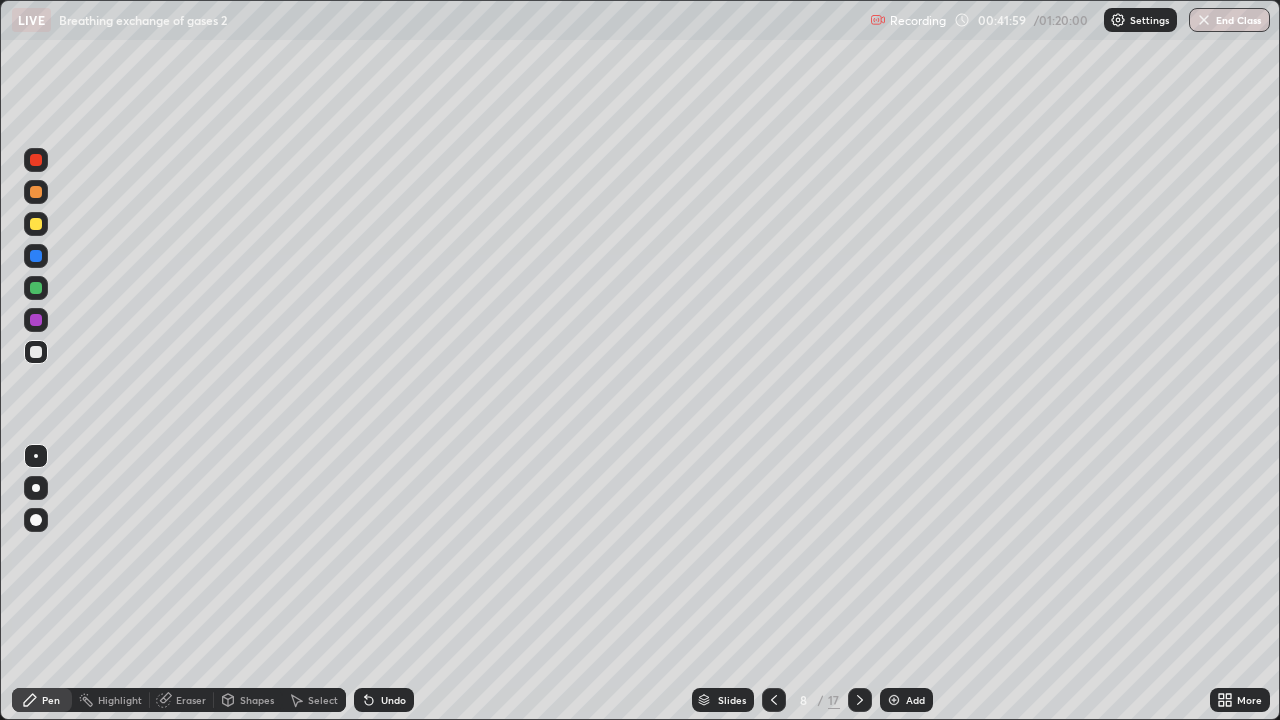 click at bounding box center [36, 352] 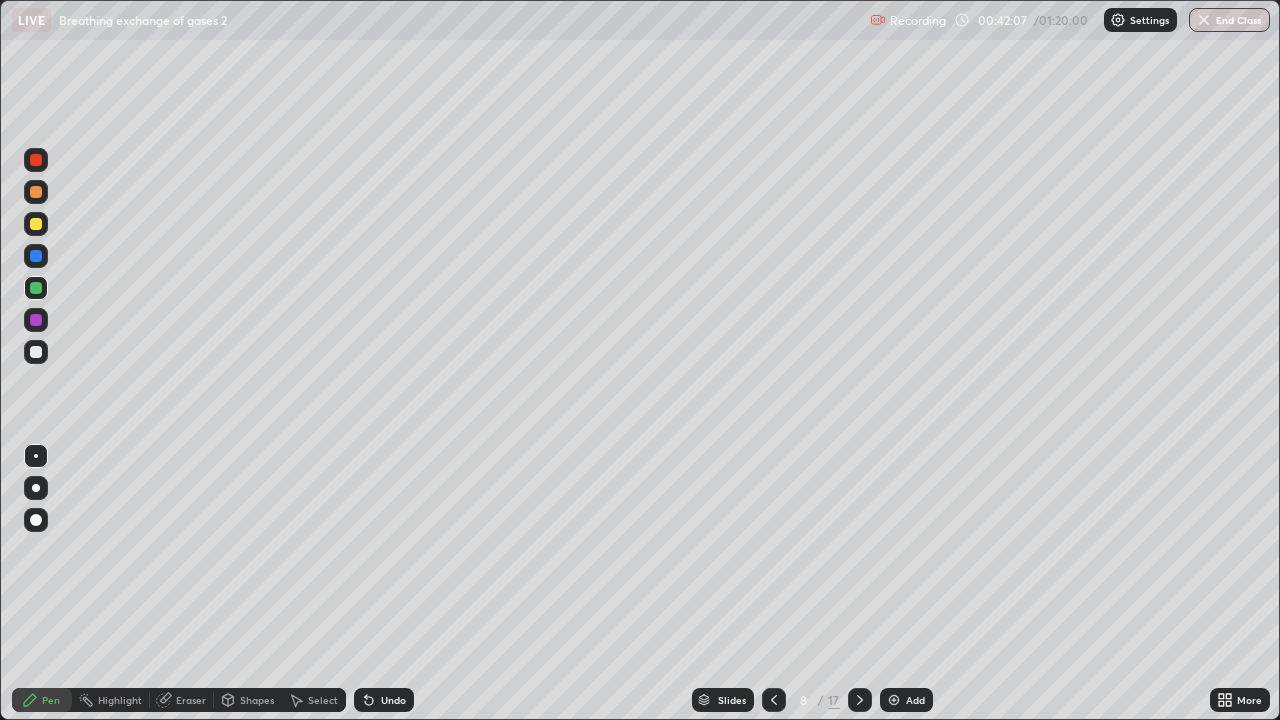 click at bounding box center (36, 256) 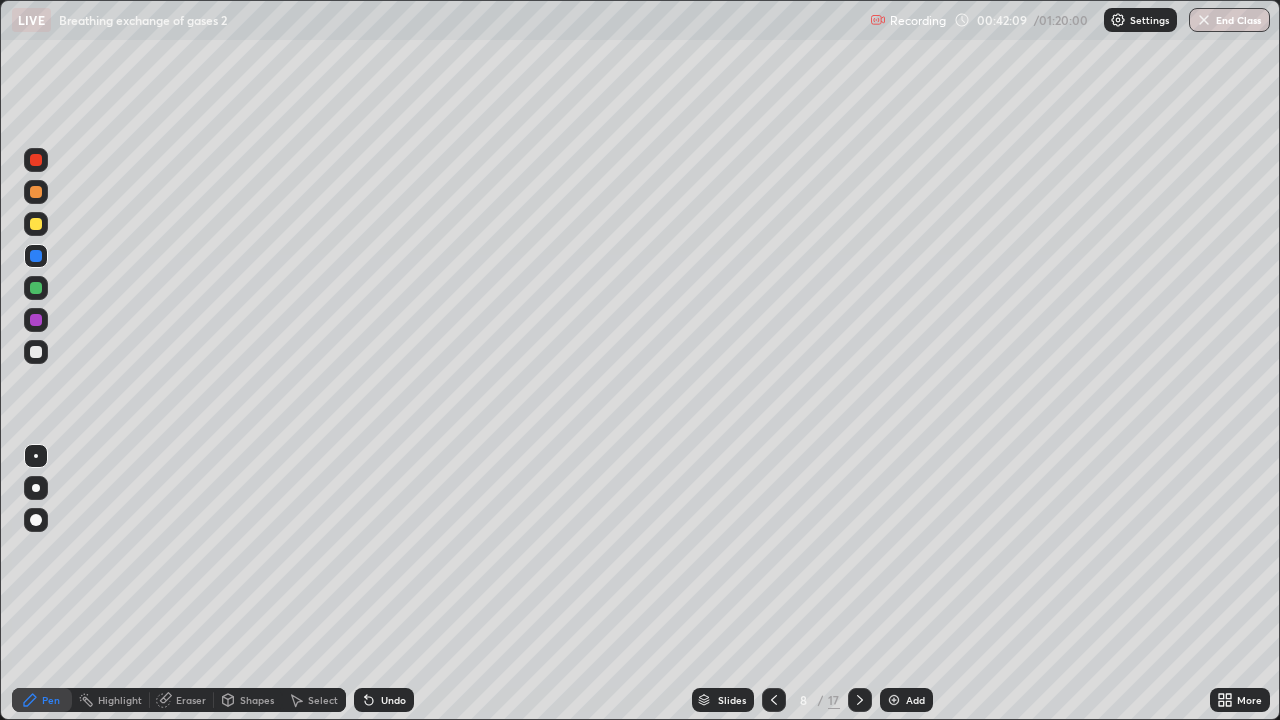 click at bounding box center [36, 160] 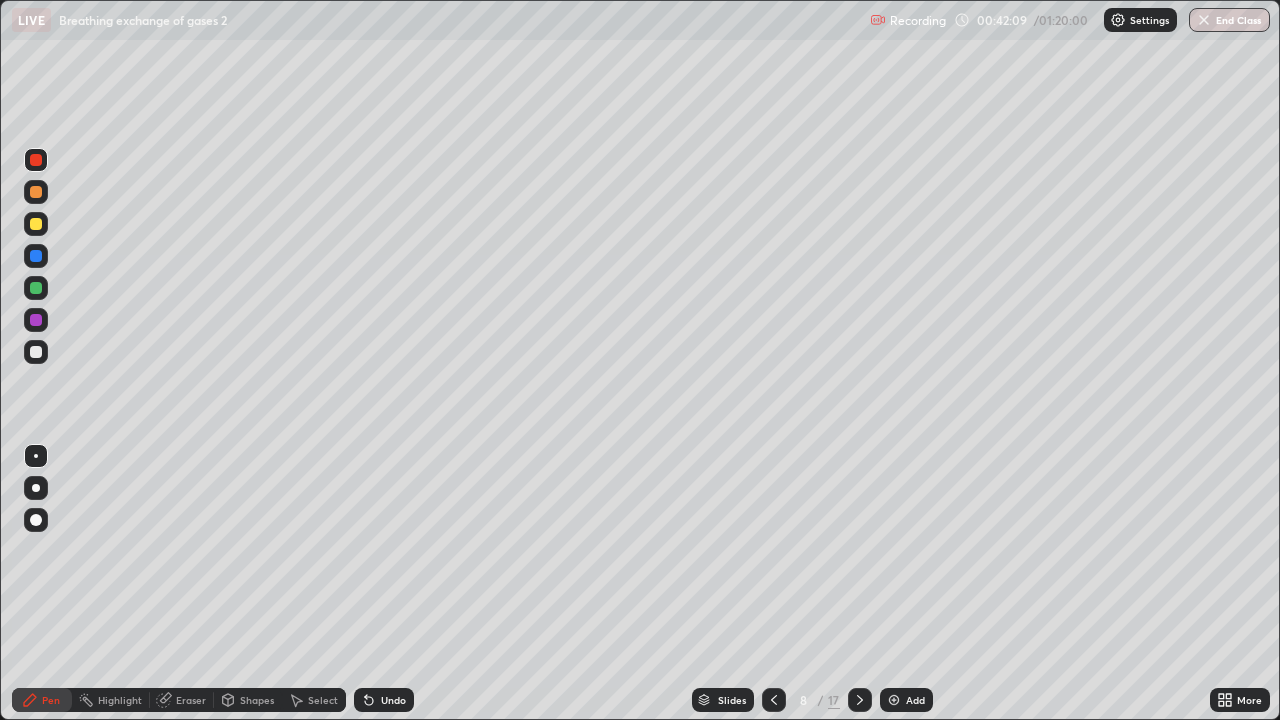 click at bounding box center (36, 160) 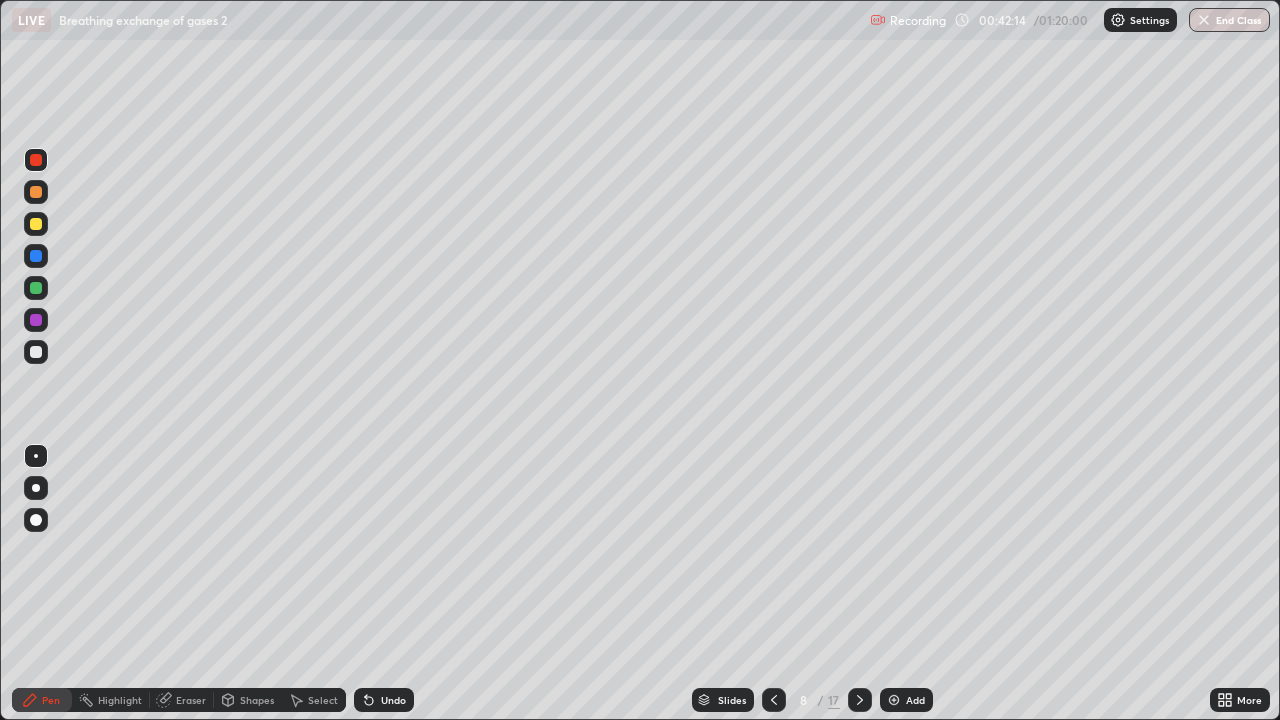 click at bounding box center [36, 352] 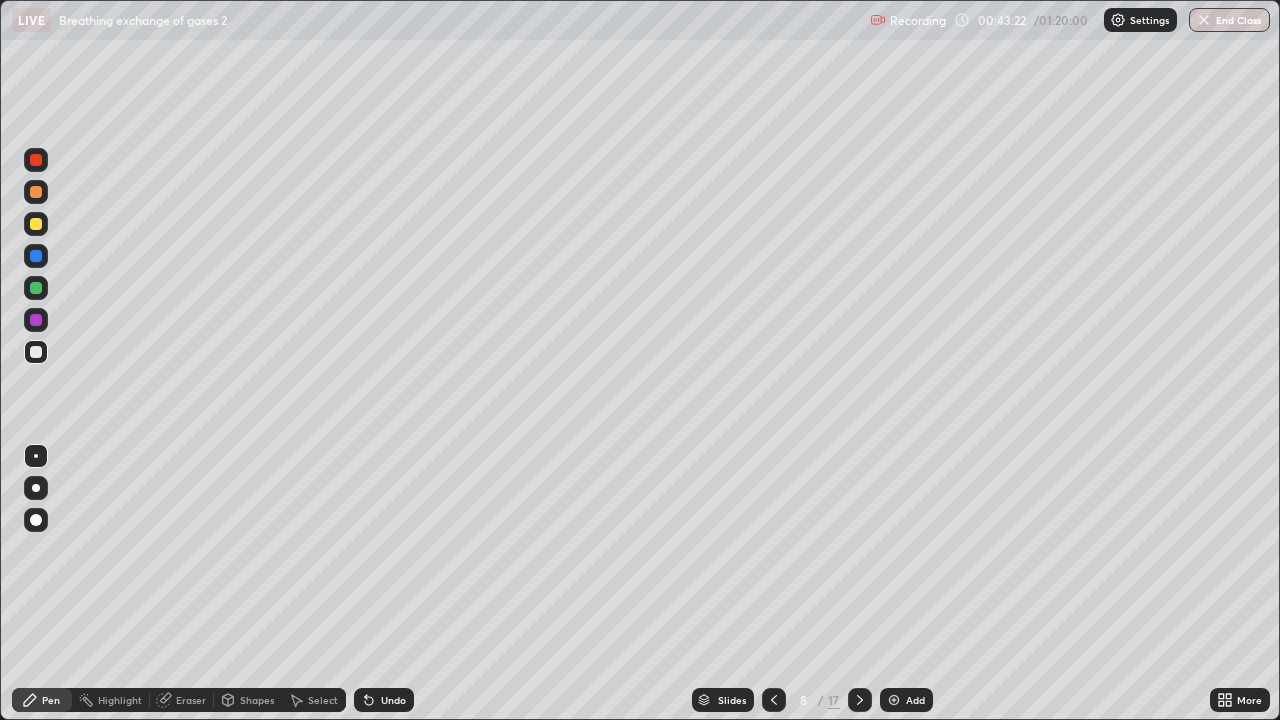 click on "Eraser" at bounding box center [191, 700] 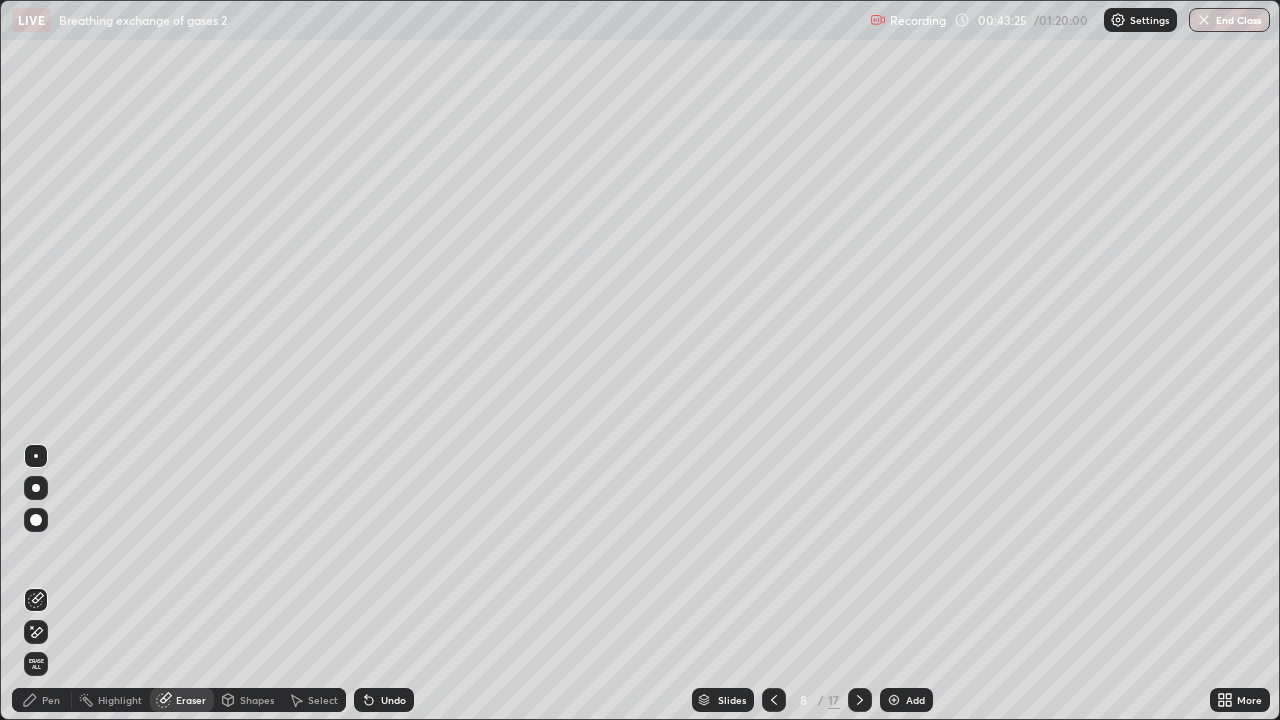 click on "Pen" at bounding box center (42, 700) 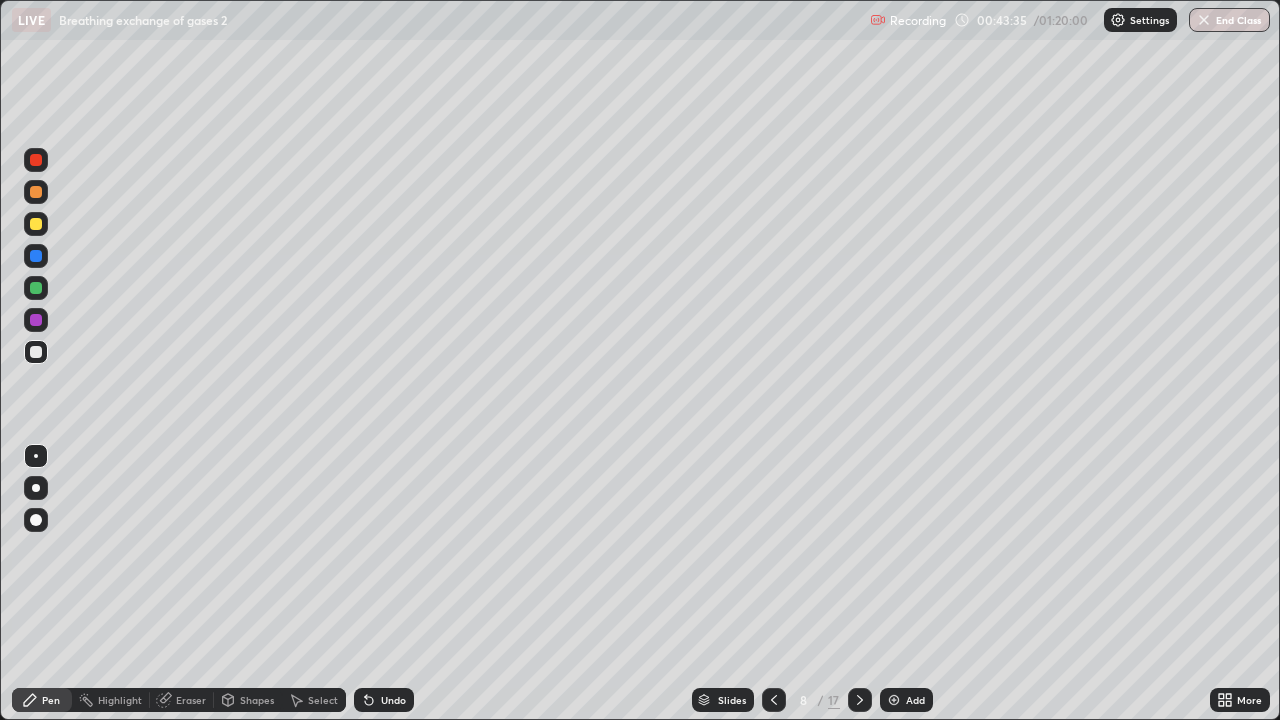 click at bounding box center [36, 256] 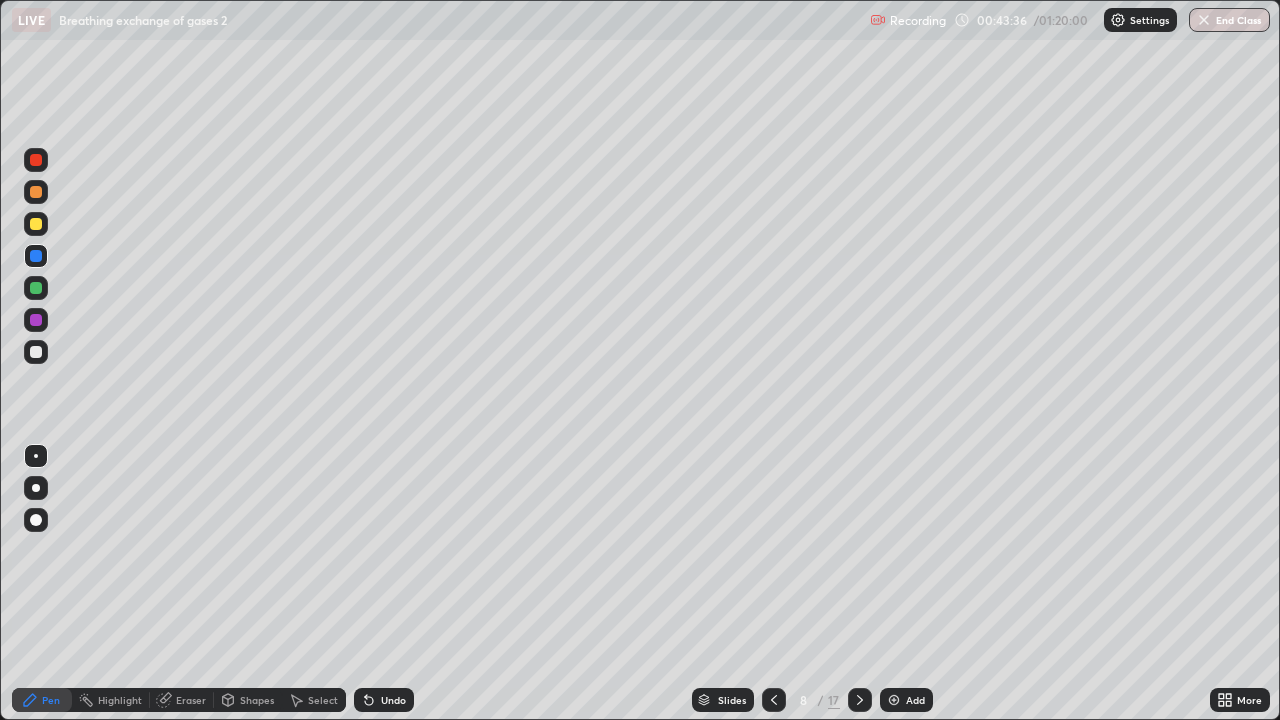 click at bounding box center [36, 192] 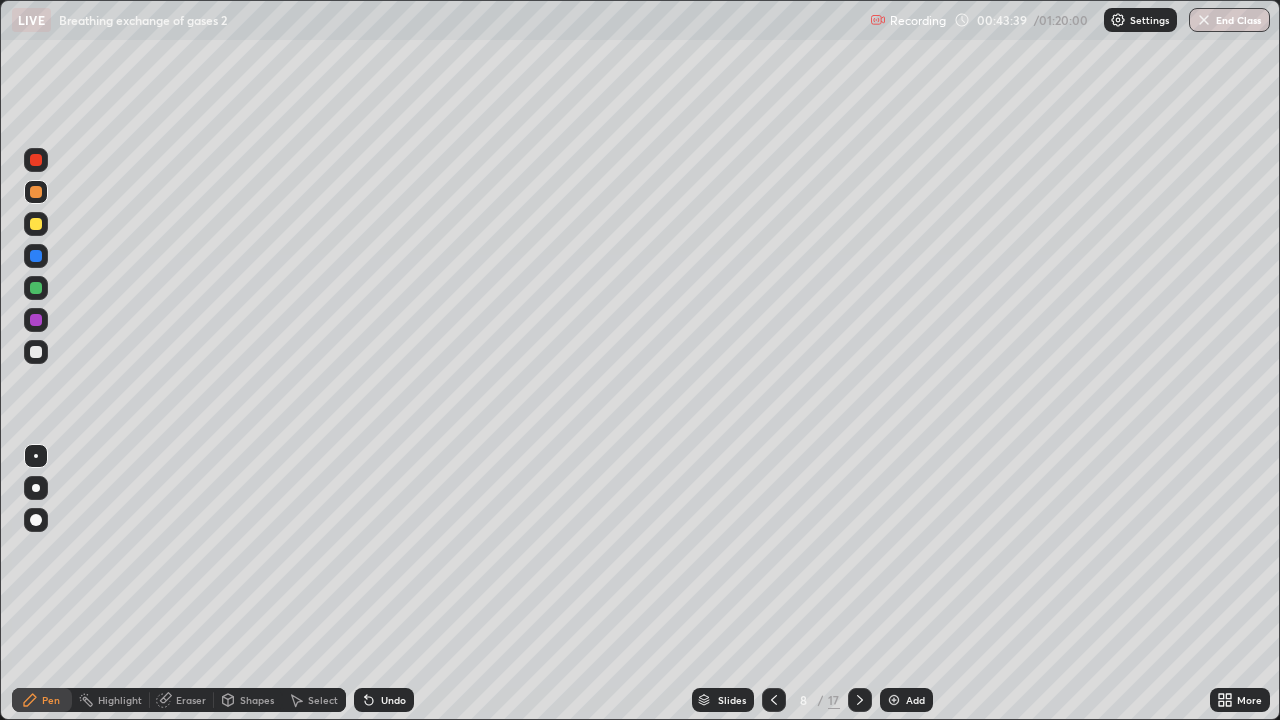 click at bounding box center [36, 320] 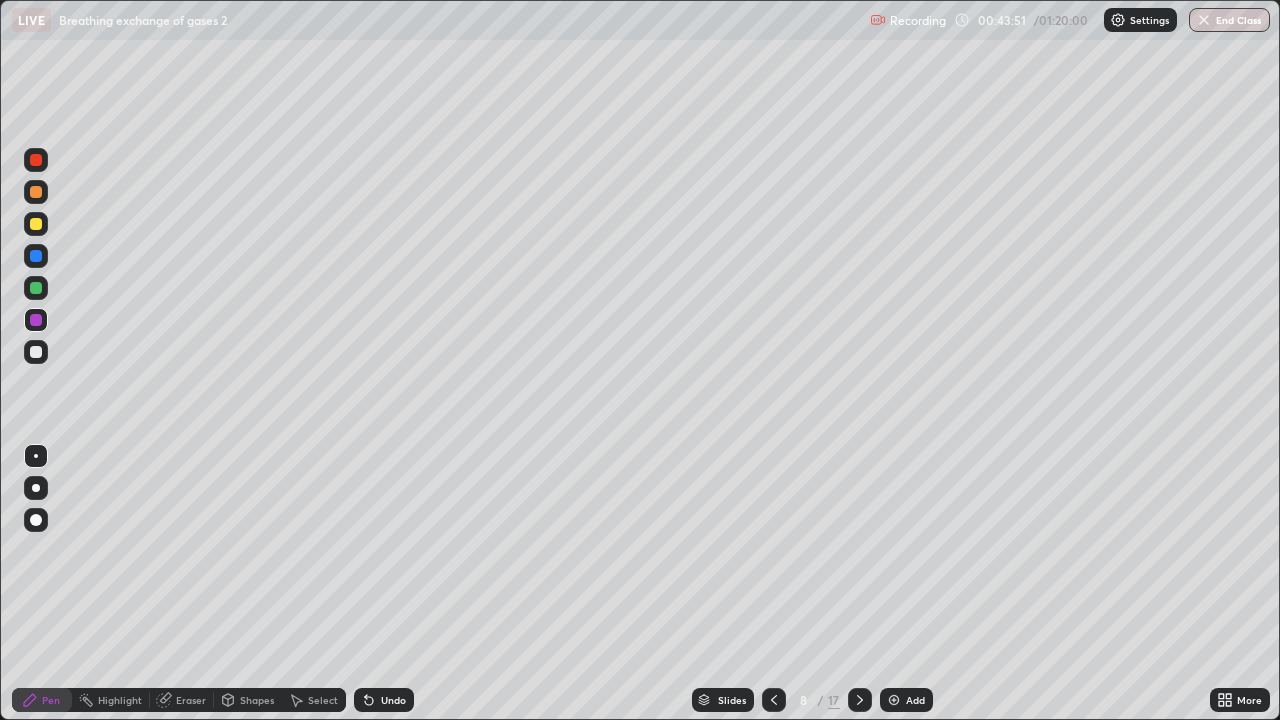 click at bounding box center (36, 352) 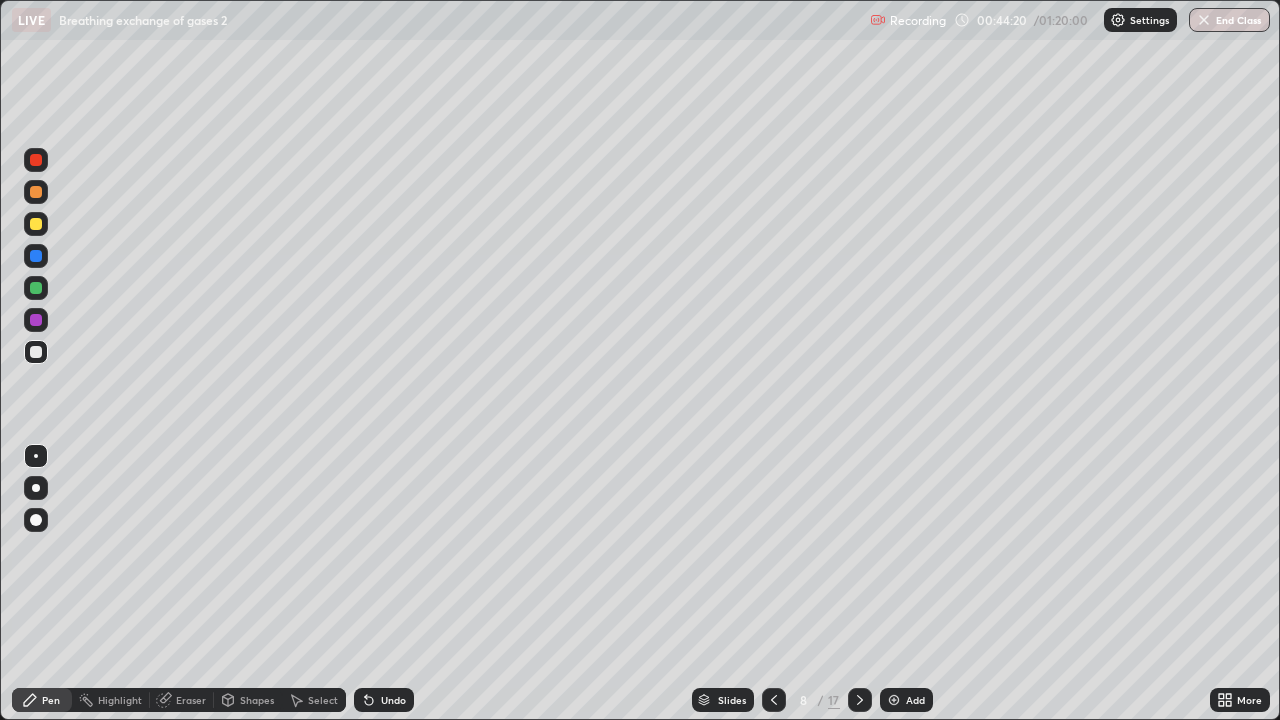 click at bounding box center (36, 352) 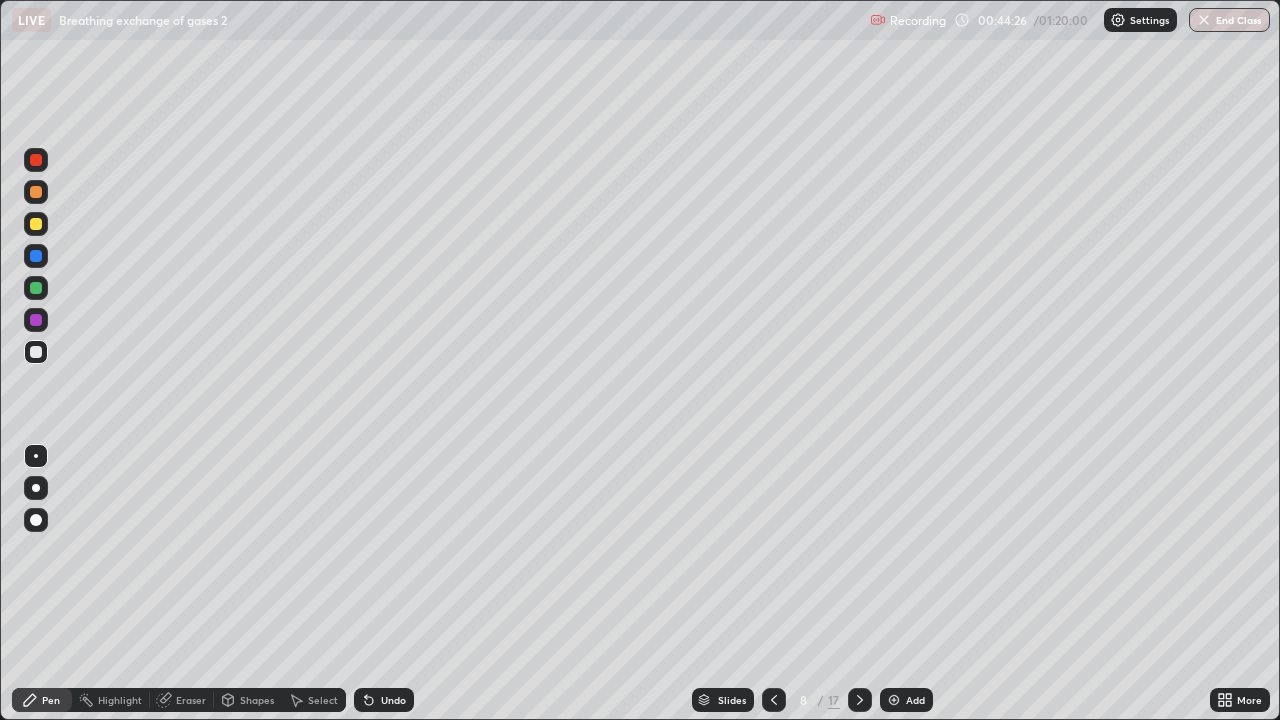click at bounding box center [36, 160] 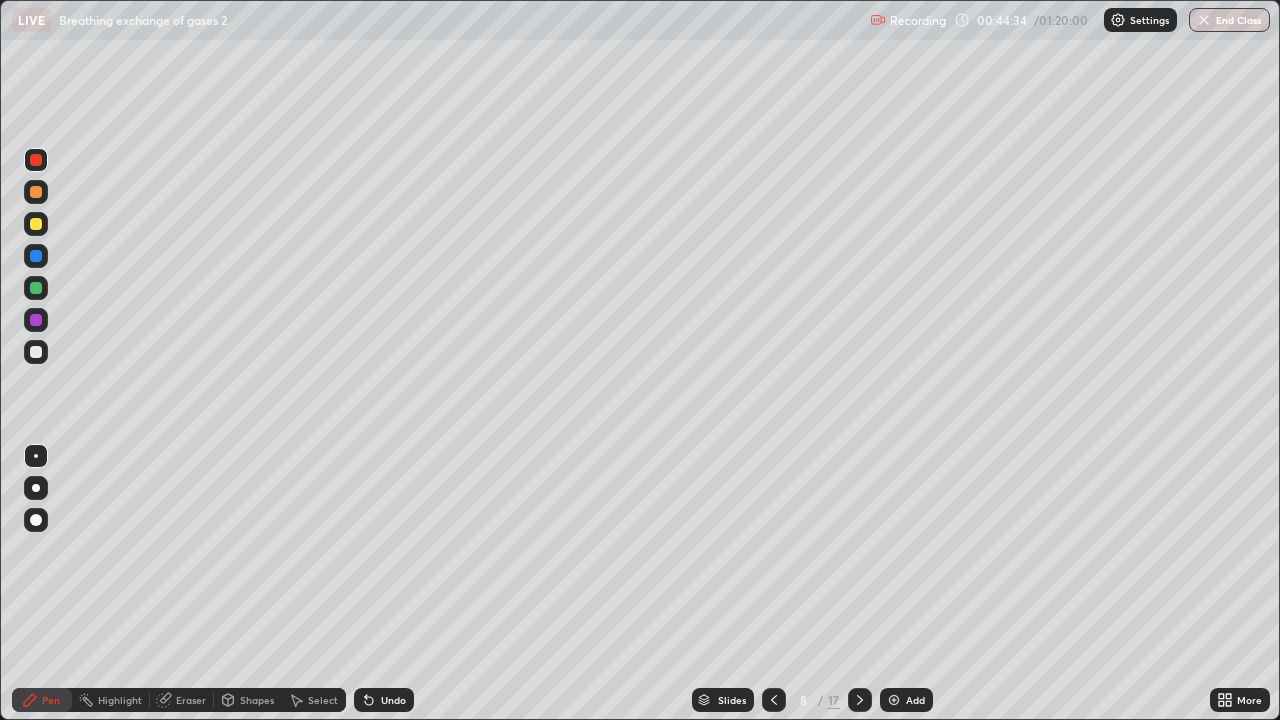 click at bounding box center (36, 224) 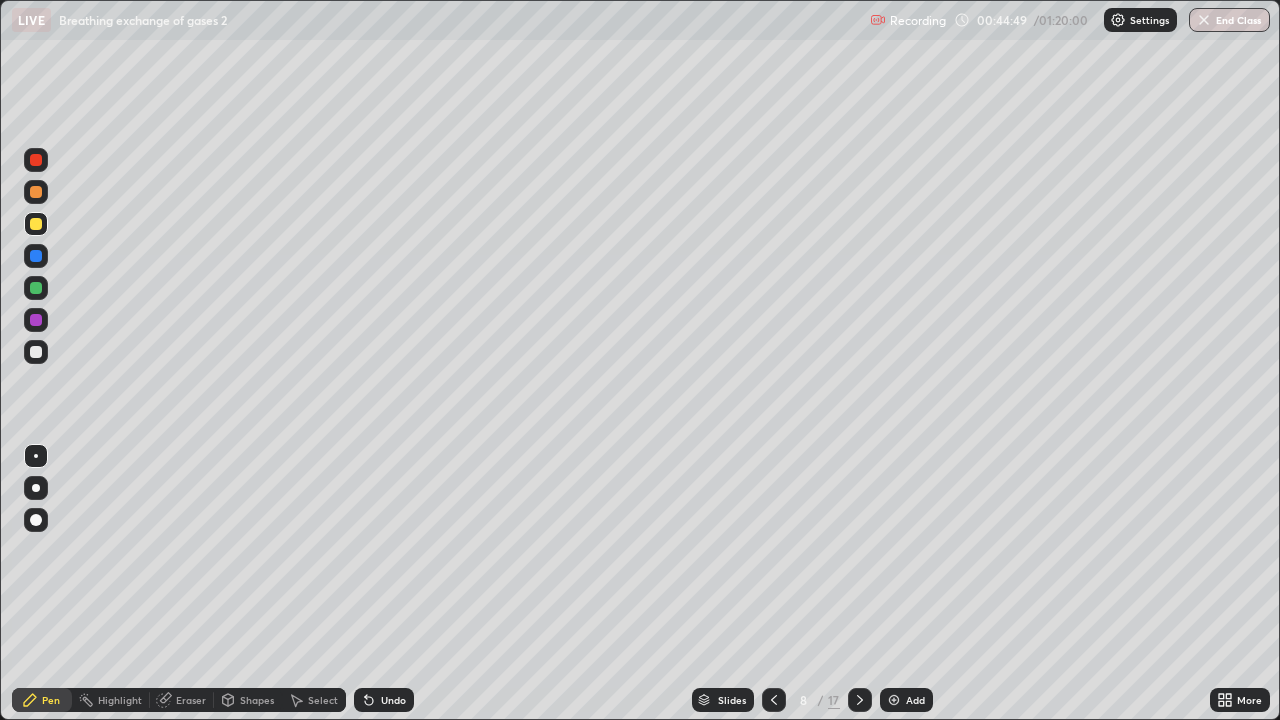 click at bounding box center [36, 352] 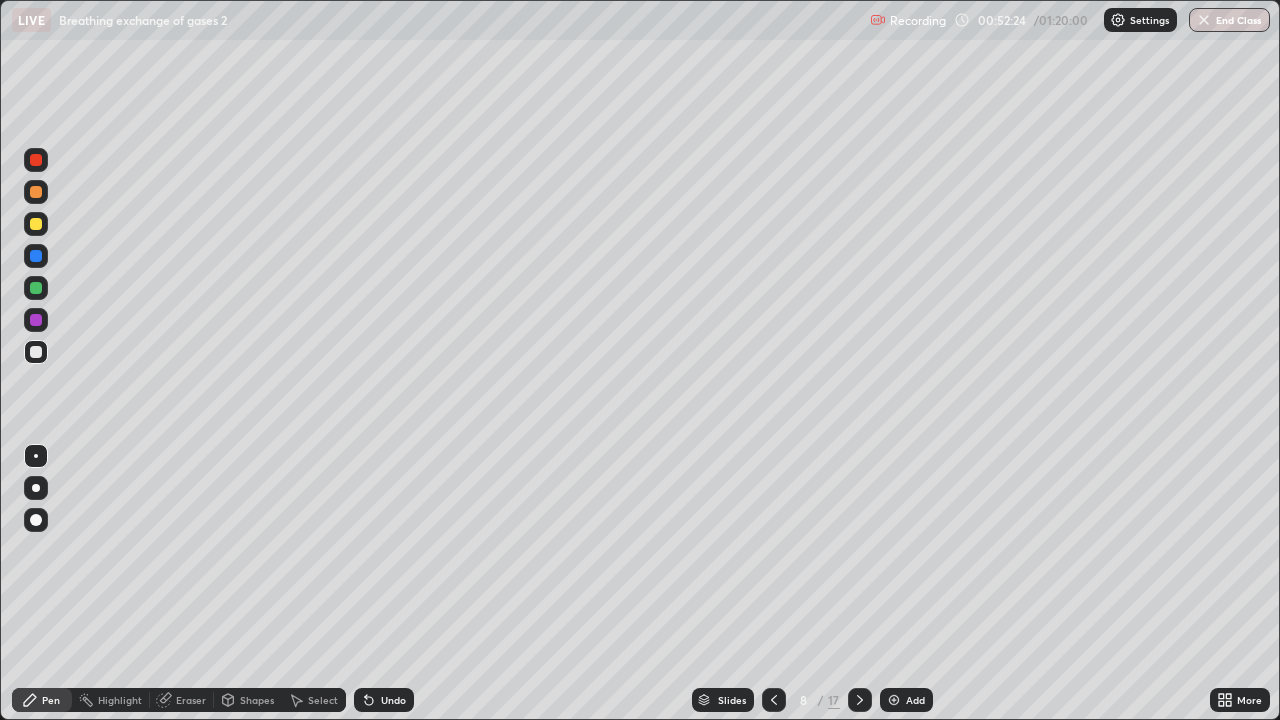 click 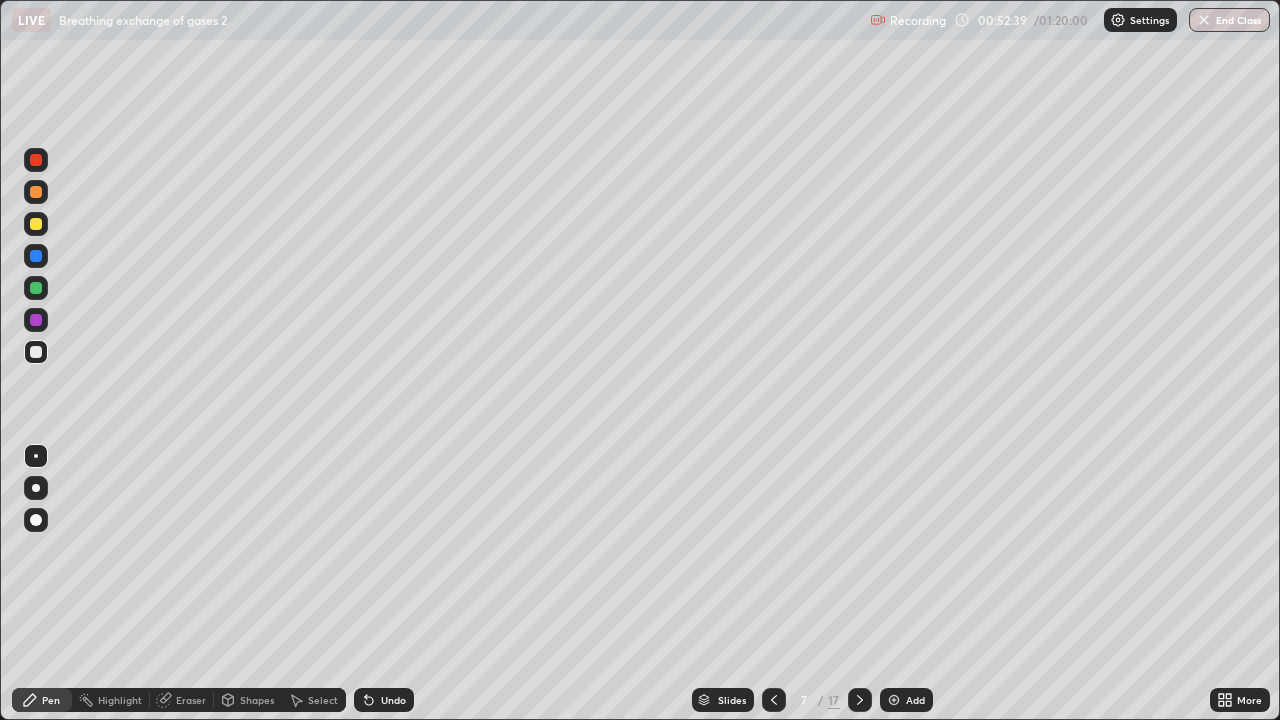 click 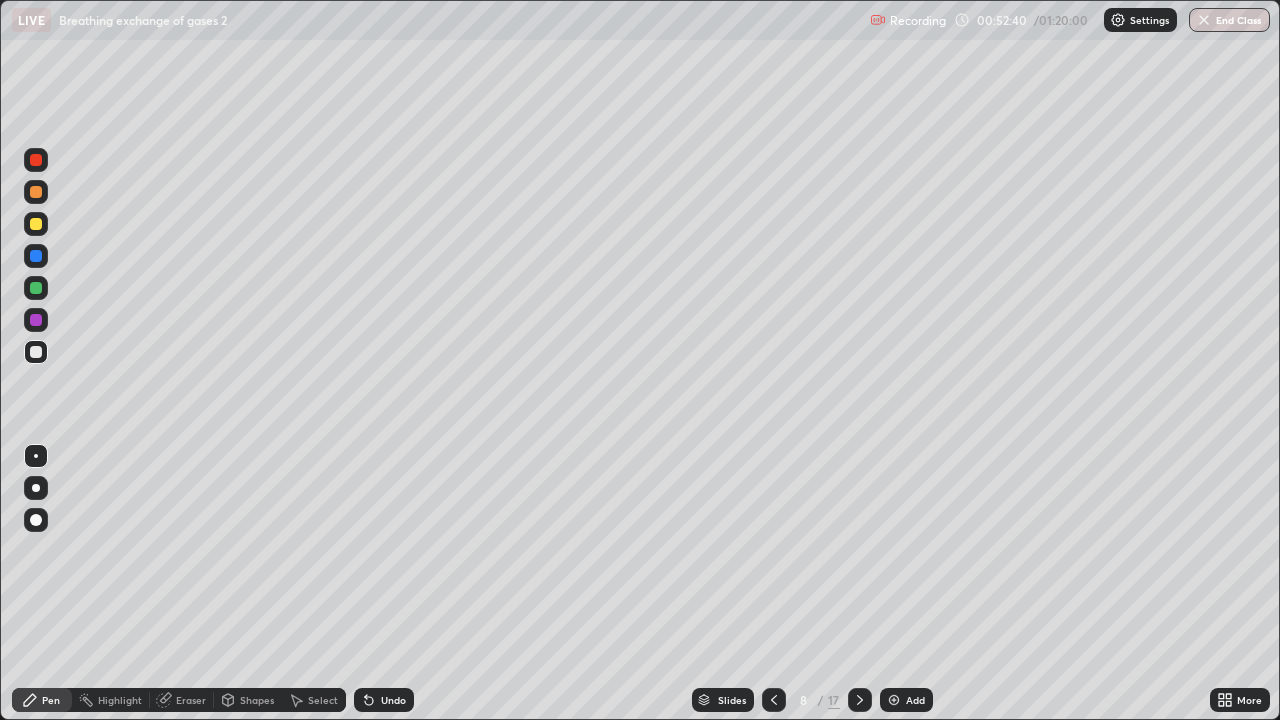 click on "Add" at bounding box center (915, 700) 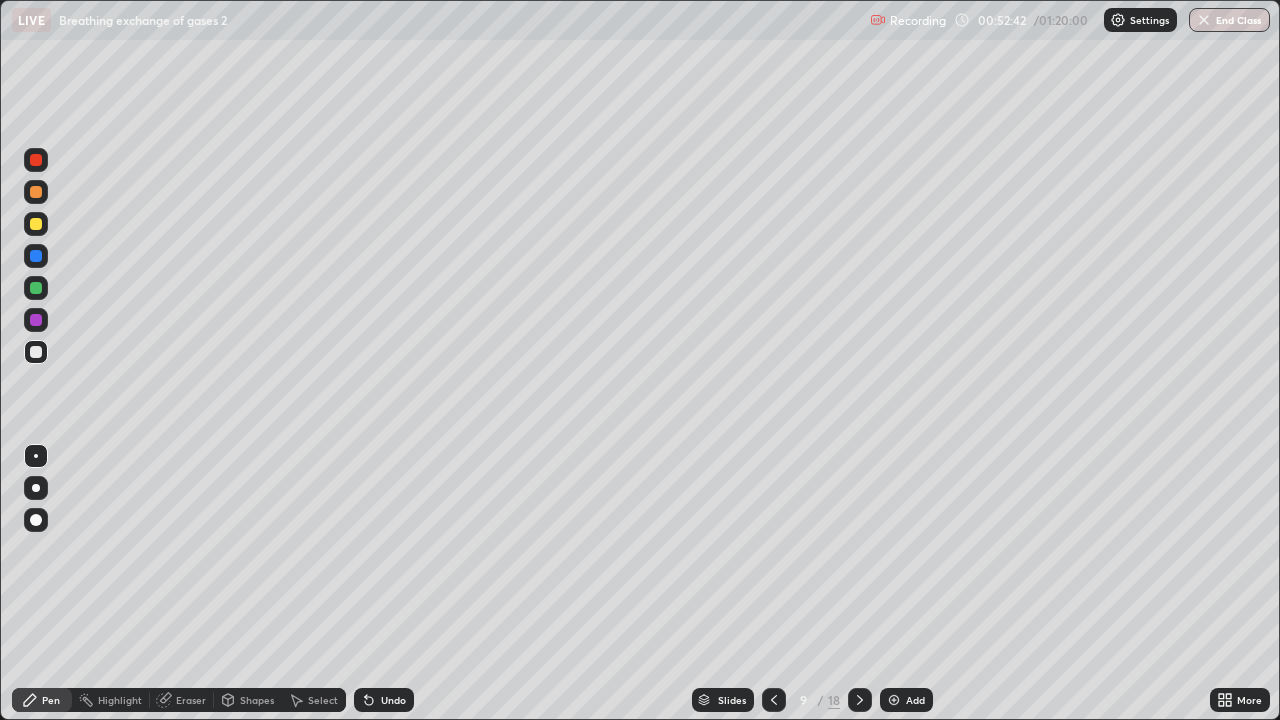 click on "Pen" at bounding box center (42, 700) 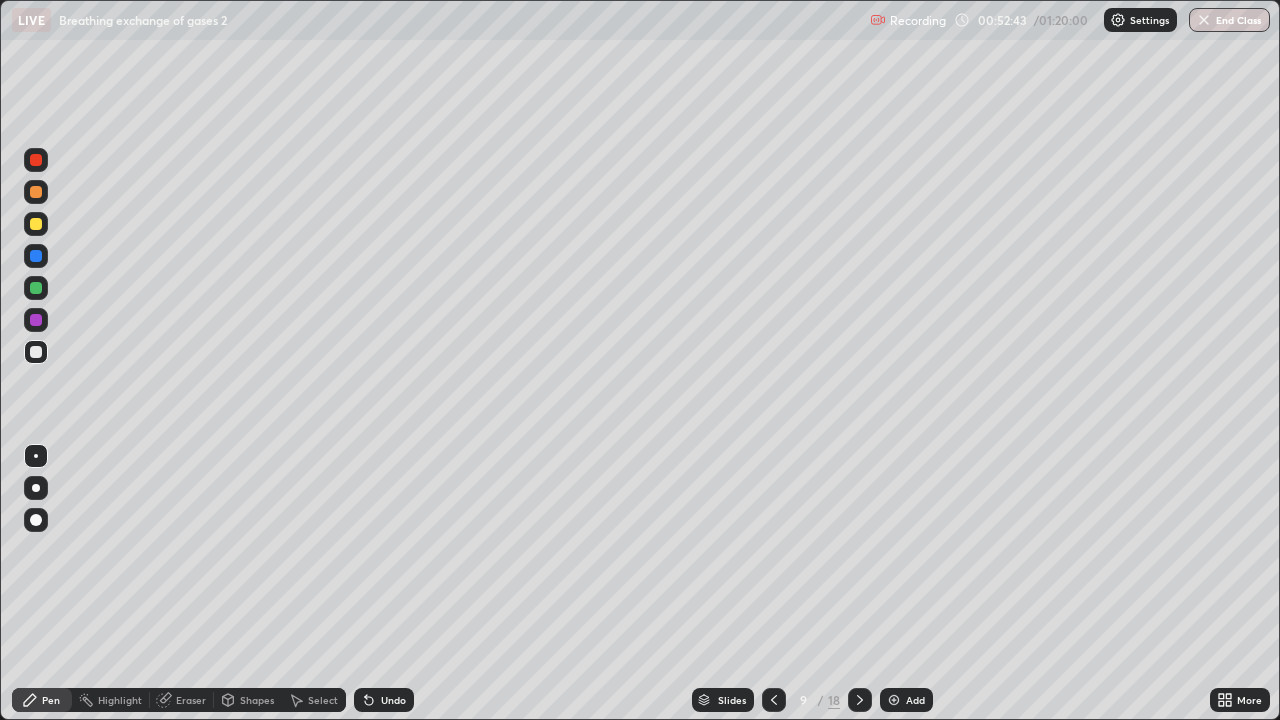 click at bounding box center [36, 192] 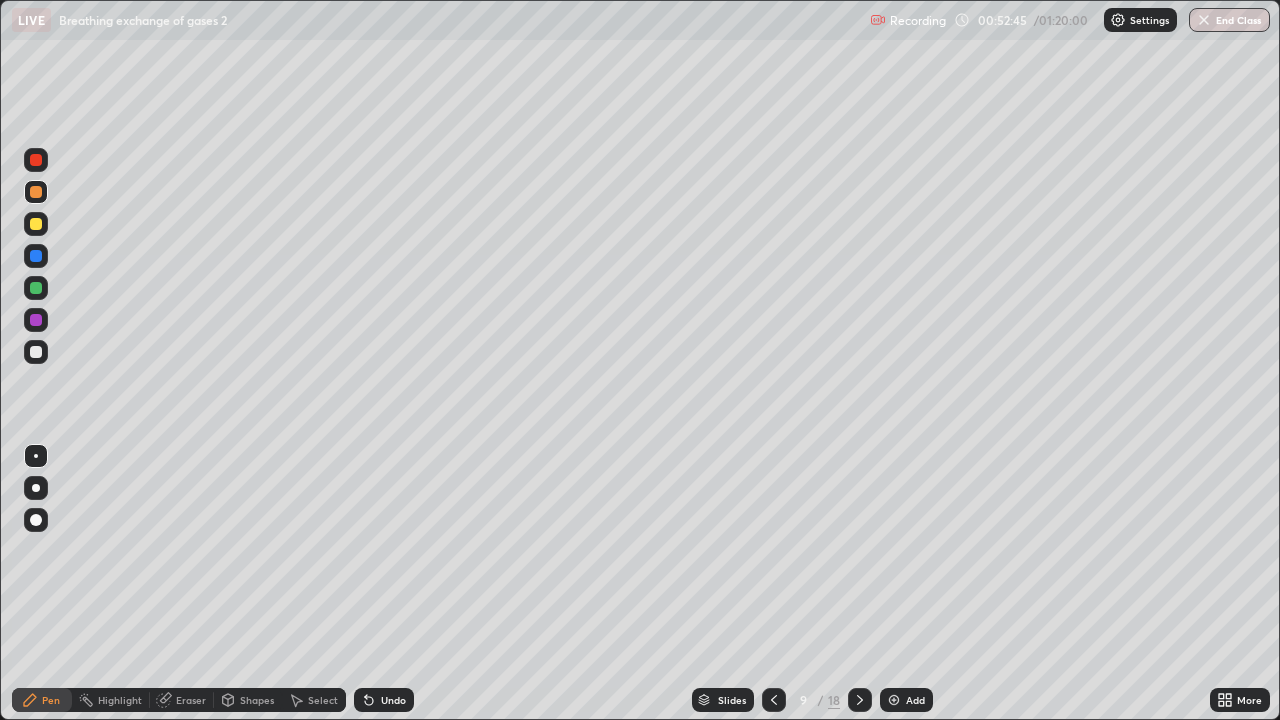 click on "Shapes" at bounding box center (257, 700) 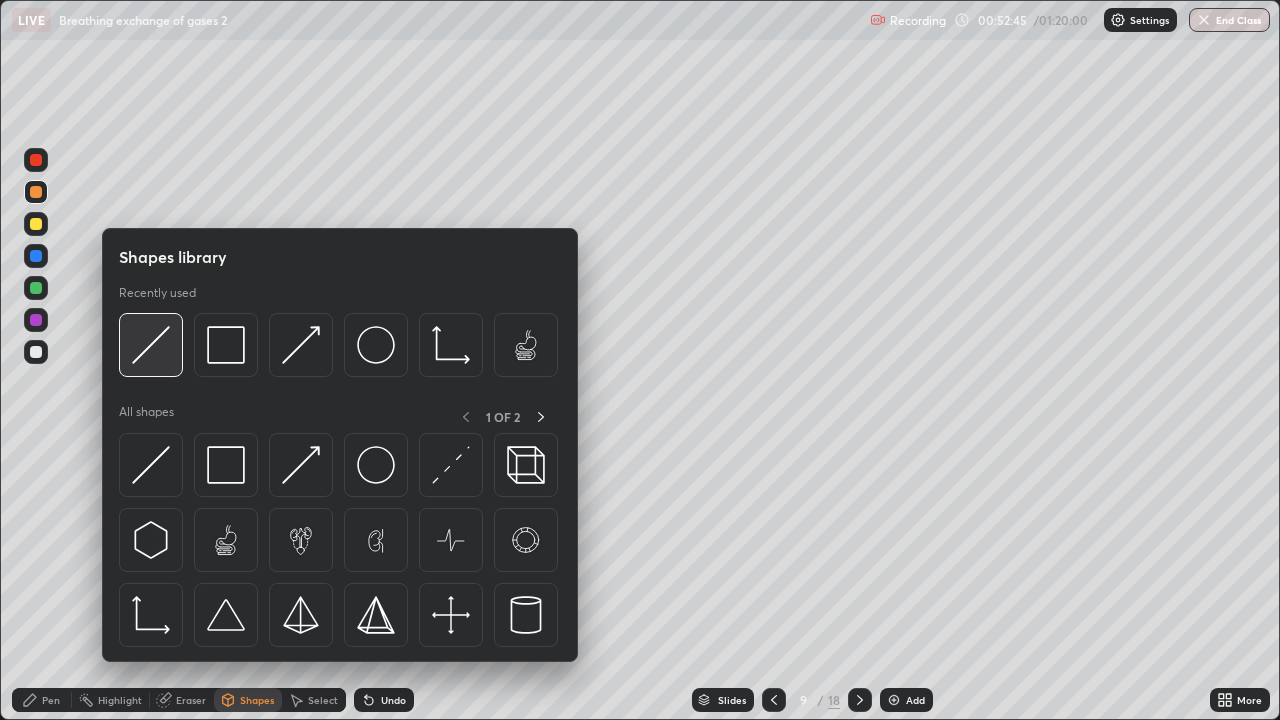 click at bounding box center [151, 345] 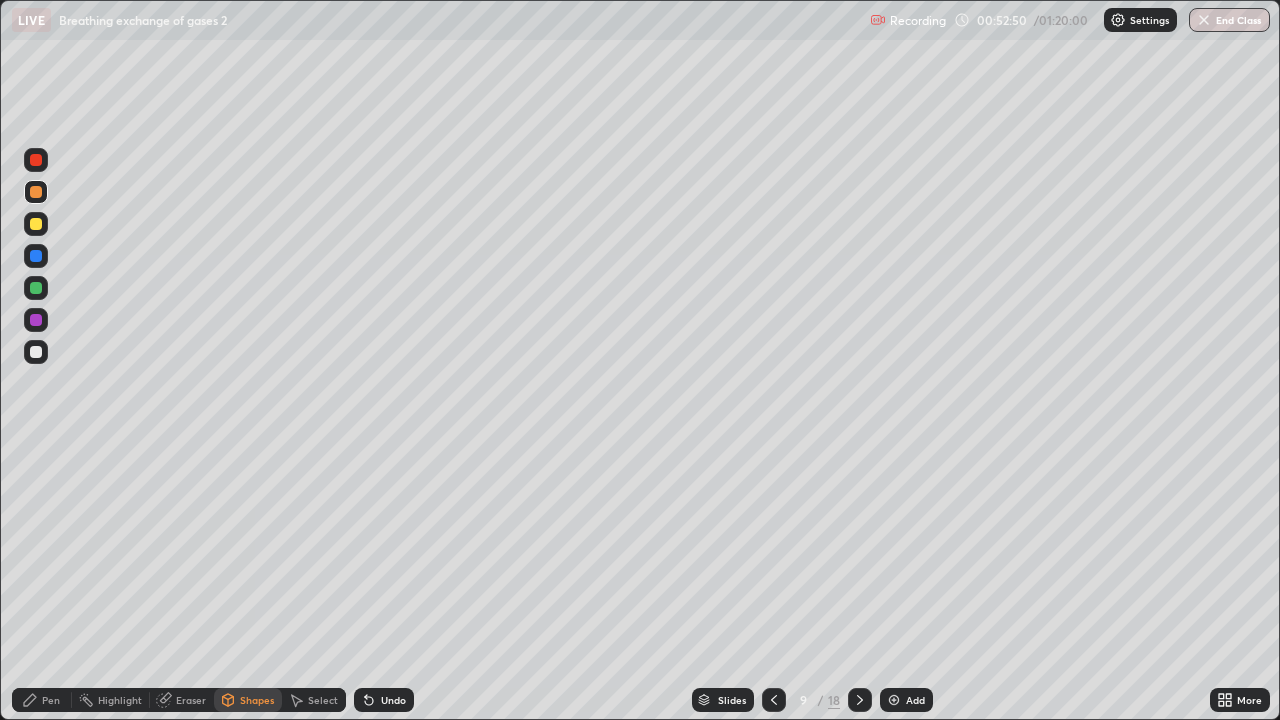 click on "Pen" at bounding box center (42, 700) 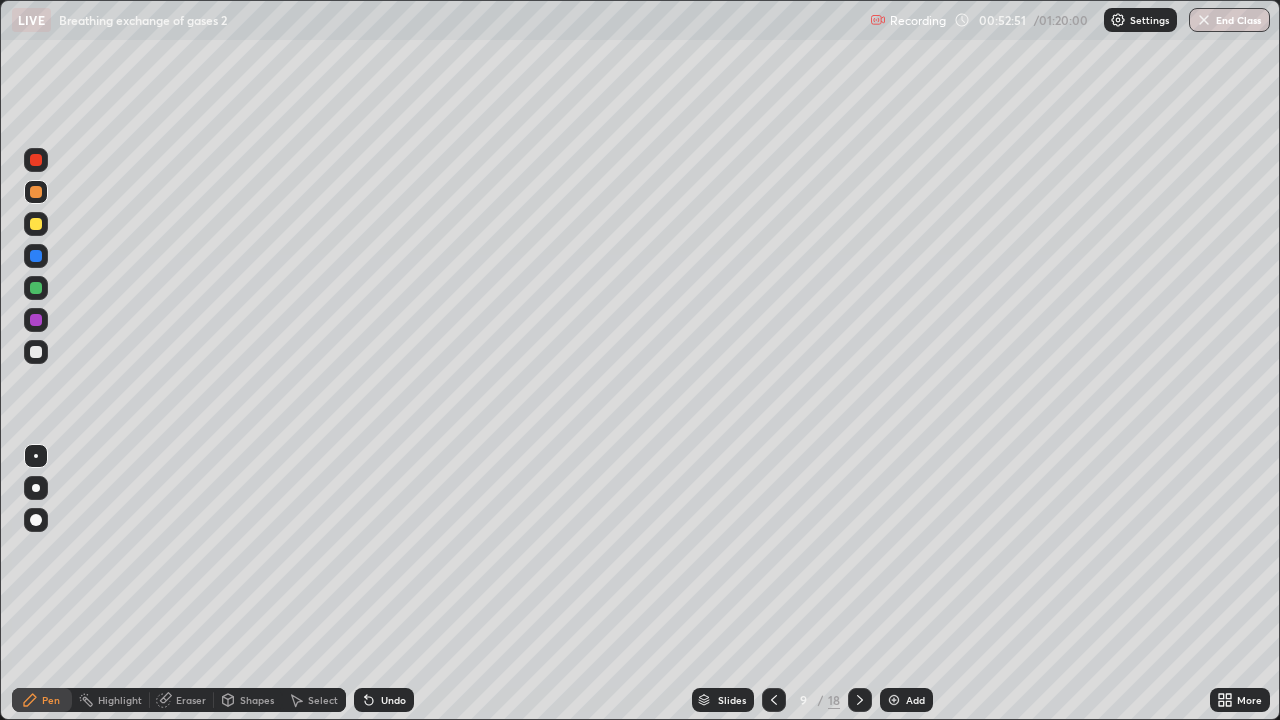 click at bounding box center (36, 288) 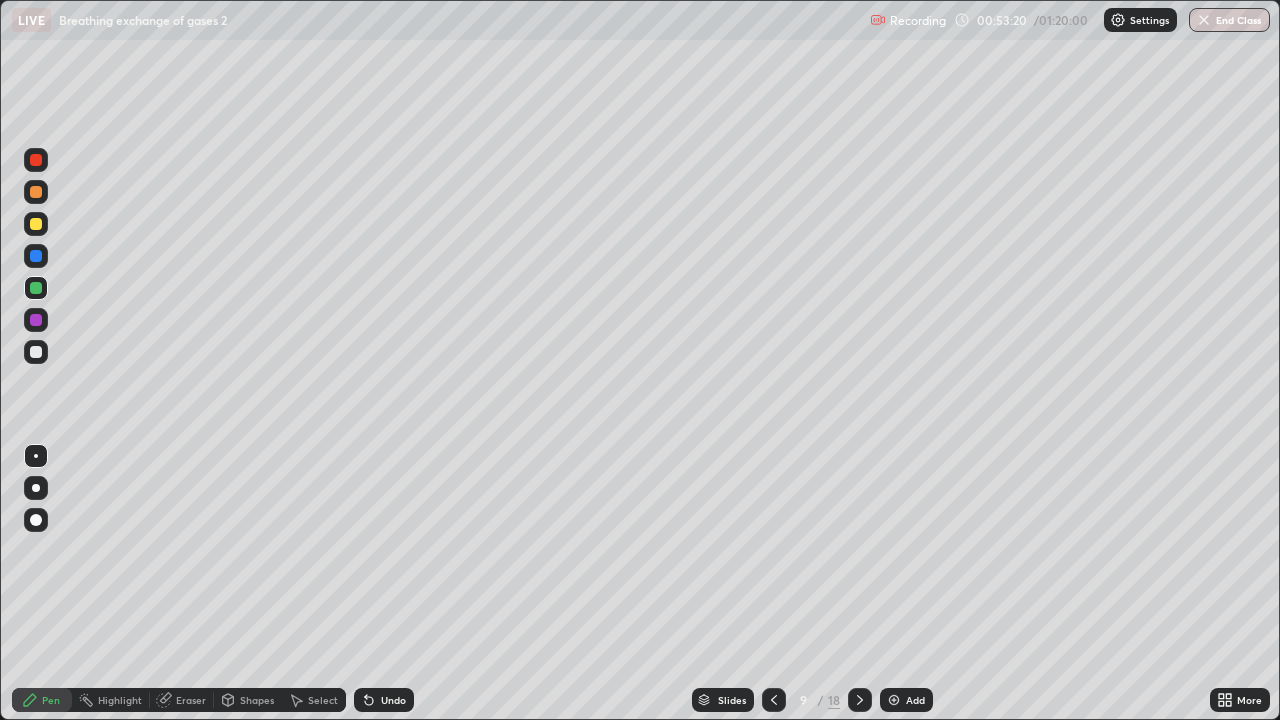 click at bounding box center [36, 192] 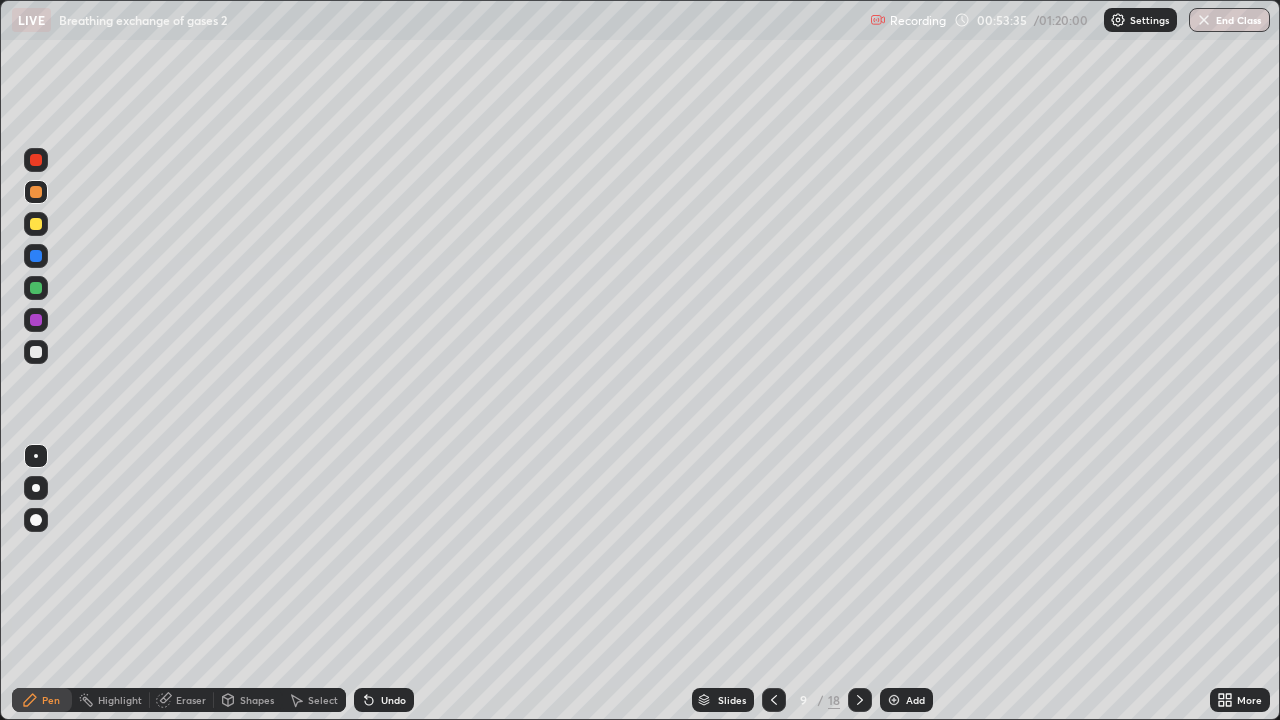 click at bounding box center (36, 352) 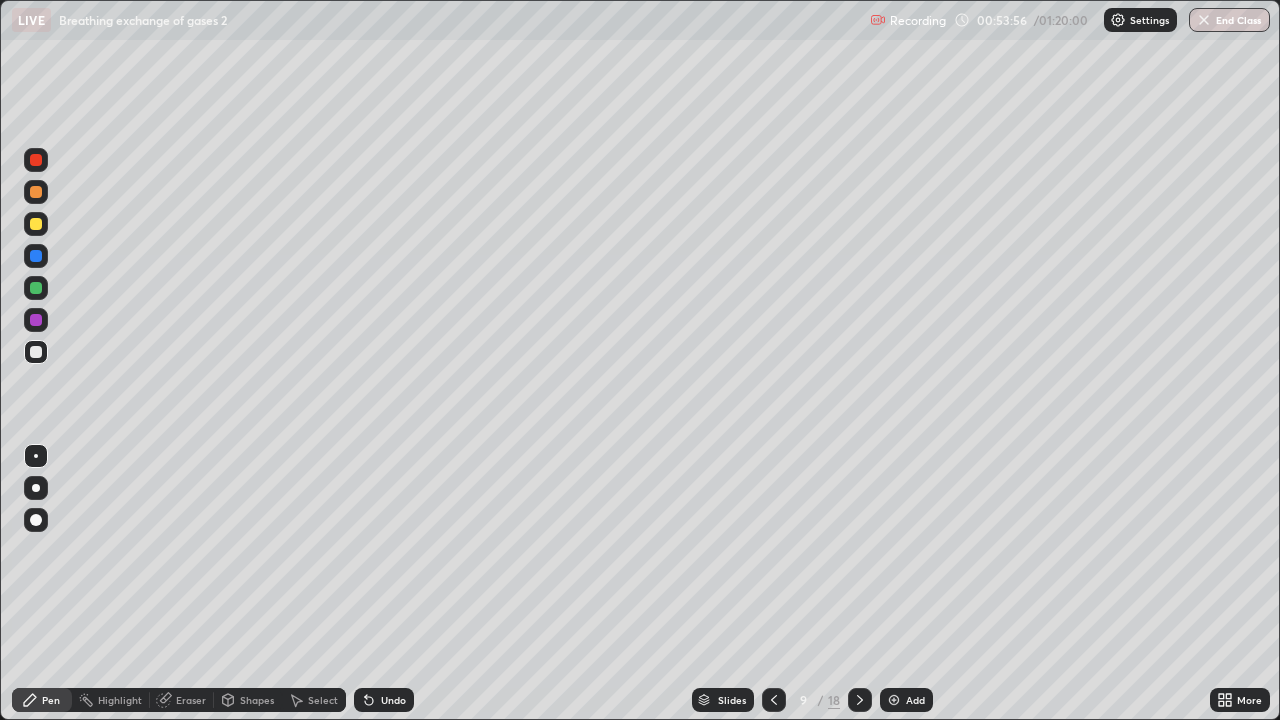 click at bounding box center [36, 352] 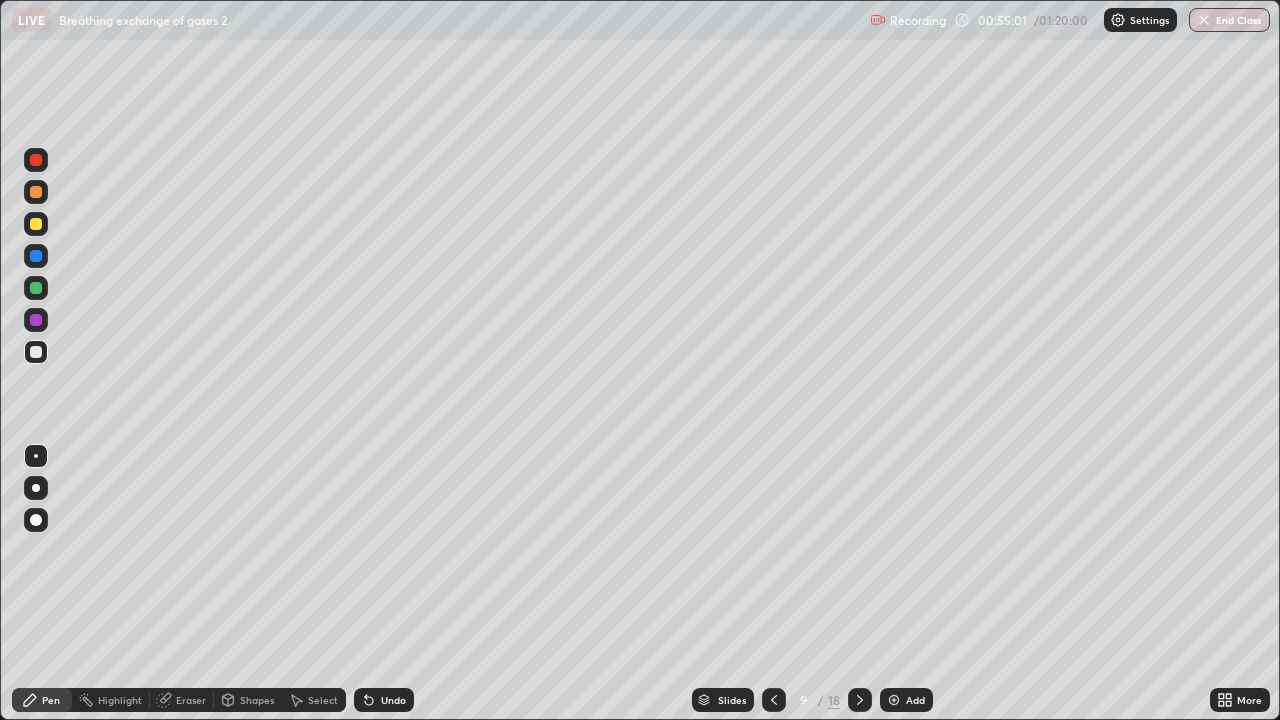 click 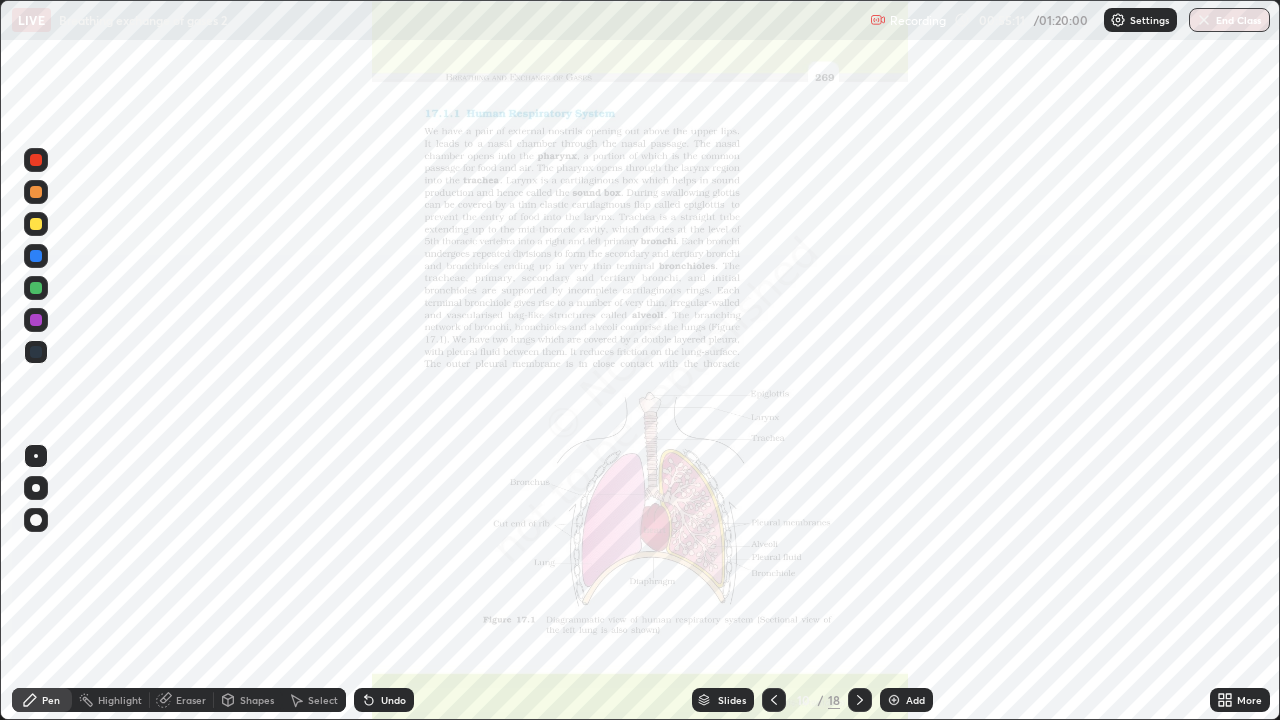 click at bounding box center [36, 256] 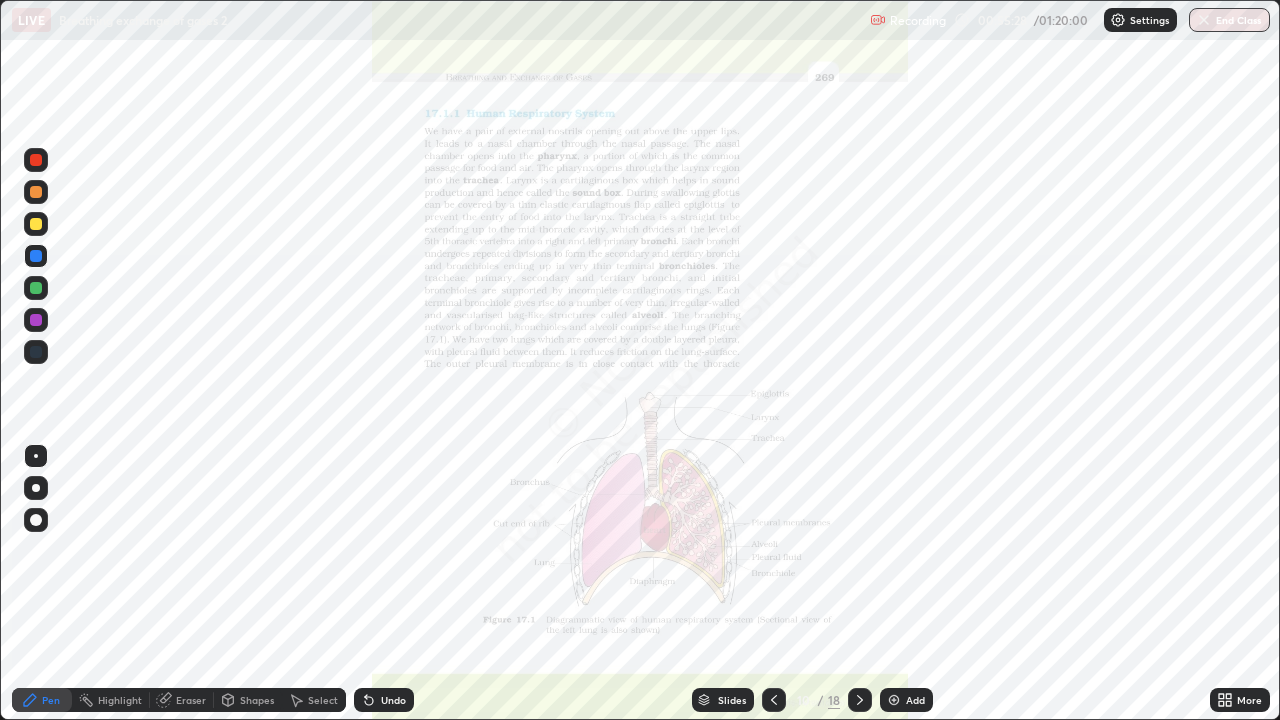click on "Eraser" at bounding box center (191, 700) 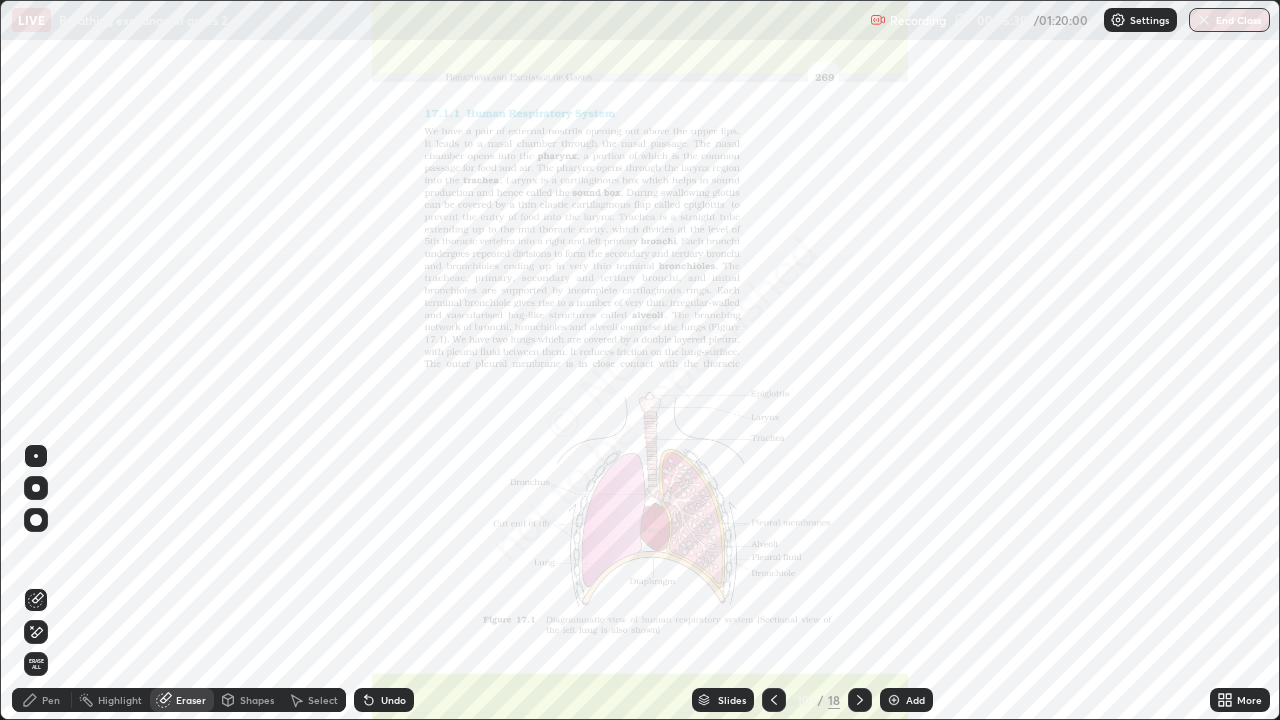 click on "Pen" at bounding box center (51, 700) 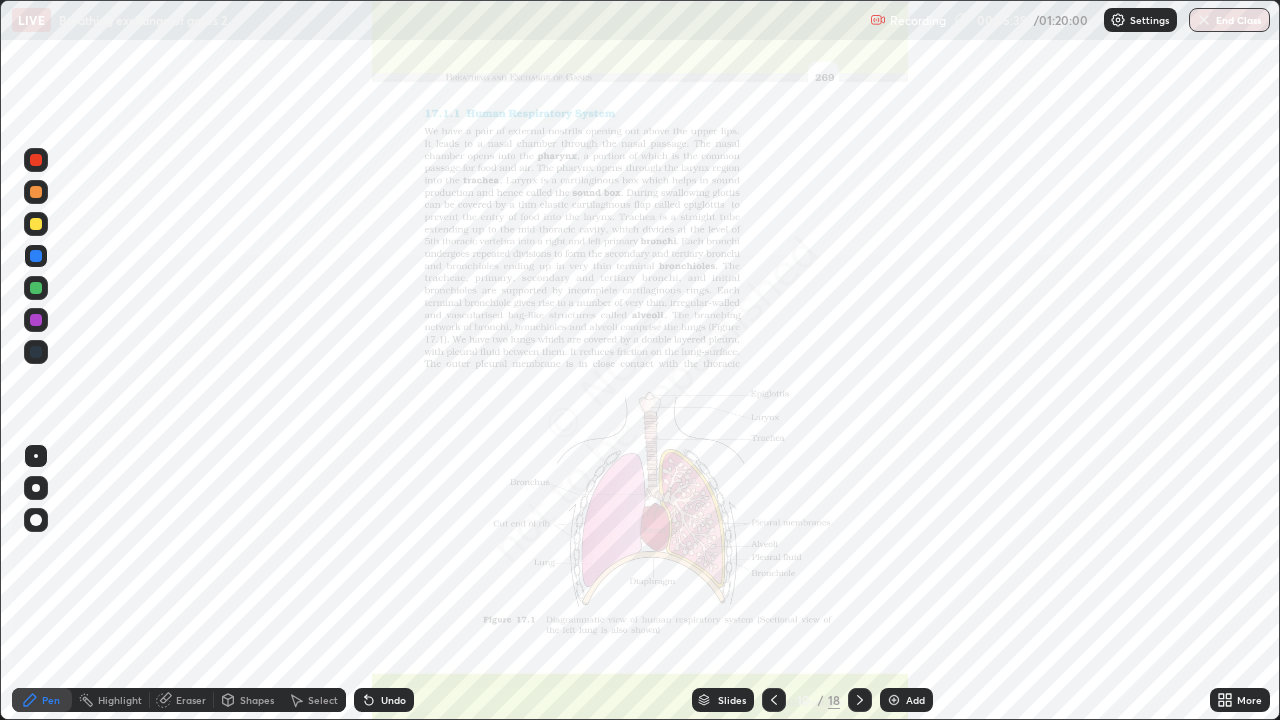click at bounding box center [36, 352] 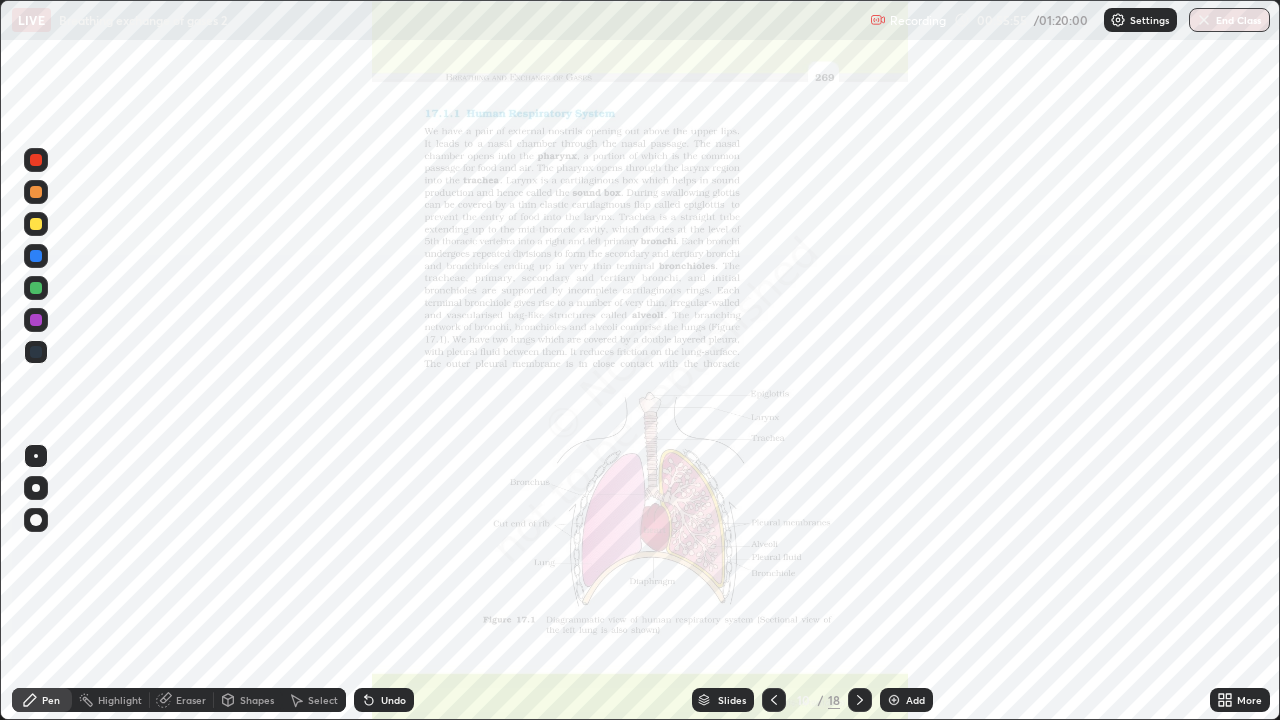 click 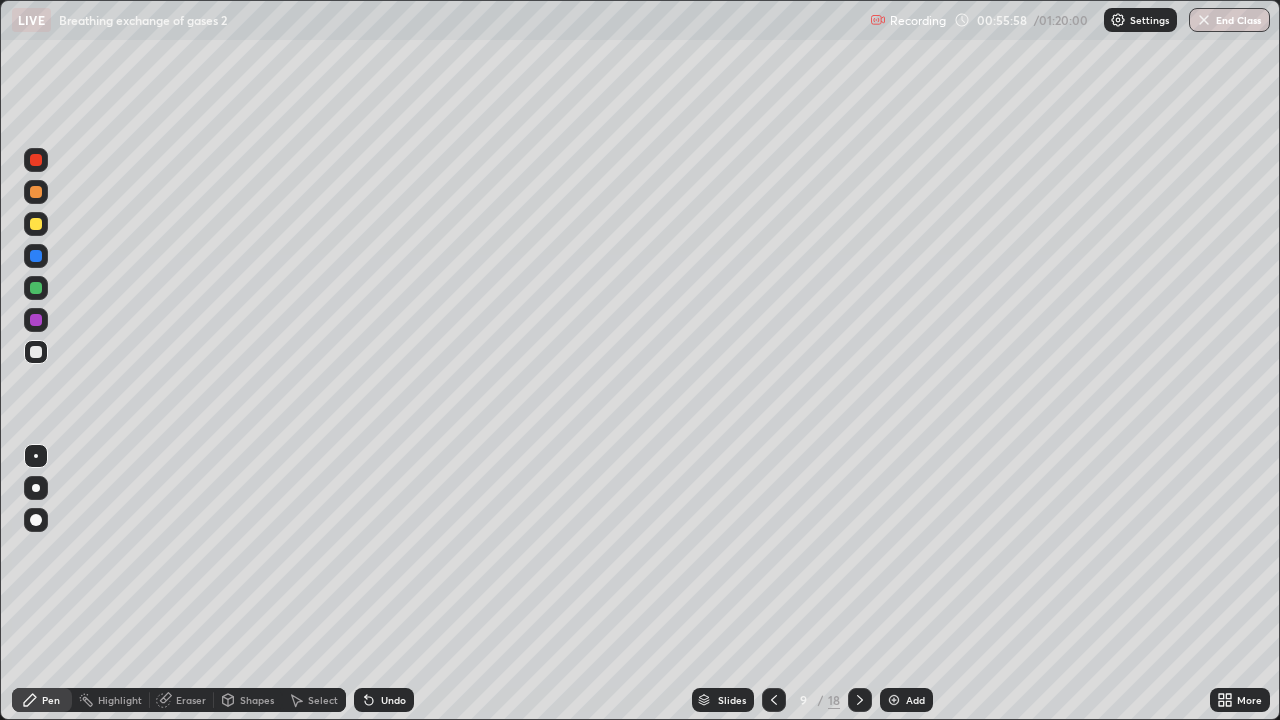 click at bounding box center [36, 288] 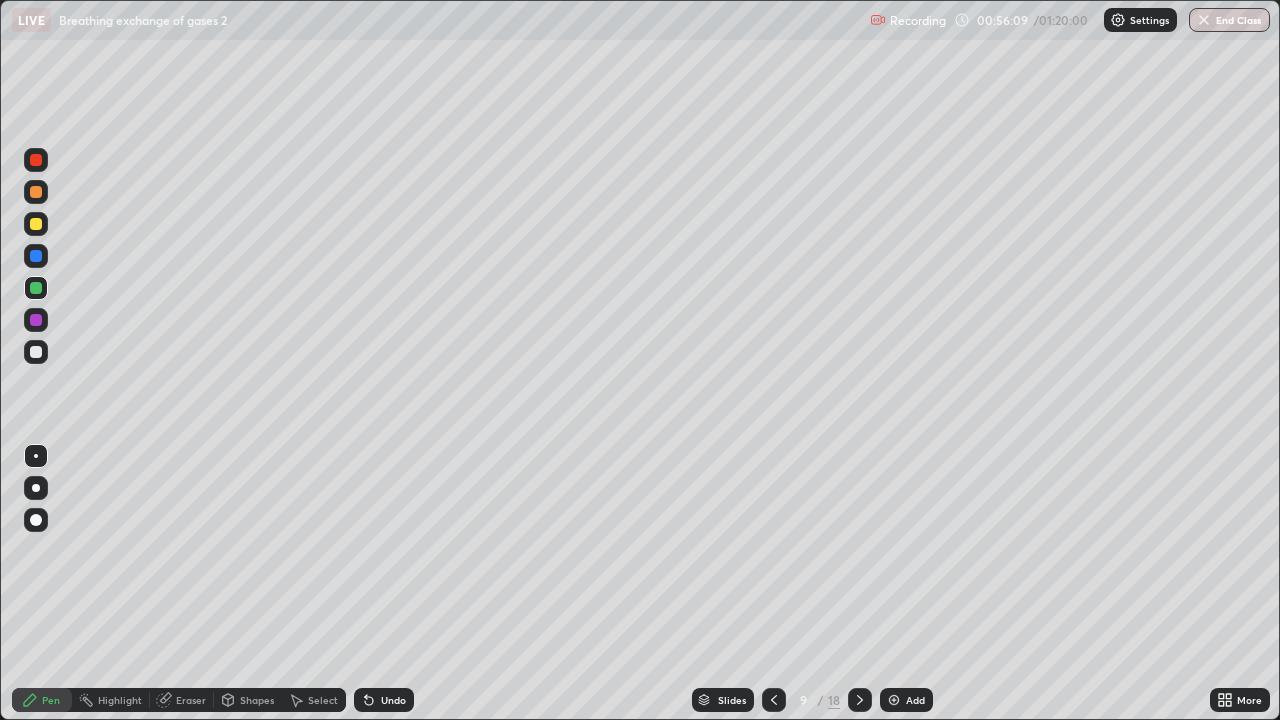 click at bounding box center [36, 352] 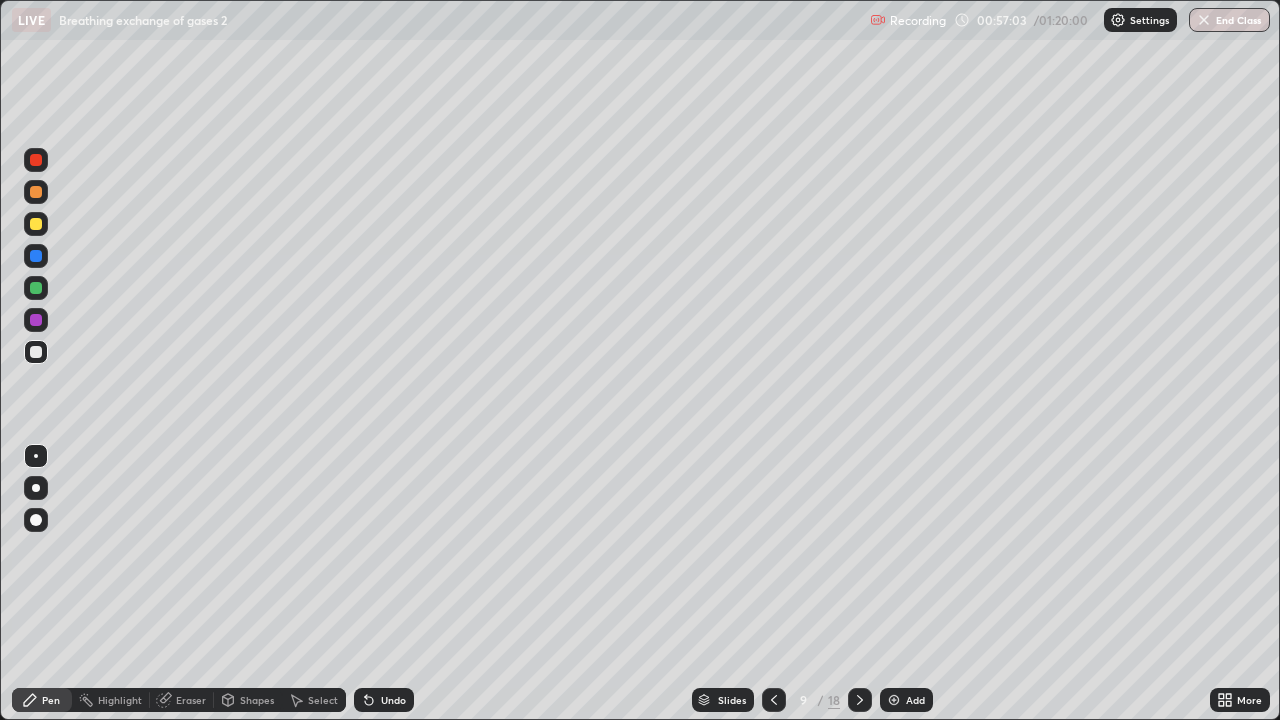click 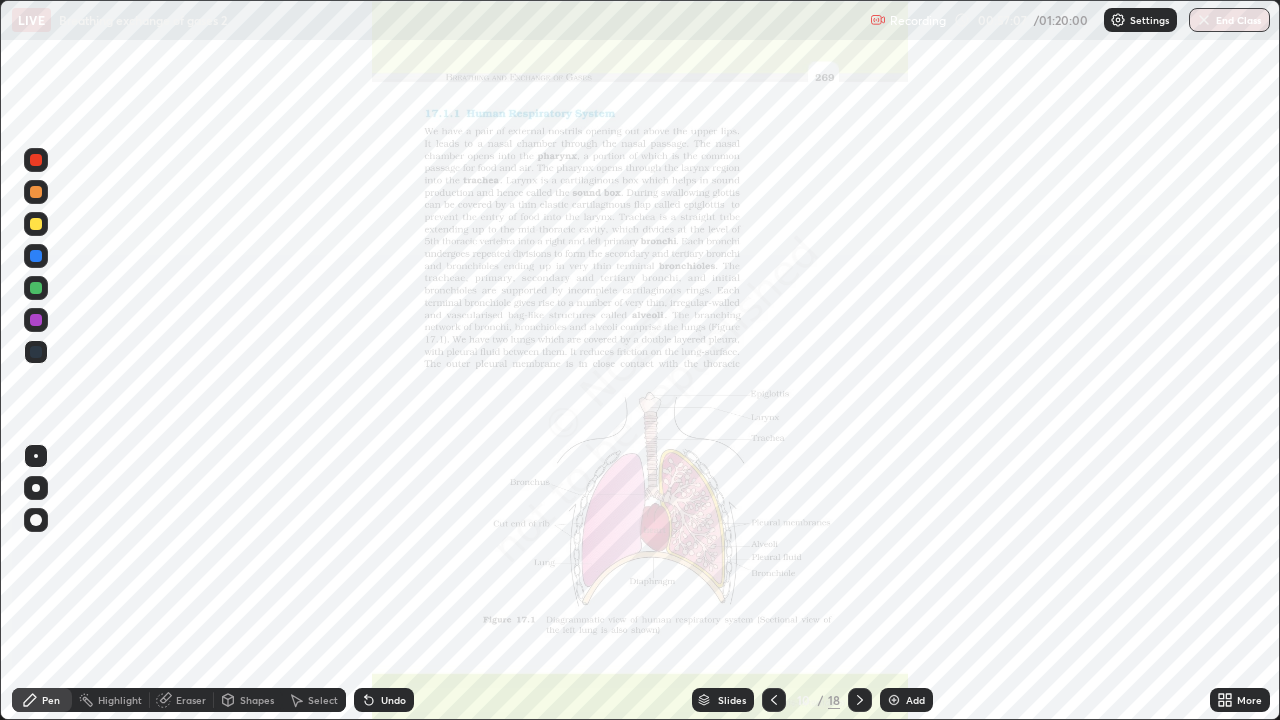click on "Pen" at bounding box center [51, 700] 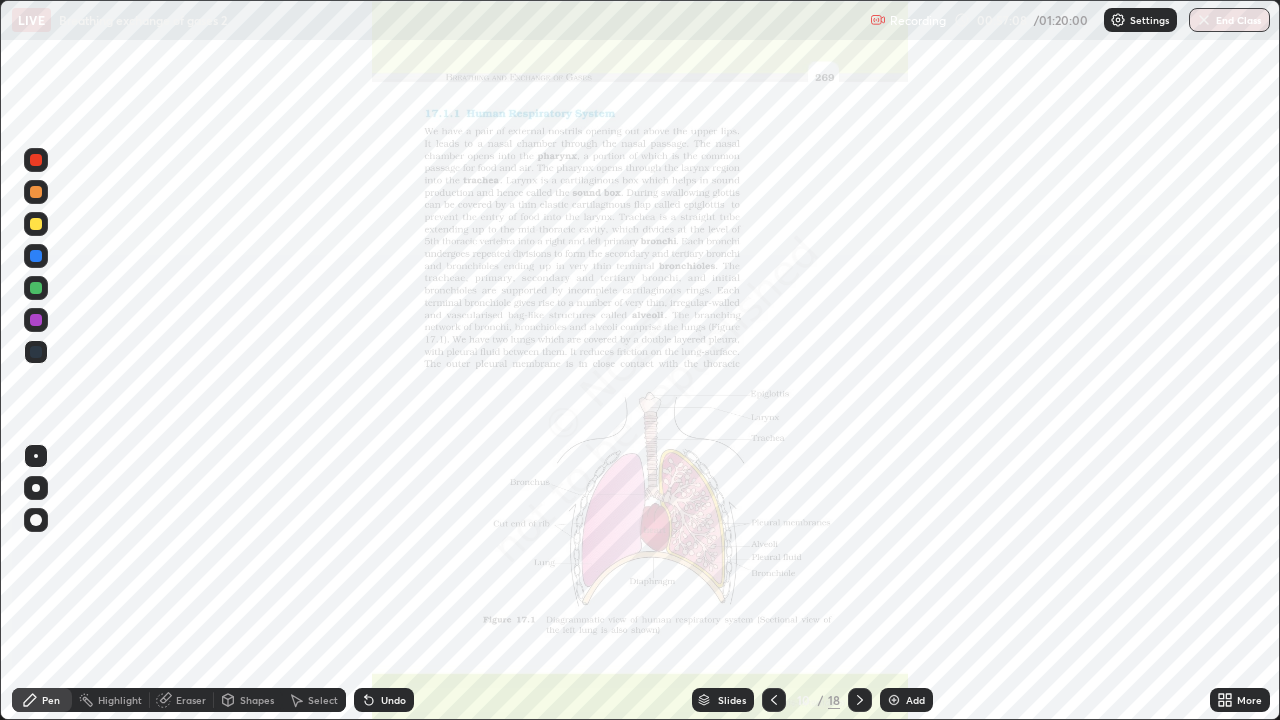 click at bounding box center [36, 256] 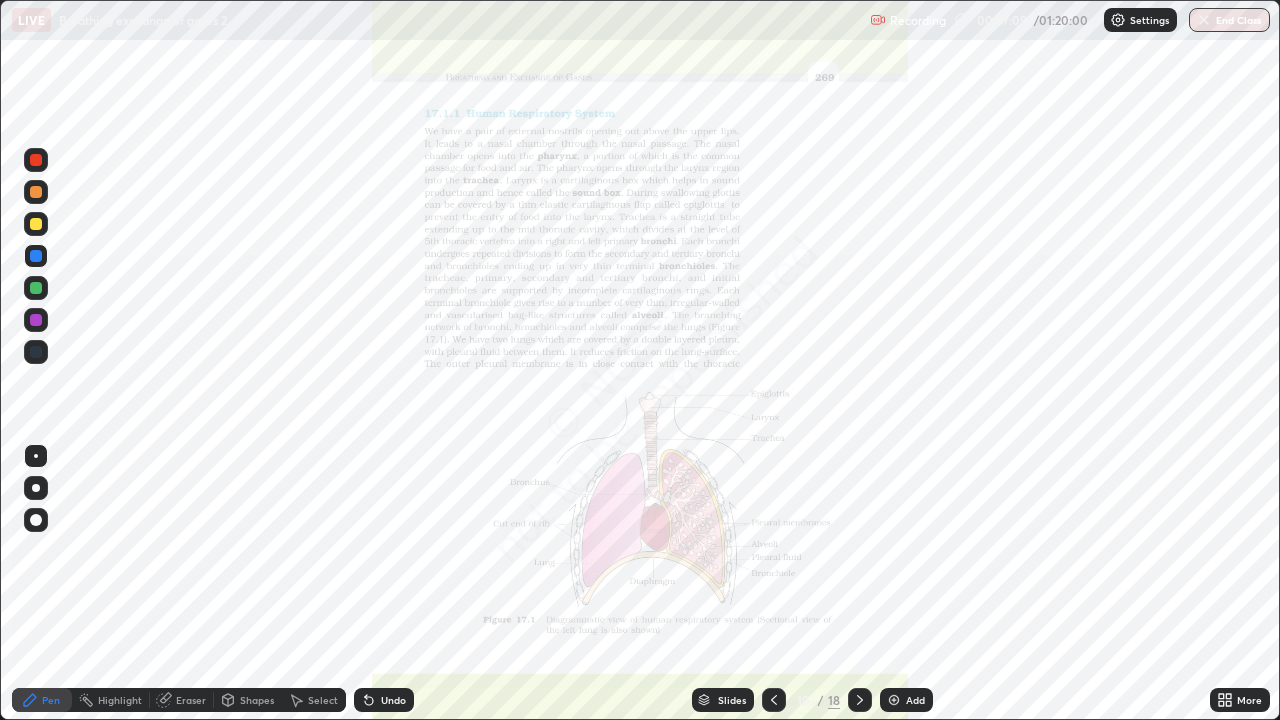 click at bounding box center (36, 288) 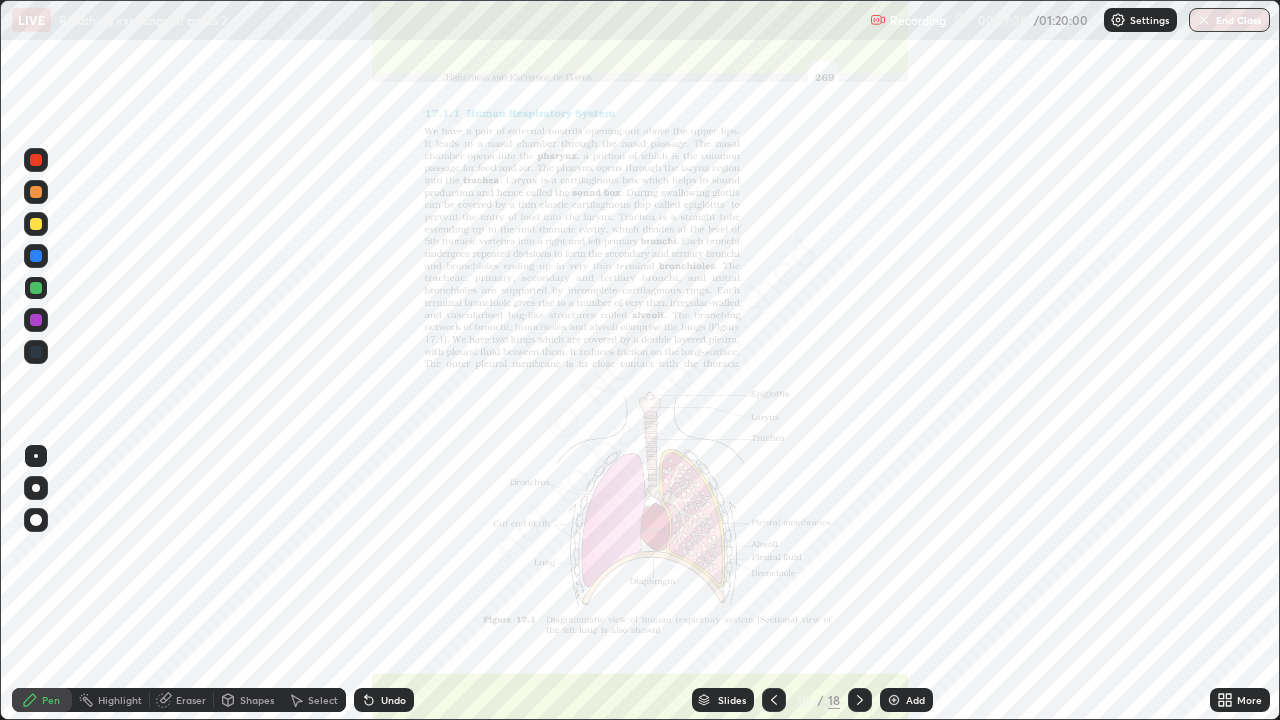 click 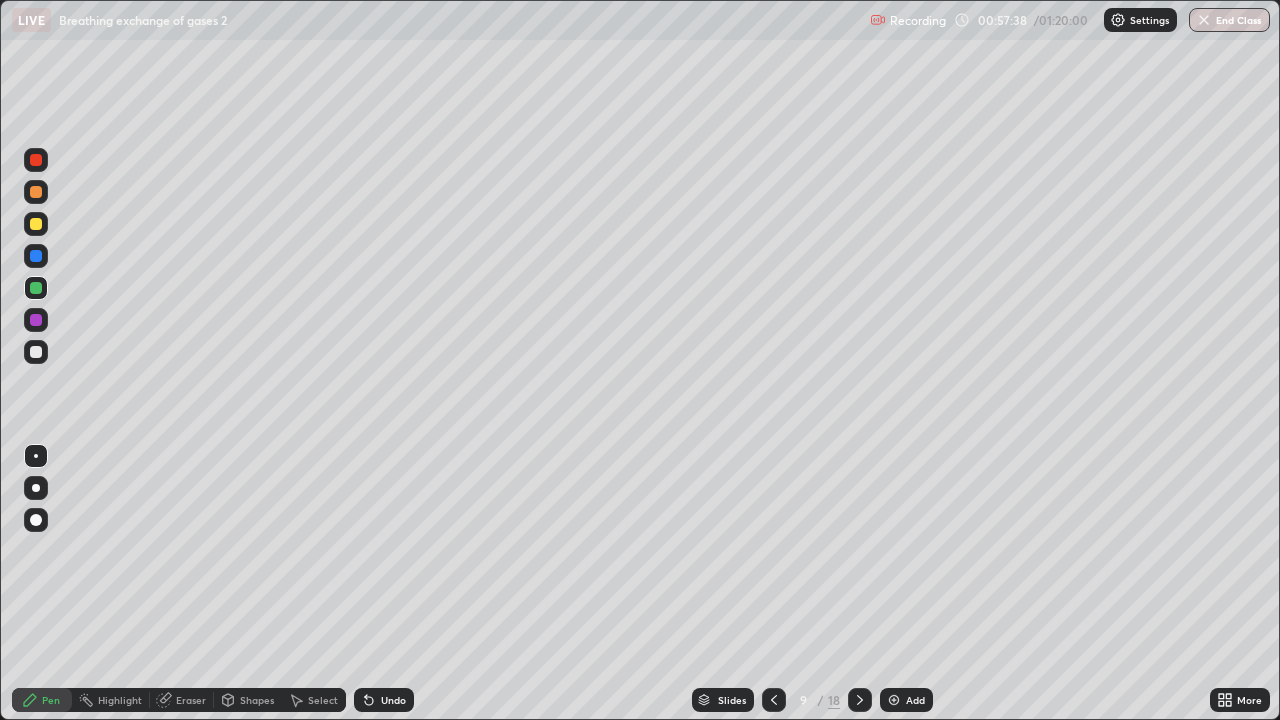 click at bounding box center [36, 192] 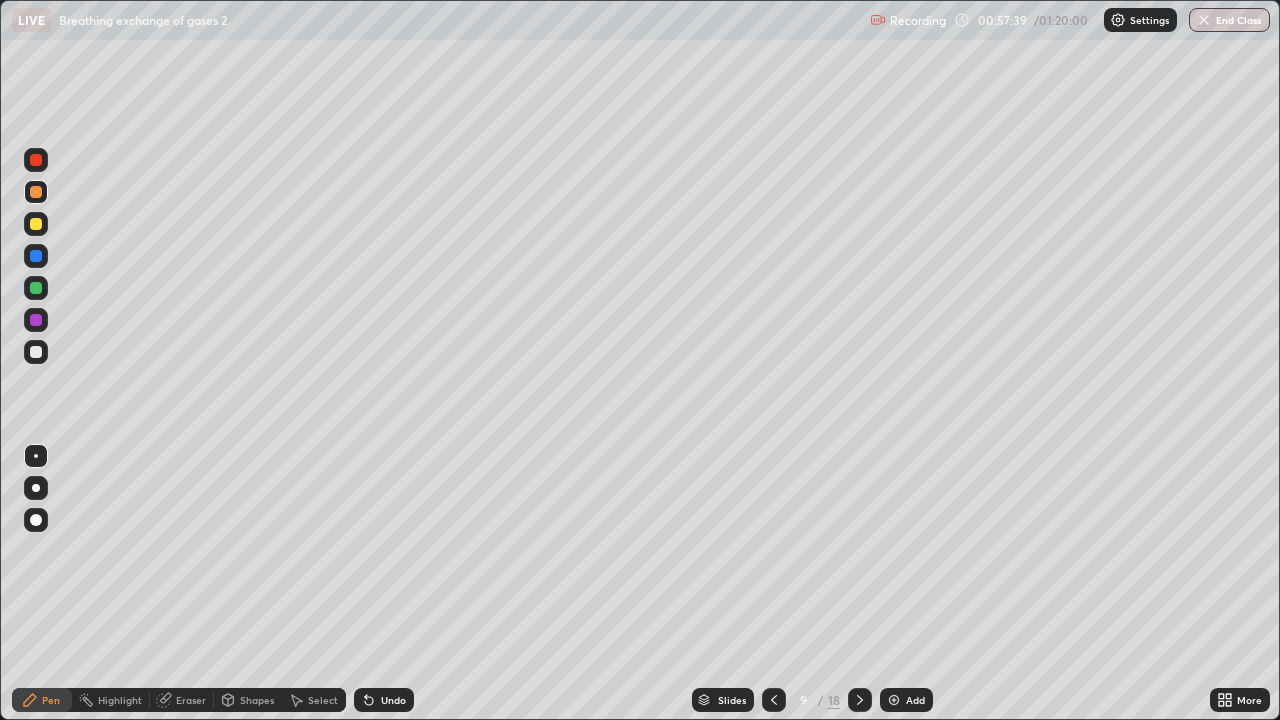click at bounding box center [36, 160] 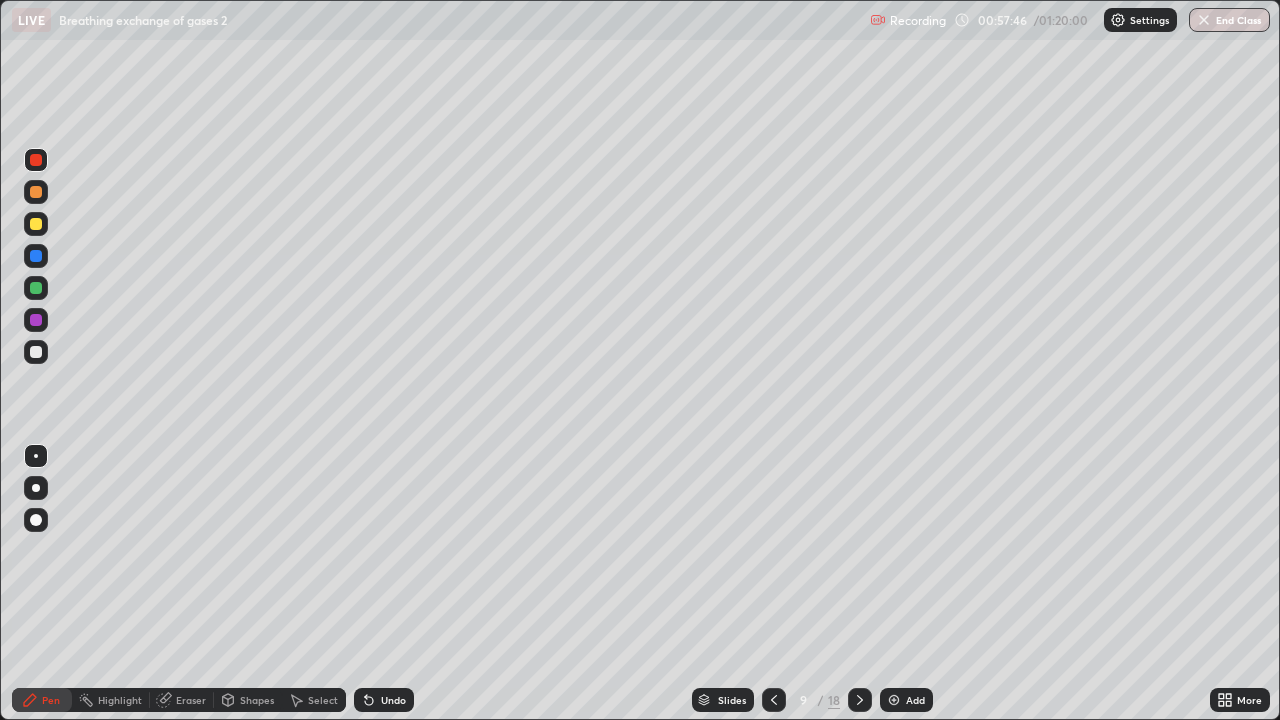 click at bounding box center (36, 352) 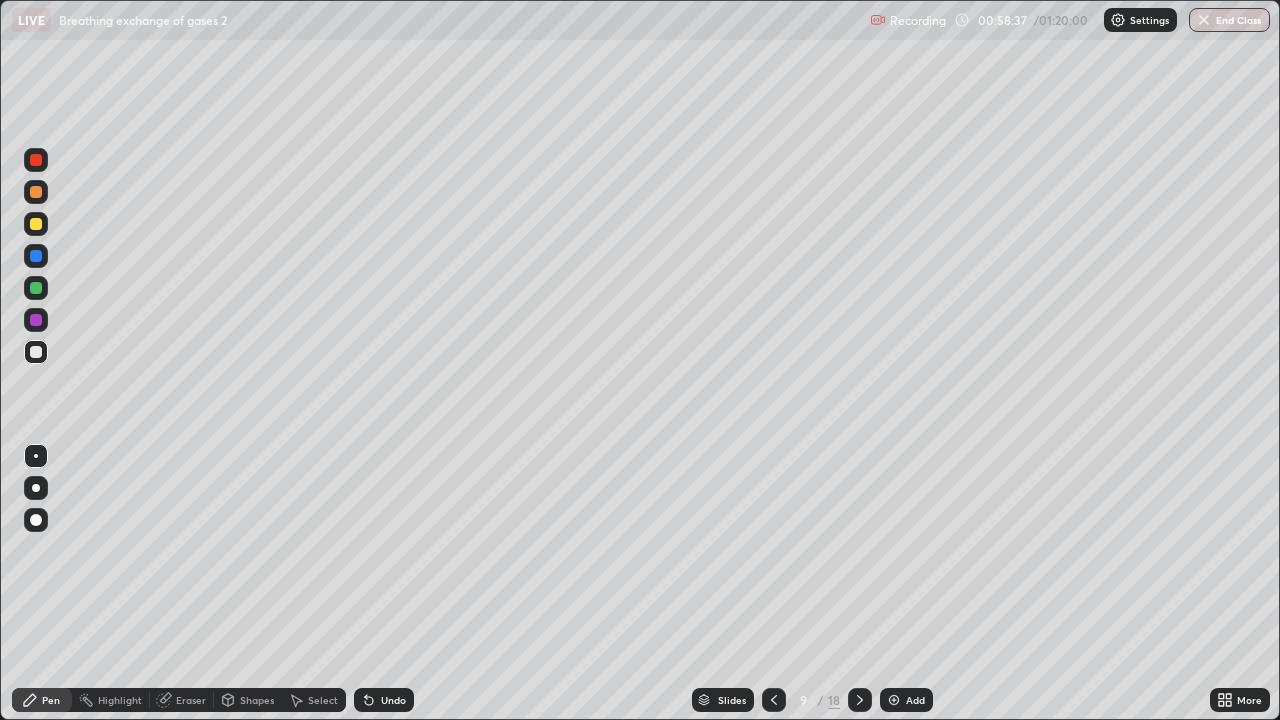 click at bounding box center [36, 352] 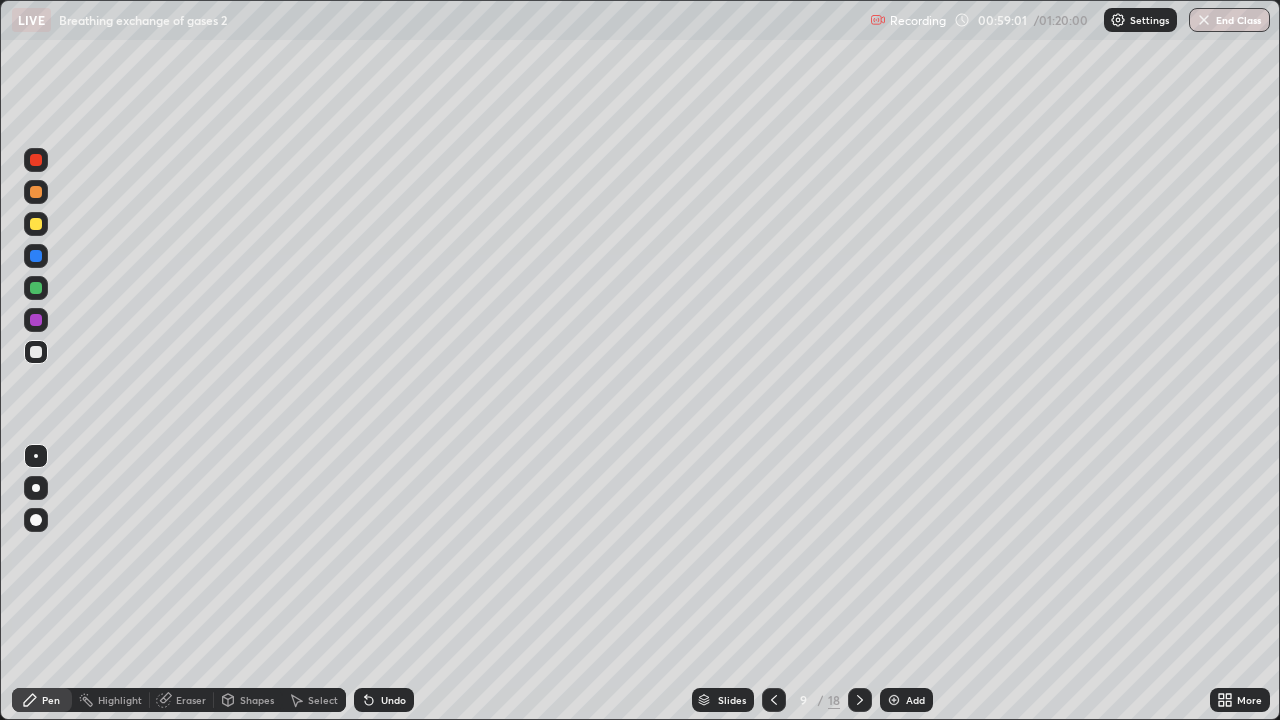 click at bounding box center [36, 352] 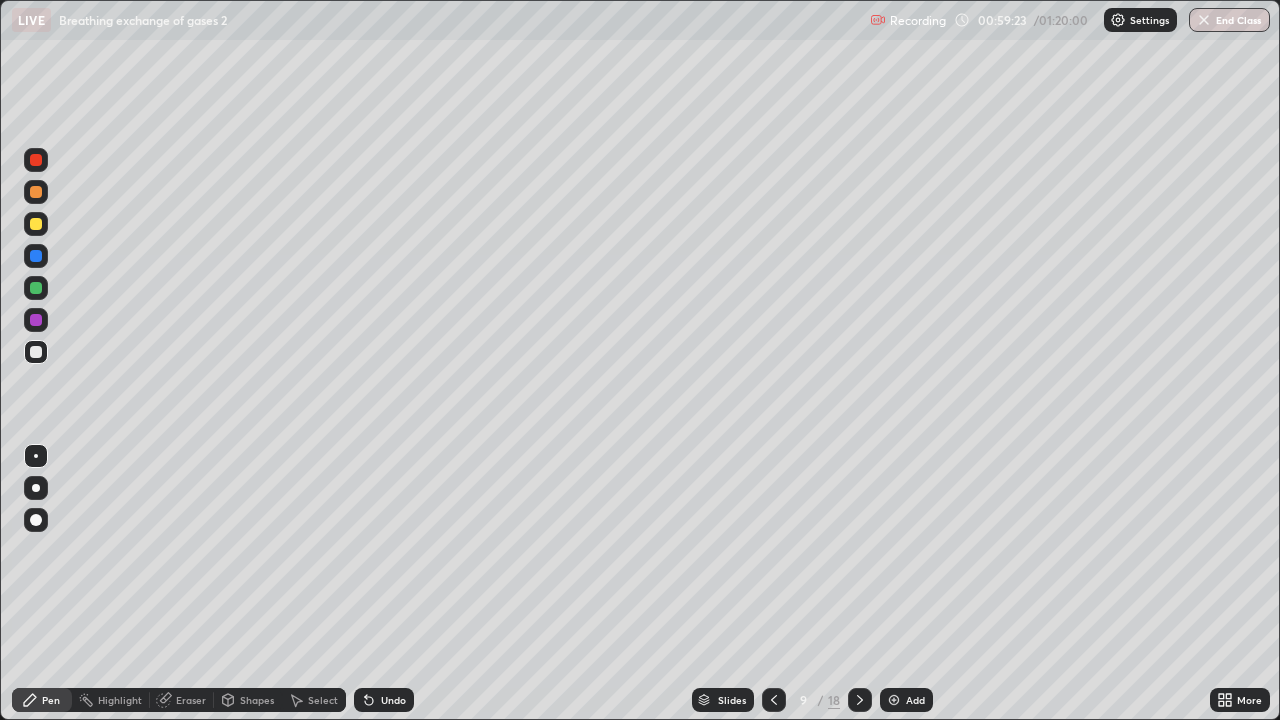 click at bounding box center (36, 320) 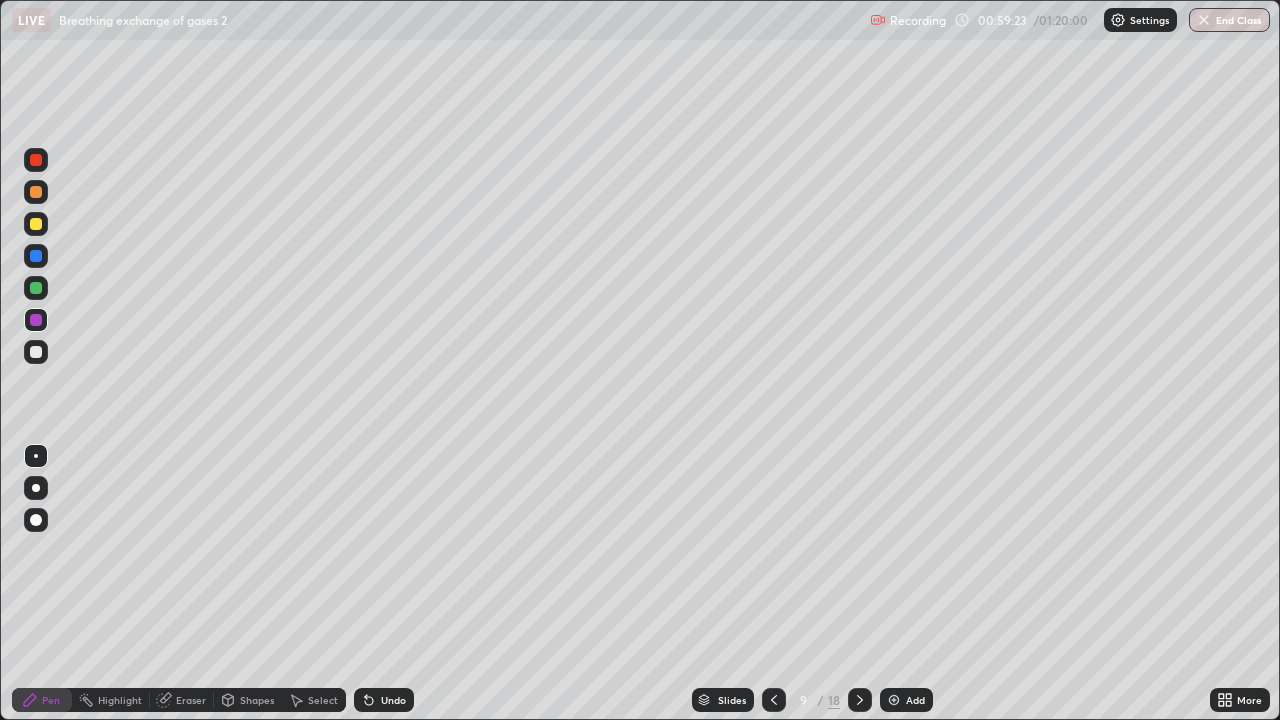 click at bounding box center (36, 320) 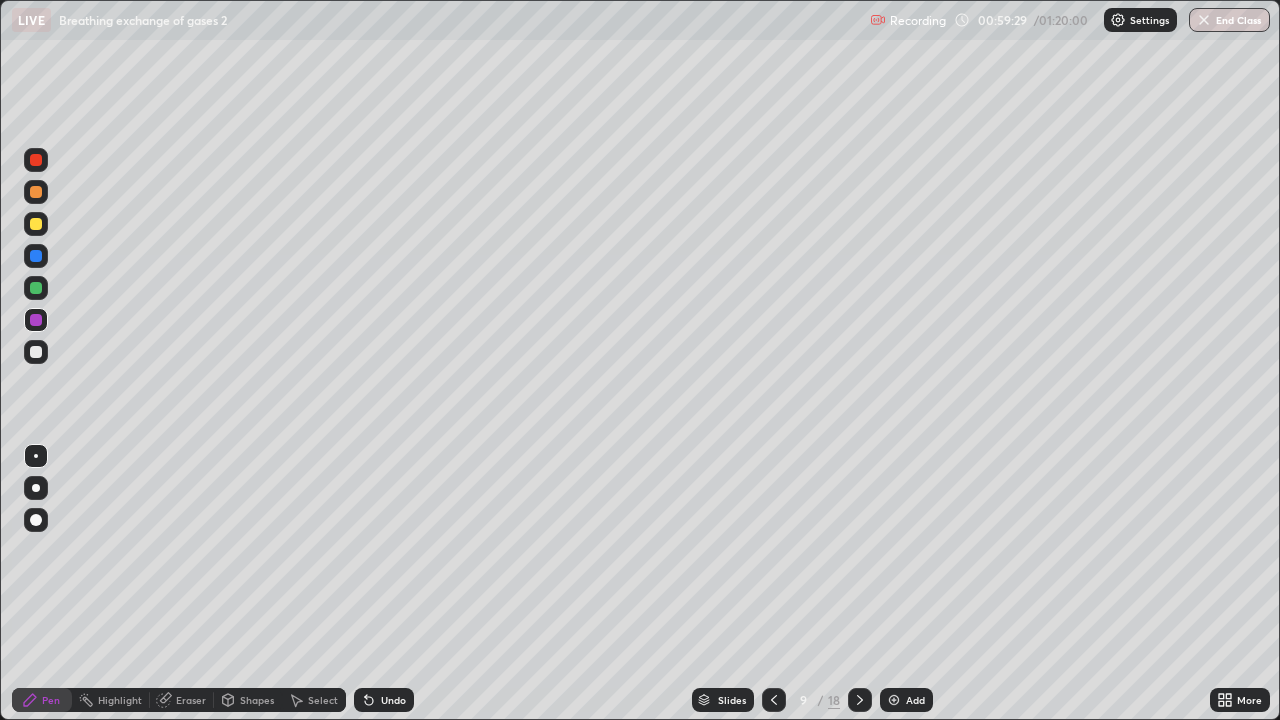click at bounding box center (36, 352) 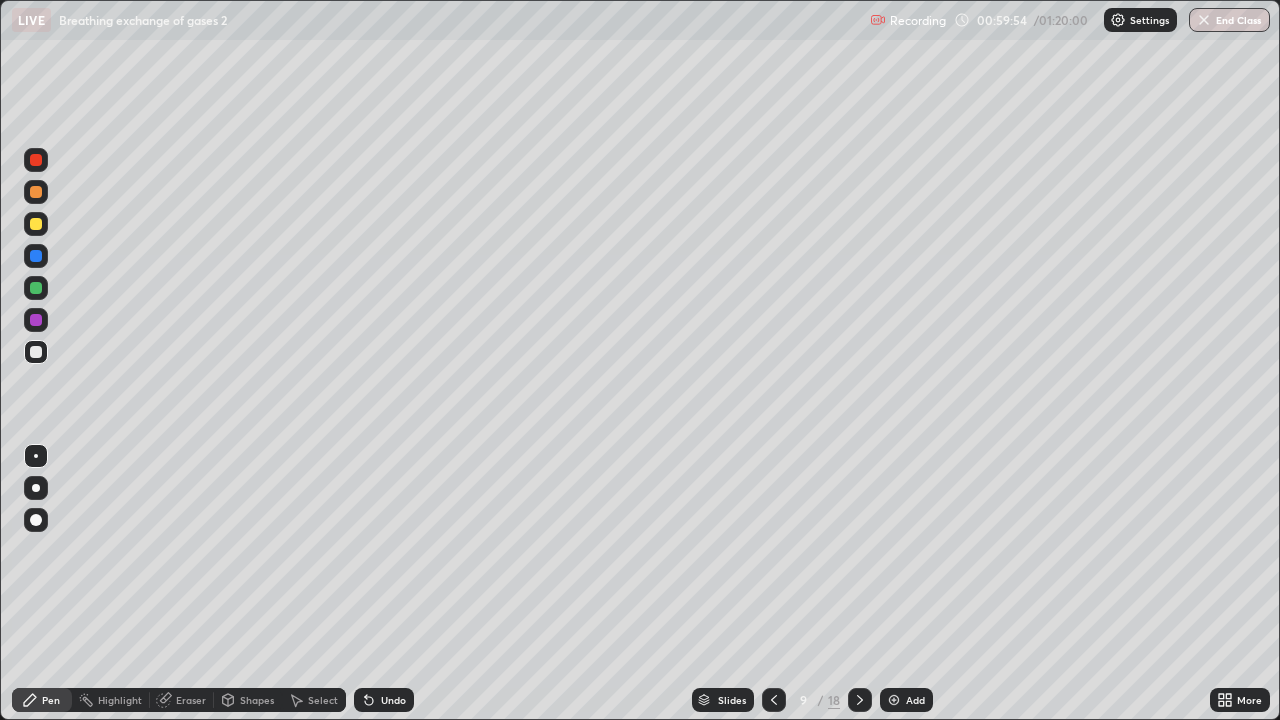click at bounding box center (36, 352) 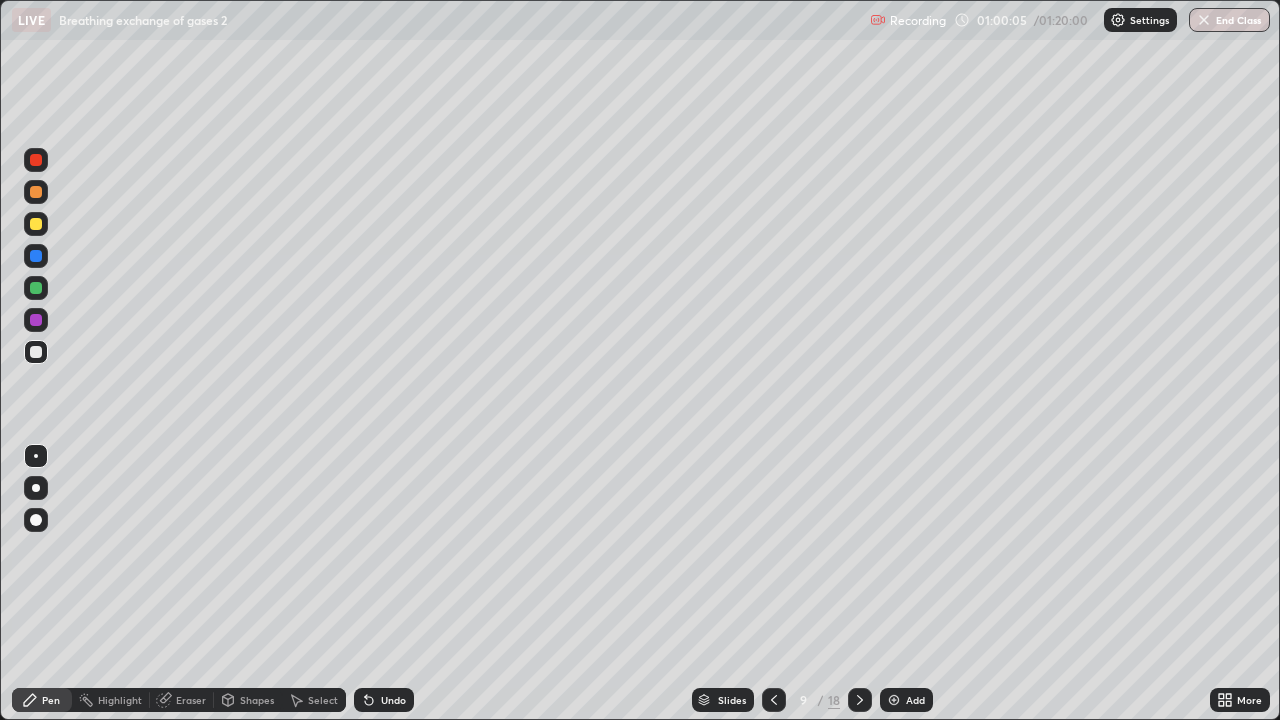 click at bounding box center (36, 320) 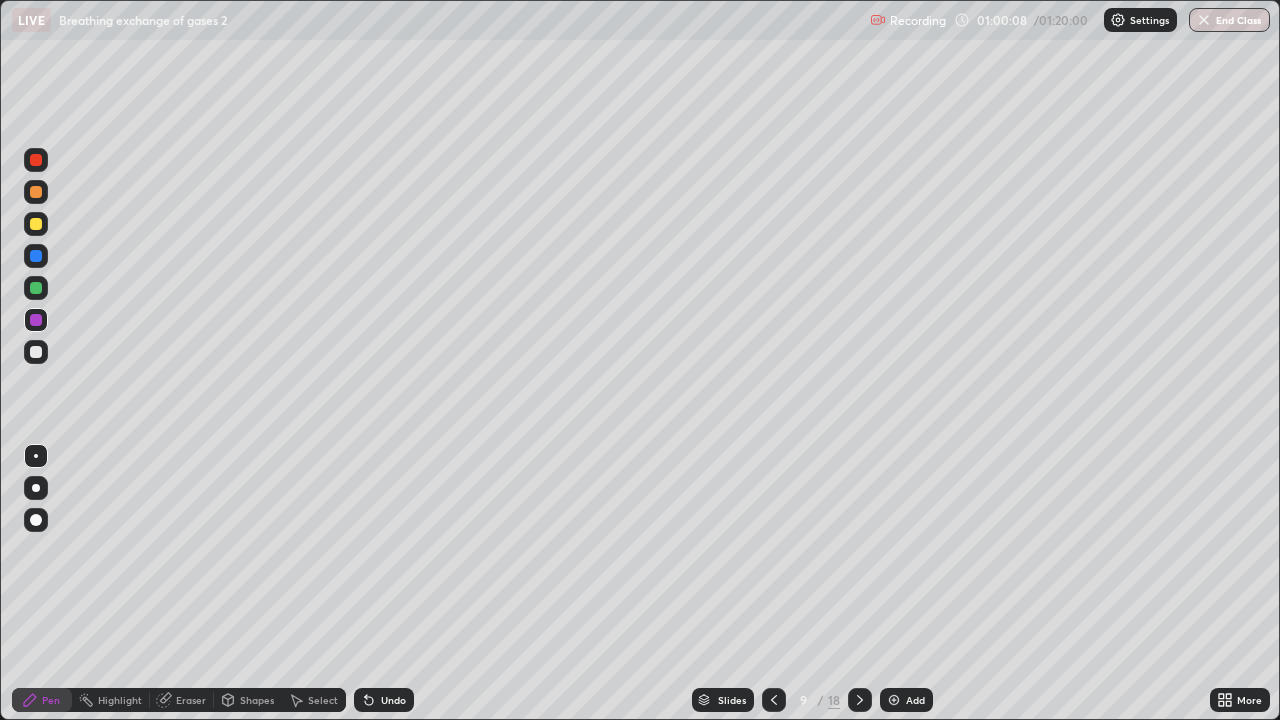 click at bounding box center [36, 352] 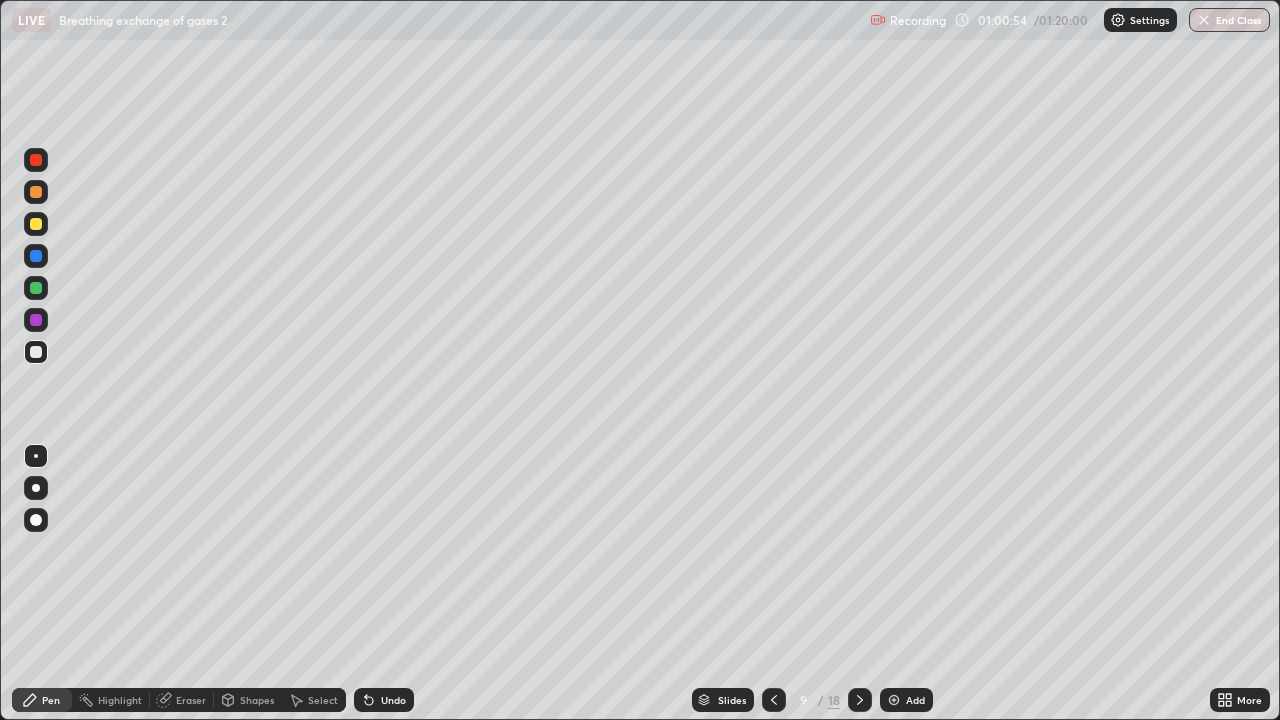 click at bounding box center [36, 288] 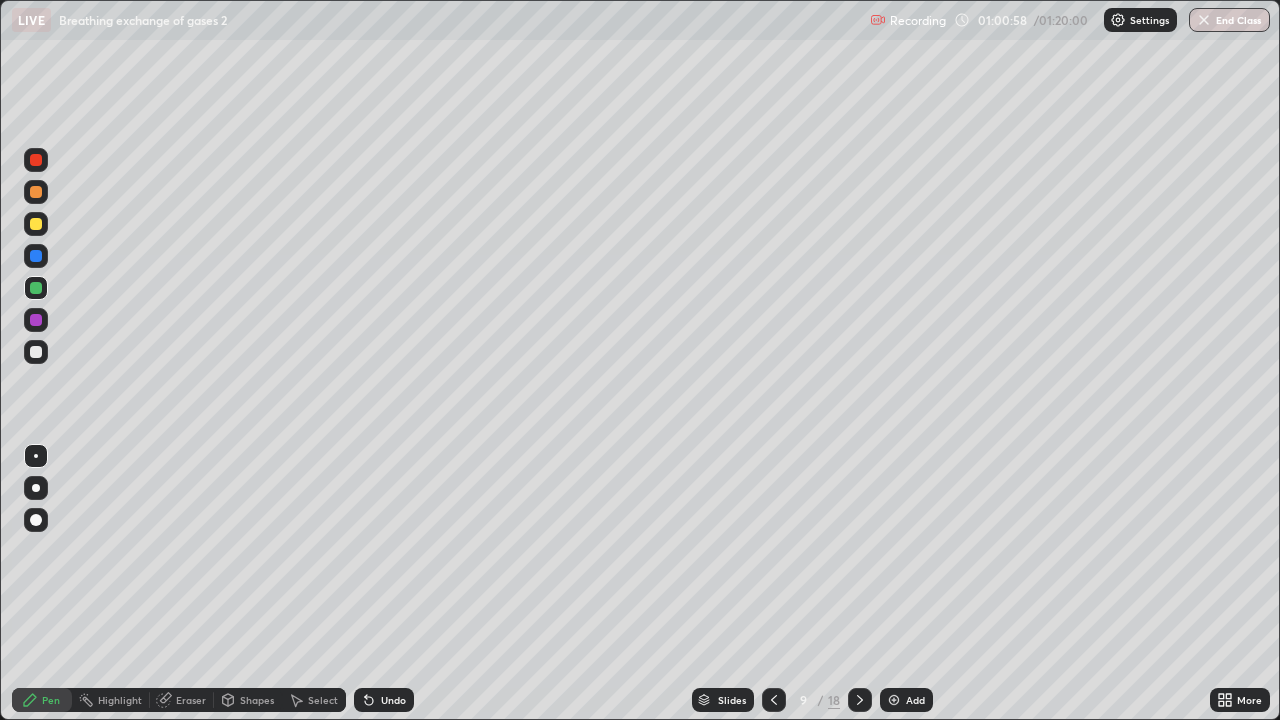 click at bounding box center [36, 352] 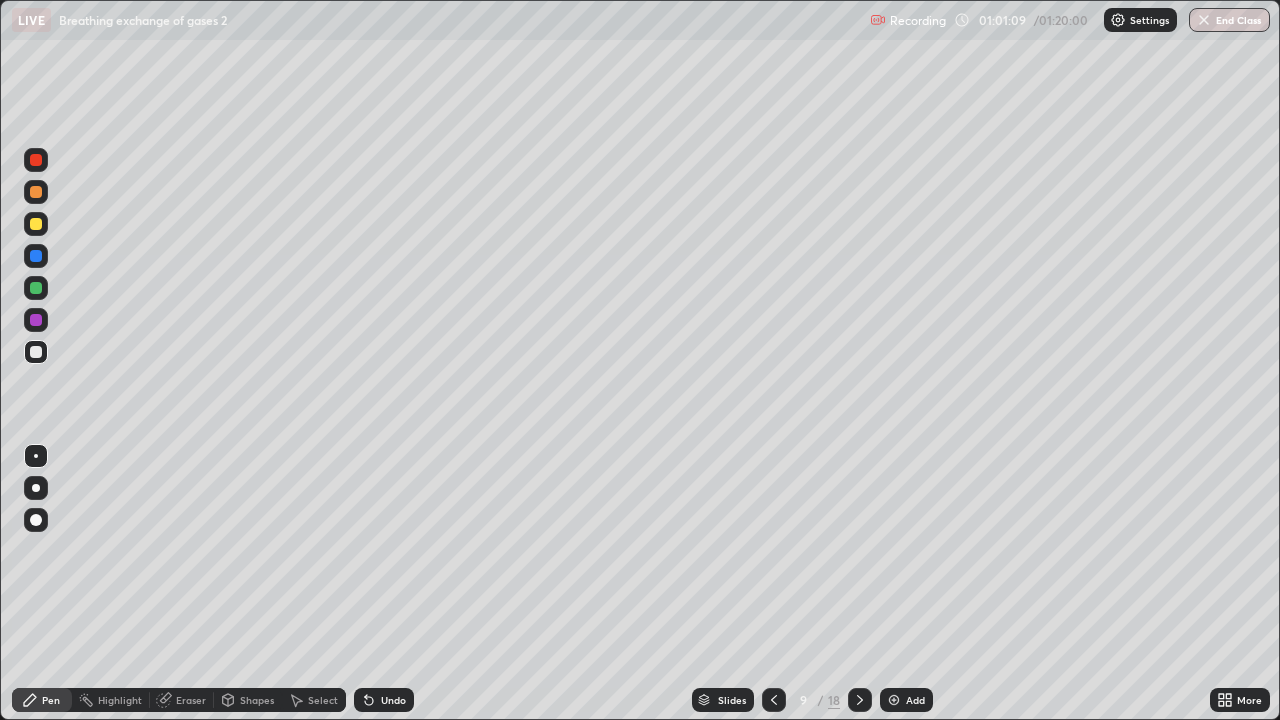 click at bounding box center (36, 352) 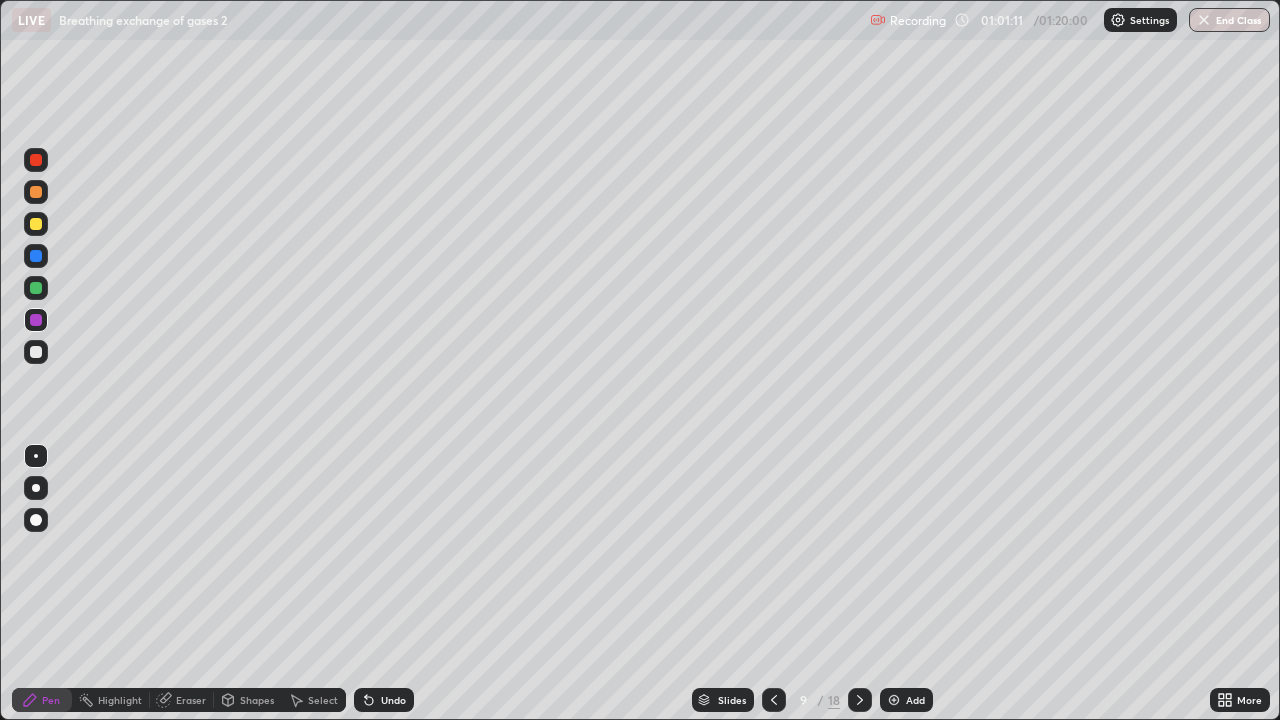 click at bounding box center (36, 192) 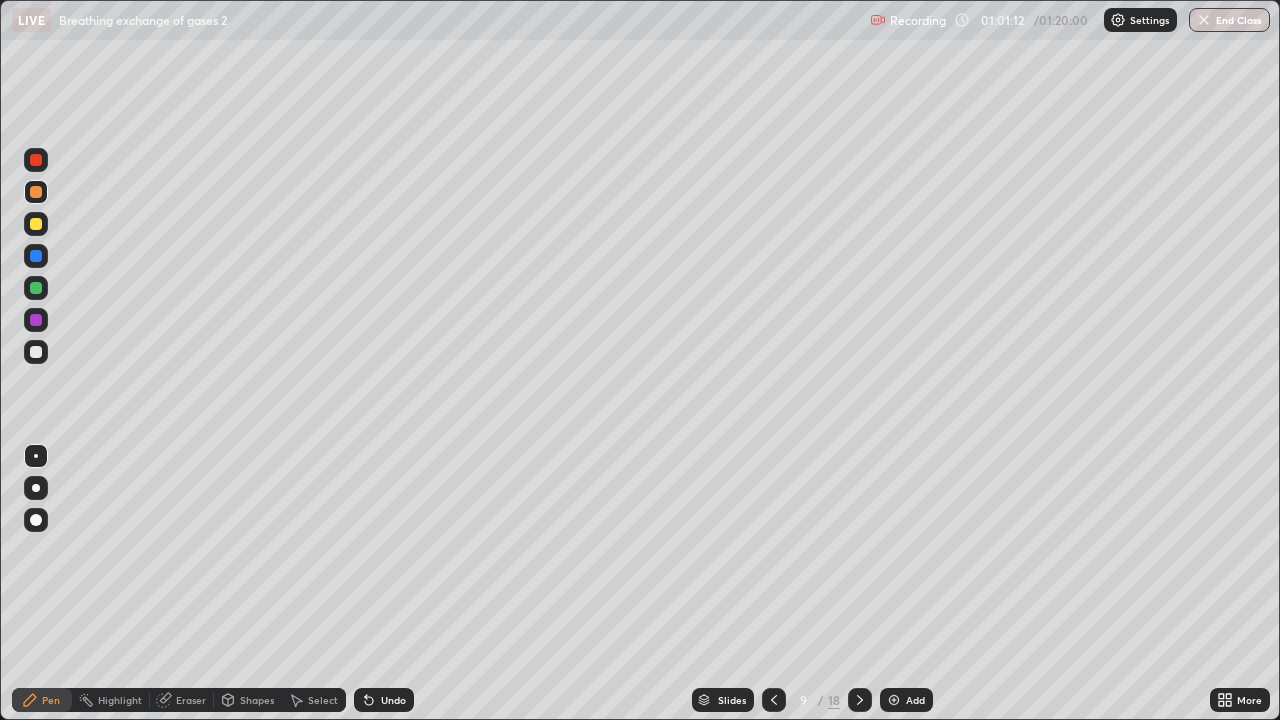 click at bounding box center [36, 224] 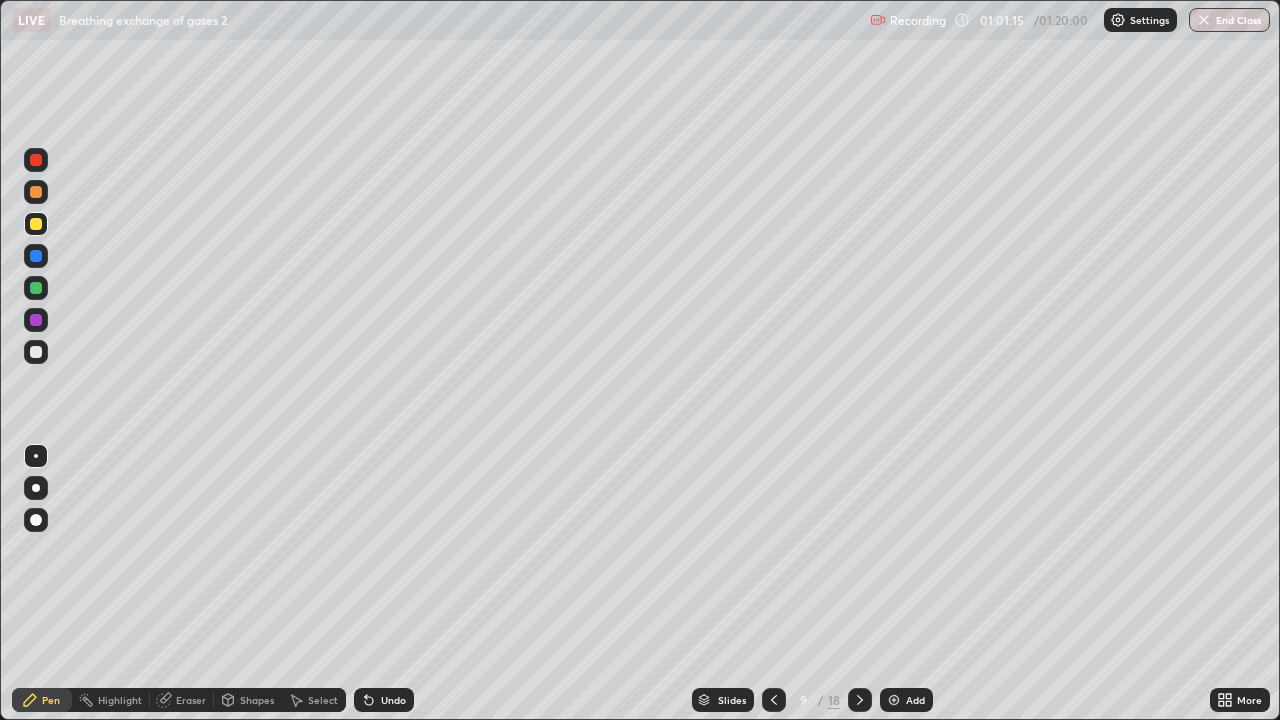click at bounding box center [36, 352] 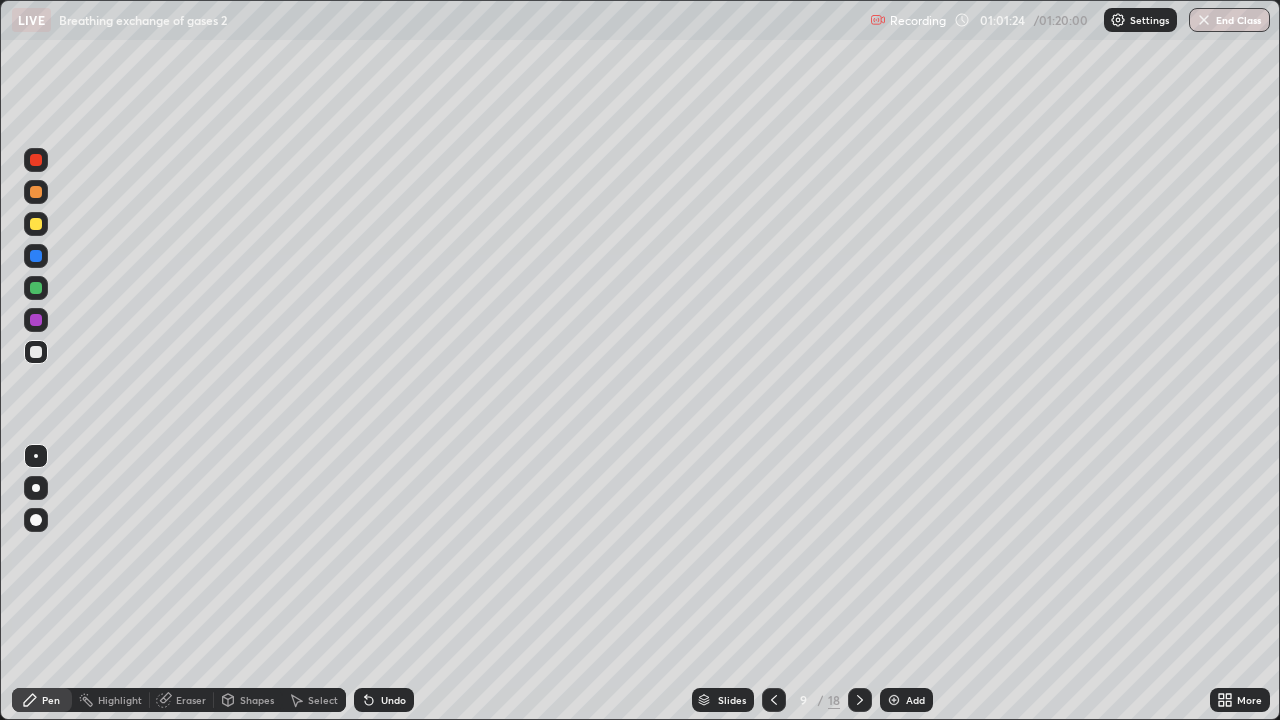 click at bounding box center [36, 224] 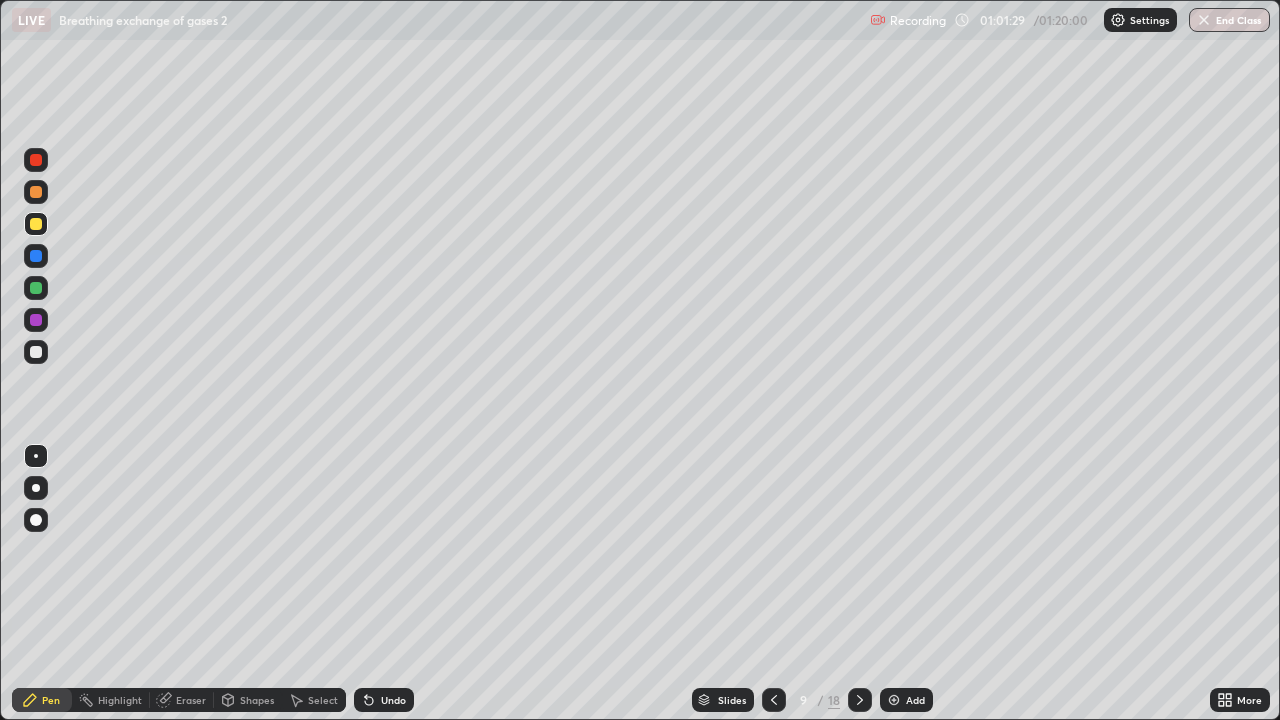 click at bounding box center (36, 352) 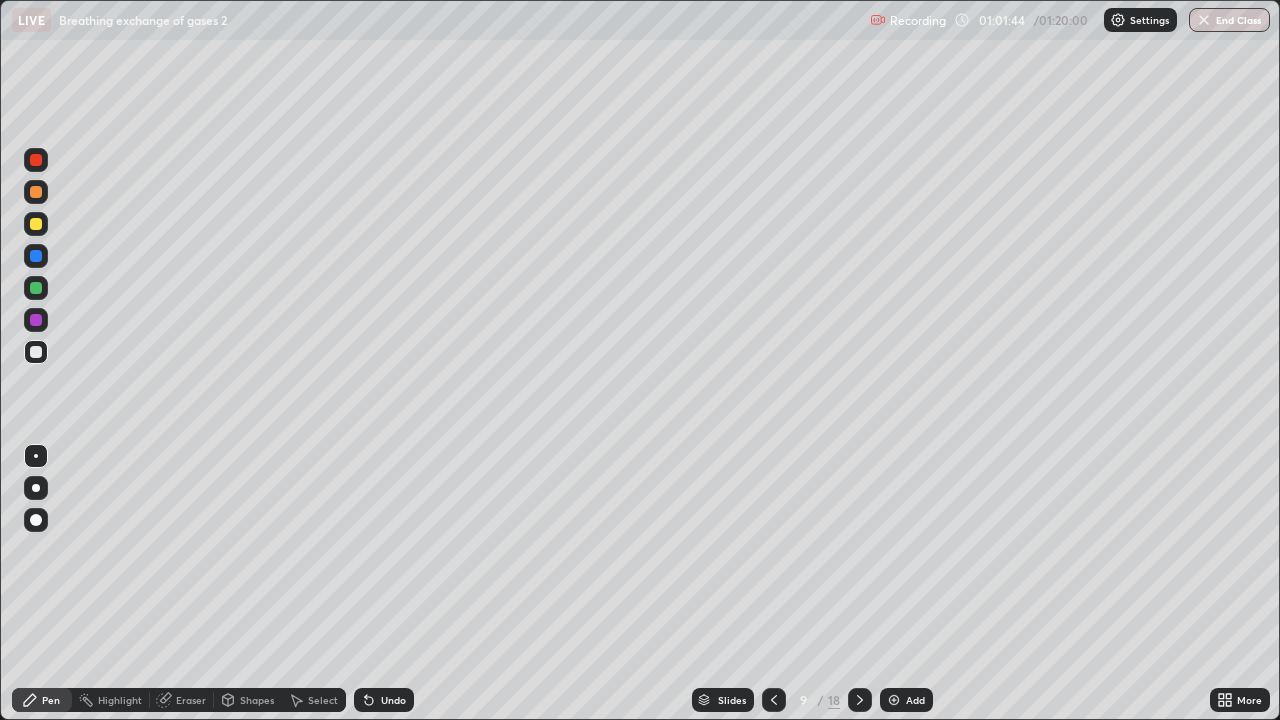 click at bounding box center [36, 256] 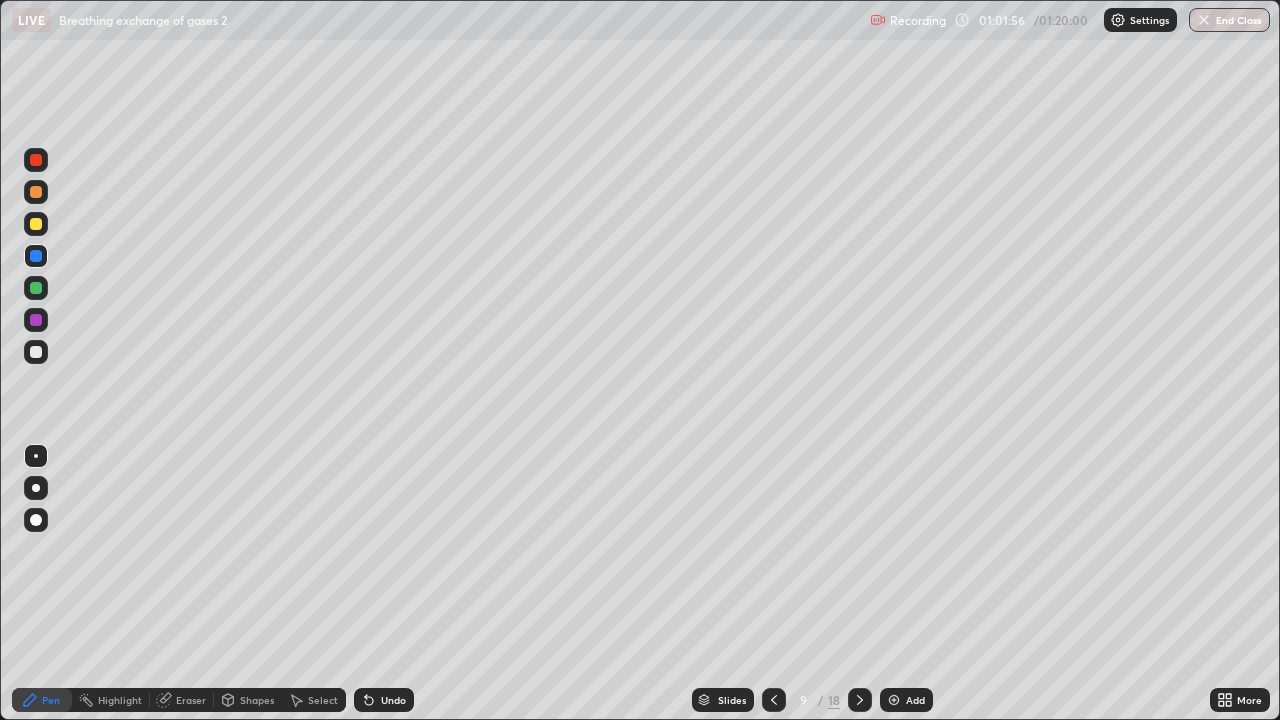 click at bounding box center (36, 352) 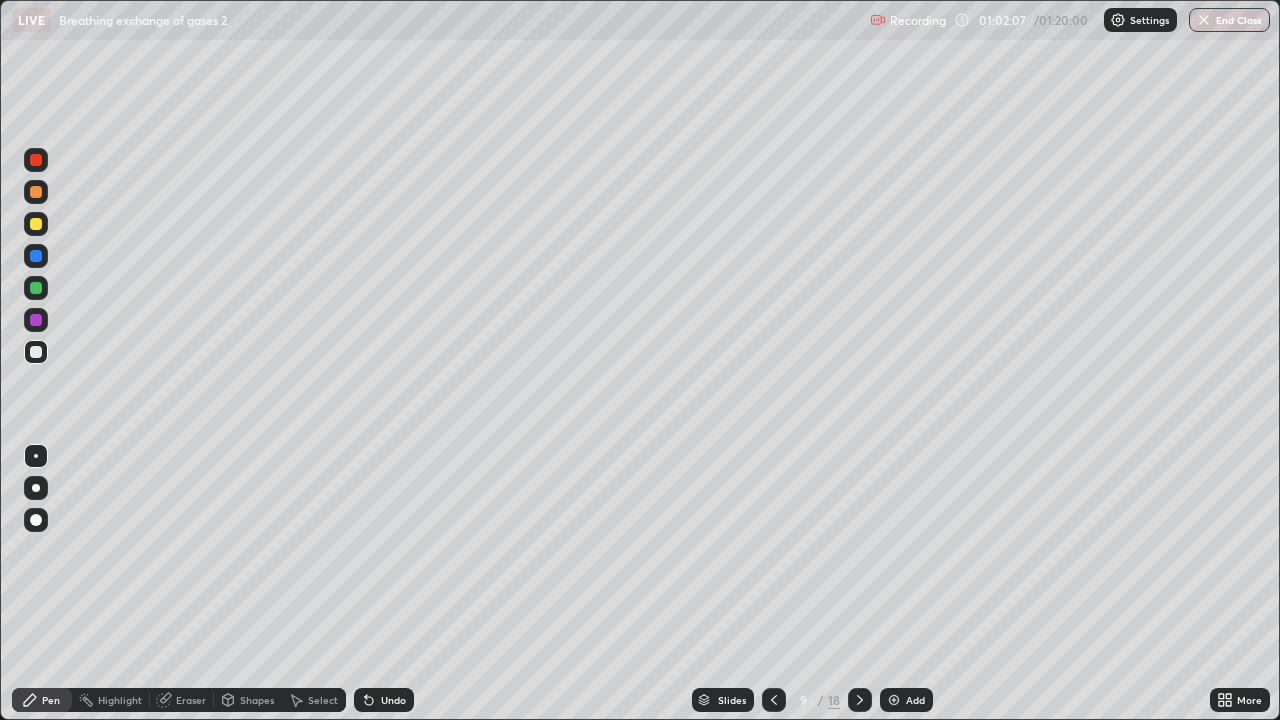 click at bounding box center (36, 320) 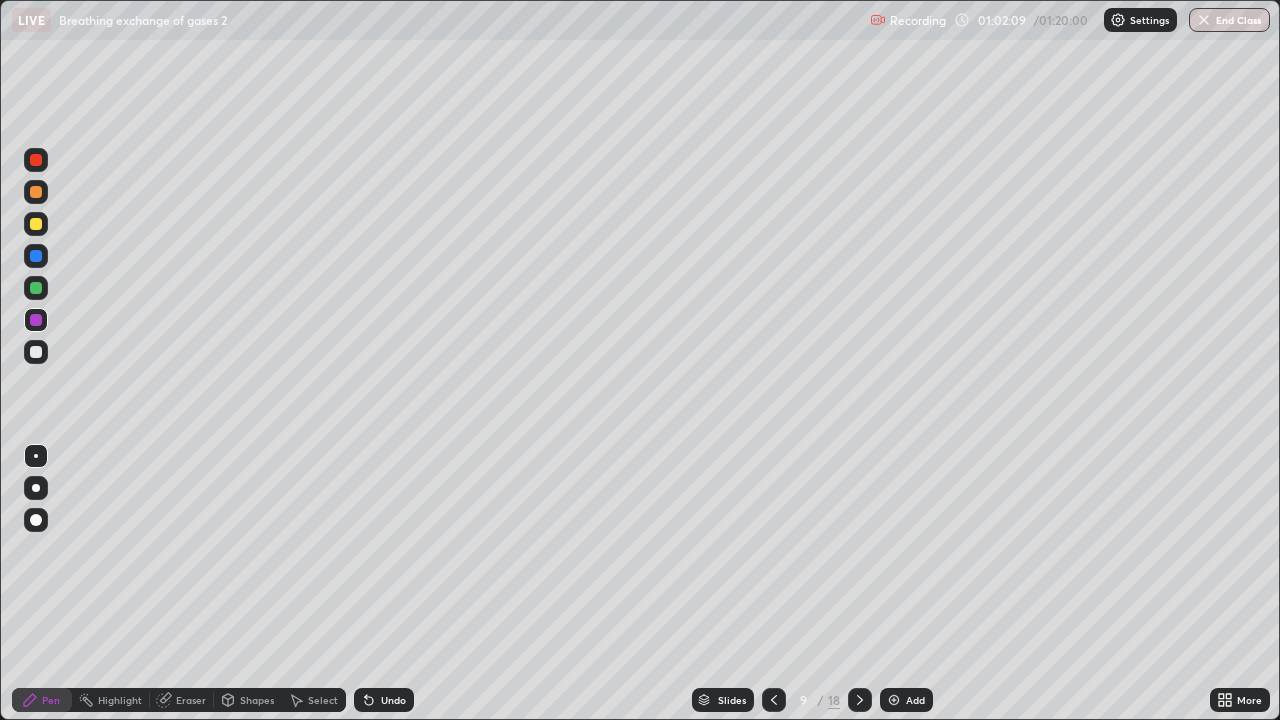 click at bounding box center [36, 224] 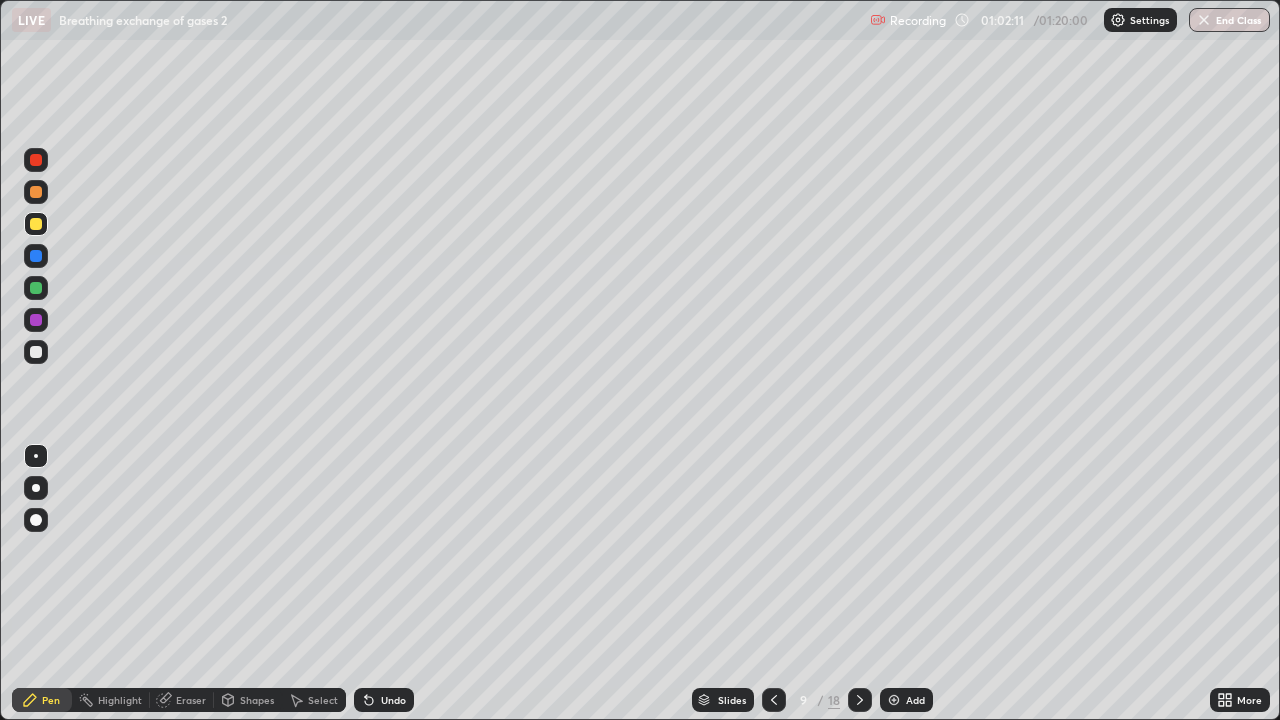 click at bounding box center (36, 192) 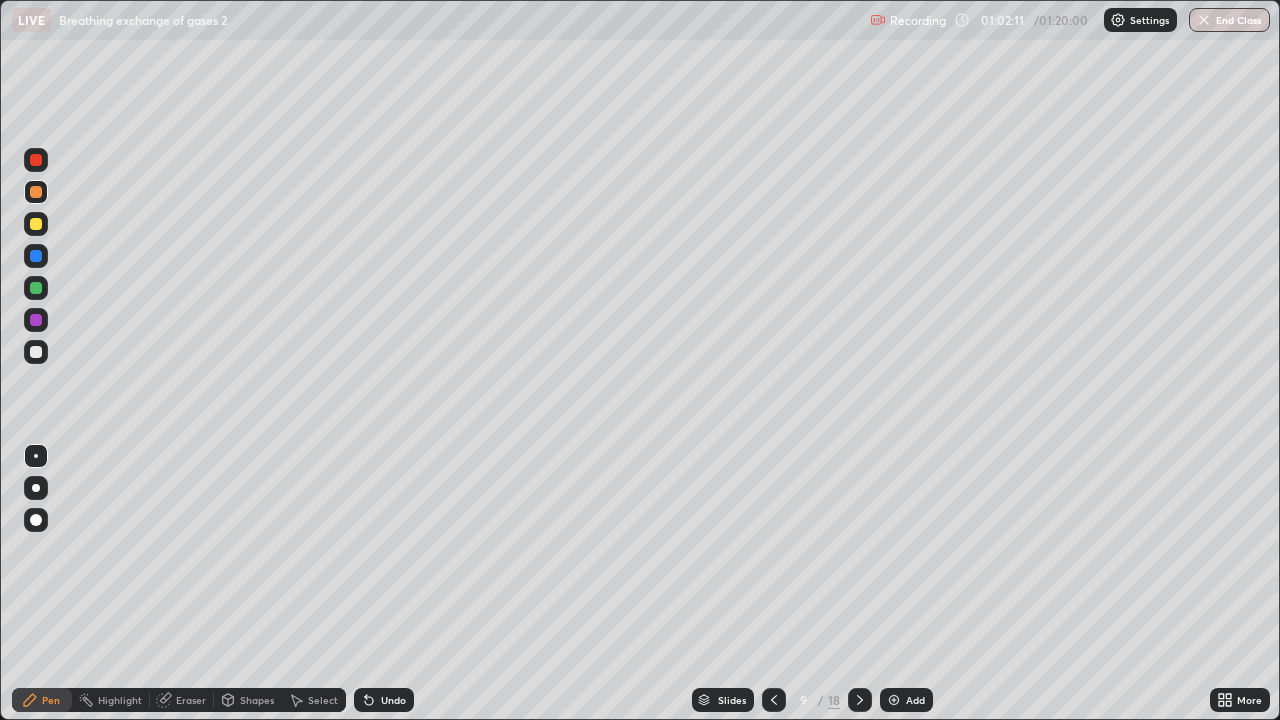click at bounding box center (36, 192) 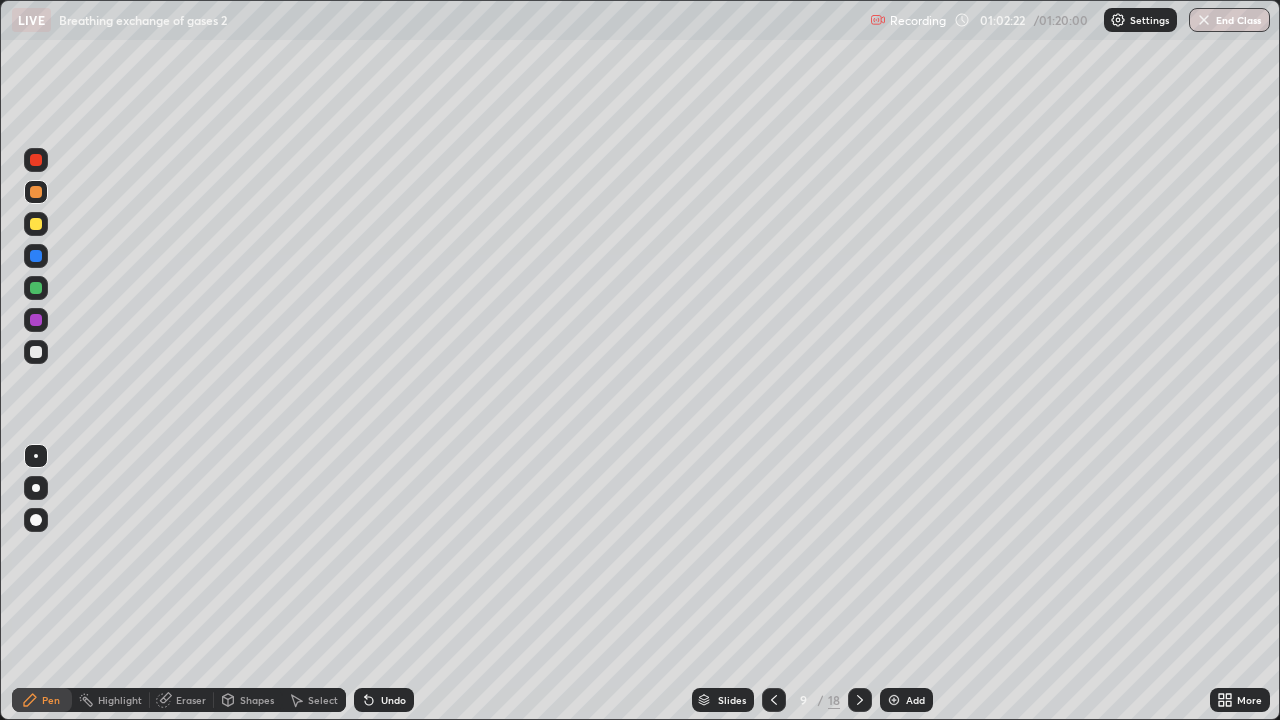 click at bounding box center (36, 352) 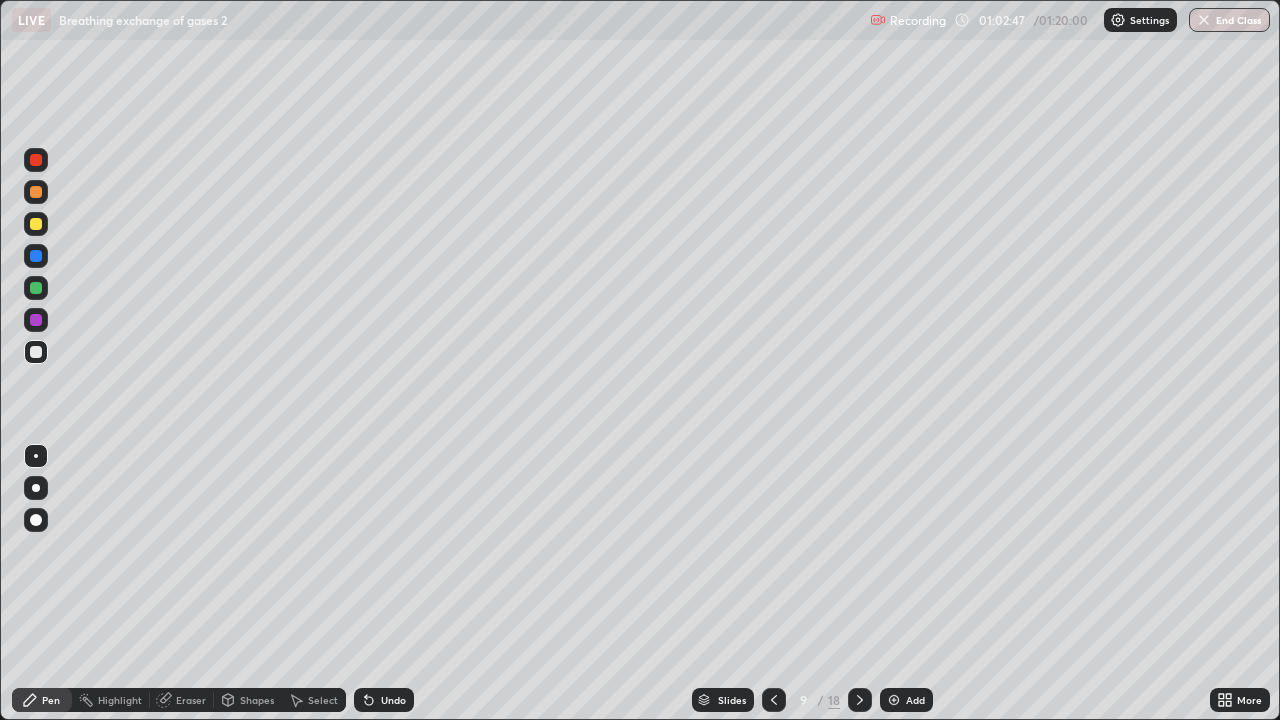 click at bounding box center (36, 320) 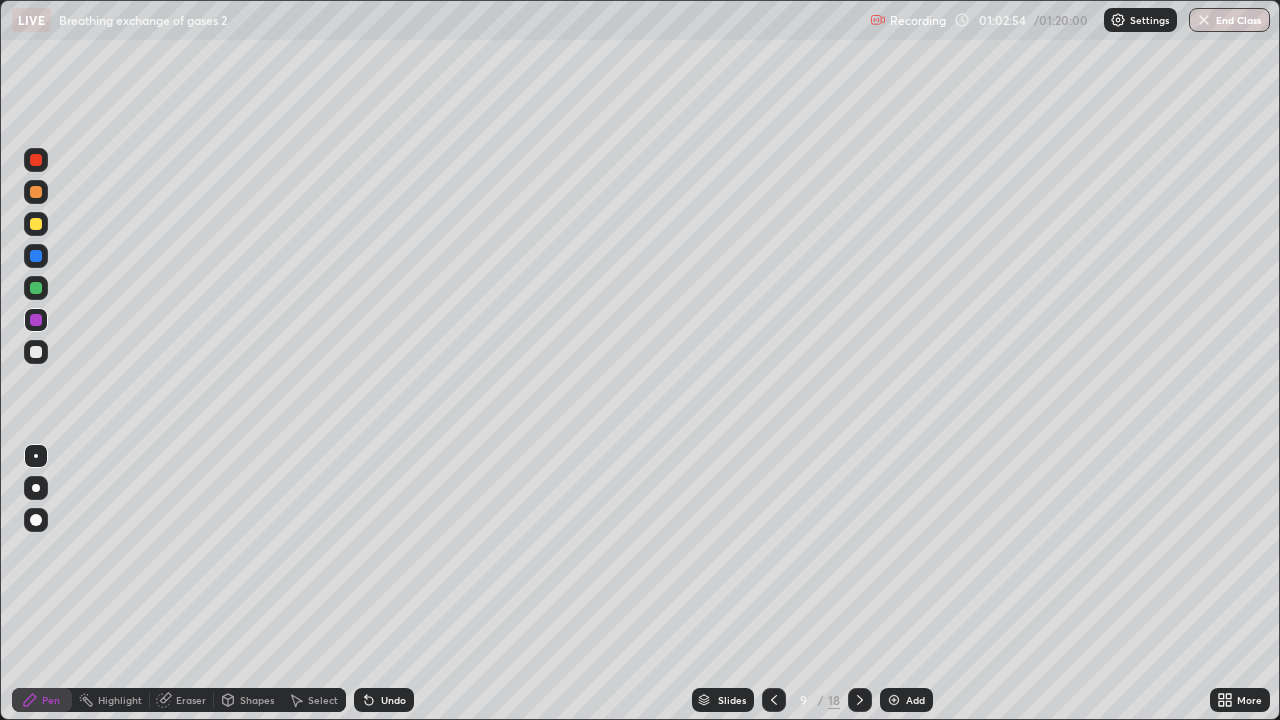 click at bounding box center [36, 224] 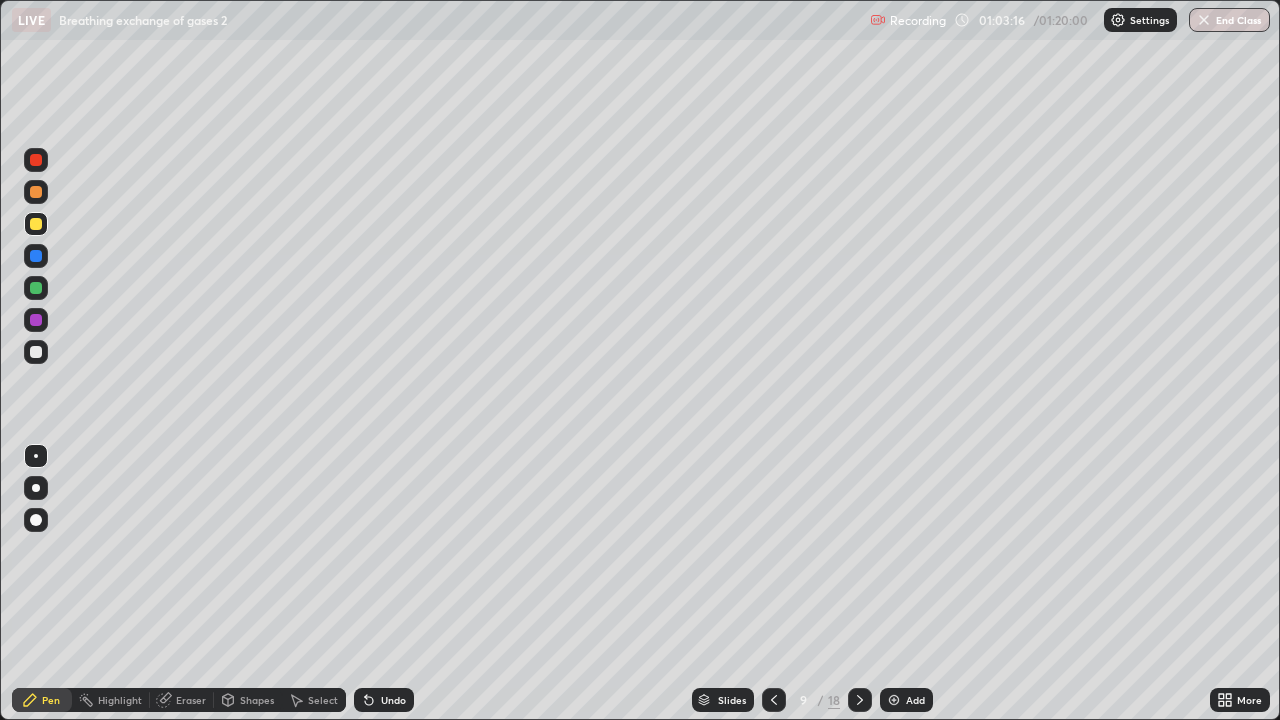 click 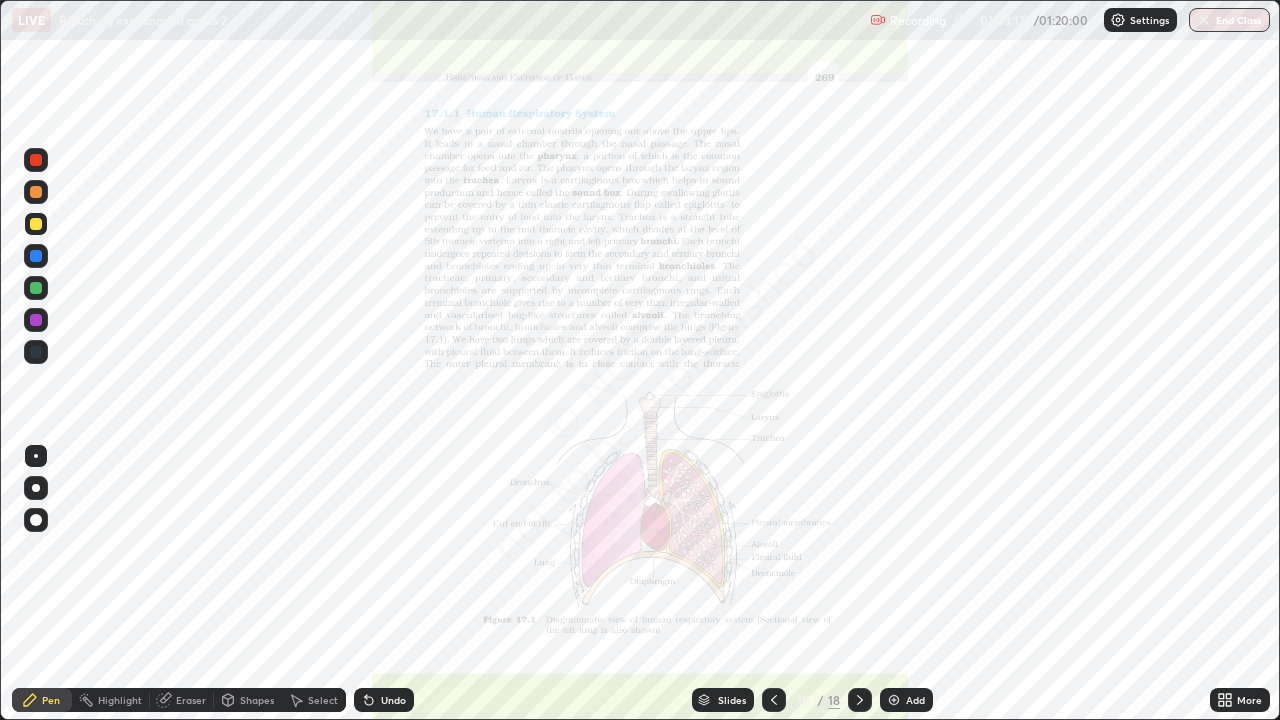 click 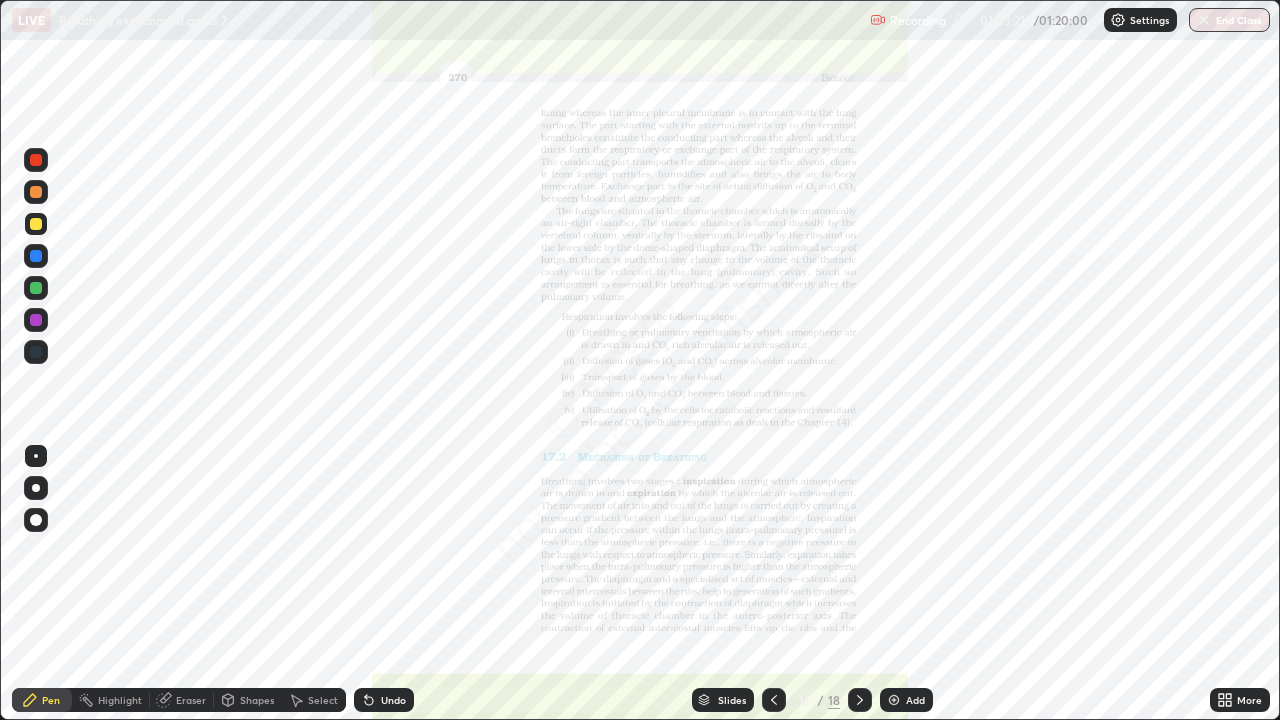 click 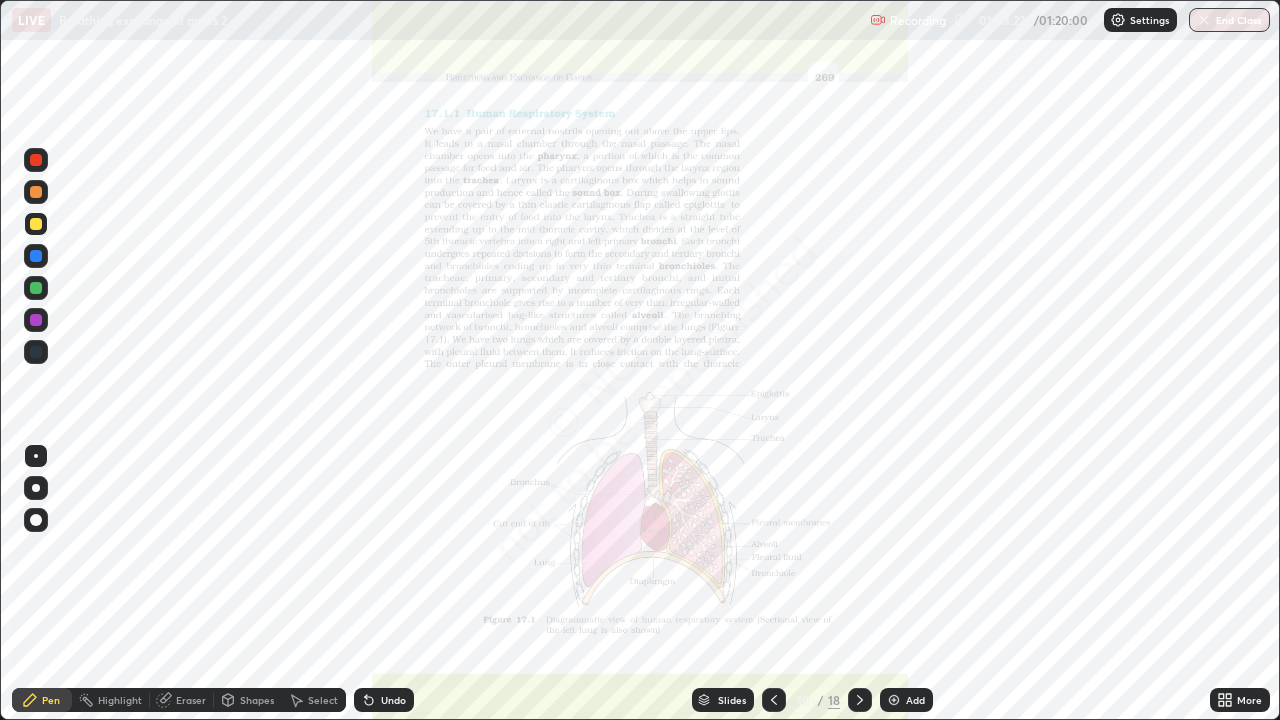 click 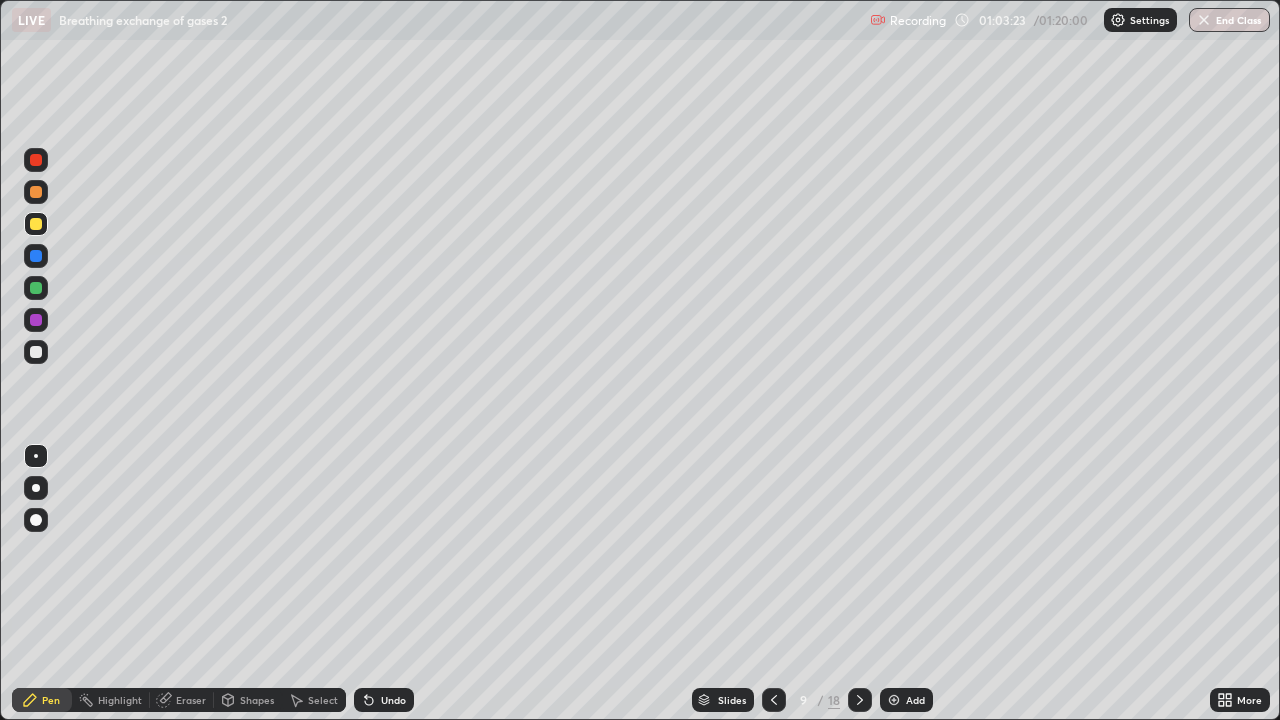 click on "Add" at bounding box center (915, 700) 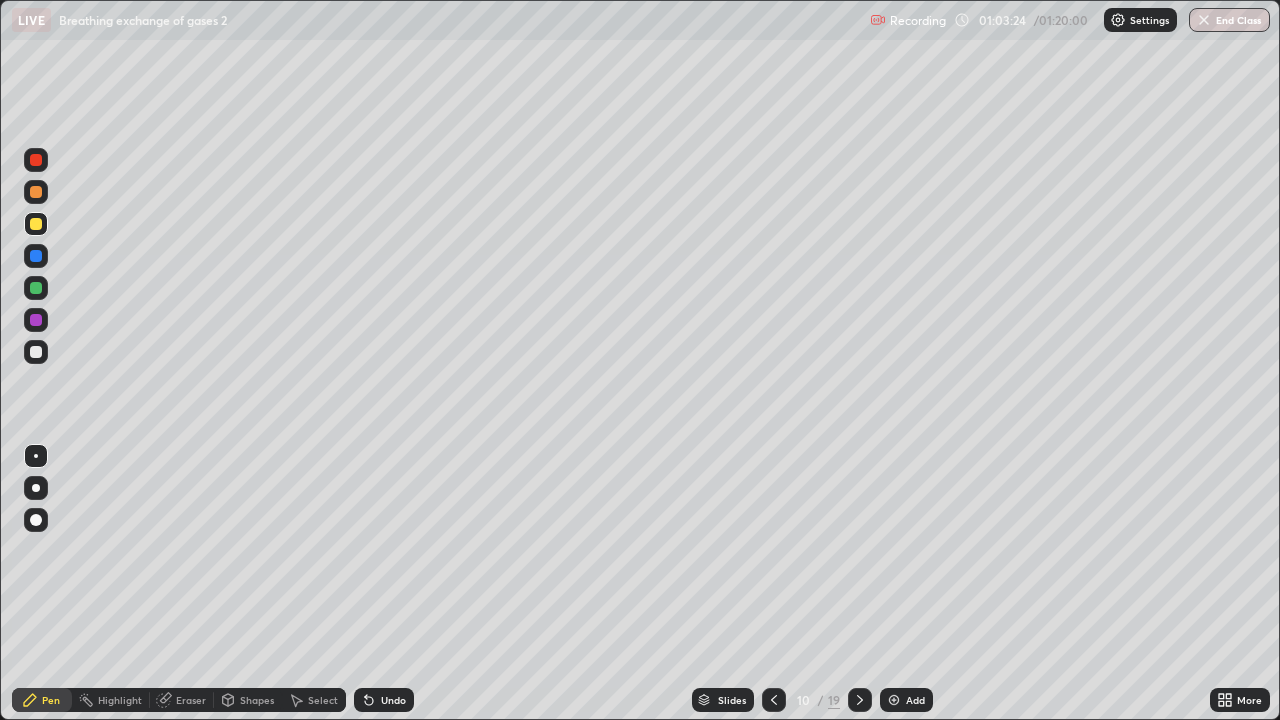 click at bounding box center (36, 192) 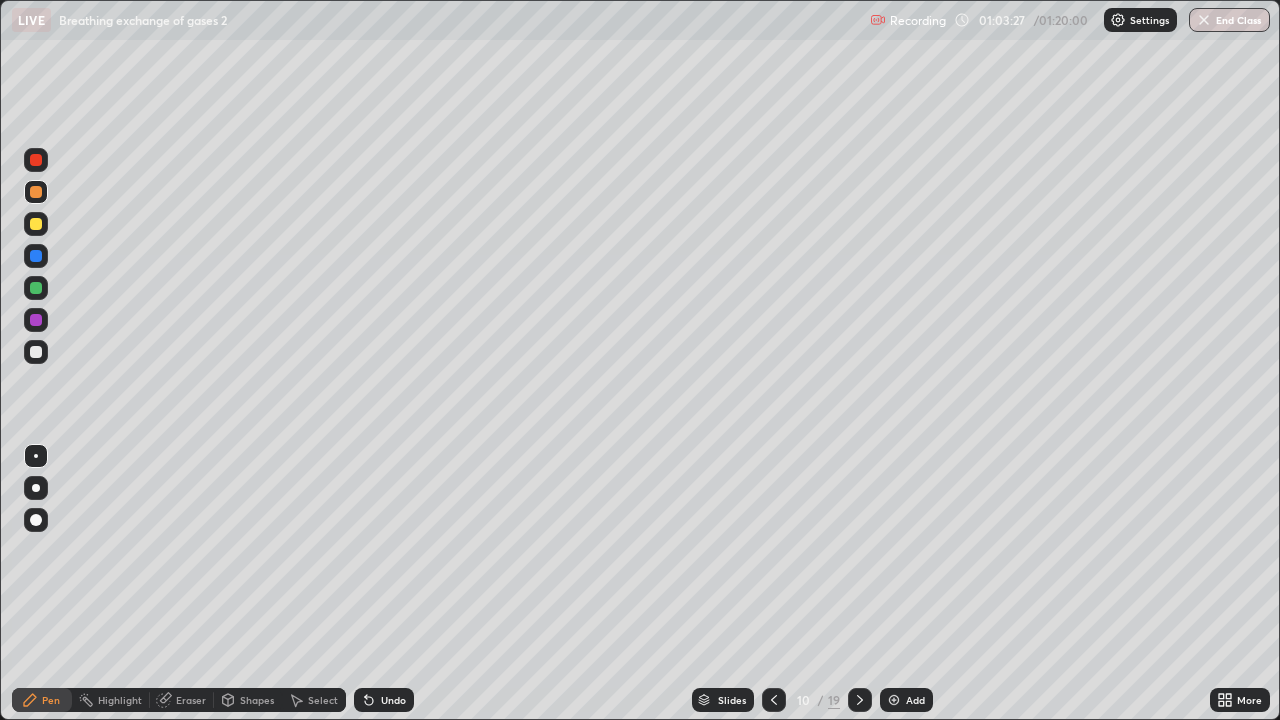 click 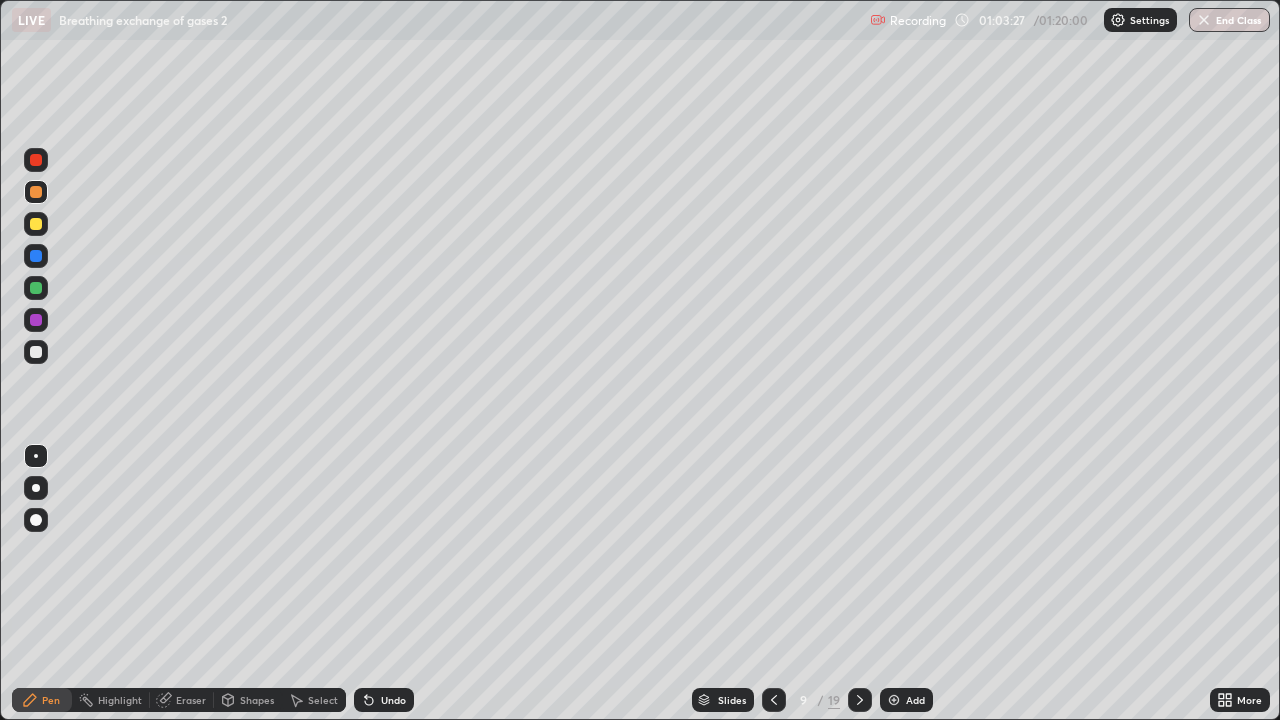 click 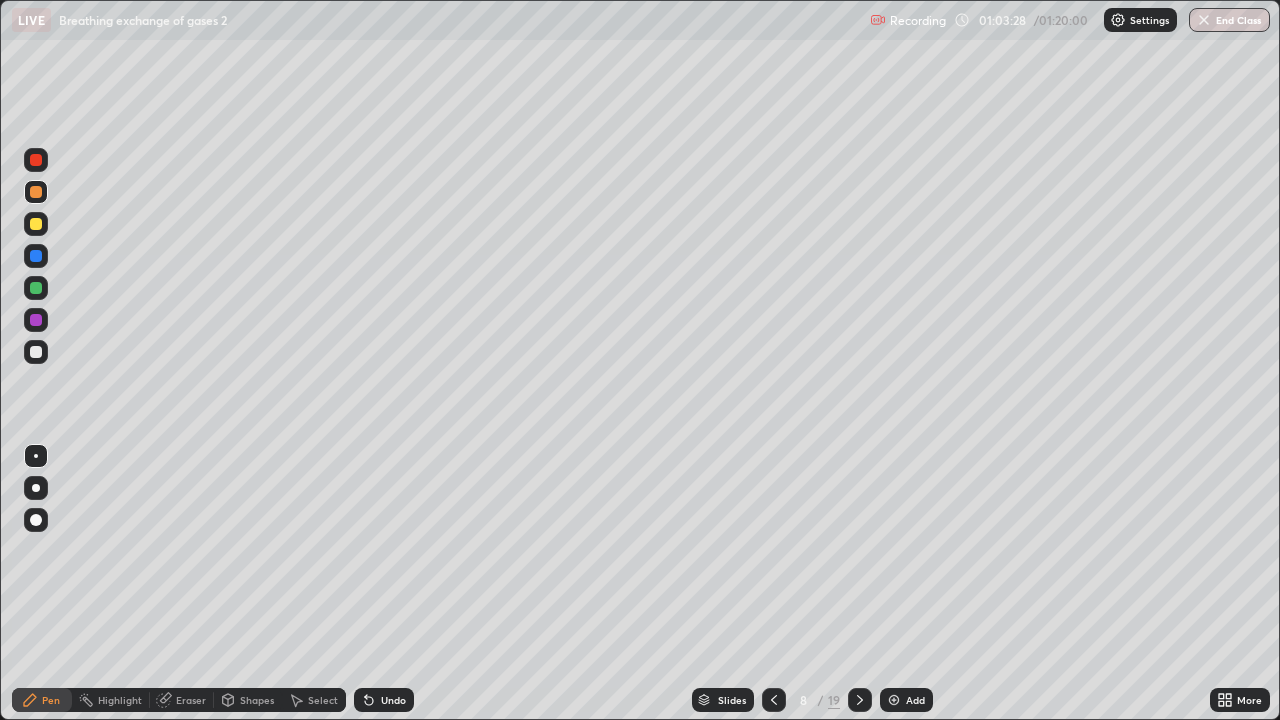click 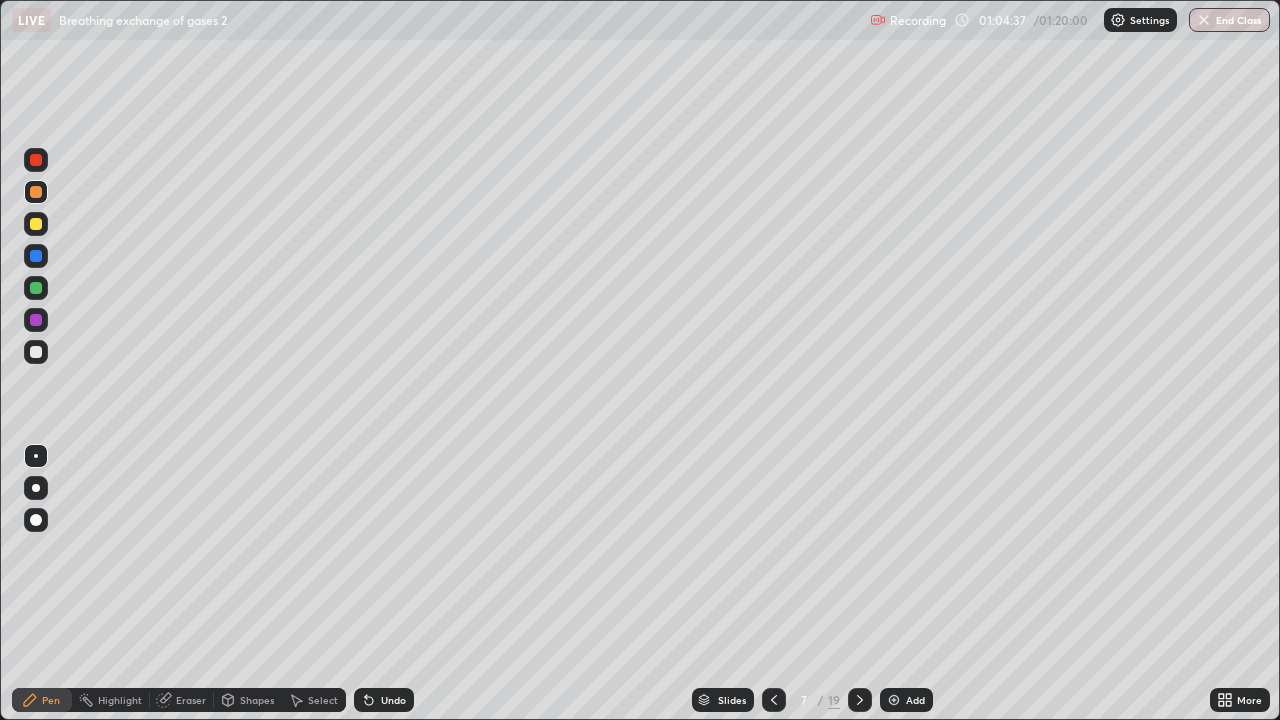 click at bounding box center (36, 224) 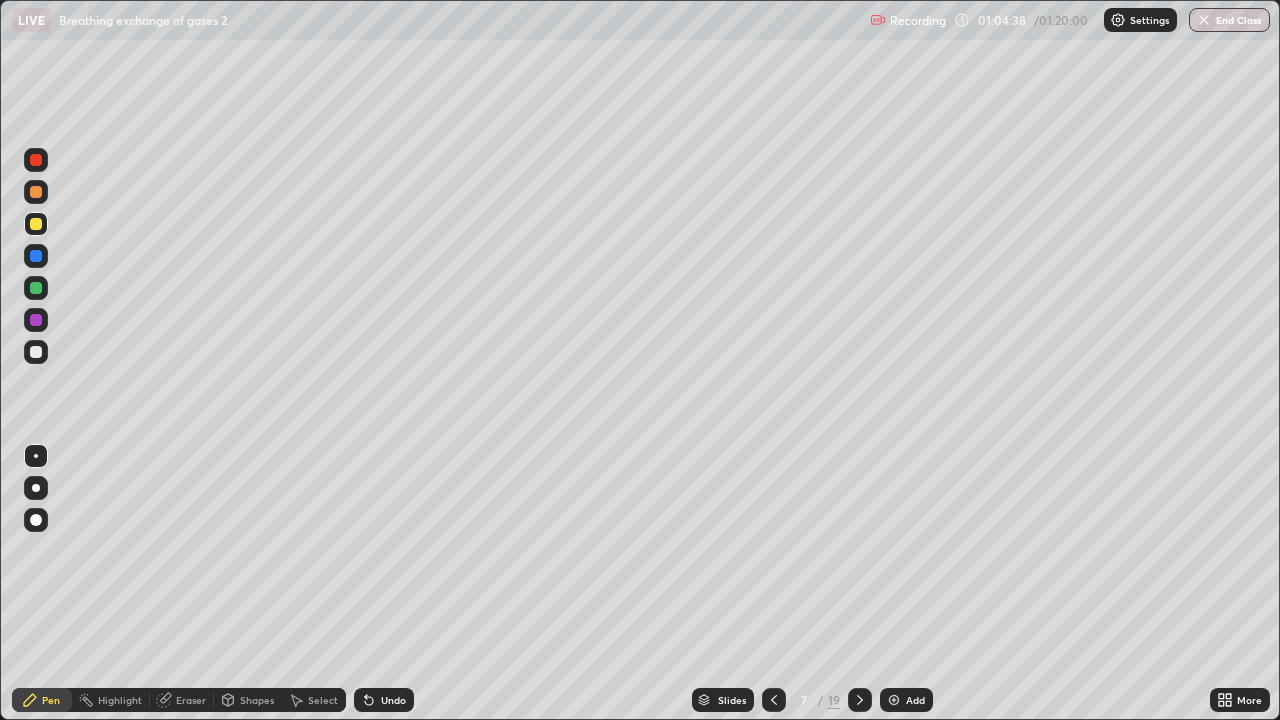 click on "Shapes" at bounding box center [257, 700] 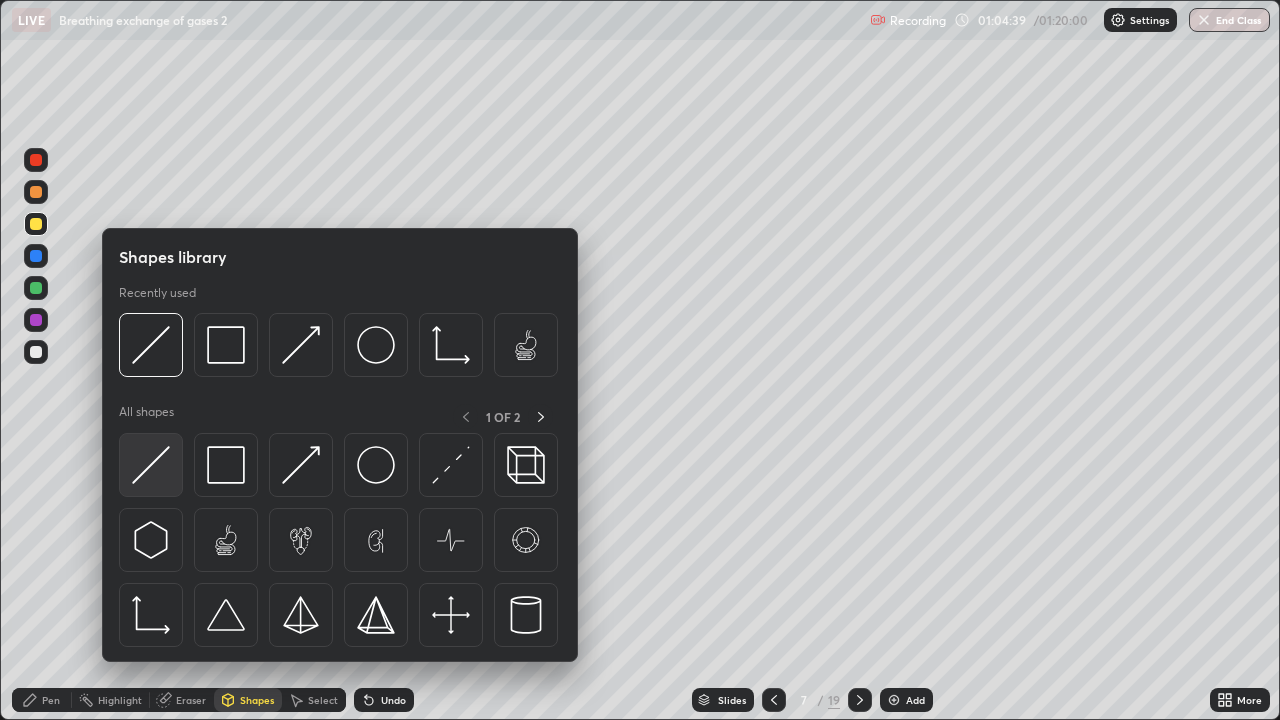 click at bounding box center (151, 465) 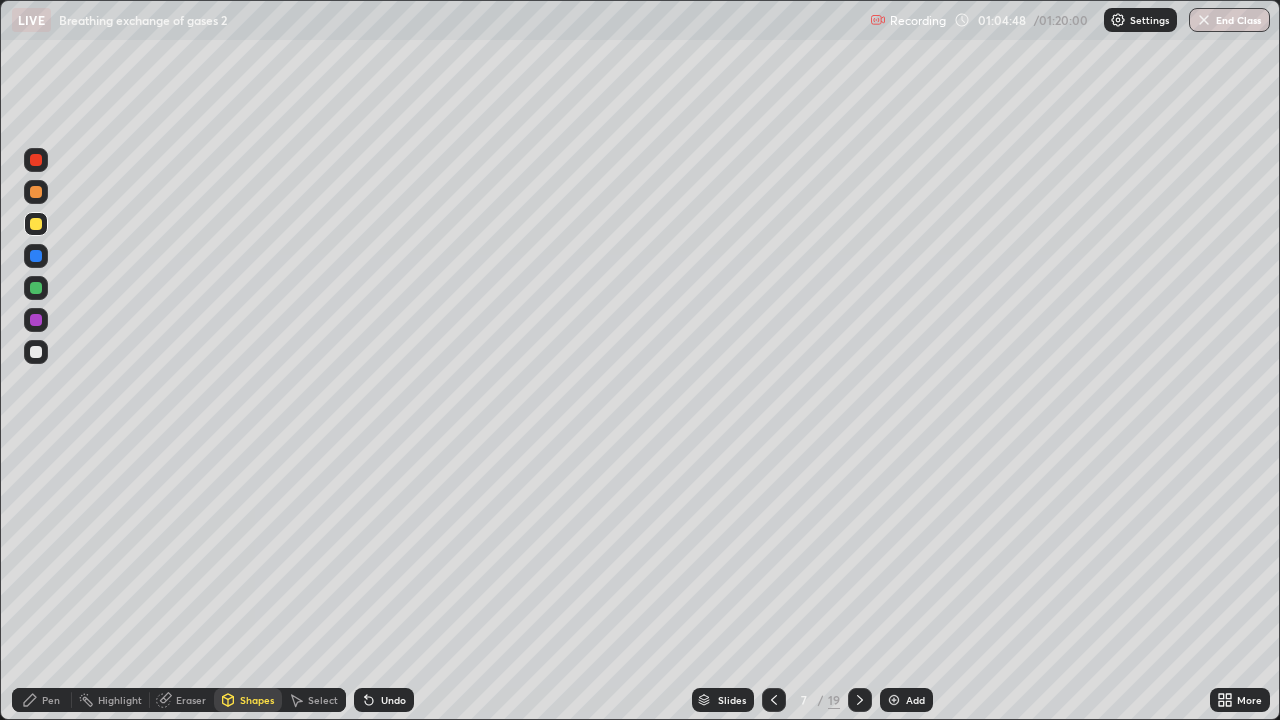 click on "Eraser" at bounding box center (191, 700) 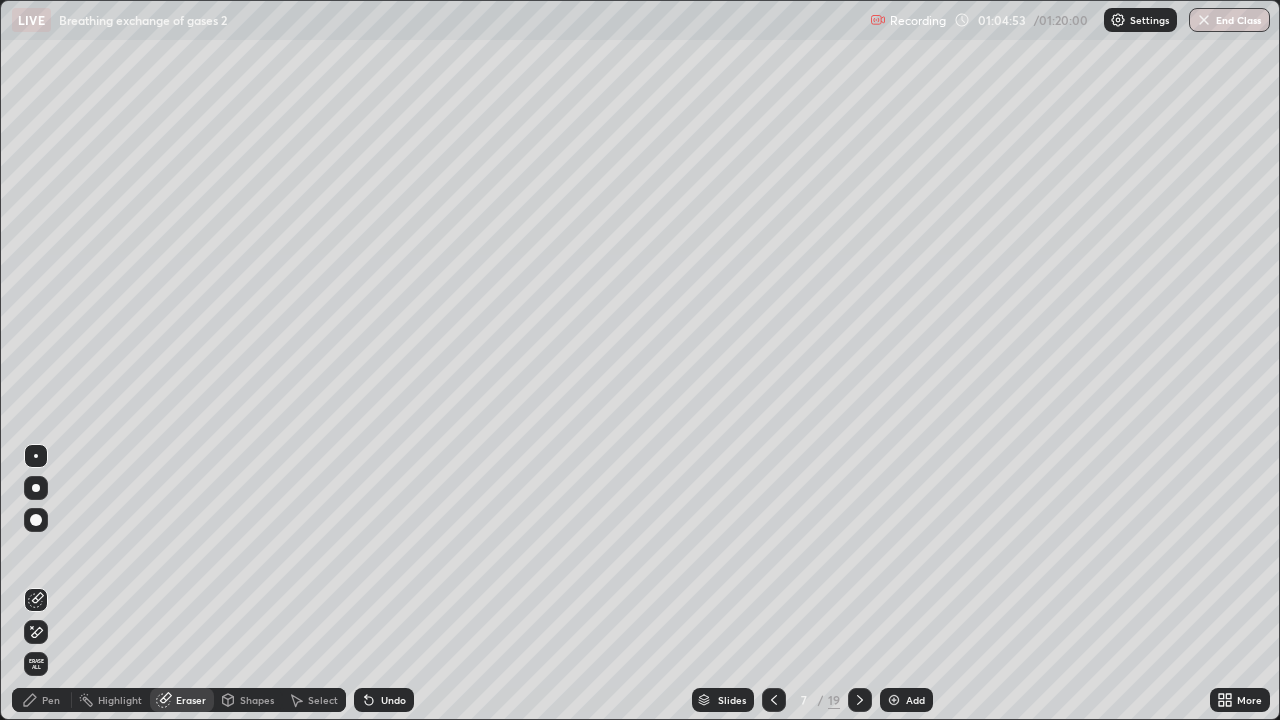 click on "Eraser" at bounding box center [191, 700] 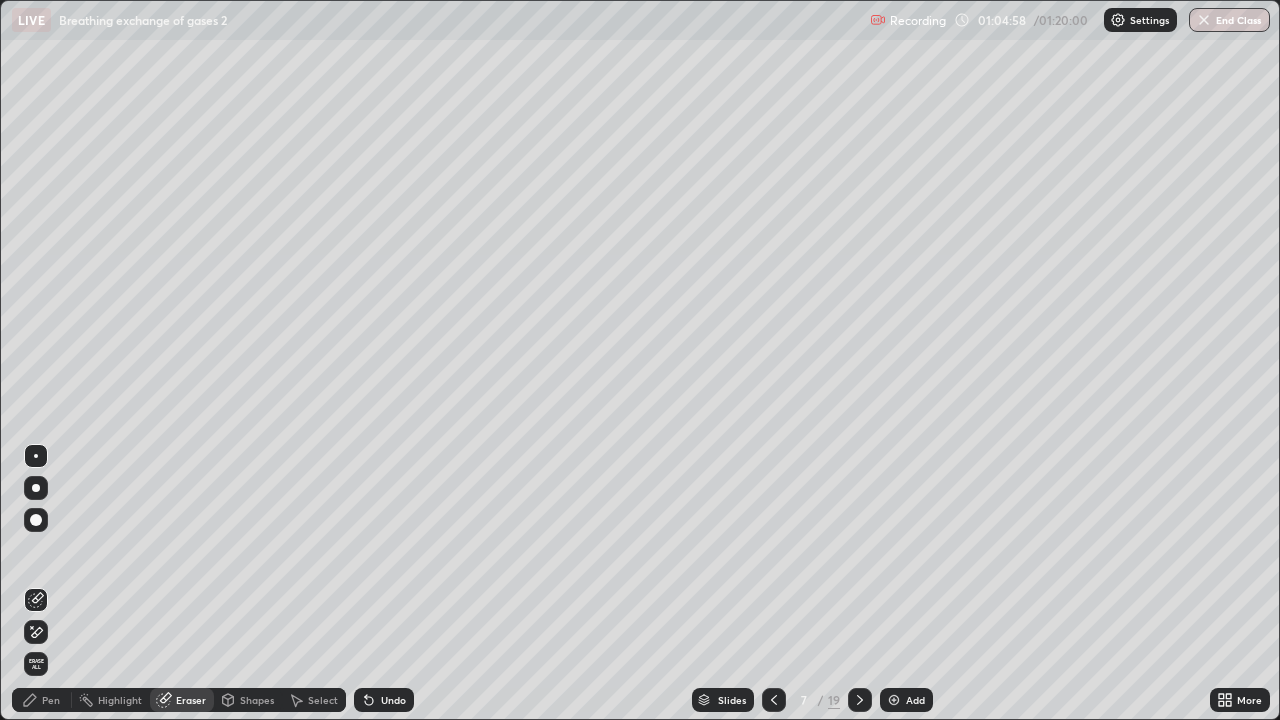 click on "Undo" at bounding box center (393, 700) 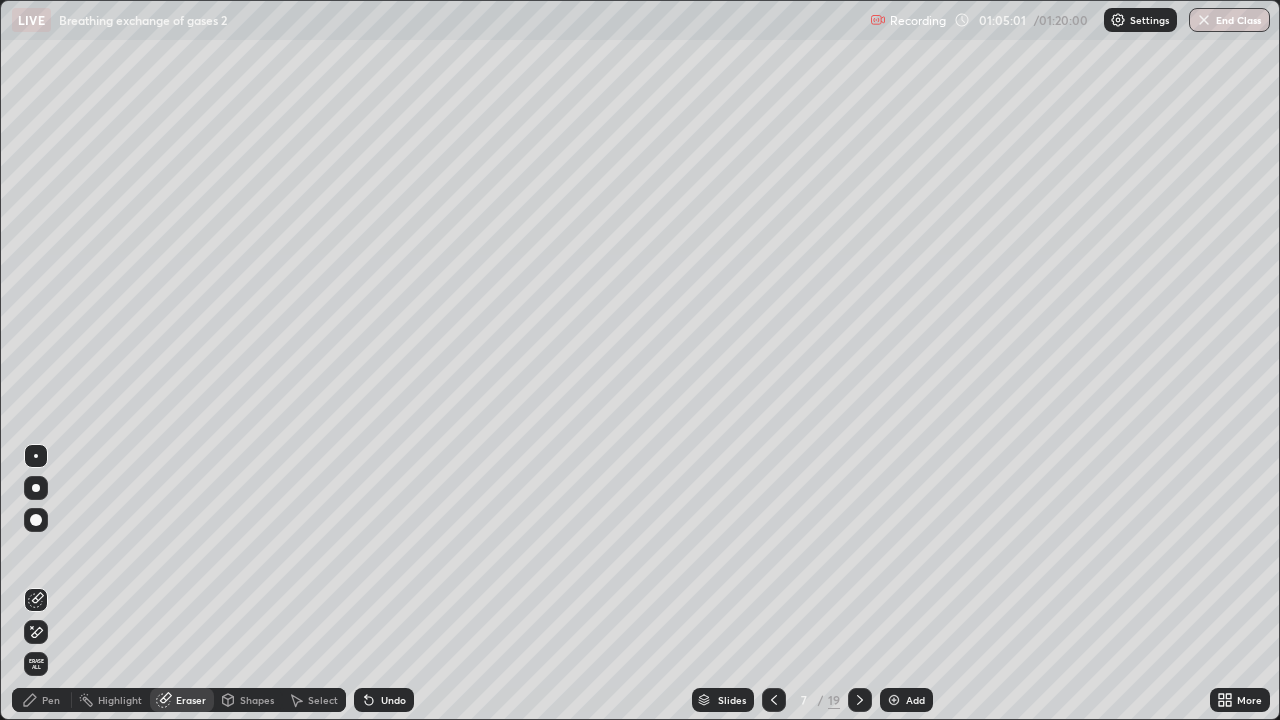 click on "Shapes" at bounding box center (257, 700) 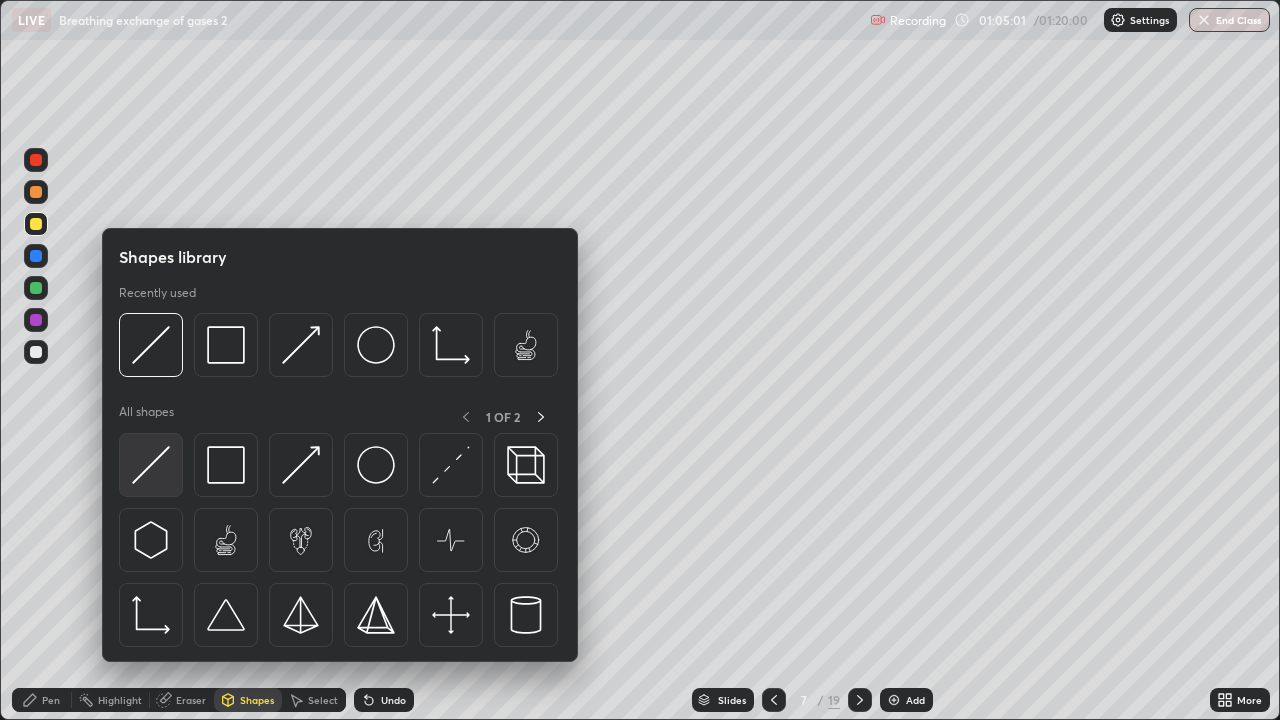click at bounding box center (151, 465) 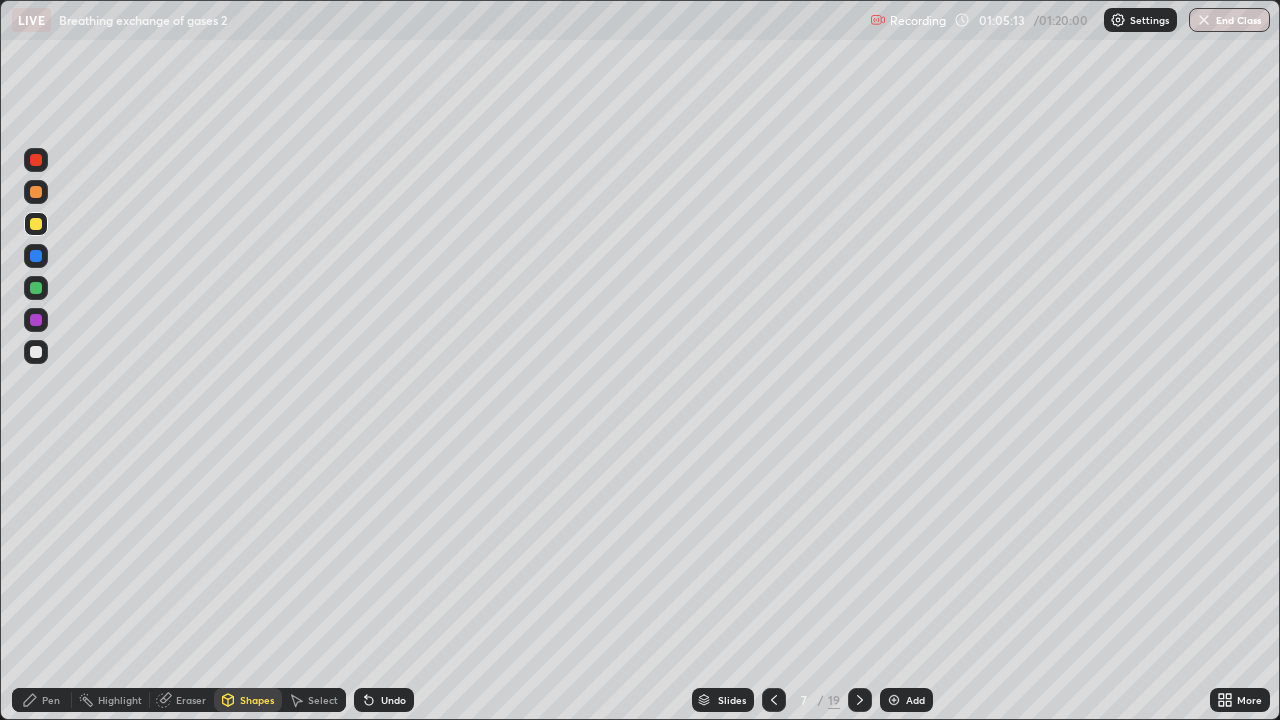 click on "Pen" at bounding box center [51, 700] 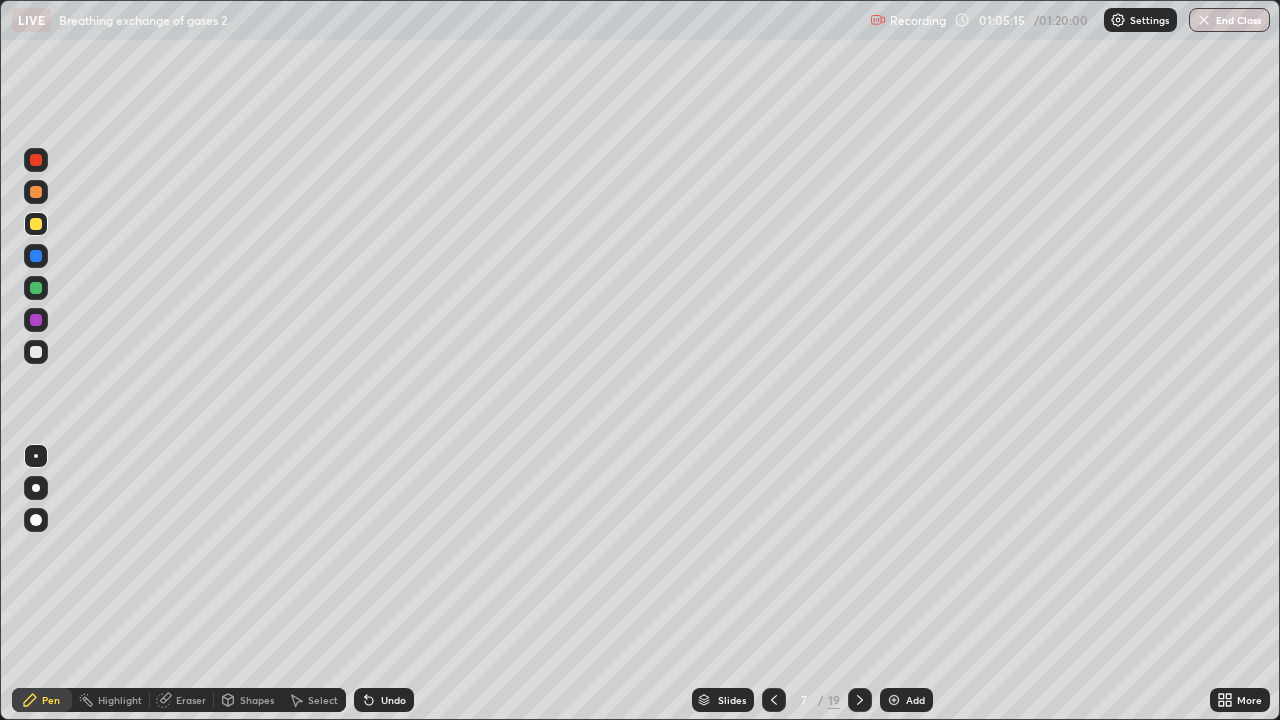 click on "Eraser" at bounding box center [191, 700] 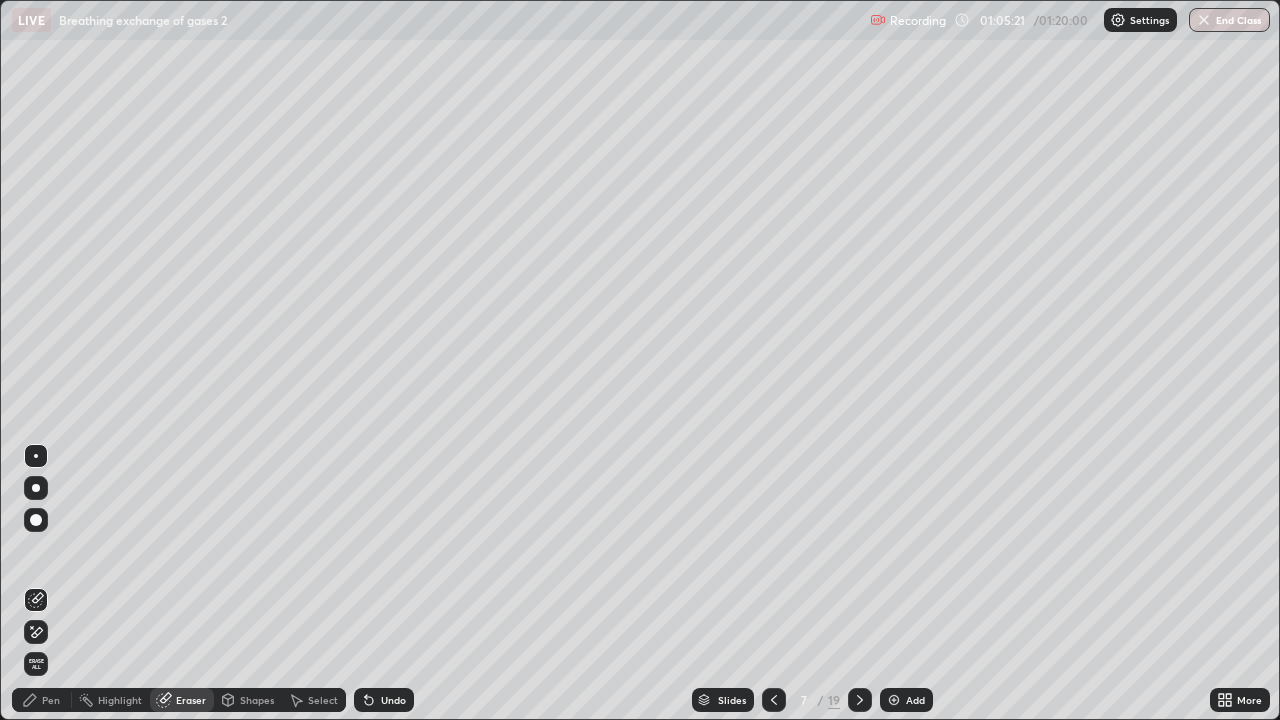 click on "Pen" at bounding box center (51, 700) 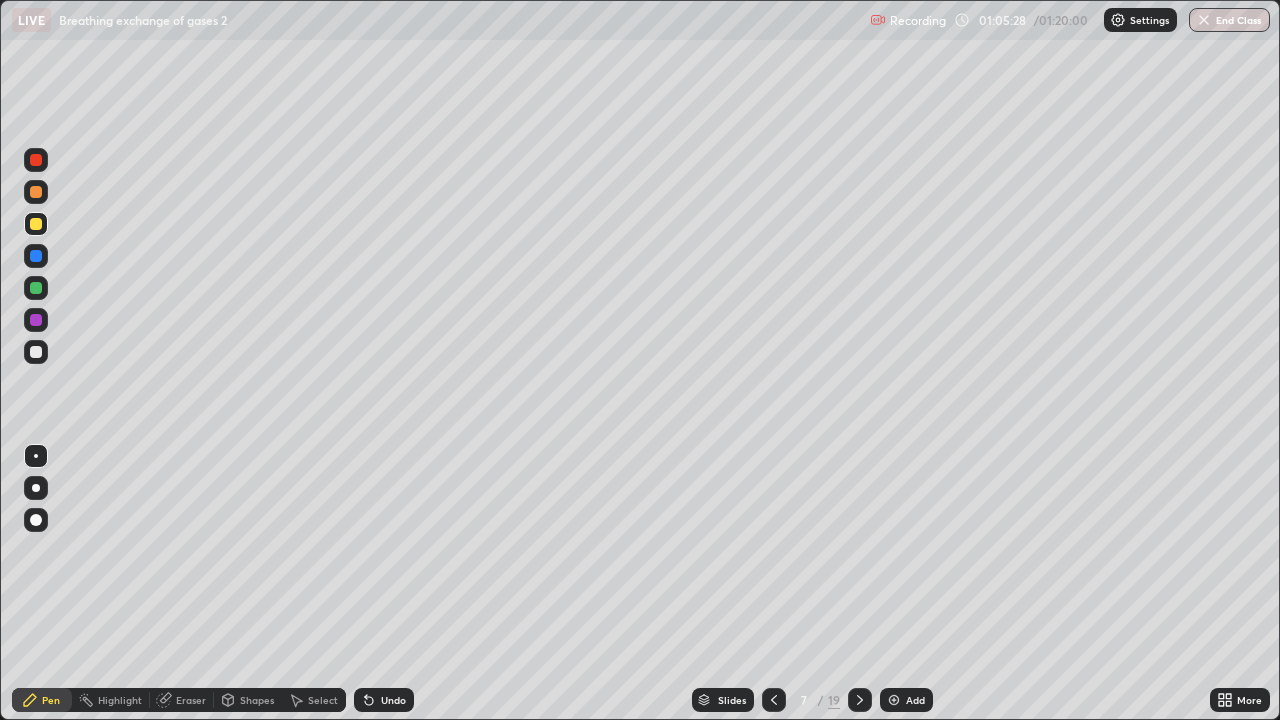 click at bounding box center (36, 320) 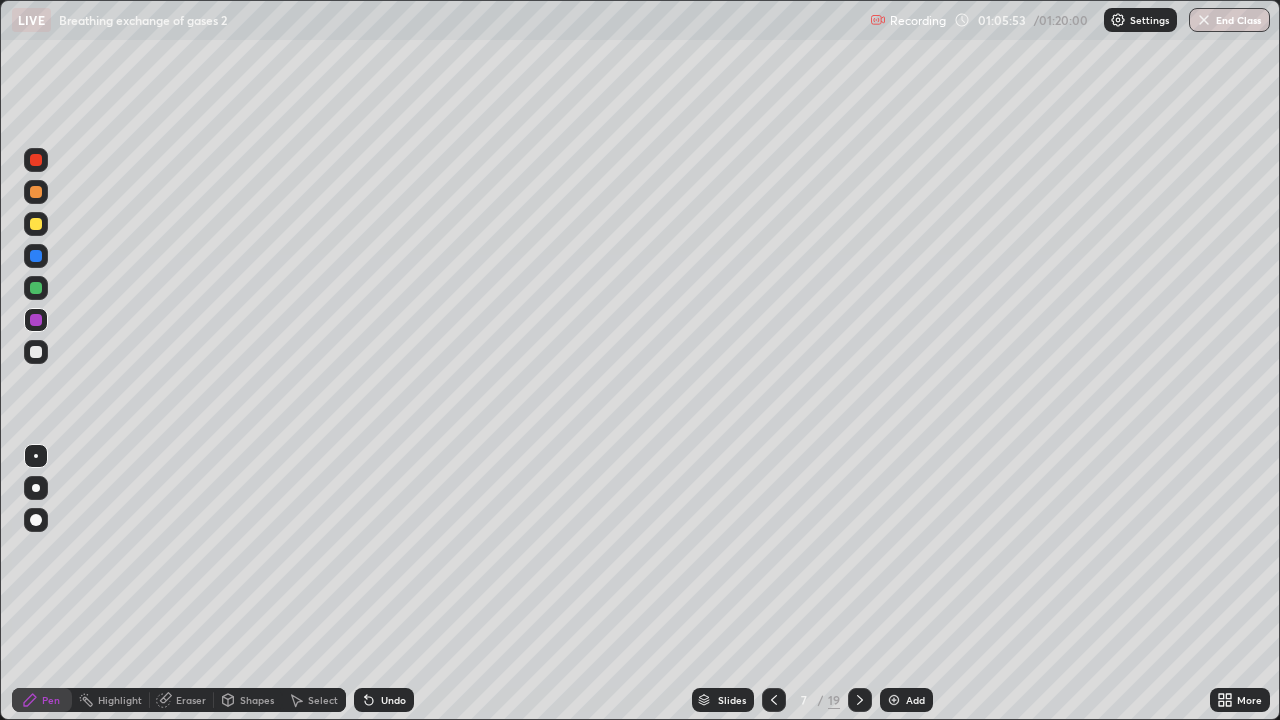 click 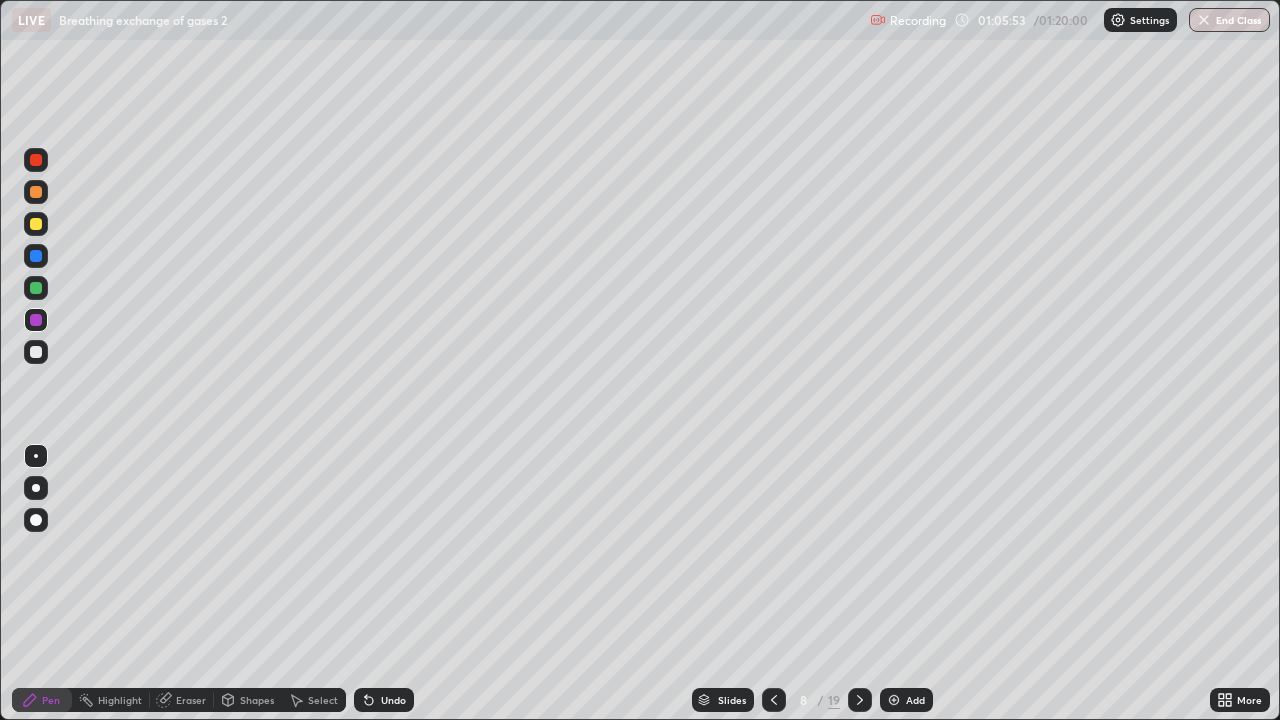 click 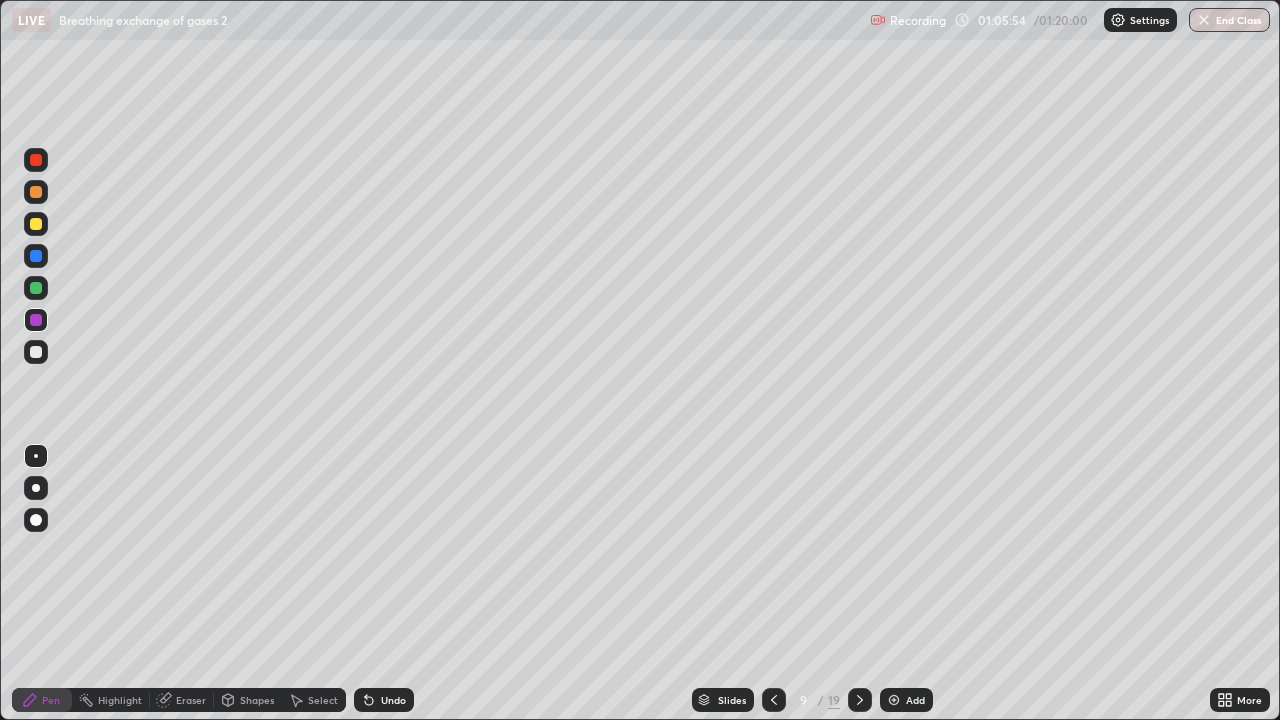 click 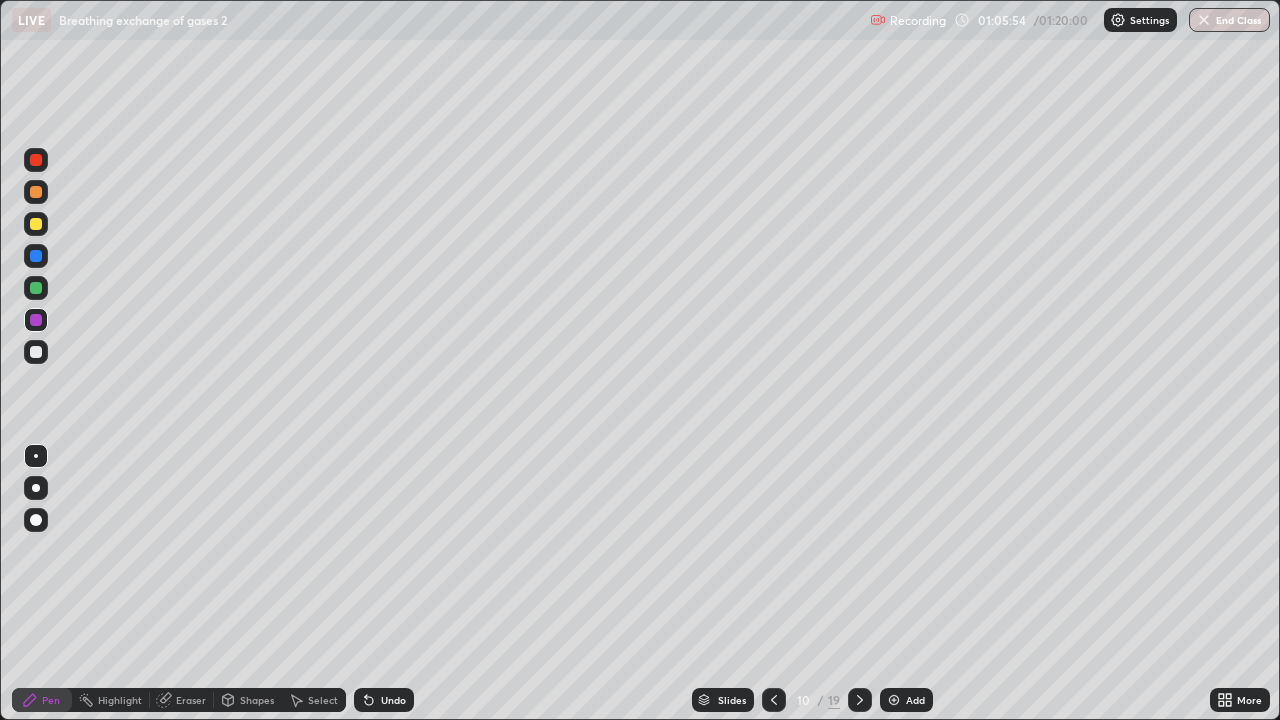 click 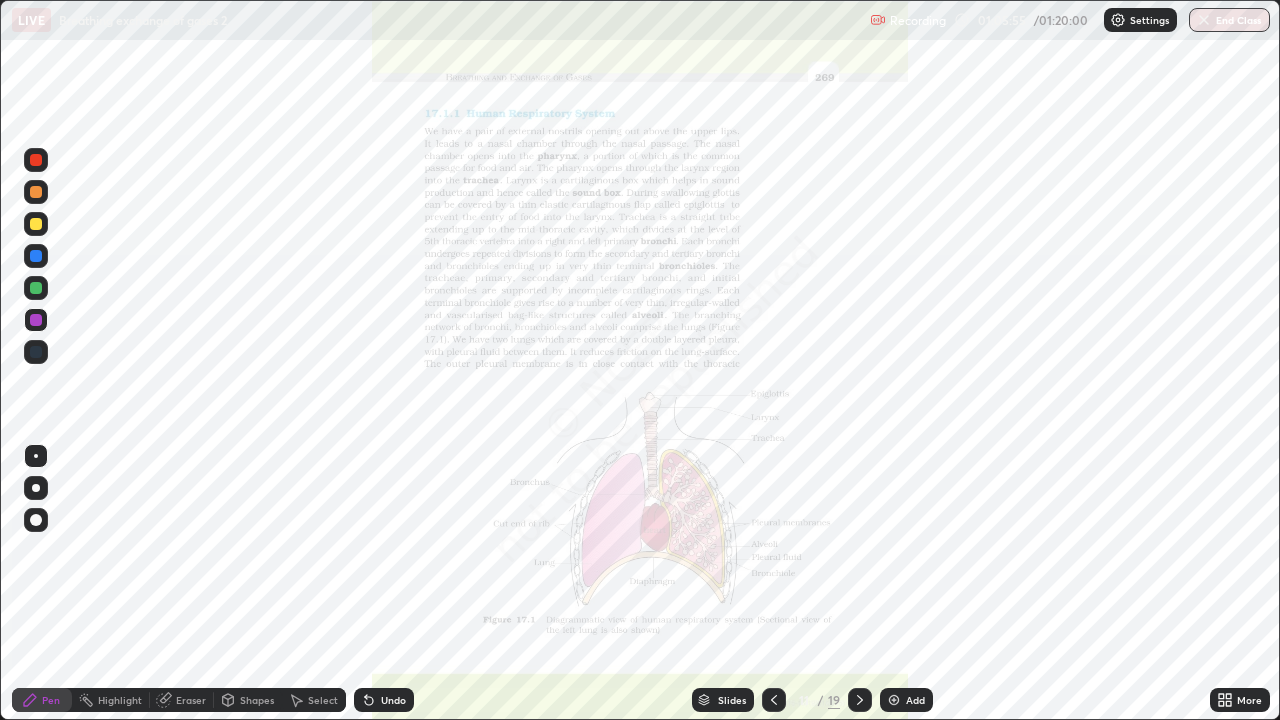 click 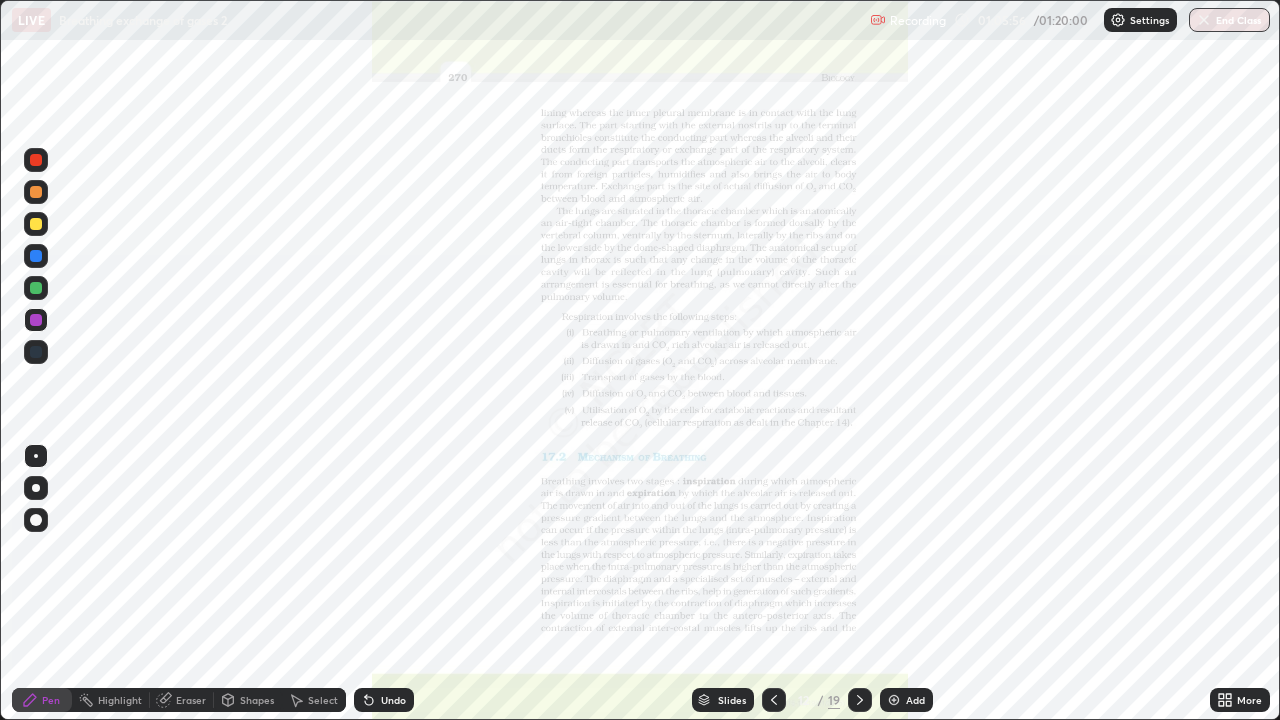click on "More" at bounding box center (1249, 700) 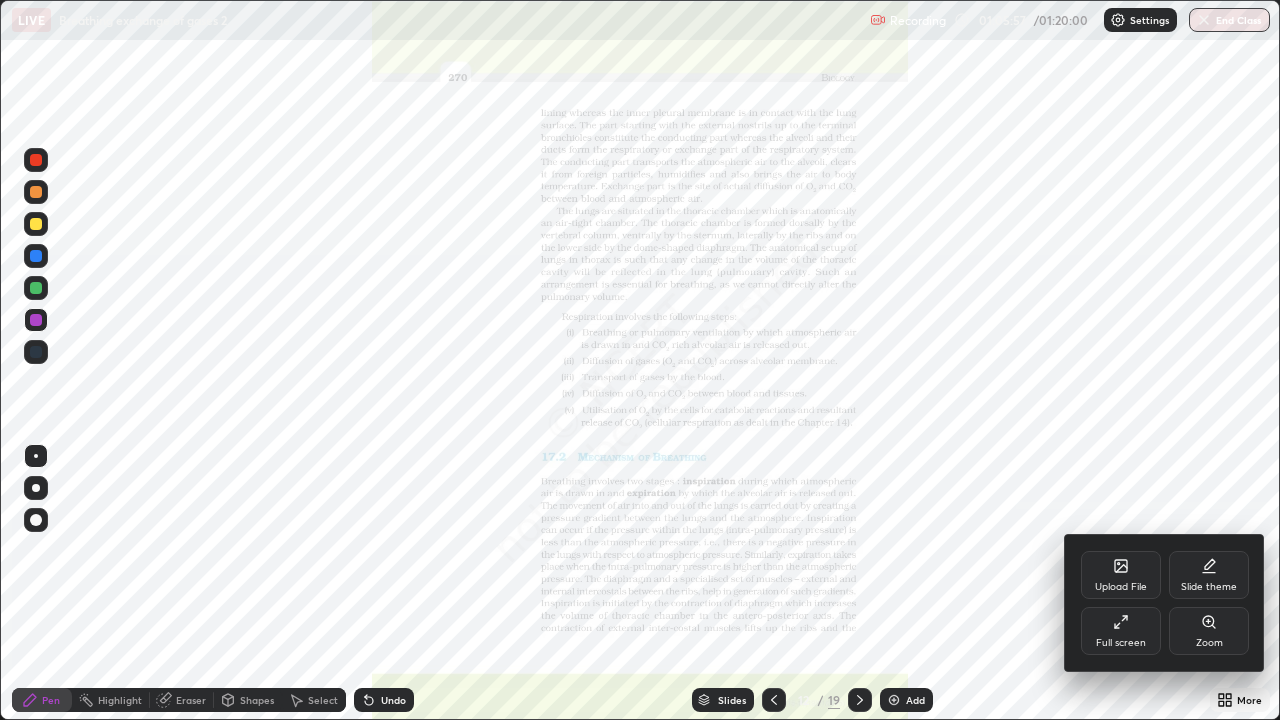 click on "Zoom" at bounding box center [1209, 643] 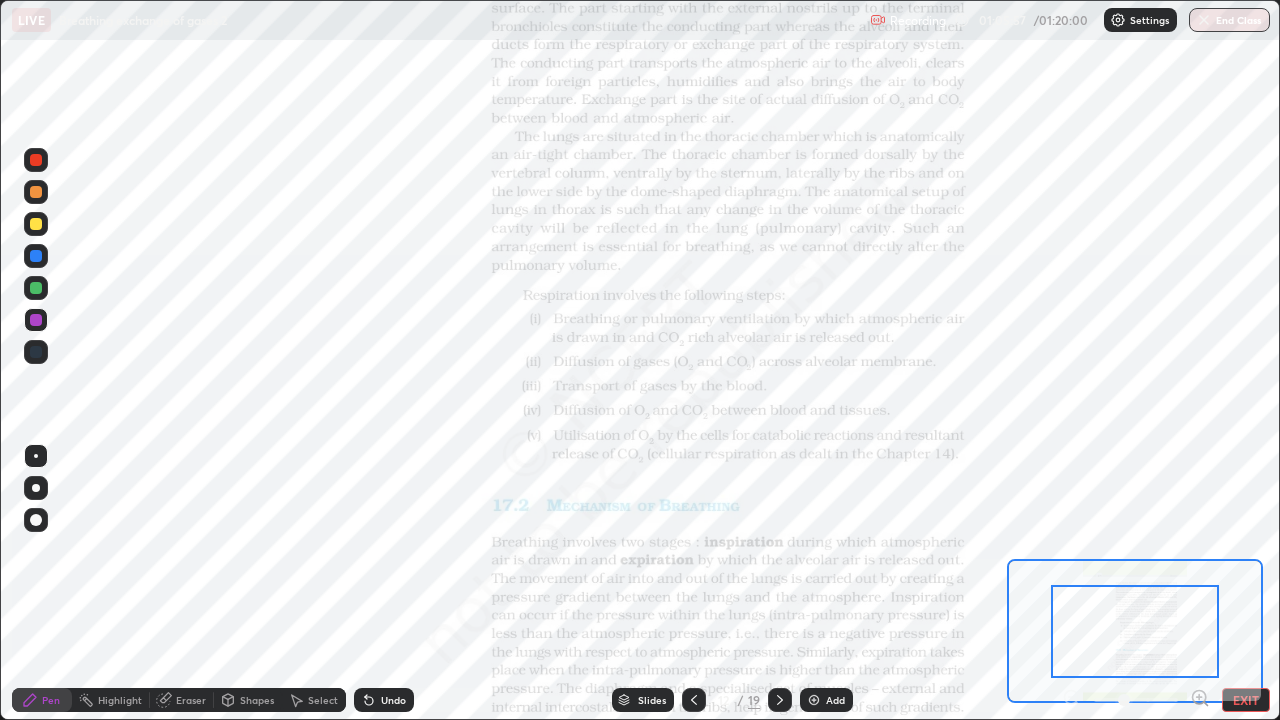 click 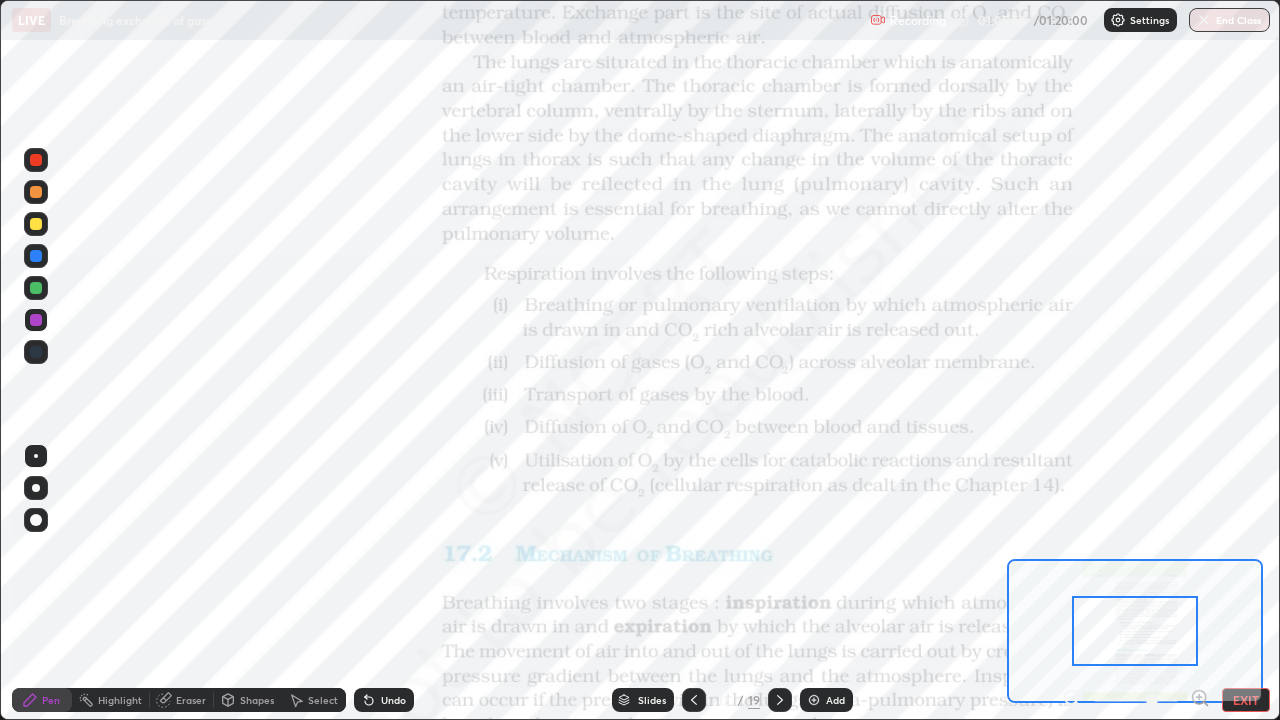 click 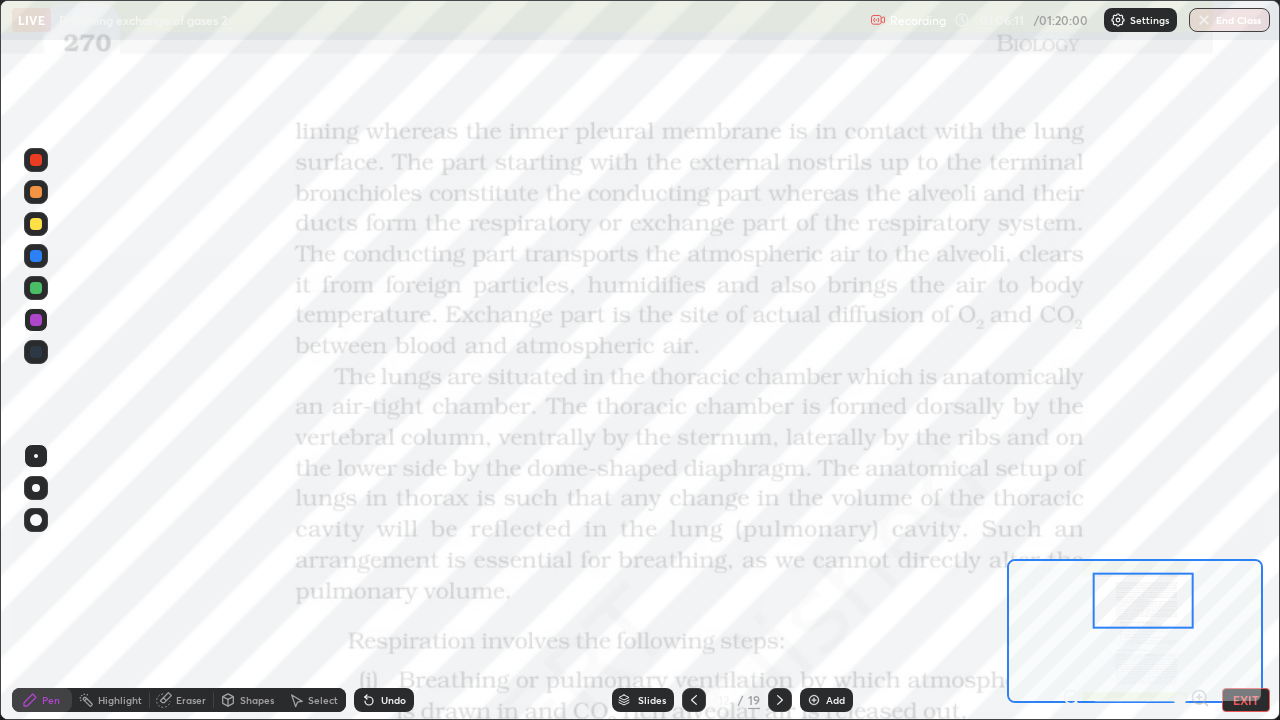 click 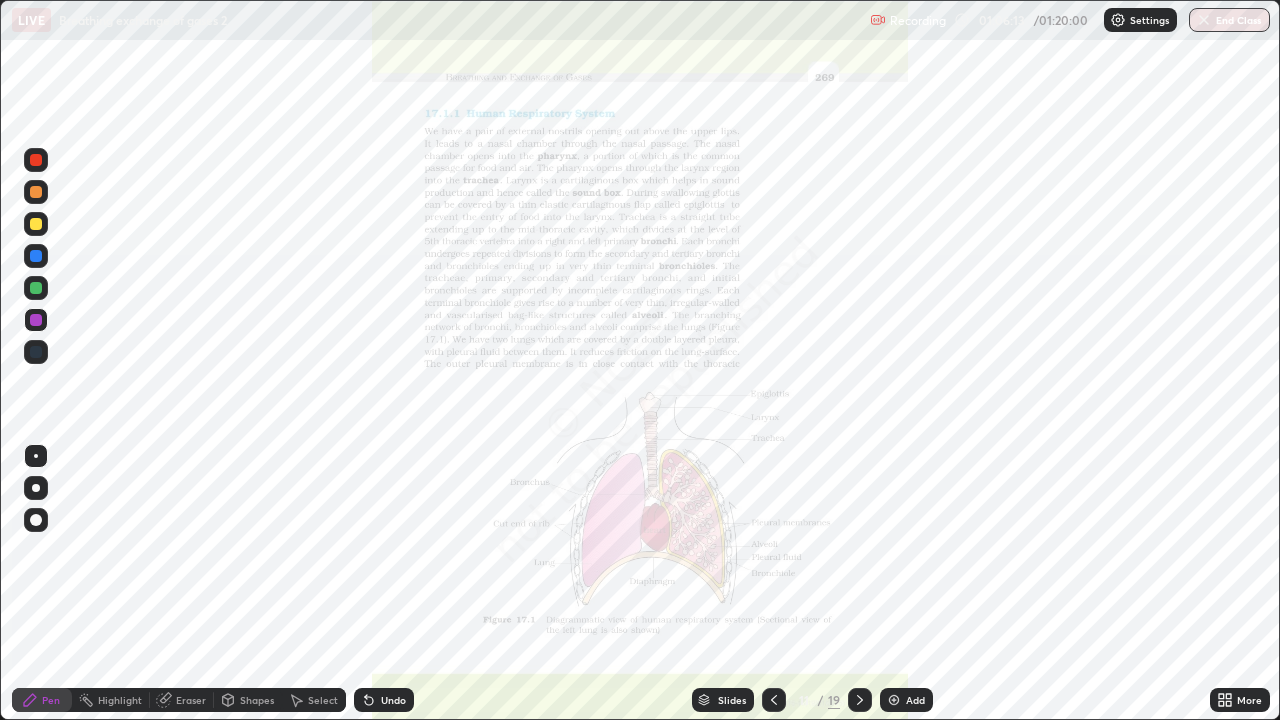 click 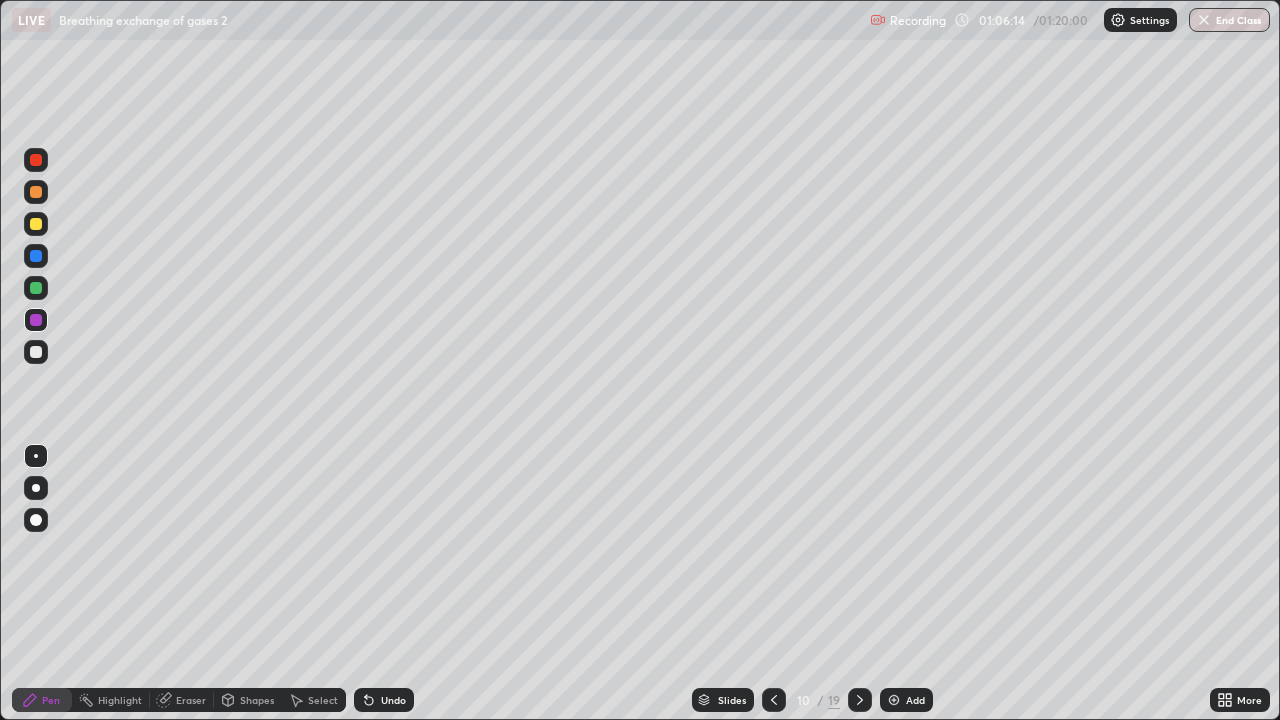 click 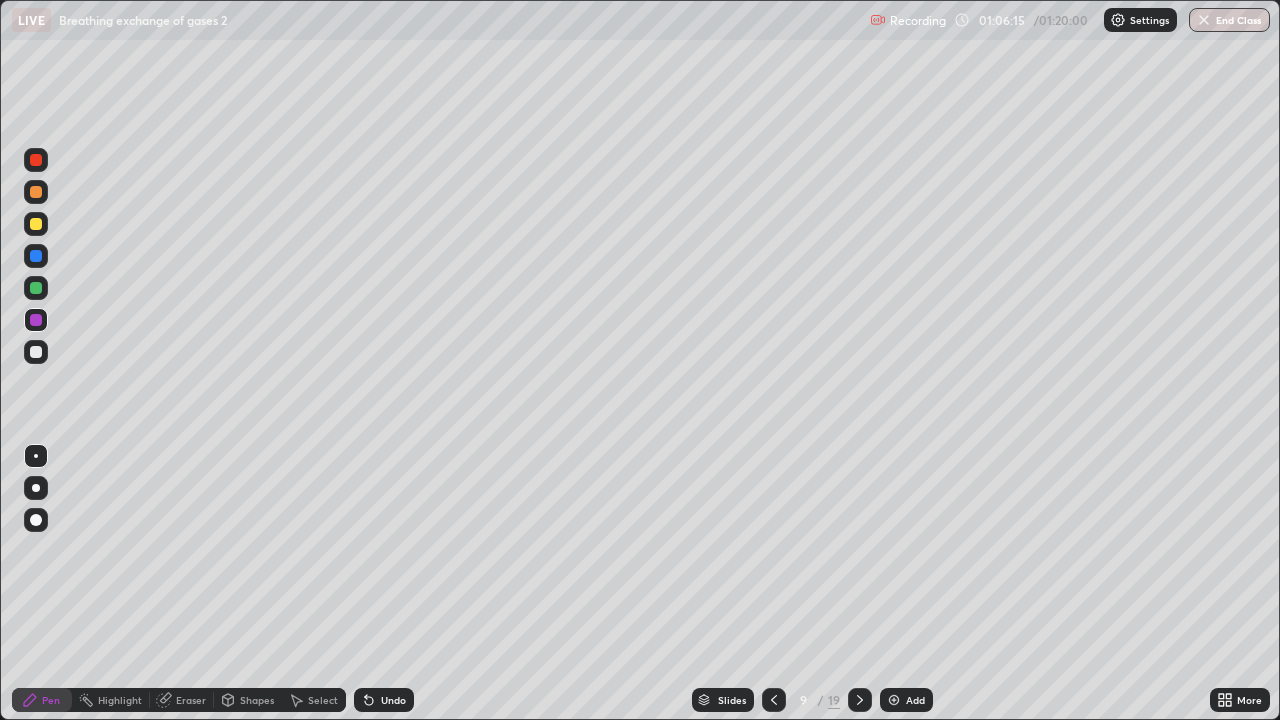 click 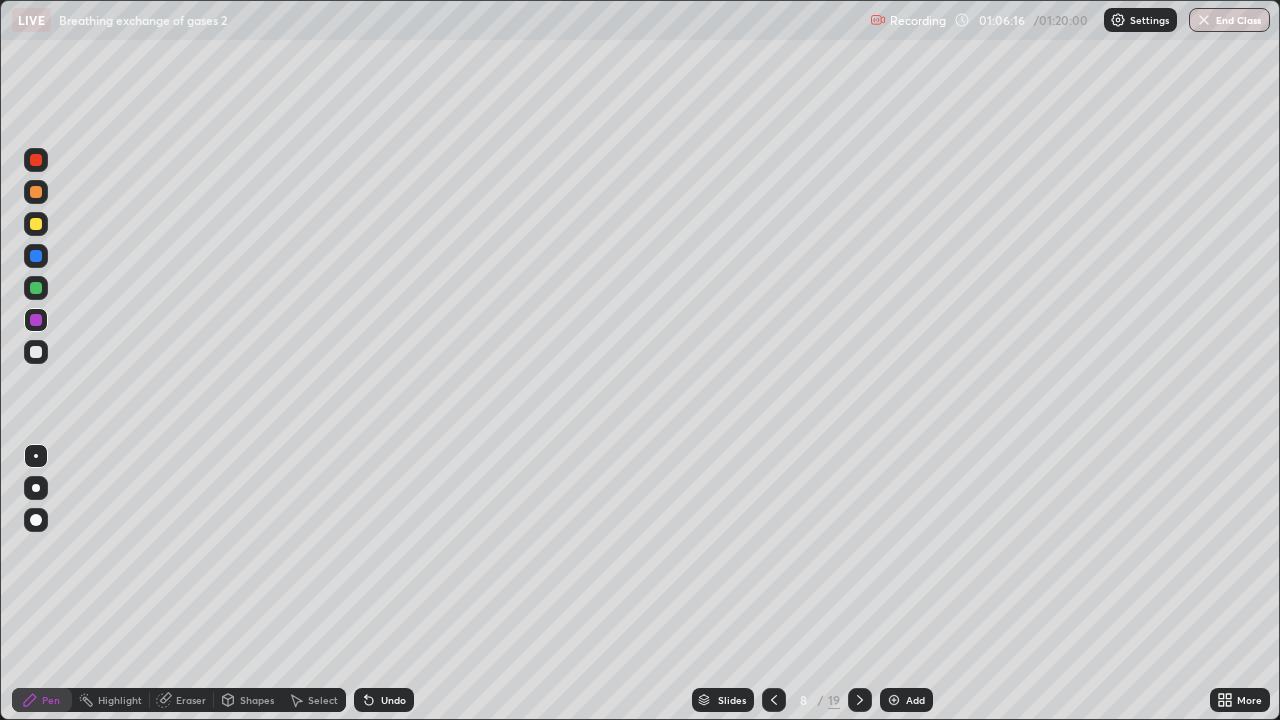click at bounding box center (774, 700) 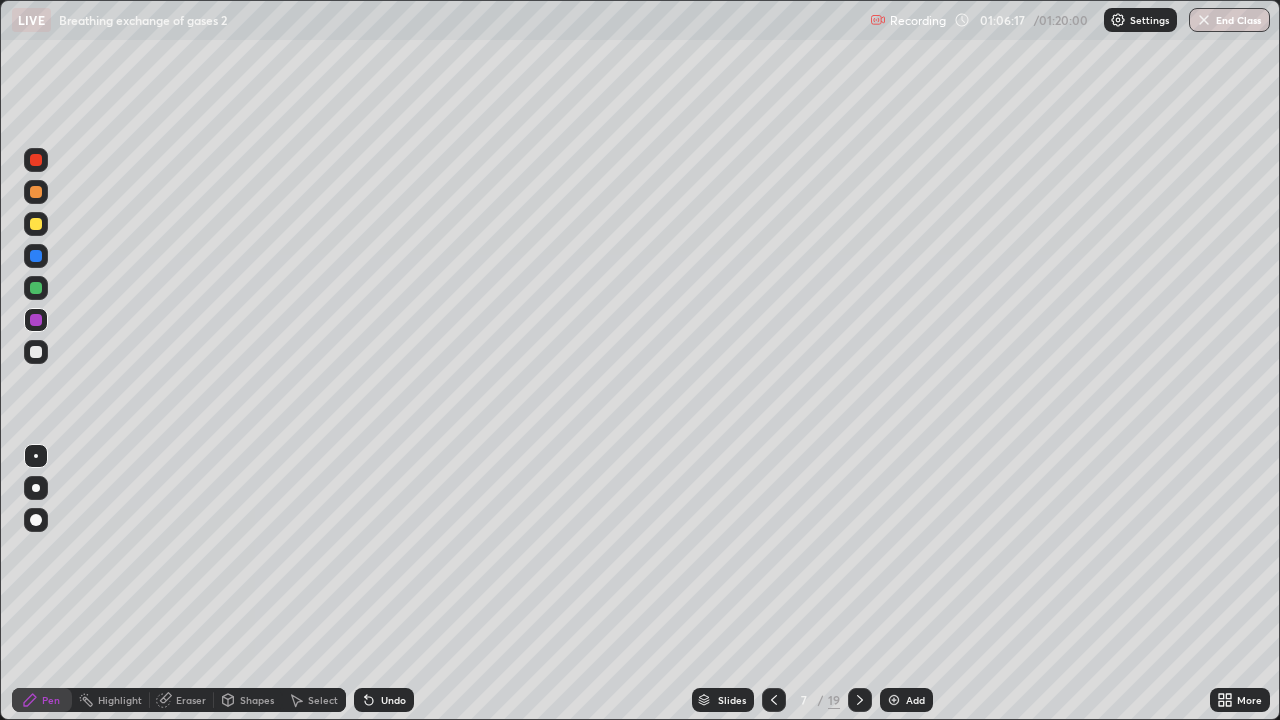 click 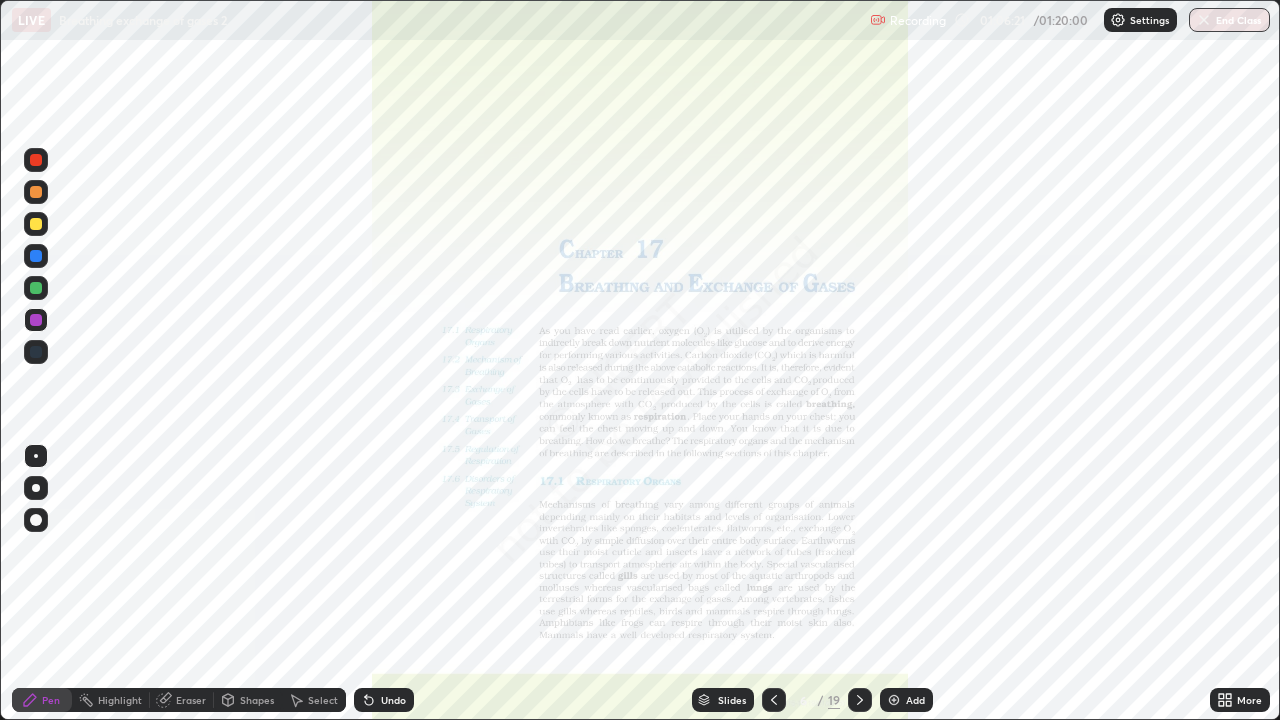 click on "Add" at bounding box center [906, 700] 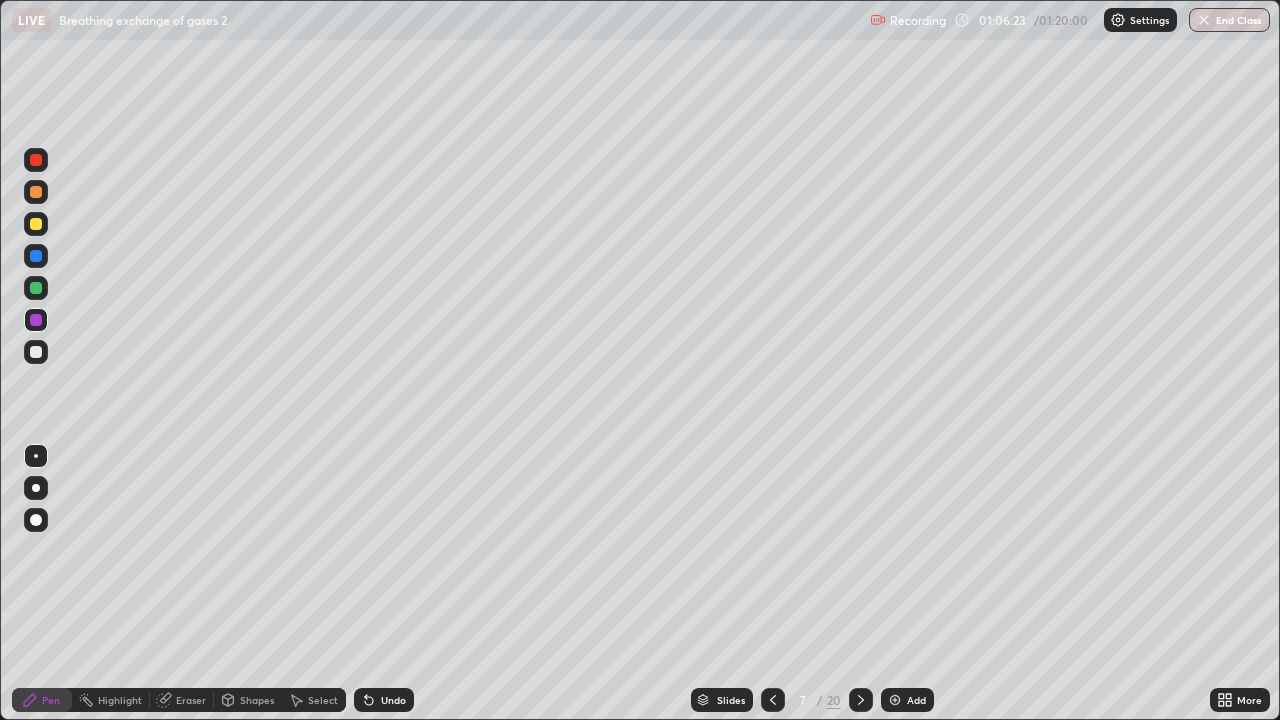 click at bounding box center (36, 352) 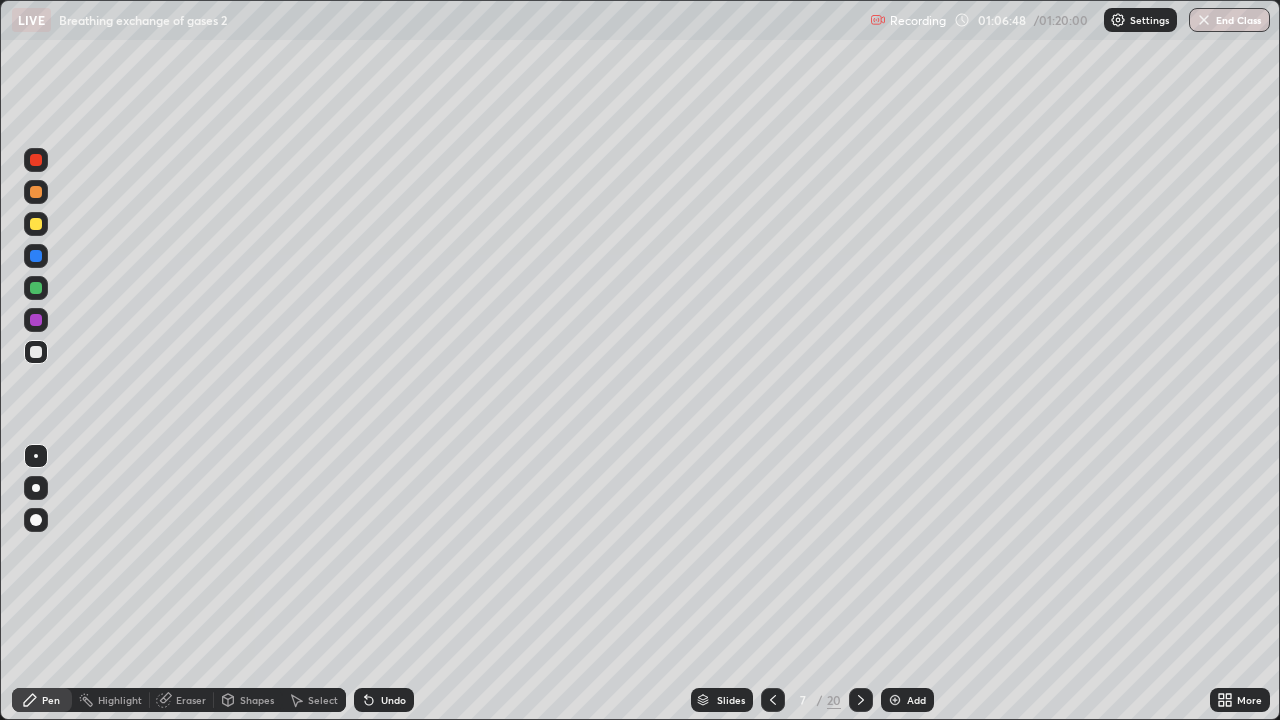click at bounding box center [36, 352] 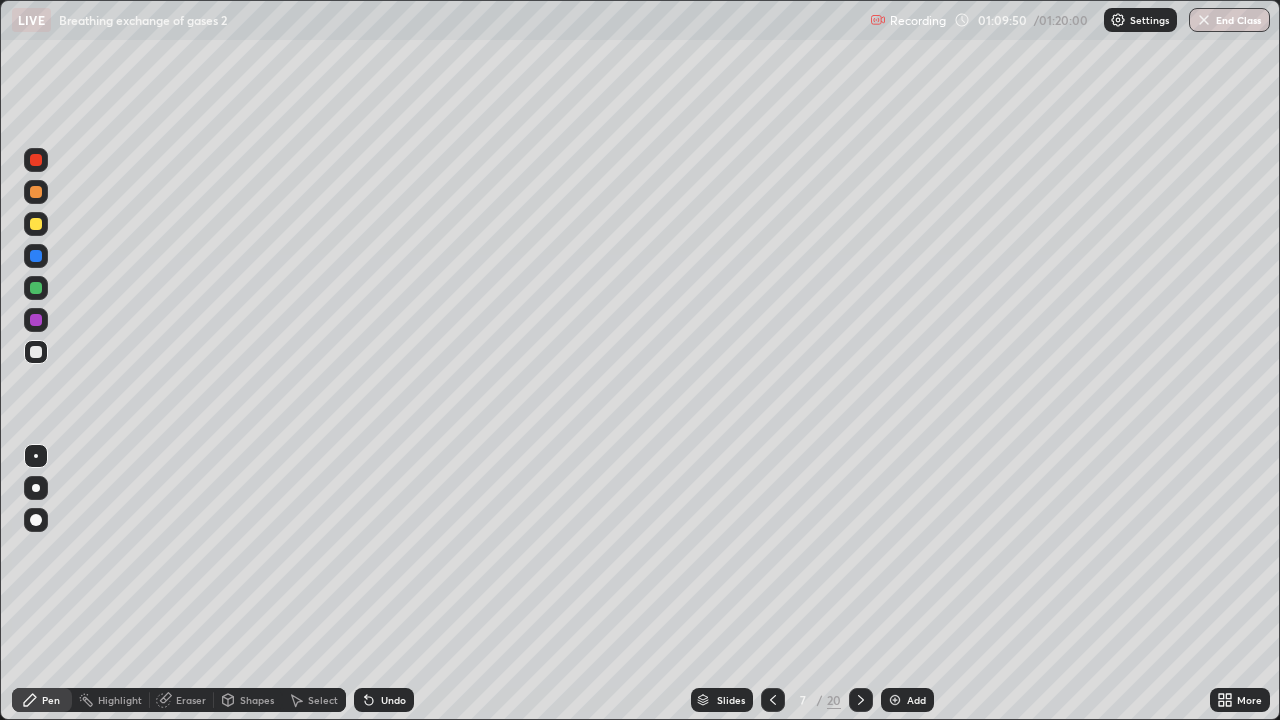 click 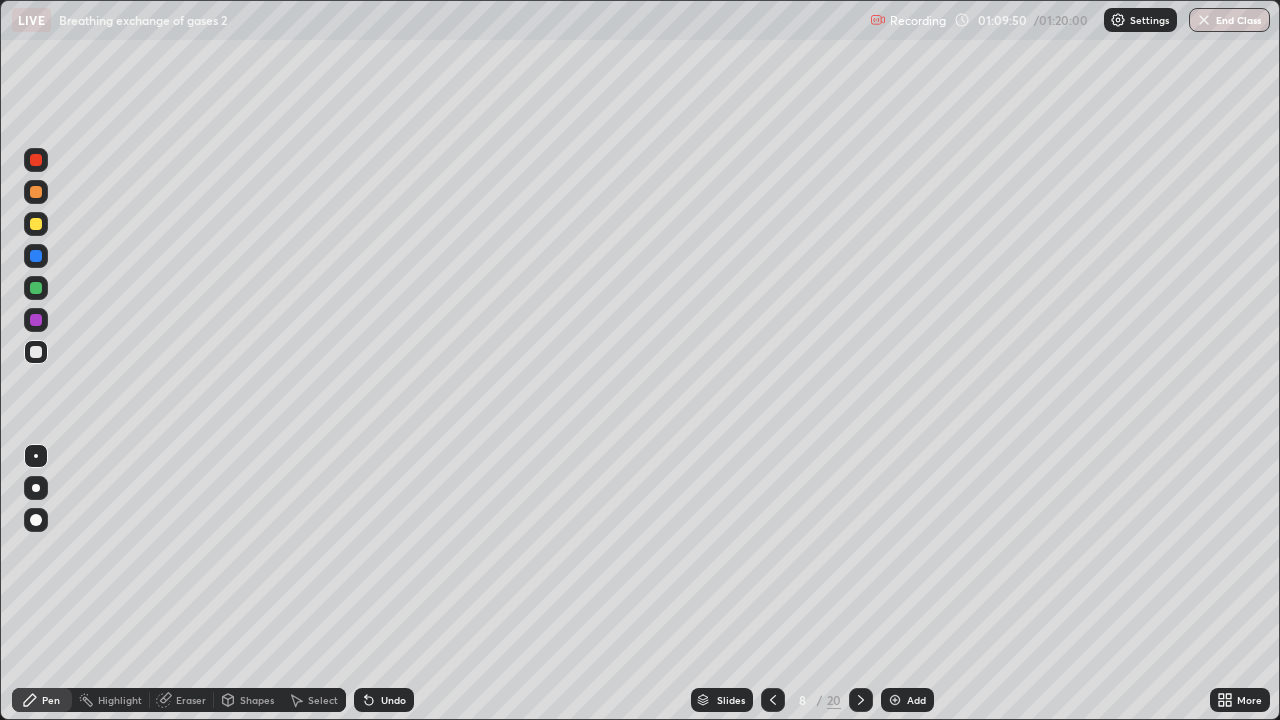 click 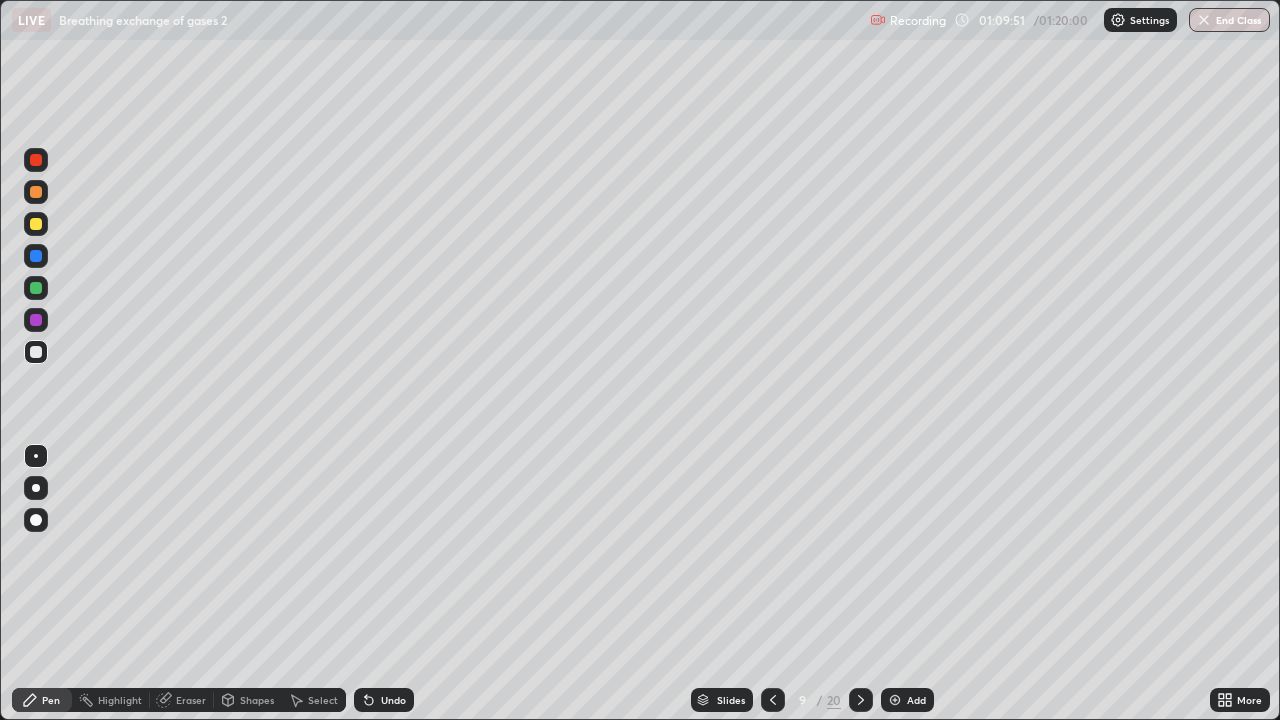 click 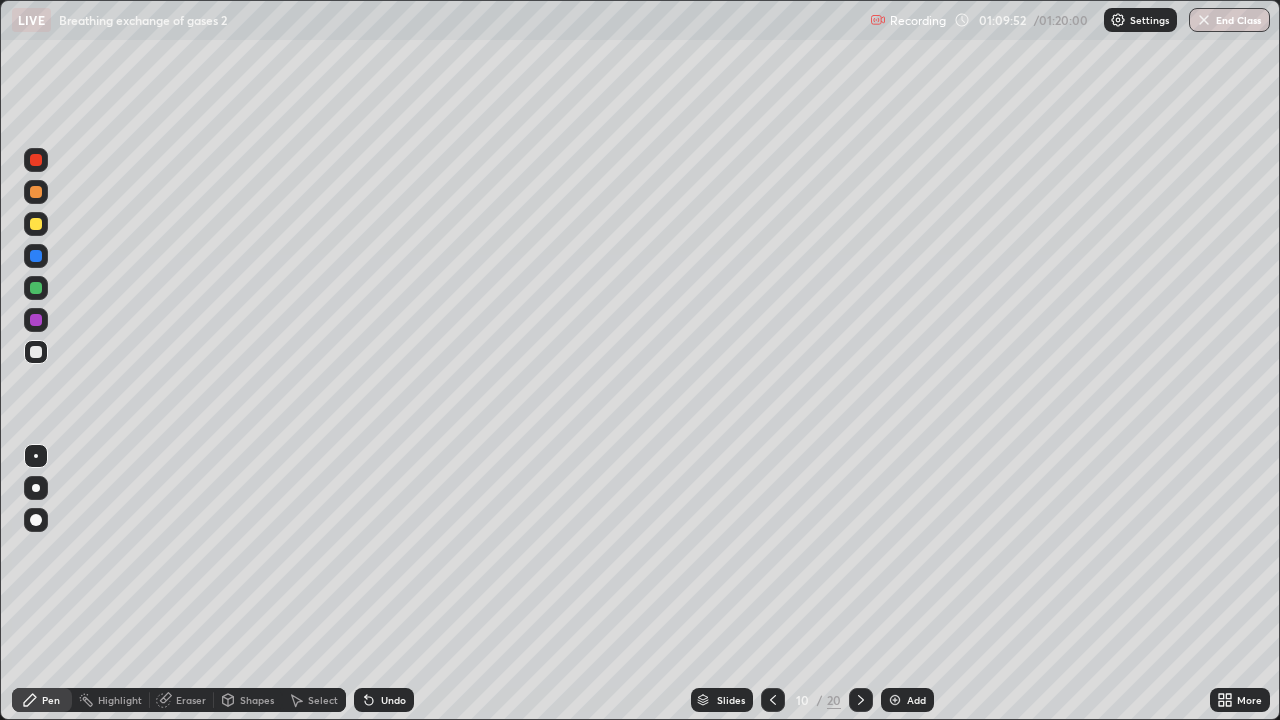 click 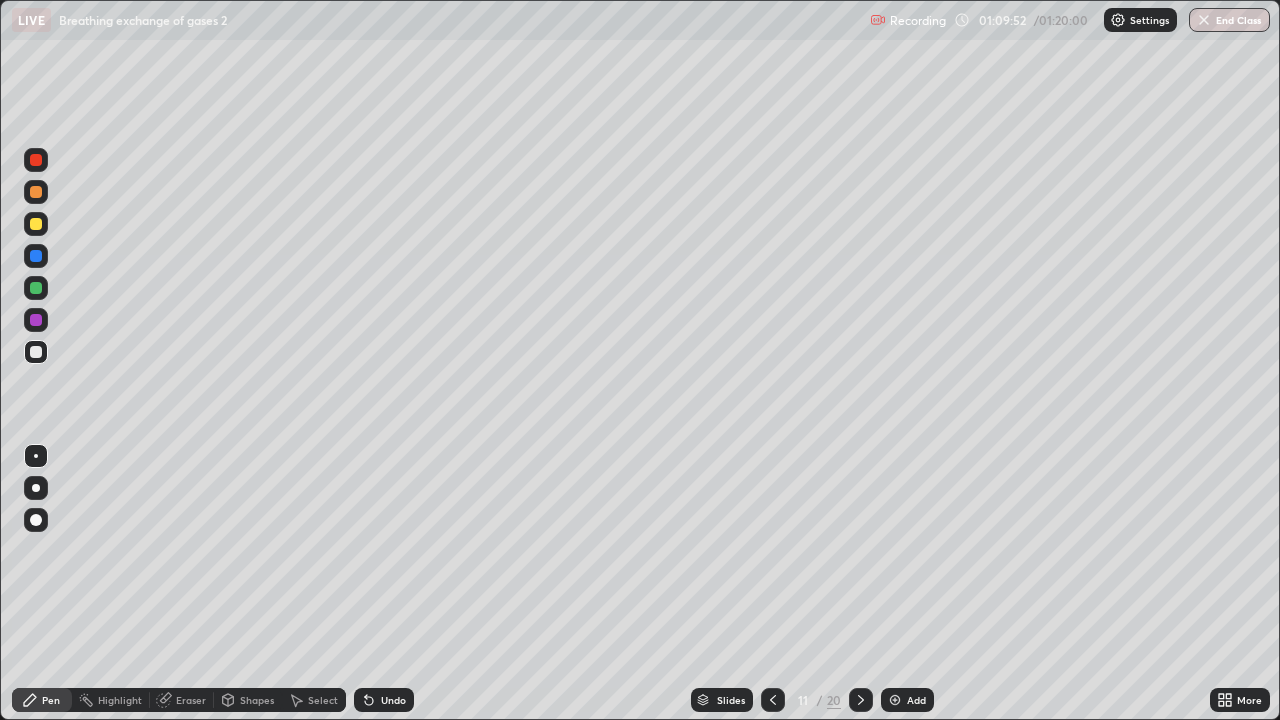 click 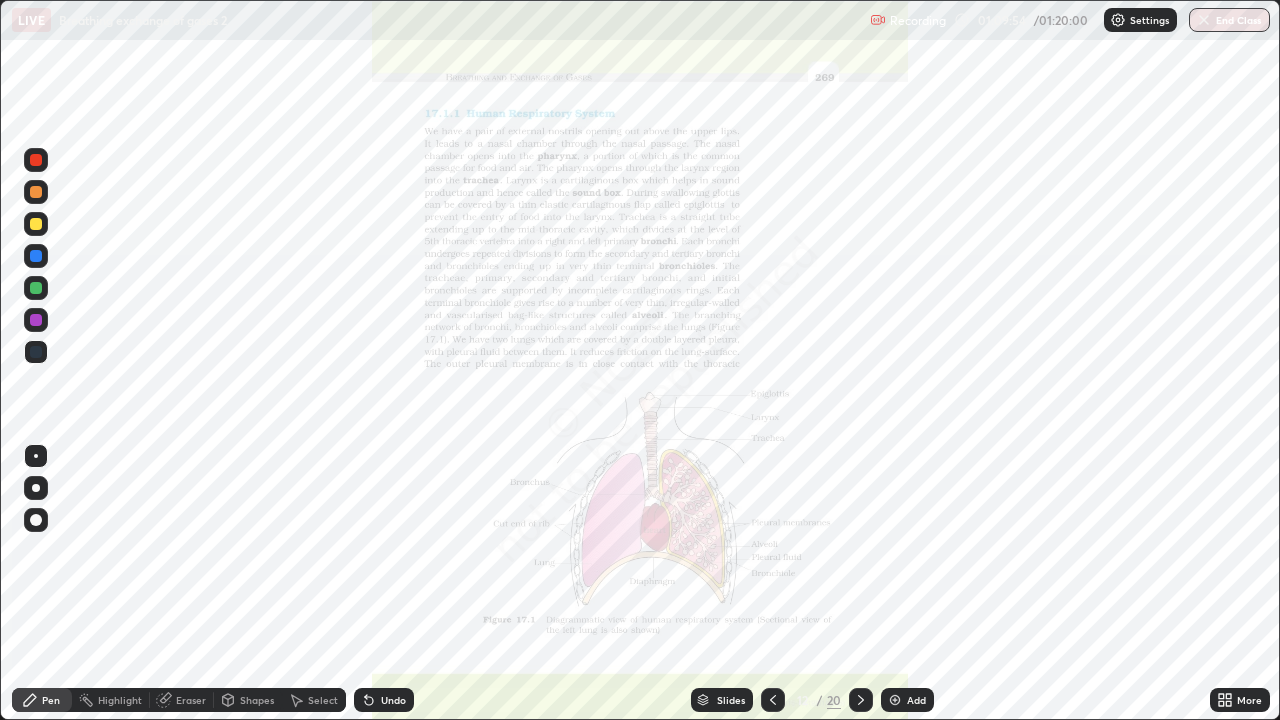 click 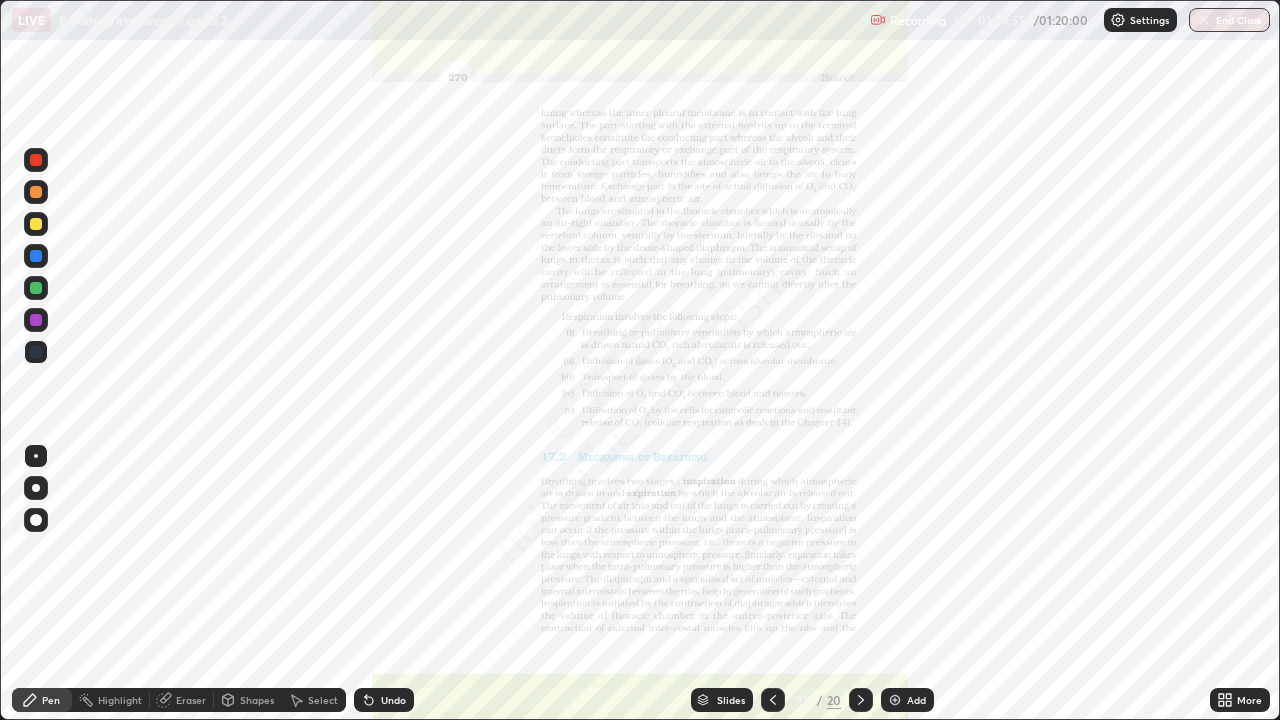 click on "More" at bounding box center (1249, 700) 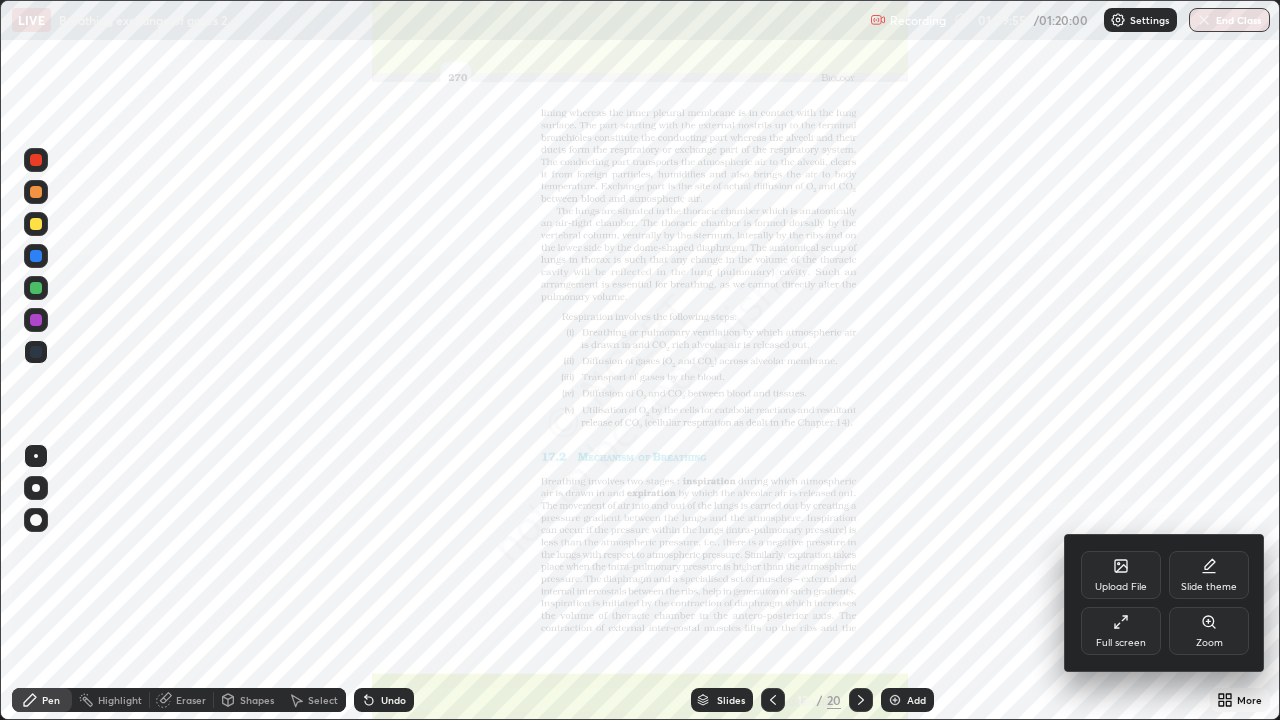 click on "Zoom" at bounding box center (1209, 643) 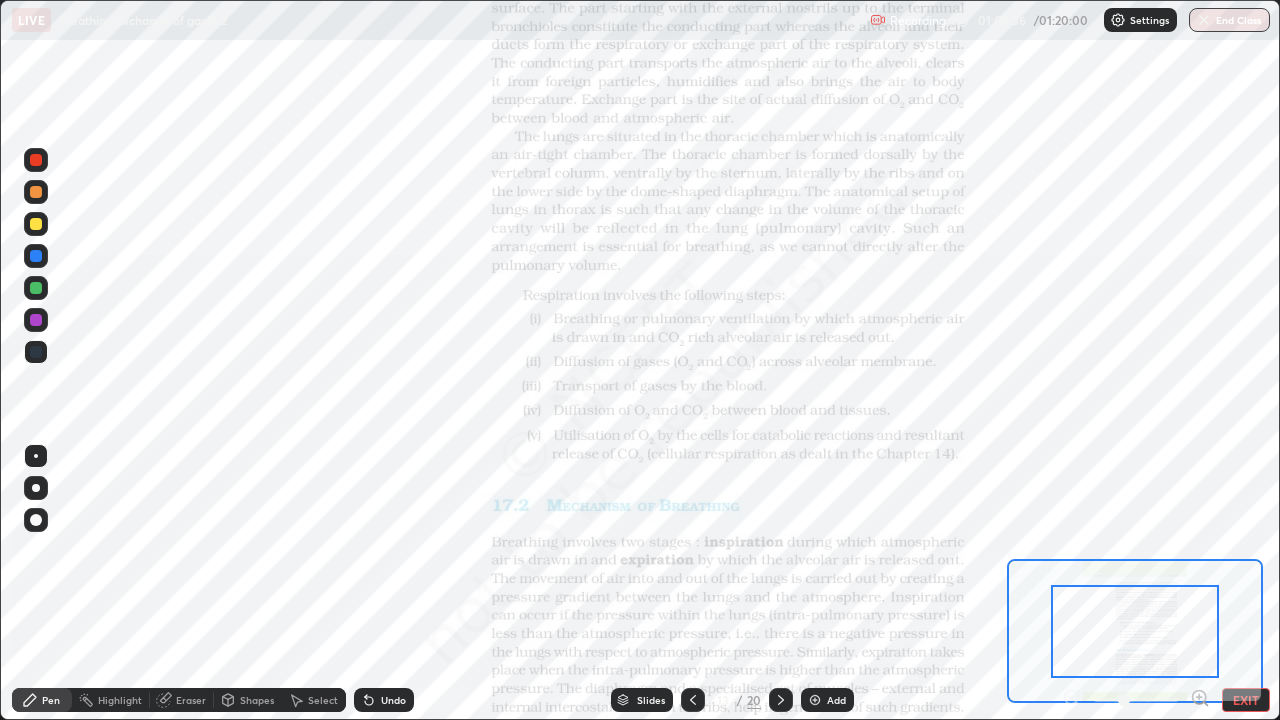 click 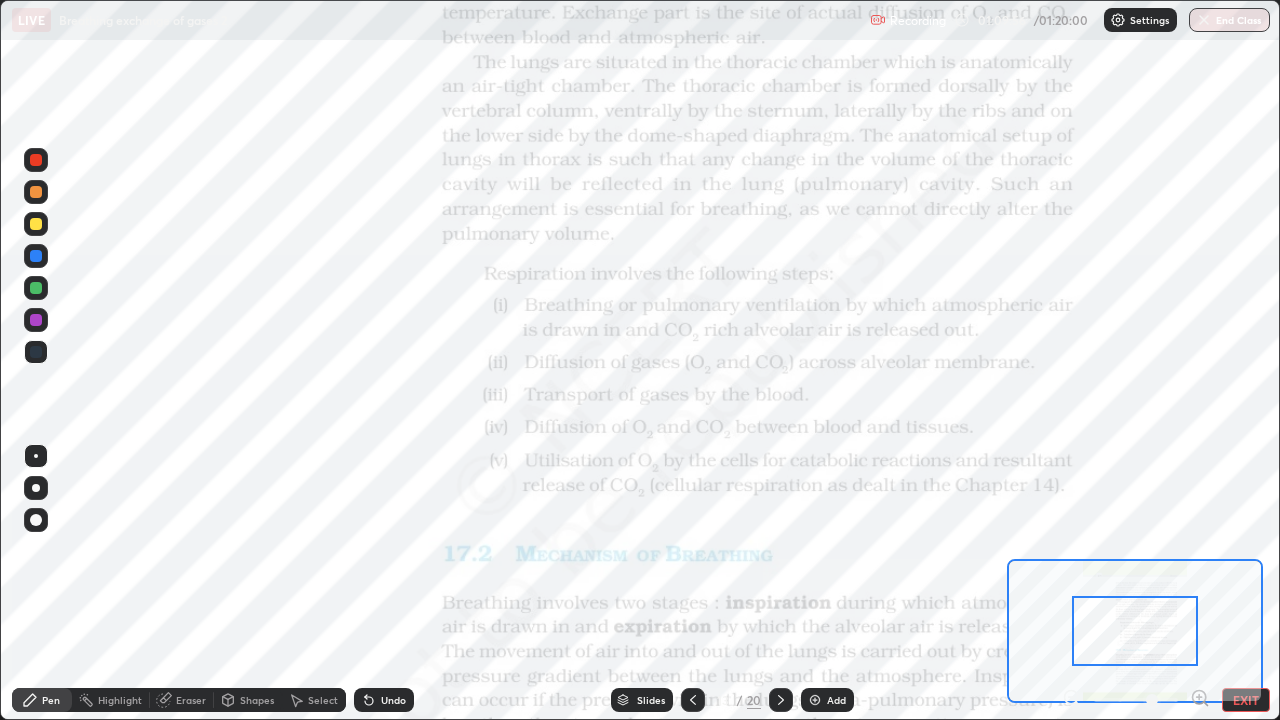 click 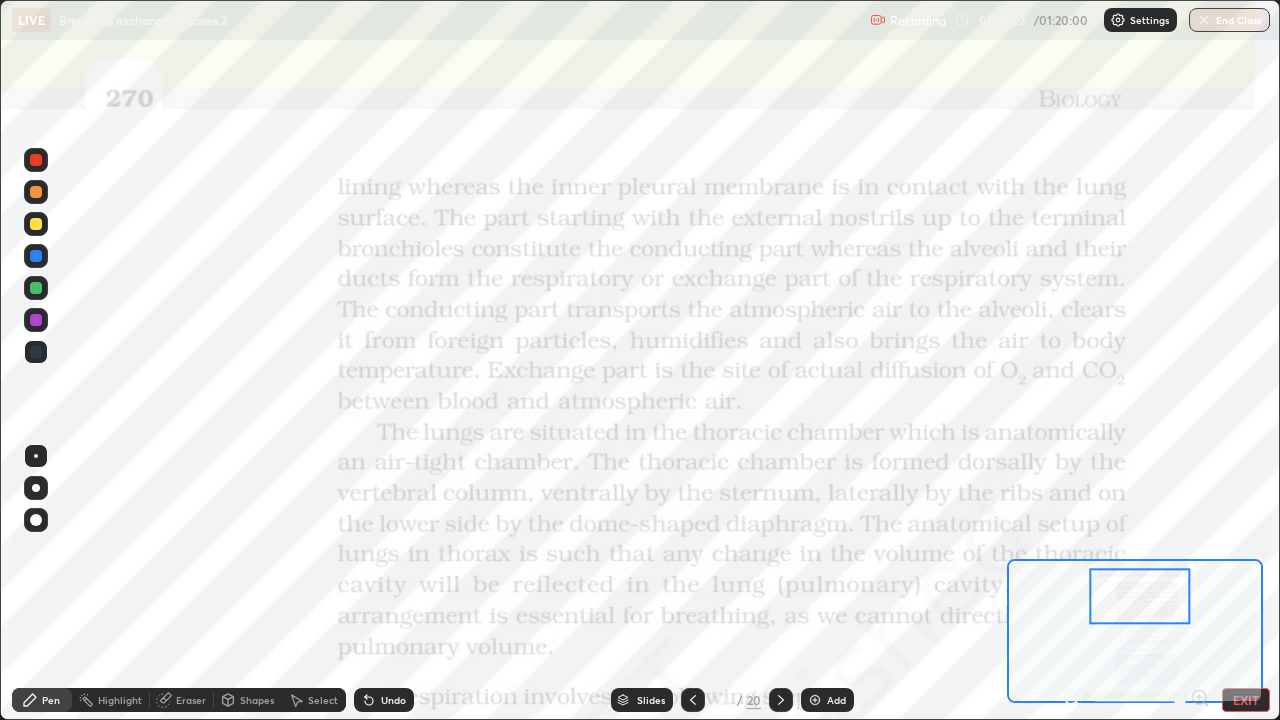 click 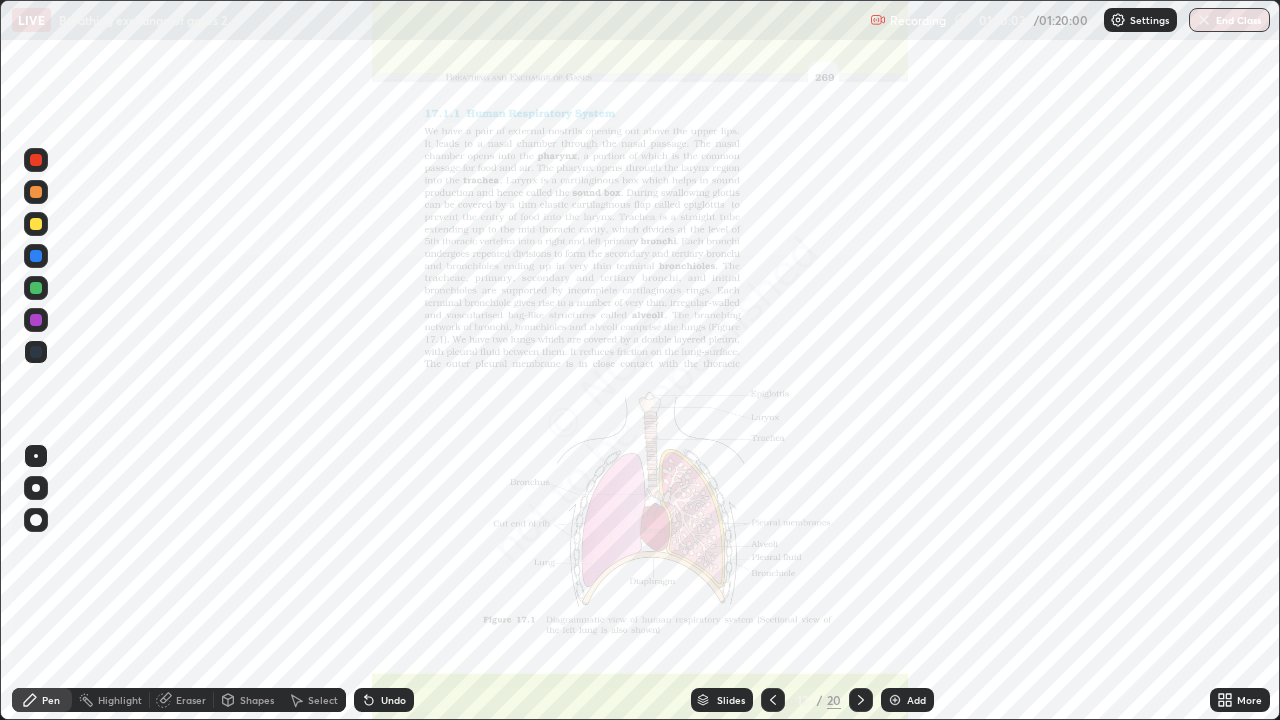 click 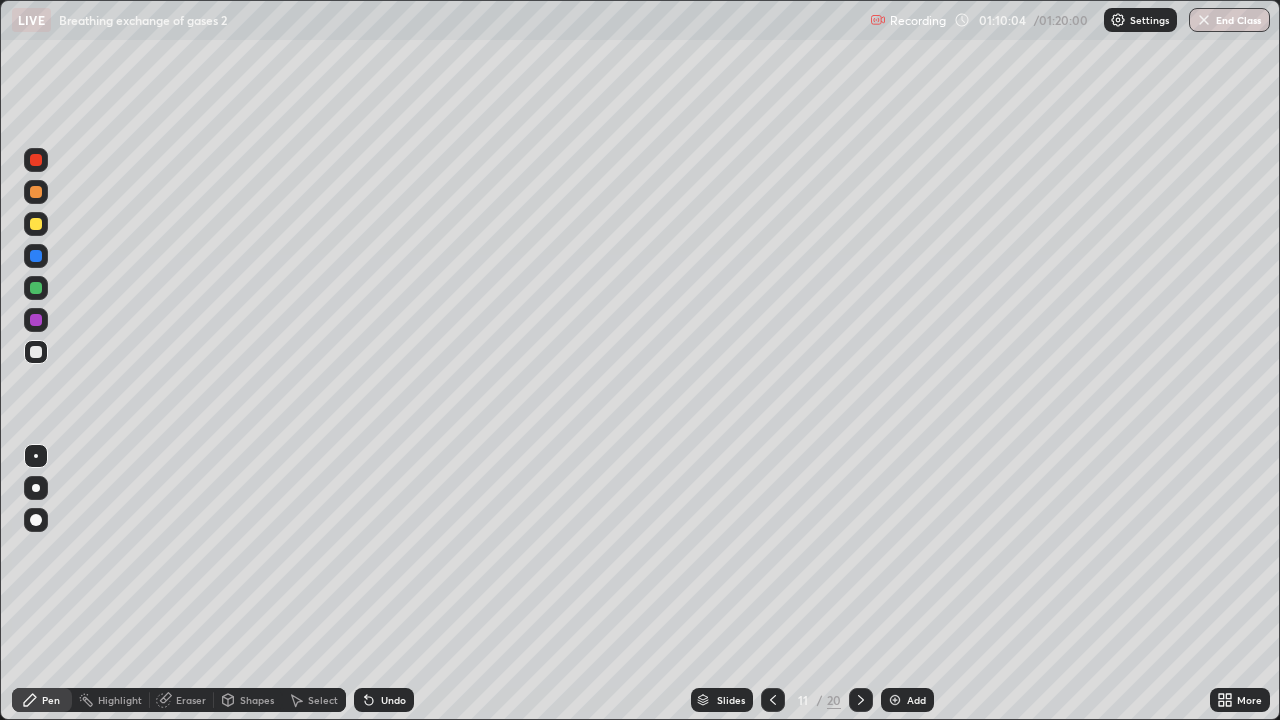 click 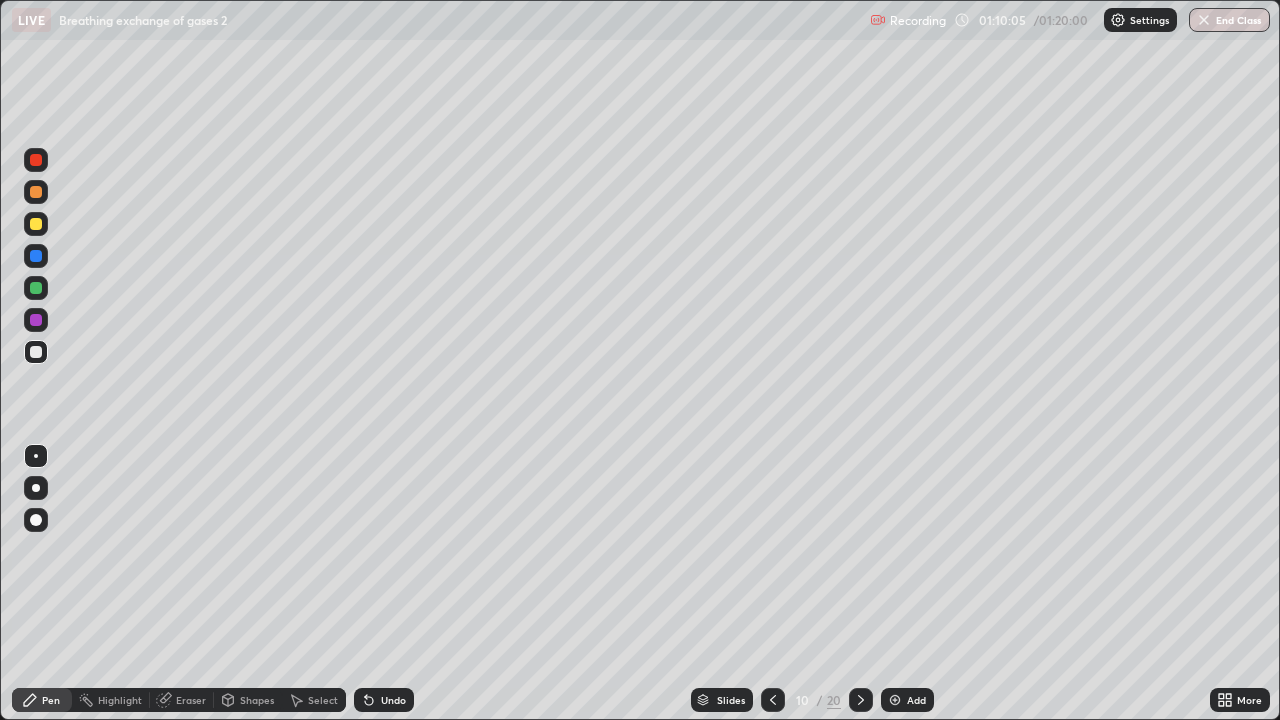 click 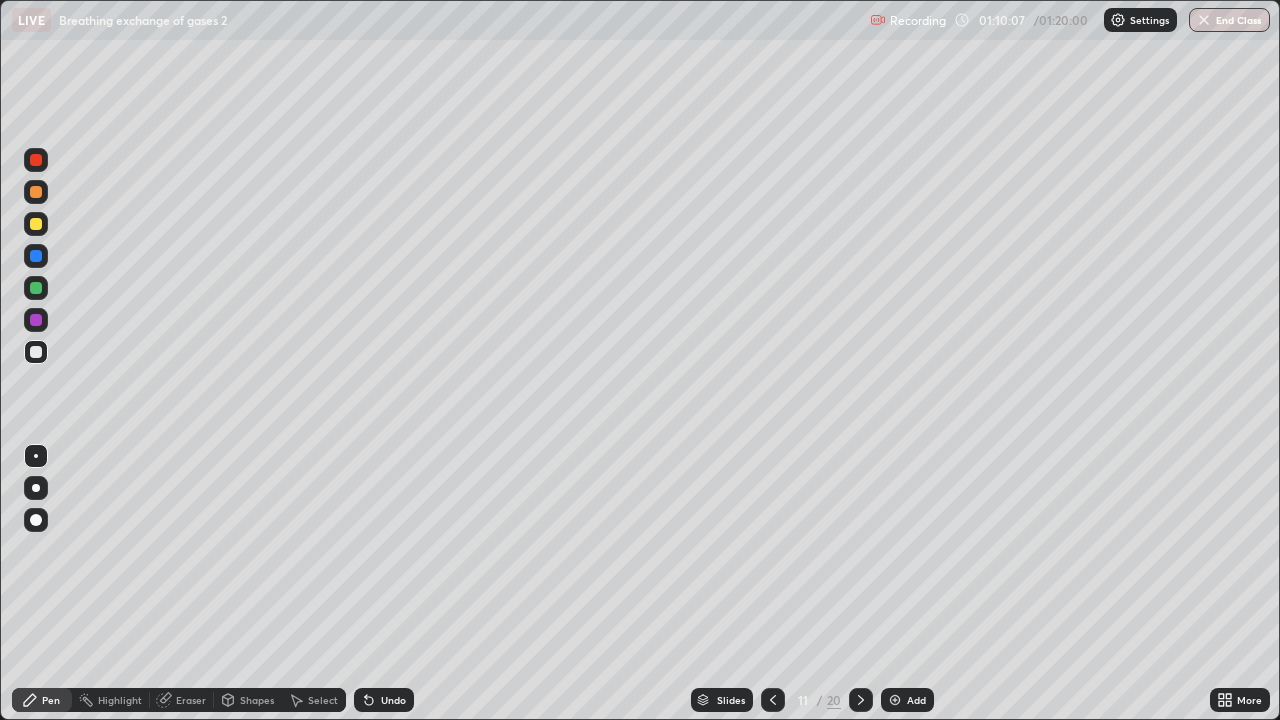 click at bounding box center (36, 192) 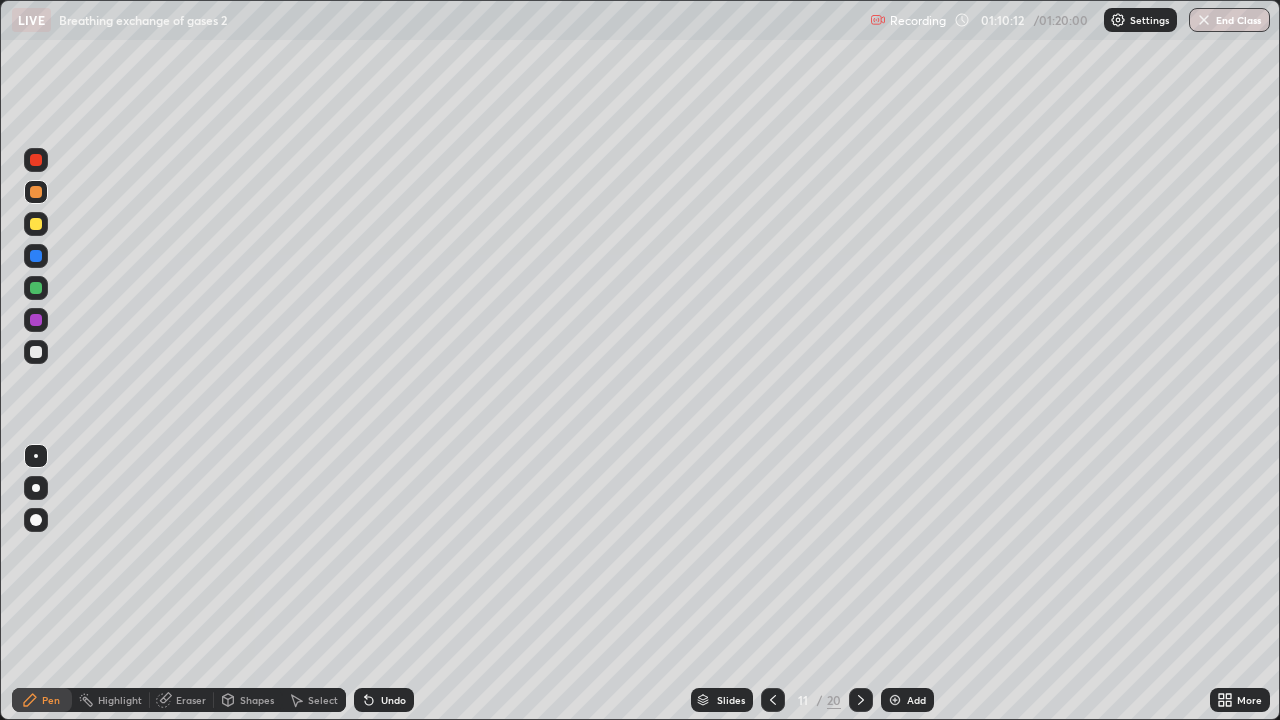 click on "Eraser" at bounding box center (191, 700) 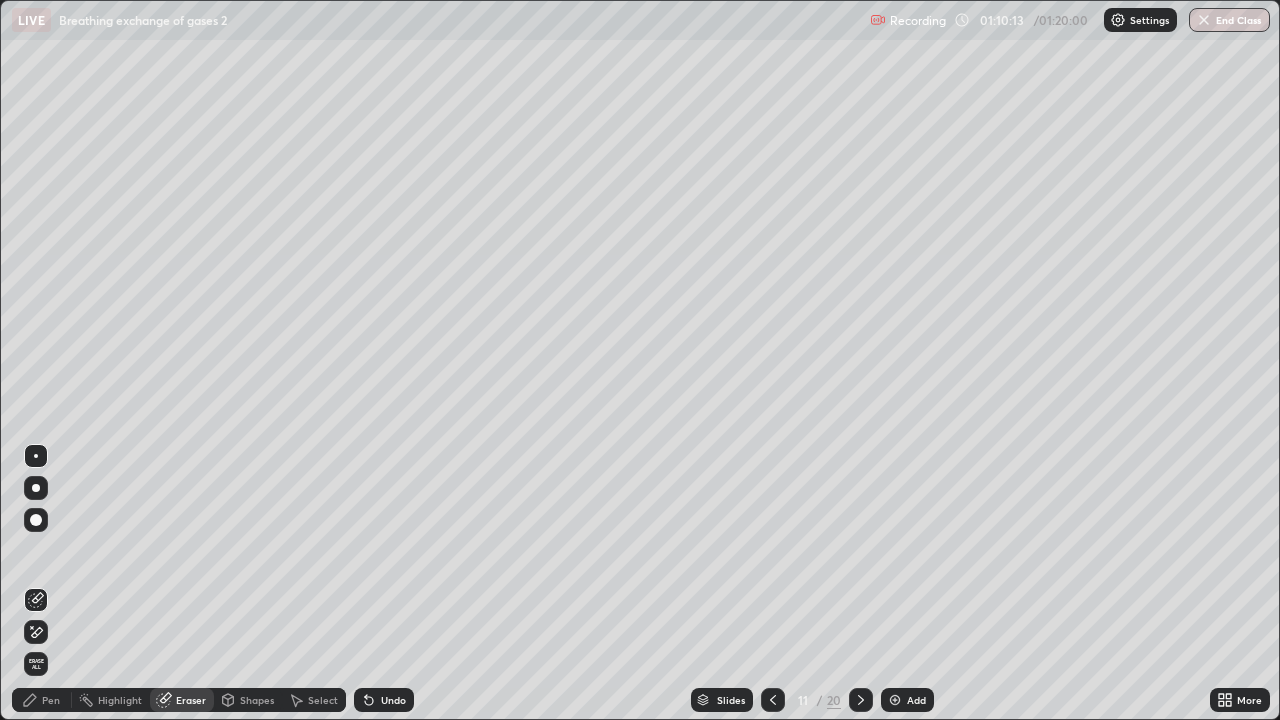 click on "Erase all" at bounding box center (36, 664) 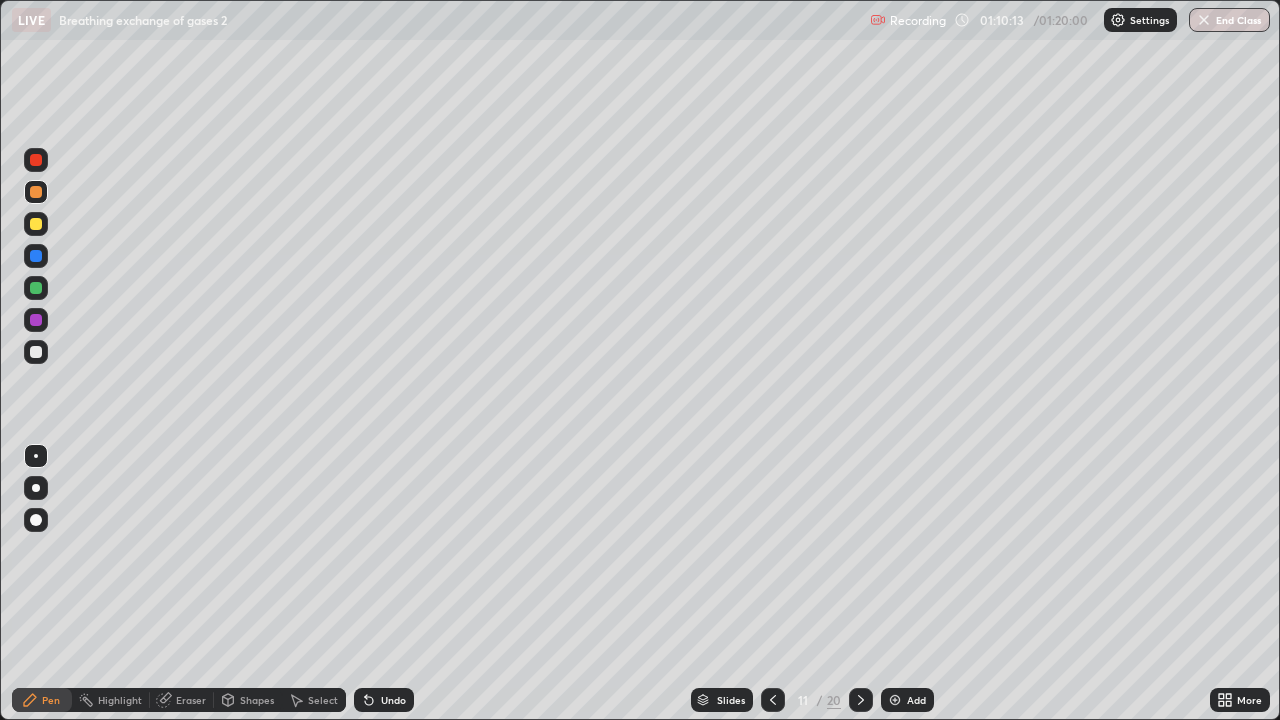 click on "Pen" at bounding box center [42, 700] 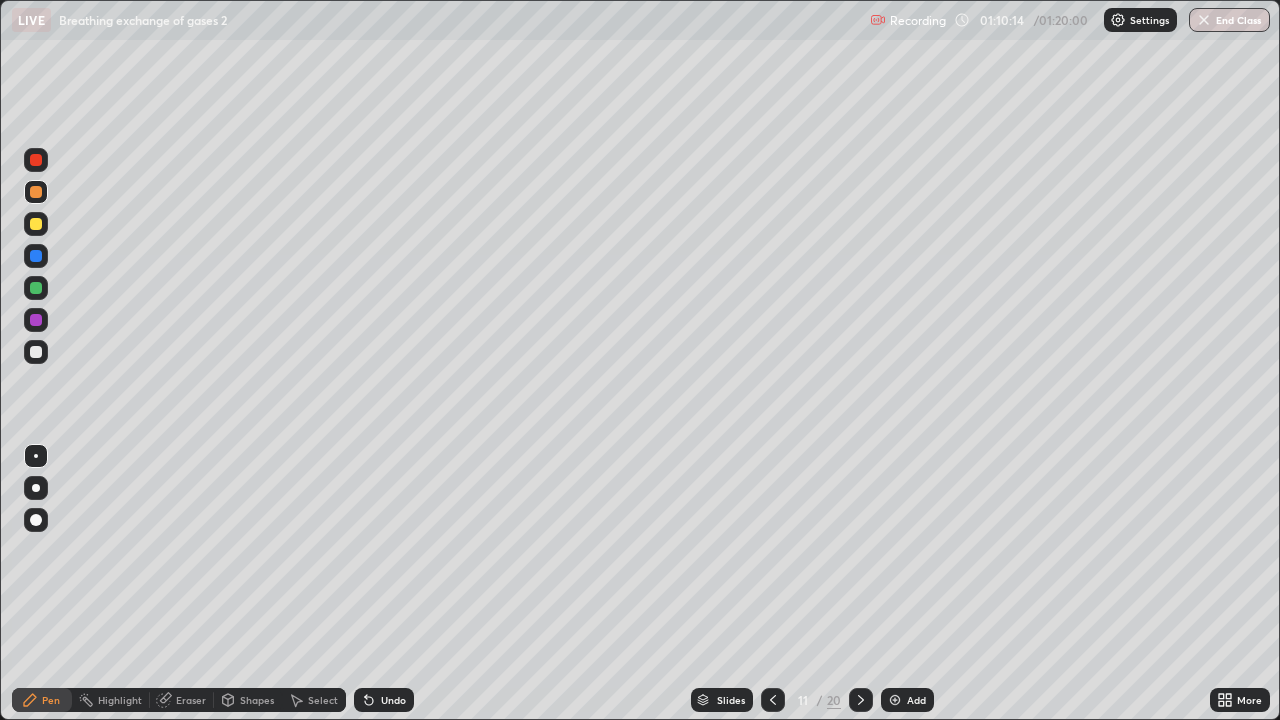 click at bounding box center [36, 352] 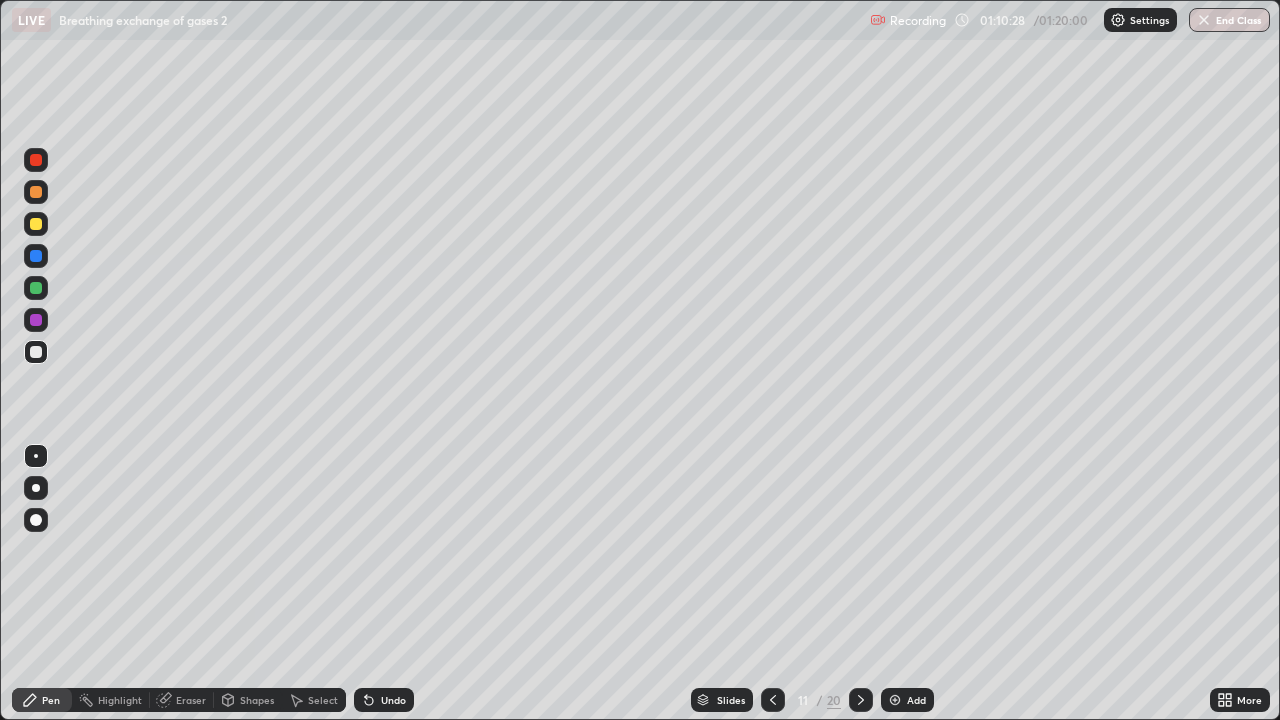 click 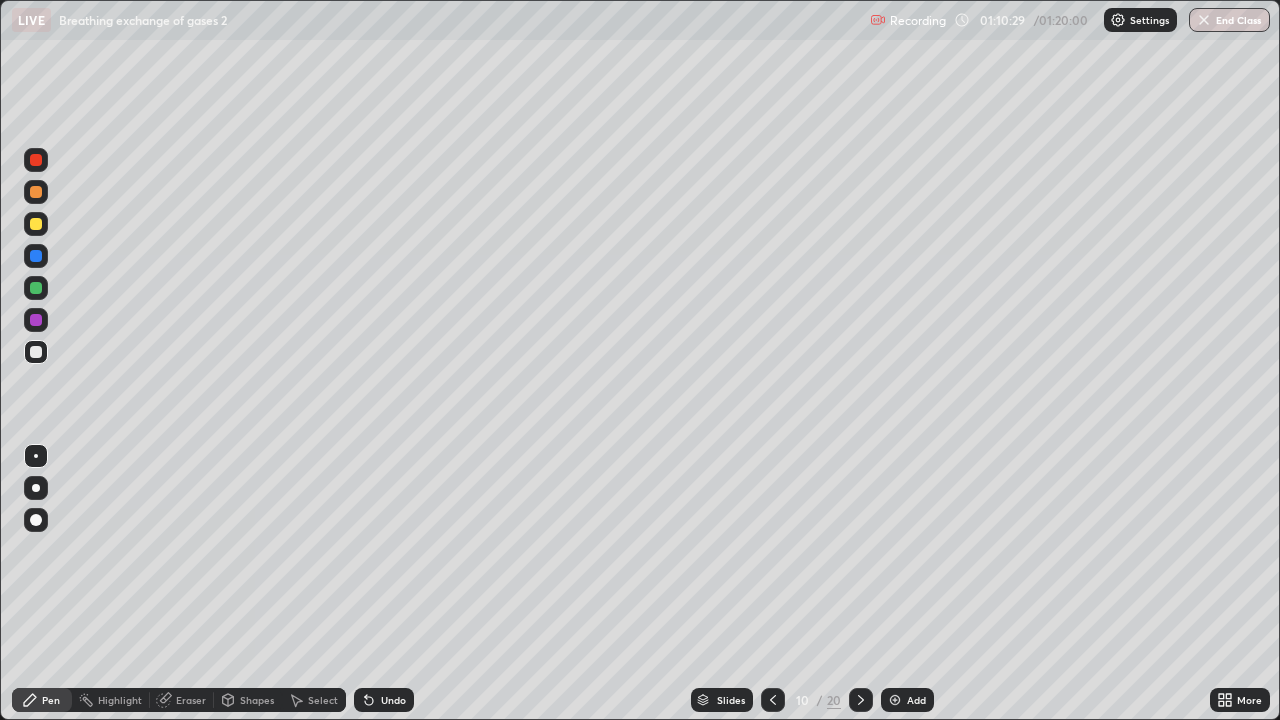 click 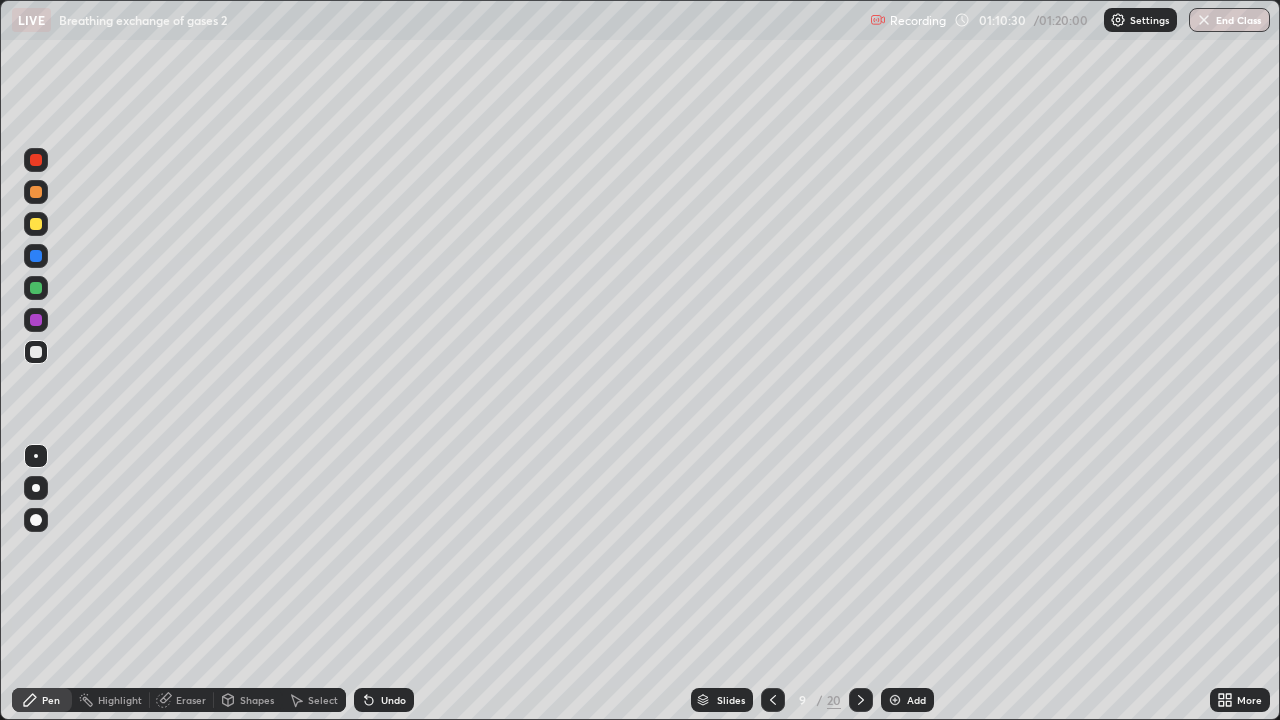 click 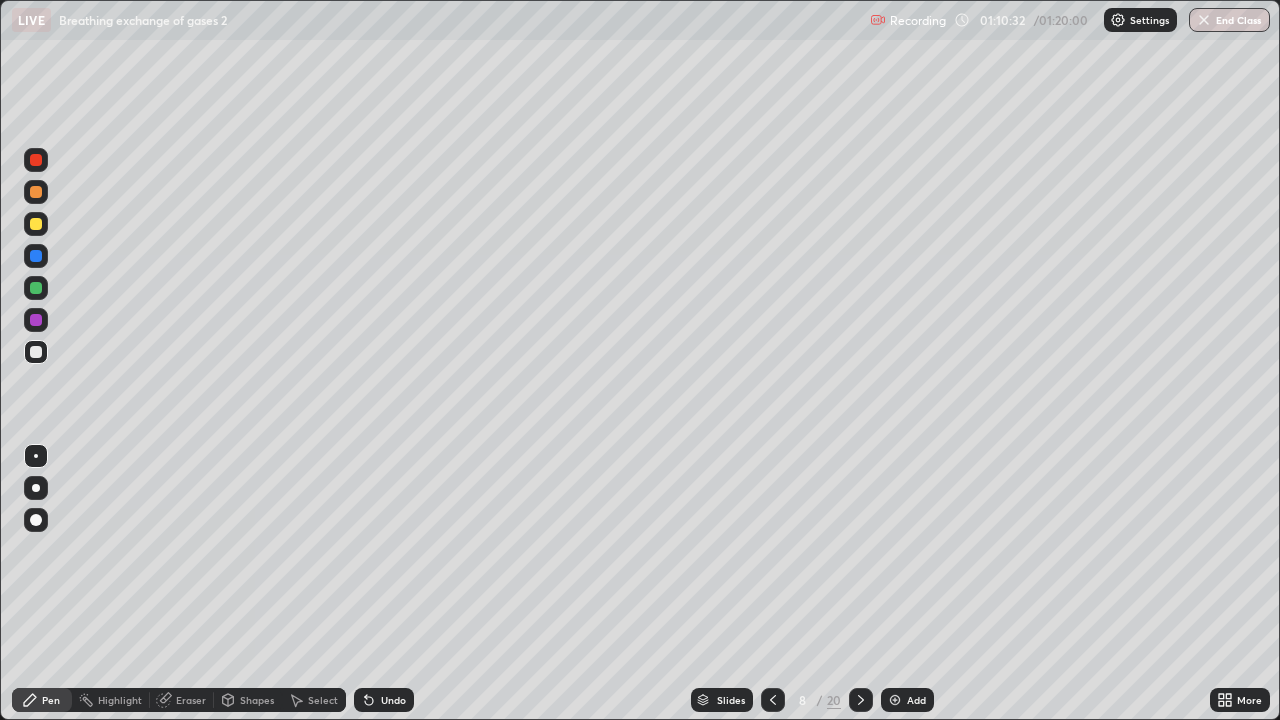 click 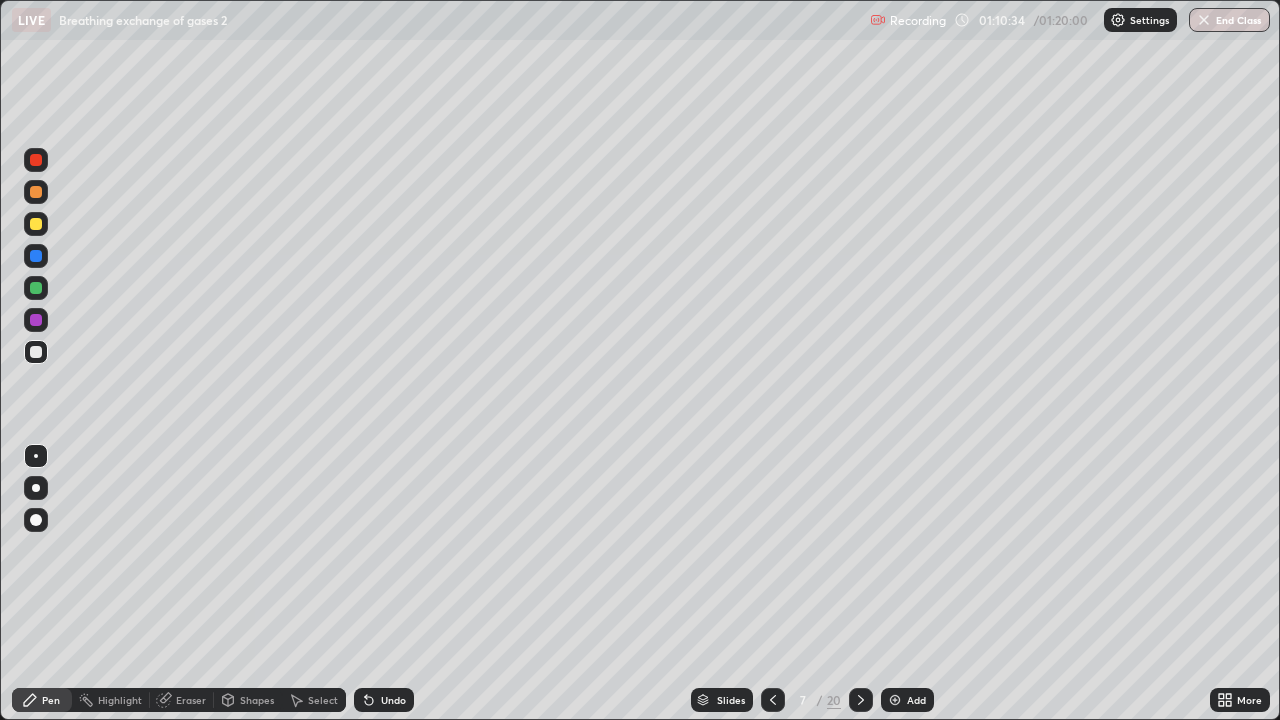 click 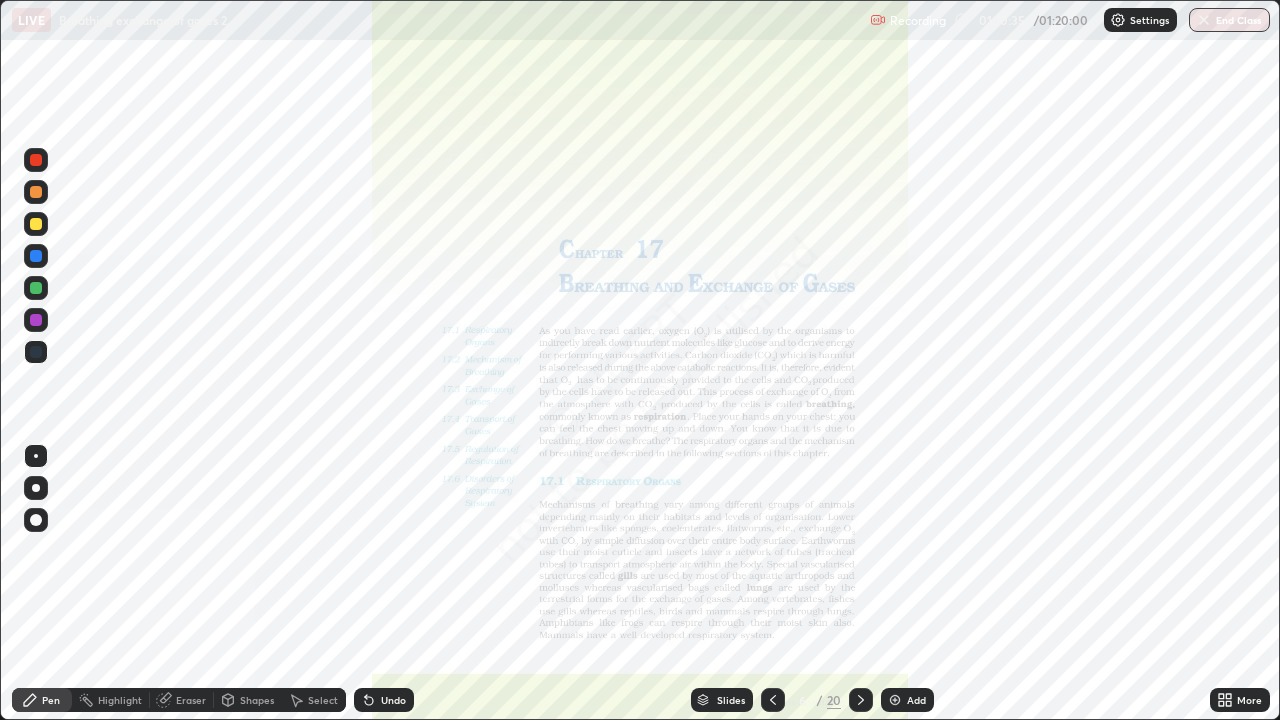 click 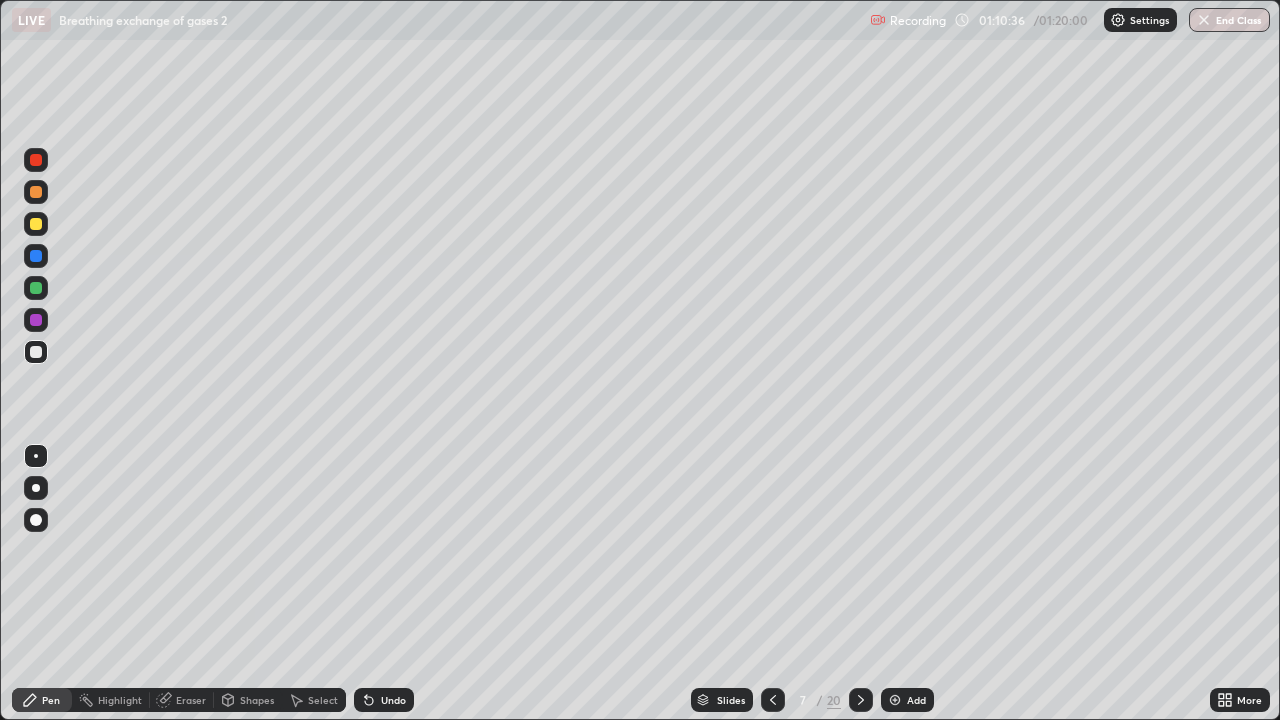 click 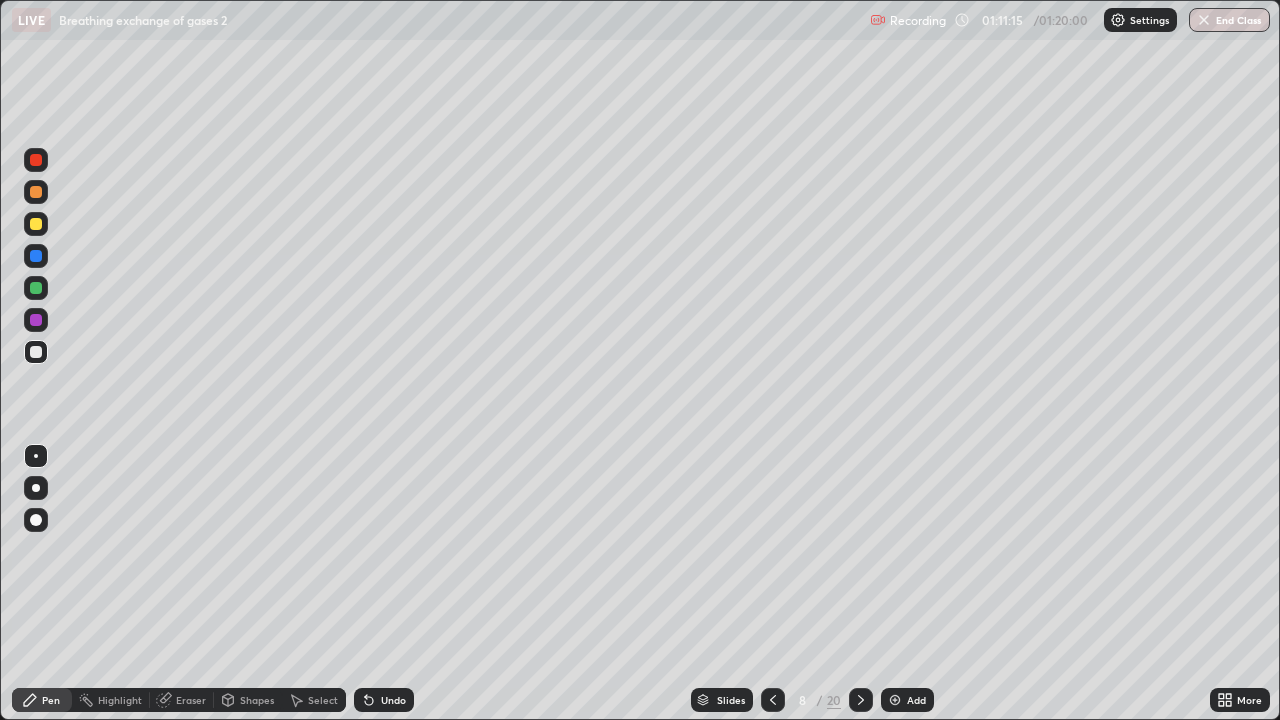 click 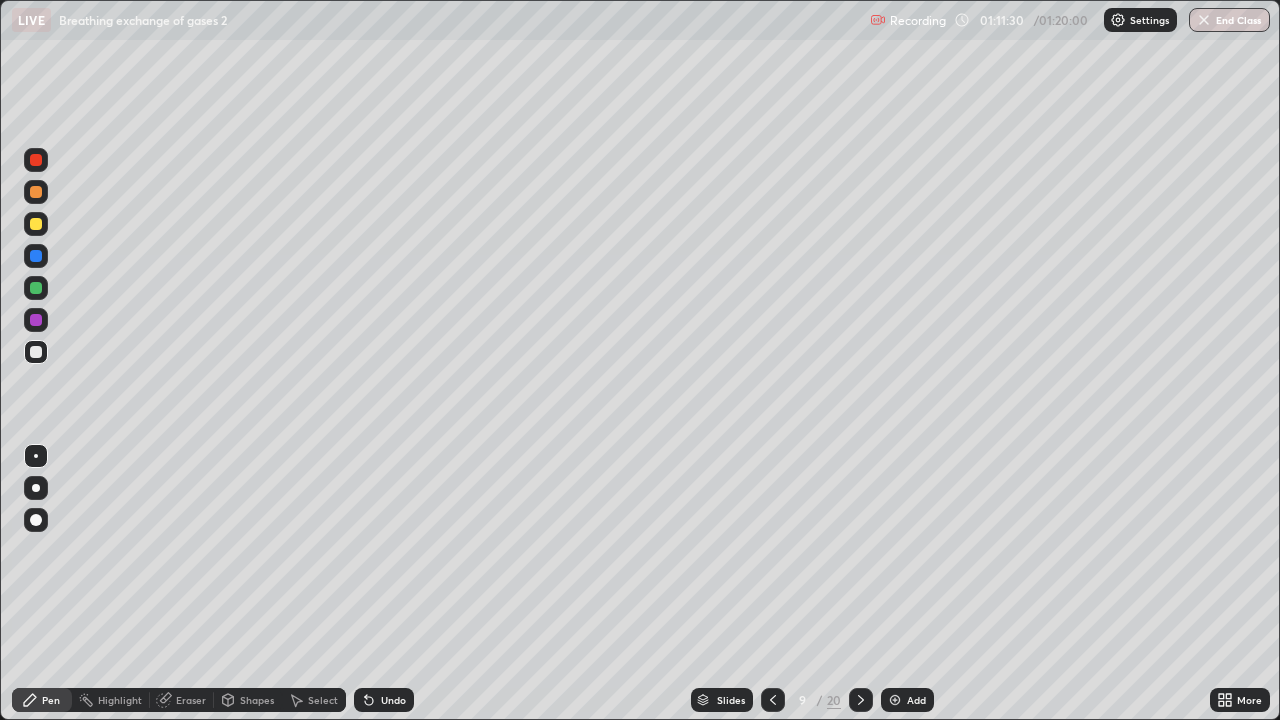 click 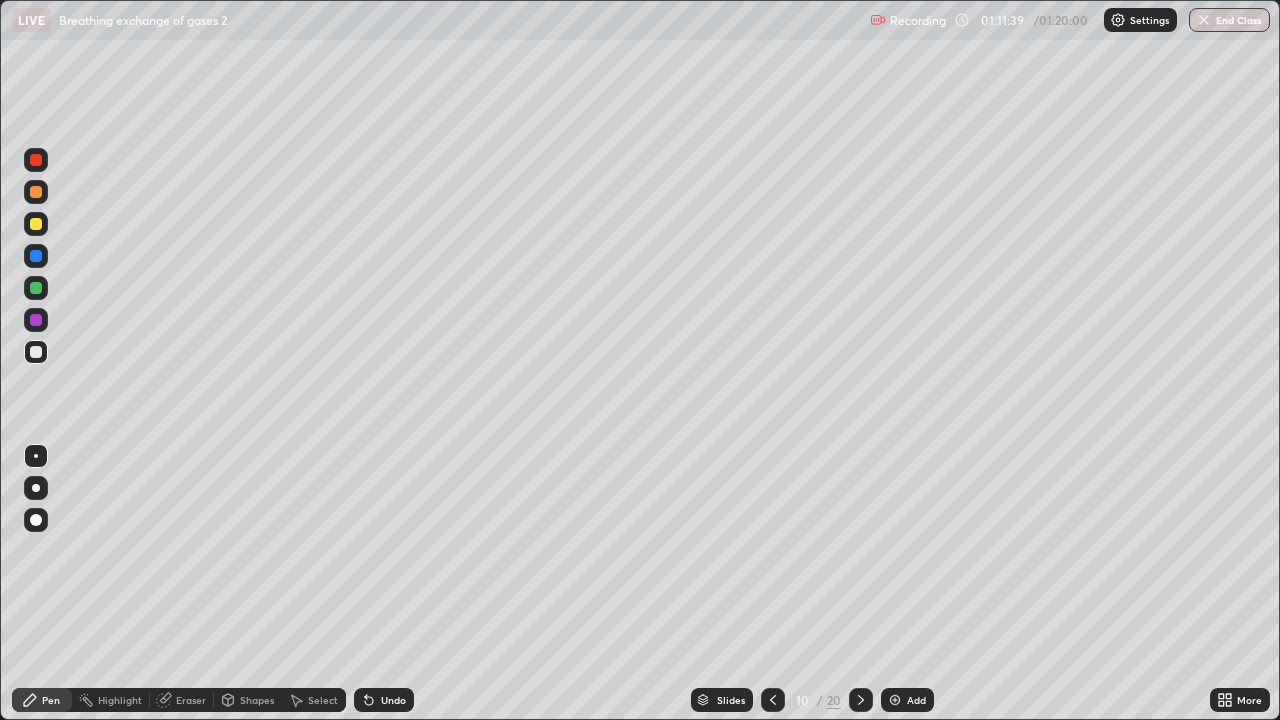 click at bounding box center [36, 288] 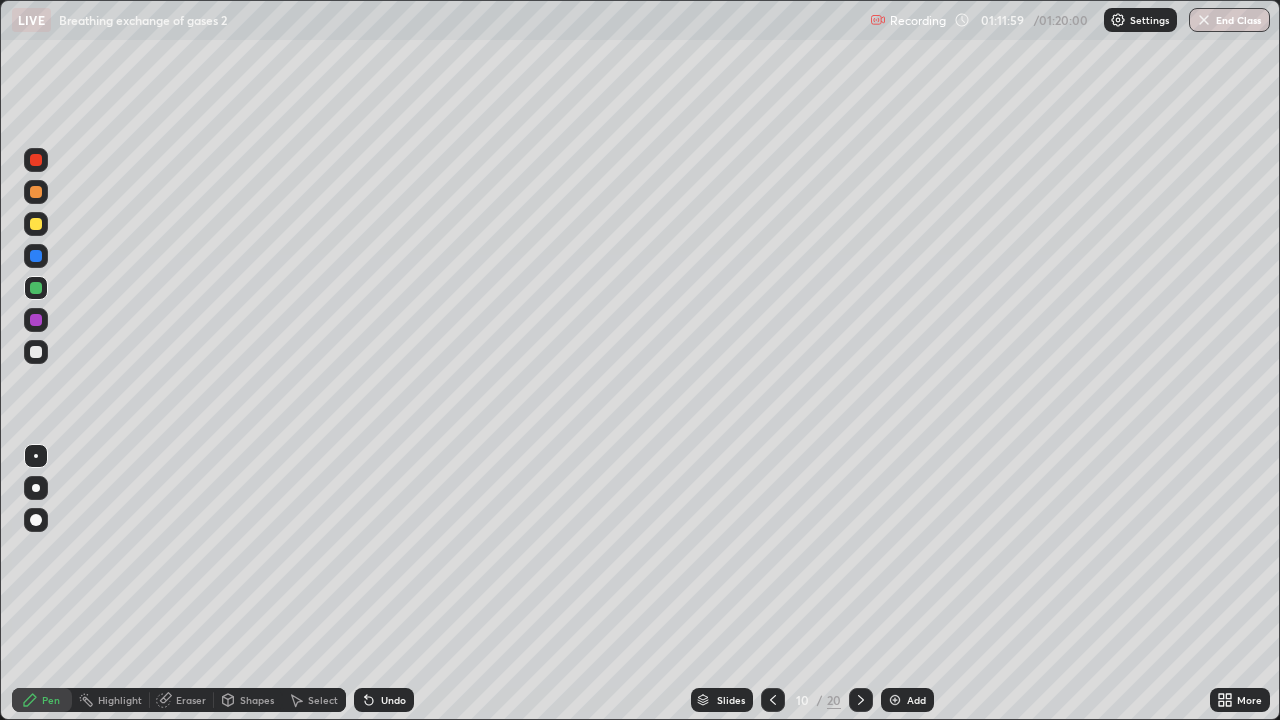 click 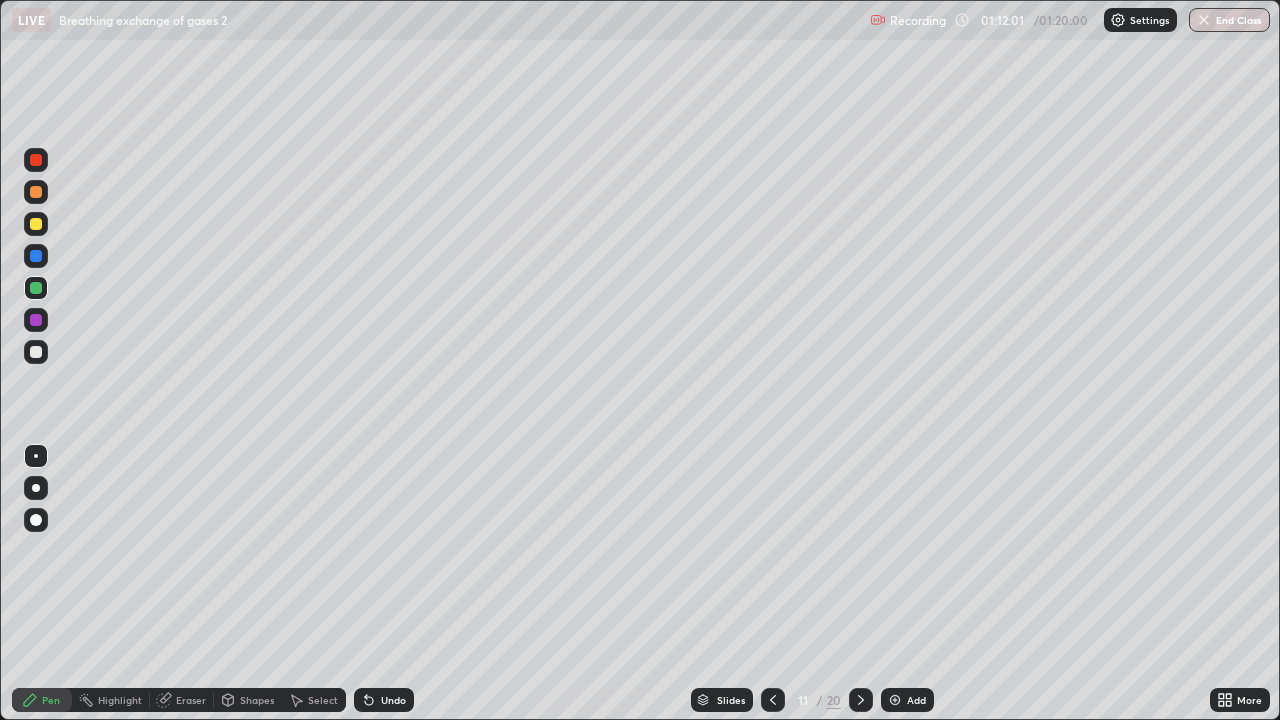 click at bounding box center (861, 700) 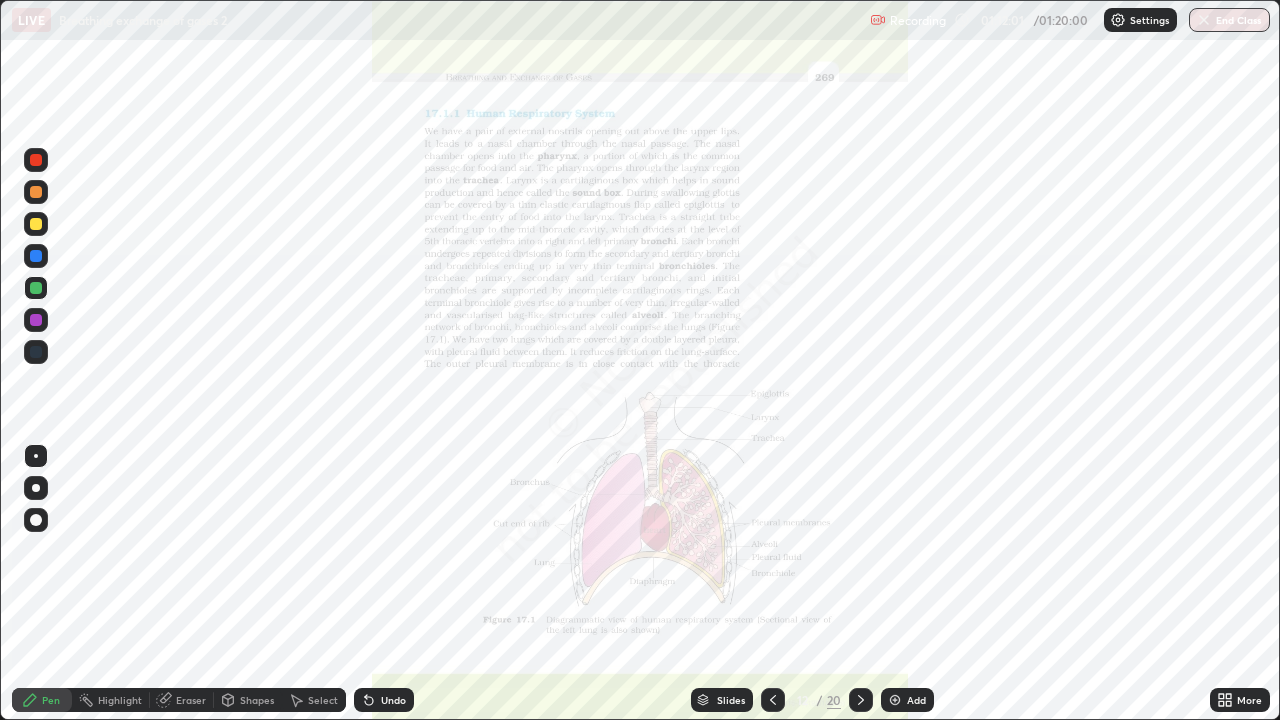 click 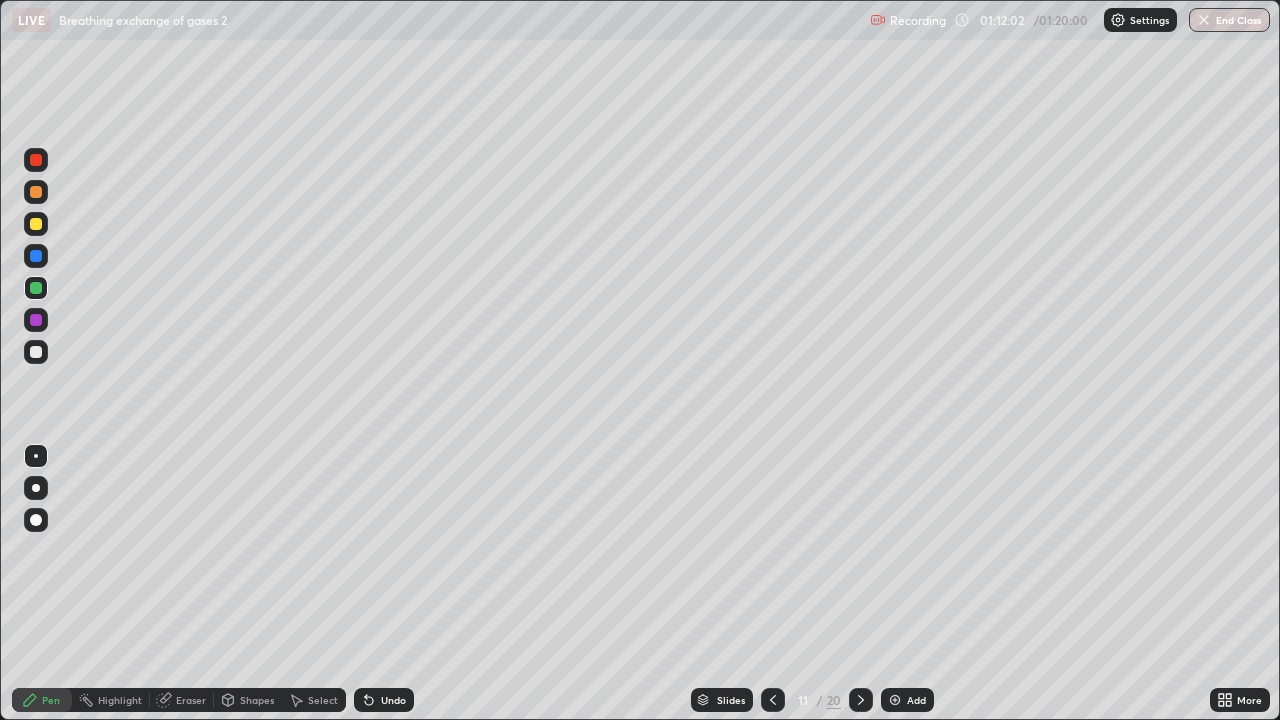 click 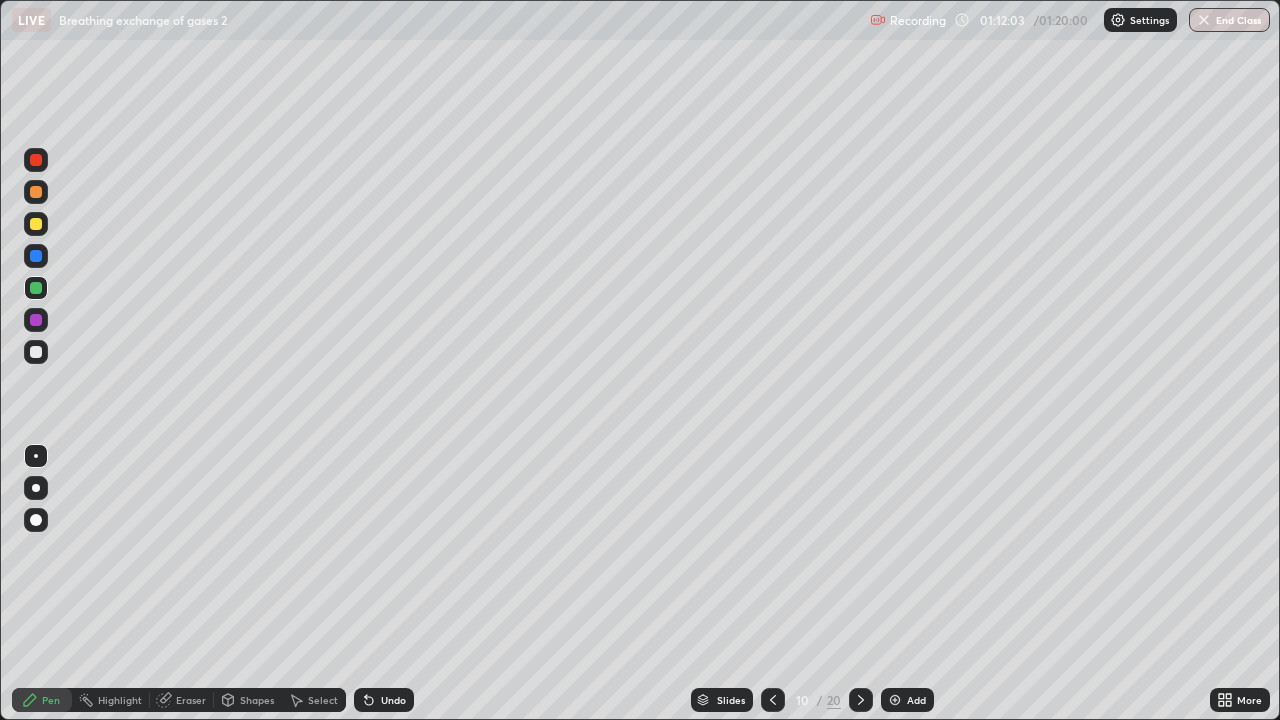 click on "End Class" at bounding box center (1229, 20) 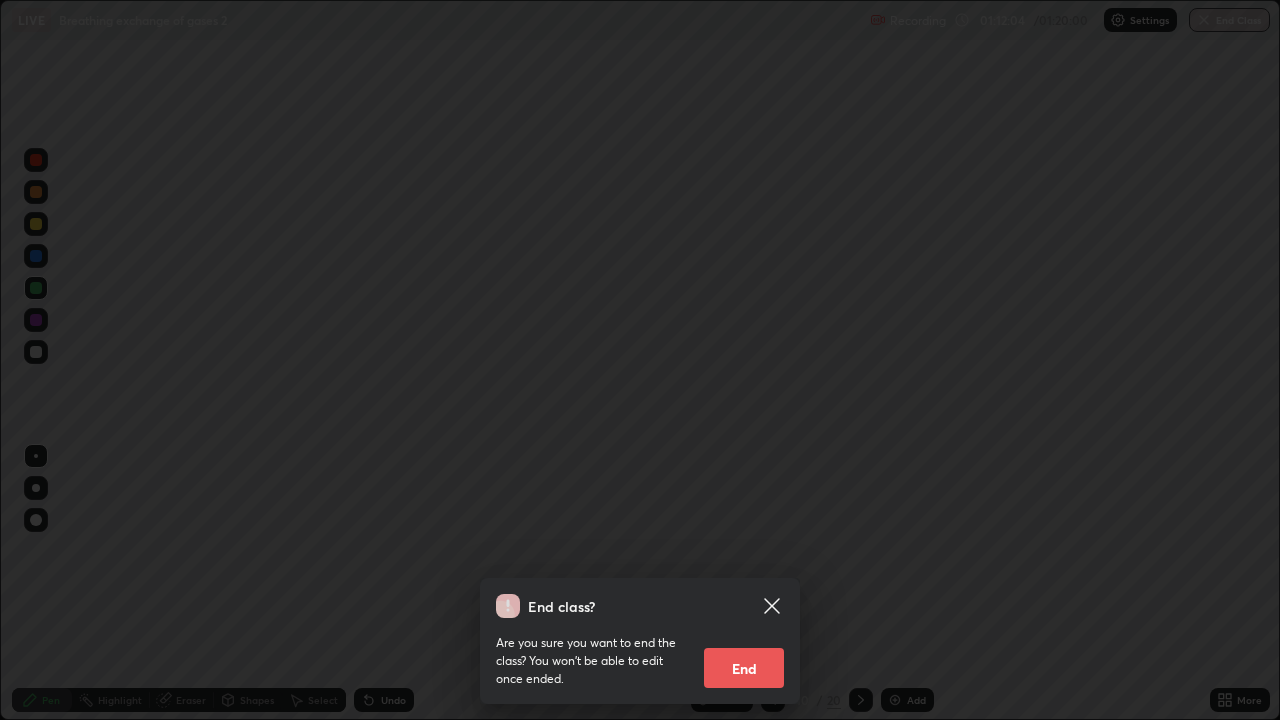 click on "End" at bounding box center (744, 668) 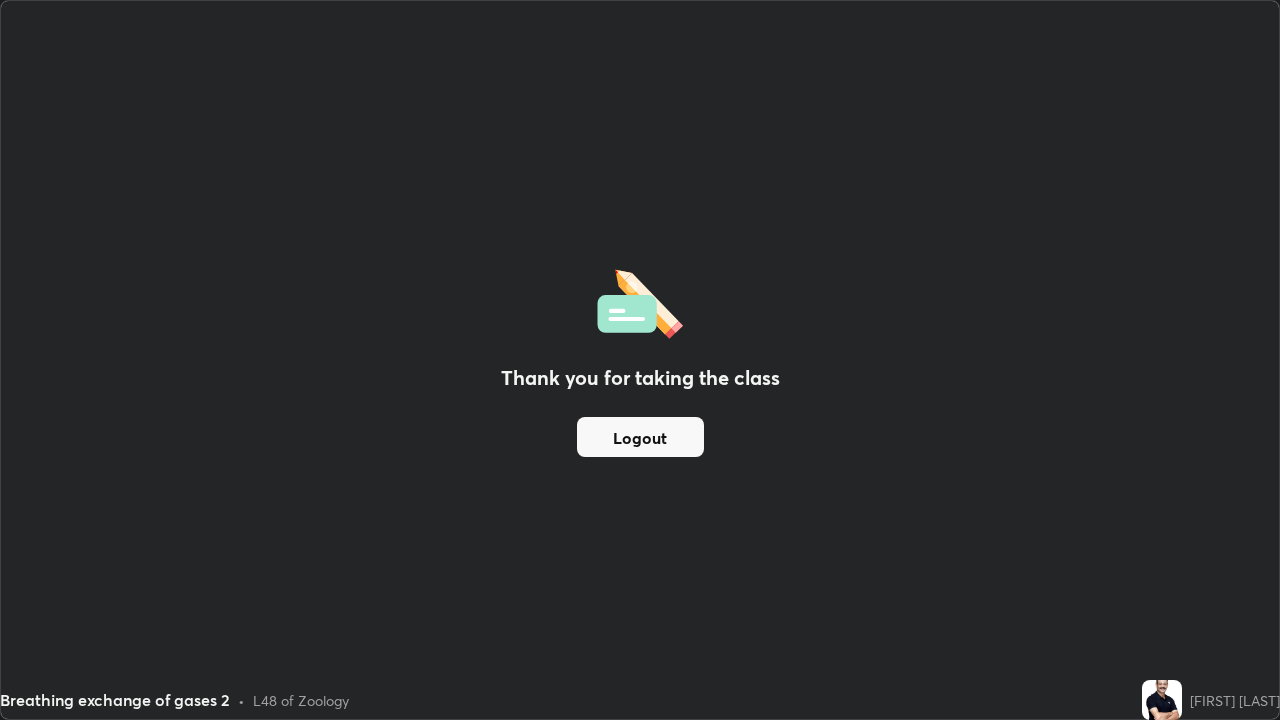 click on "Logout" at bounding box center (640, 437) 